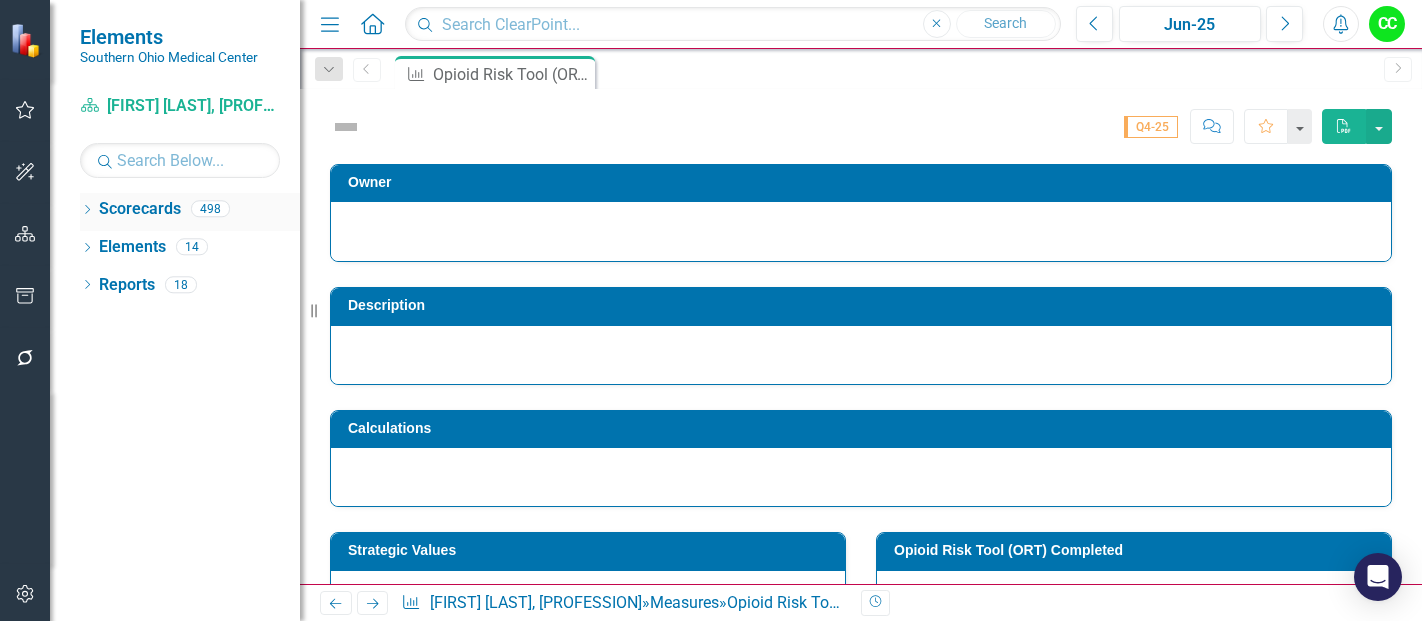 scroll, scrollTop: 0, scrollLeft: 0, axis: both 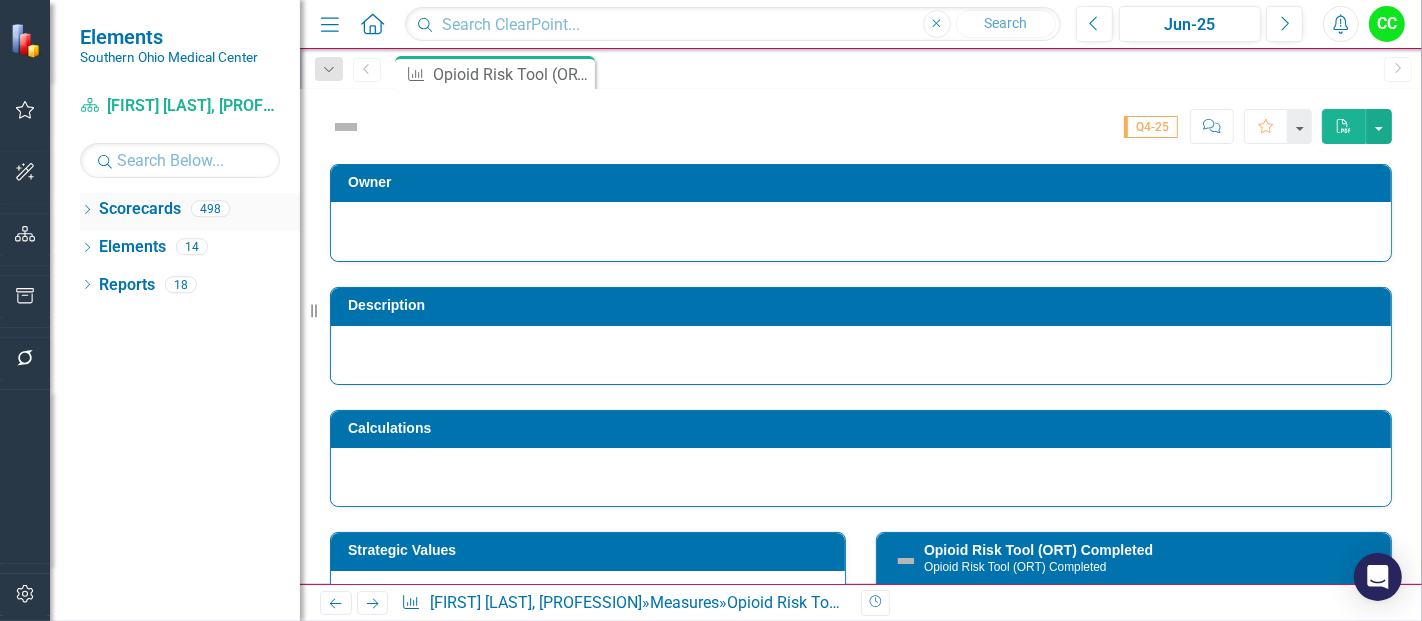 click on "Dropdown" 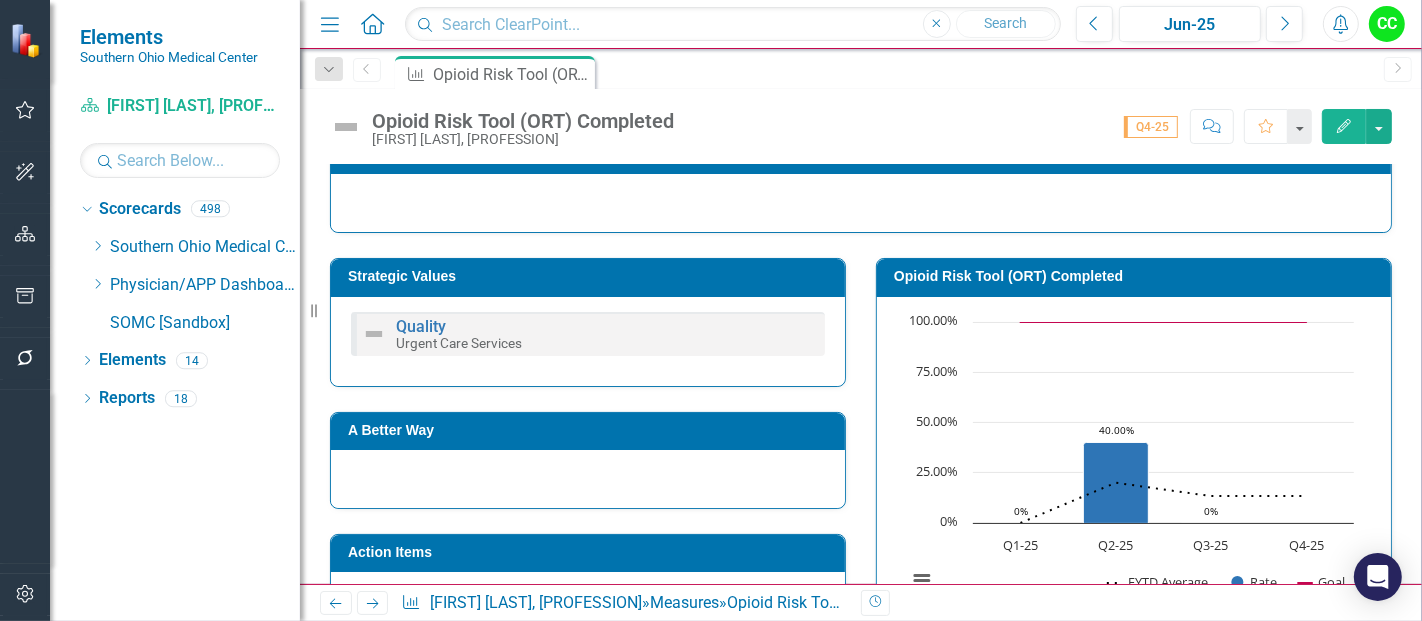 scroll, scrollTop: 0, scrollLeft: 0, axis: both 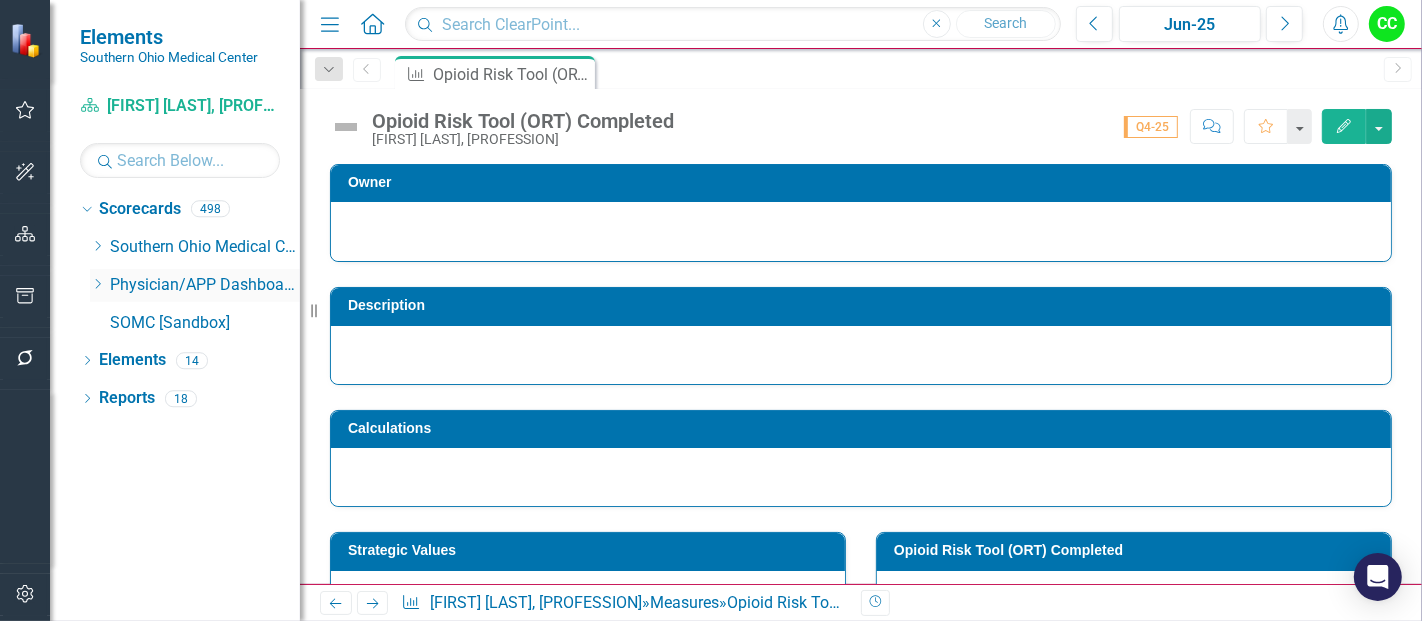 click on "Dropdown" 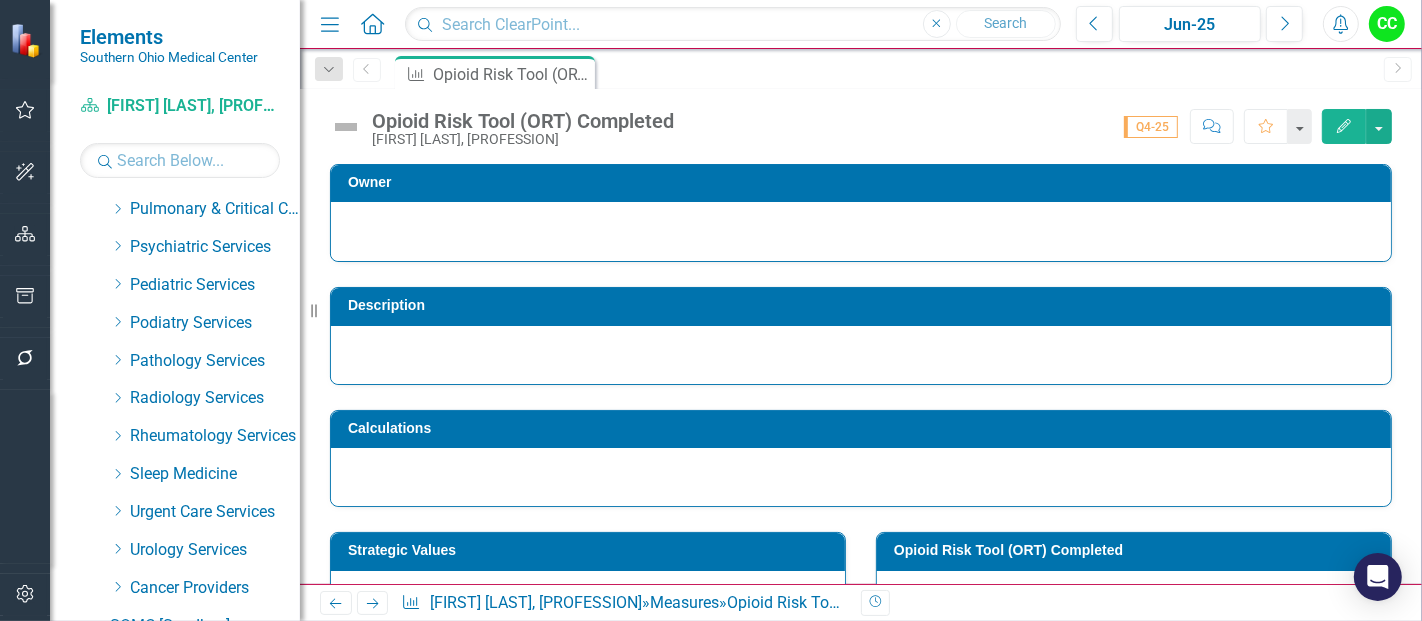scroll, scrollTop: 1008, scrollLeft: 0, axis: vertical 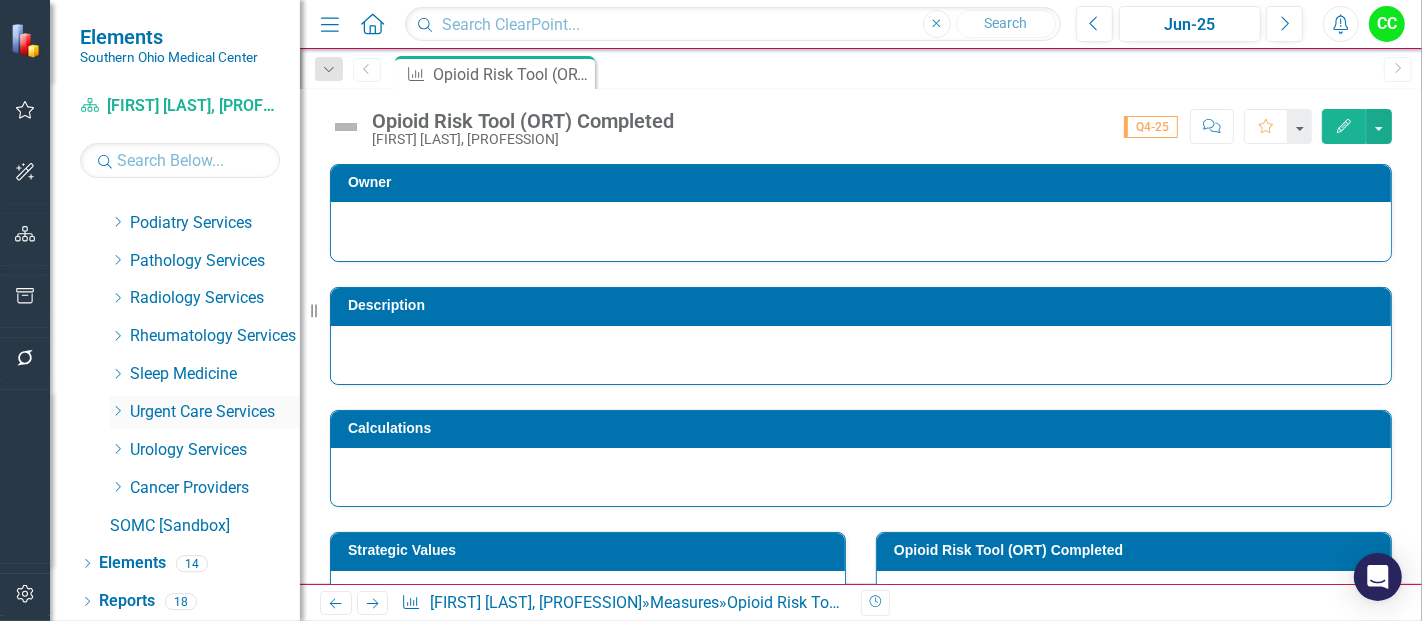 click on "Dropdown" 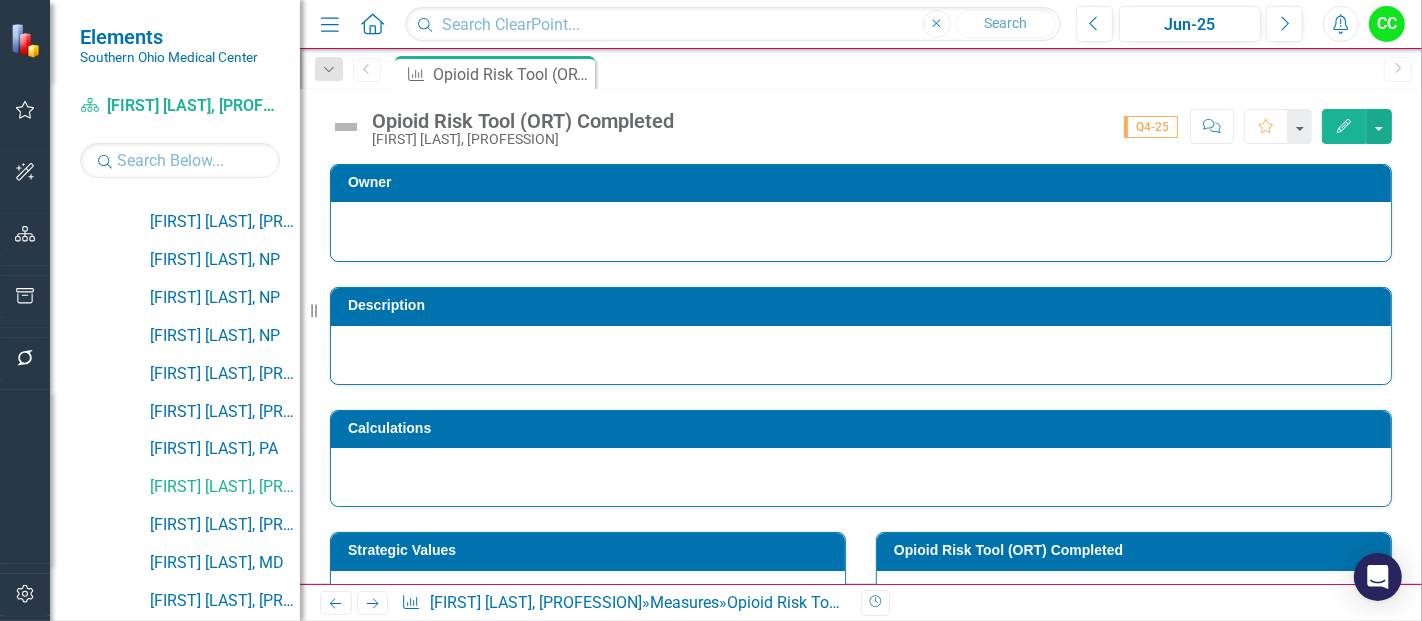 scroll, scrollTop: 1430, scrollLeft: 0, axis: vertical 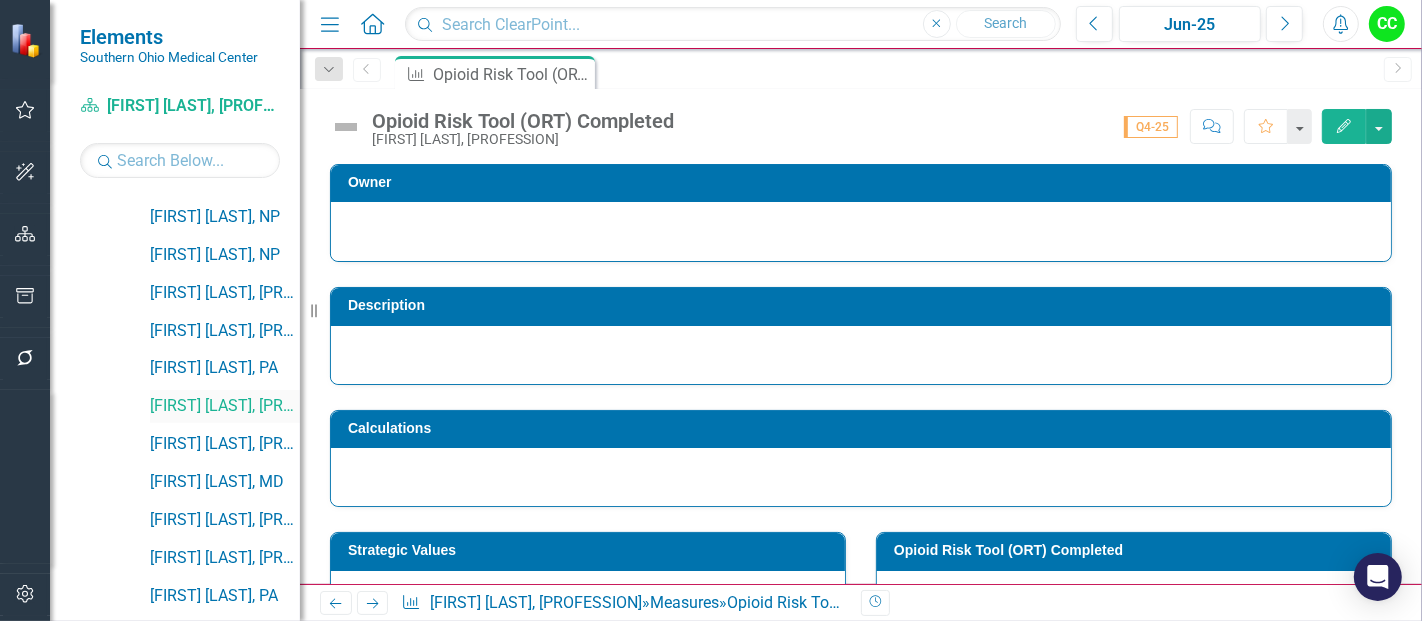 click on "[FIRST] [LAST], NP" at bounding box center [225, 406] 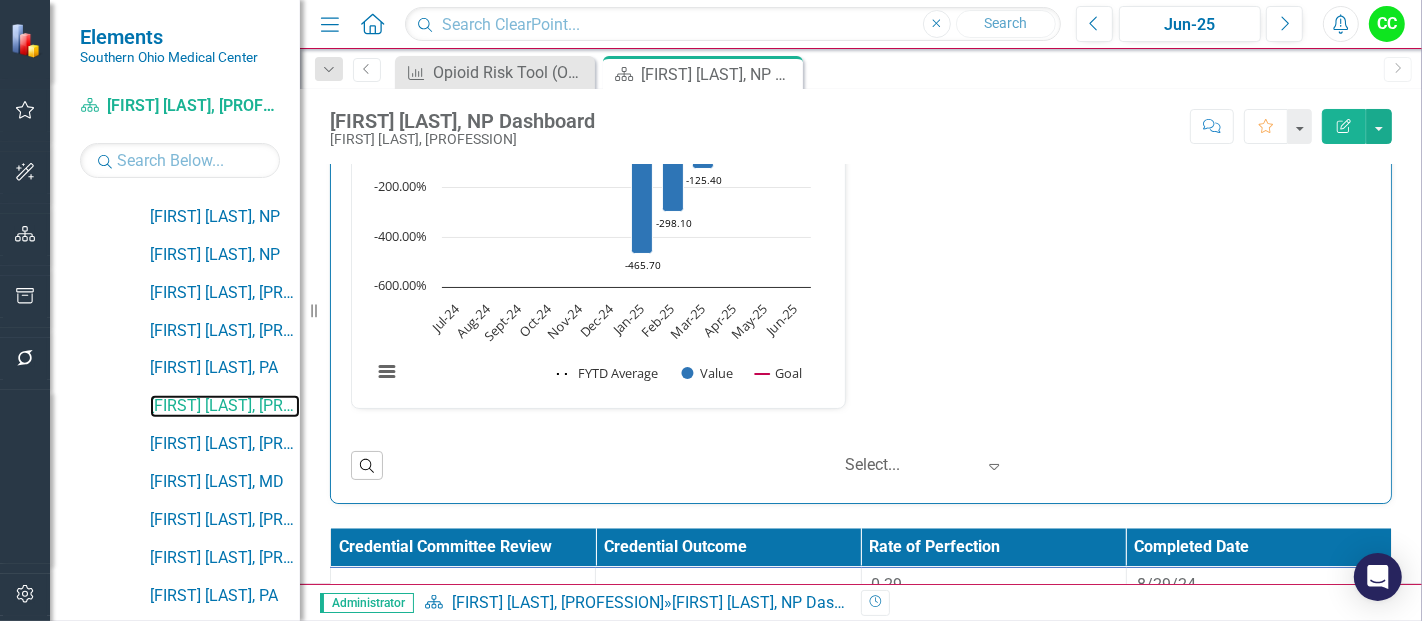 scroll, scrollTop: 2939, scrollLeft: 0, axis: vertical 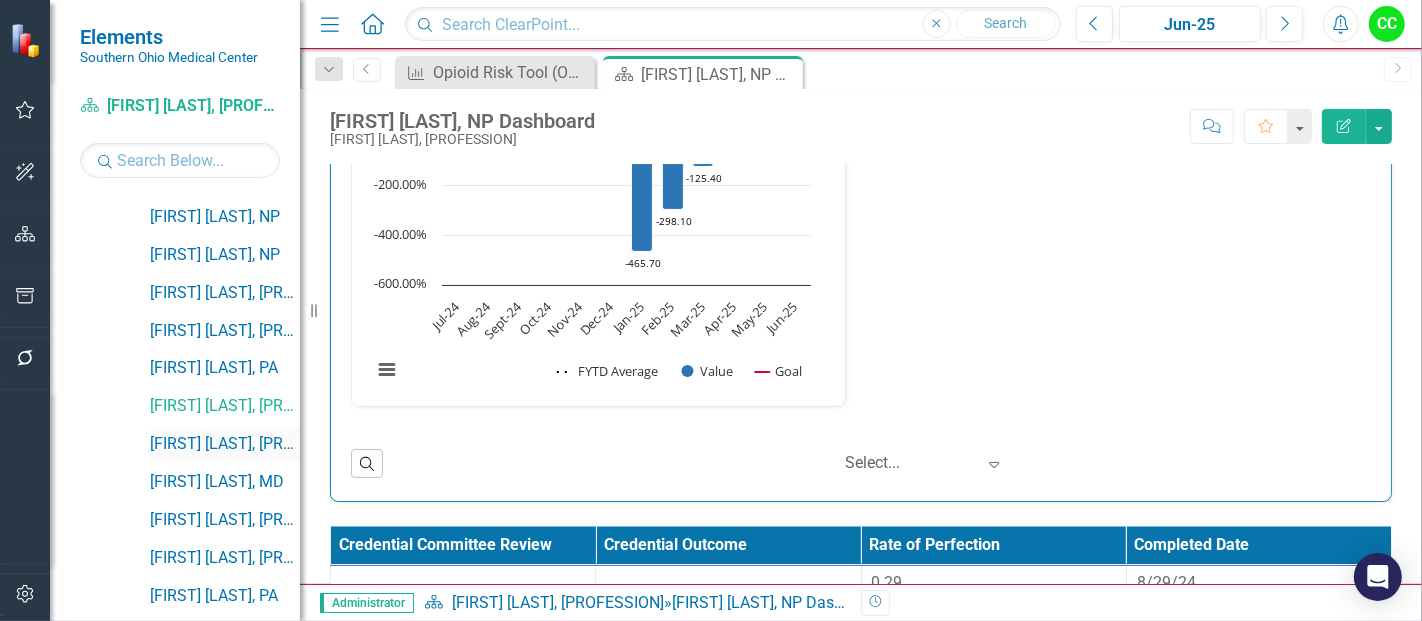 click on "[FIRST] [LAST], NP" at bounding box center (225, 444) 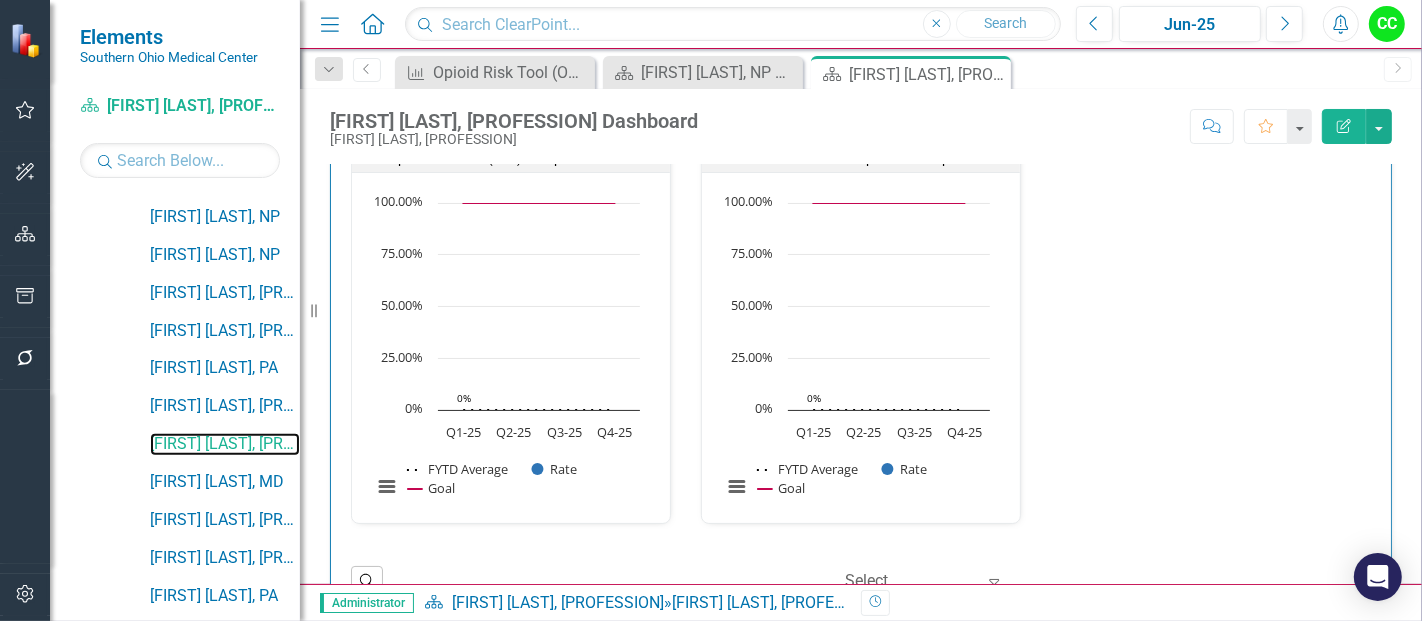 scroll, scrollTop: 644, scrollLeft: 0, axis: vertical 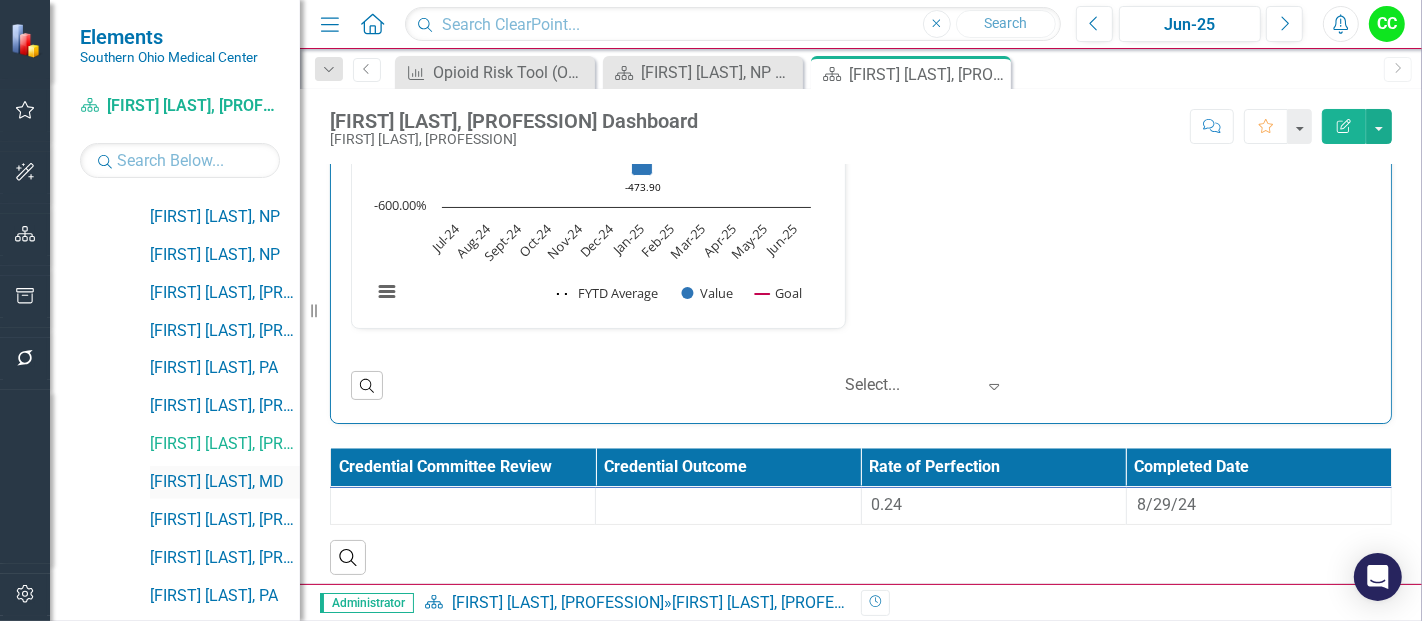 click on "[FIRST] [LAST], MD" at bounding box center [225, 482] 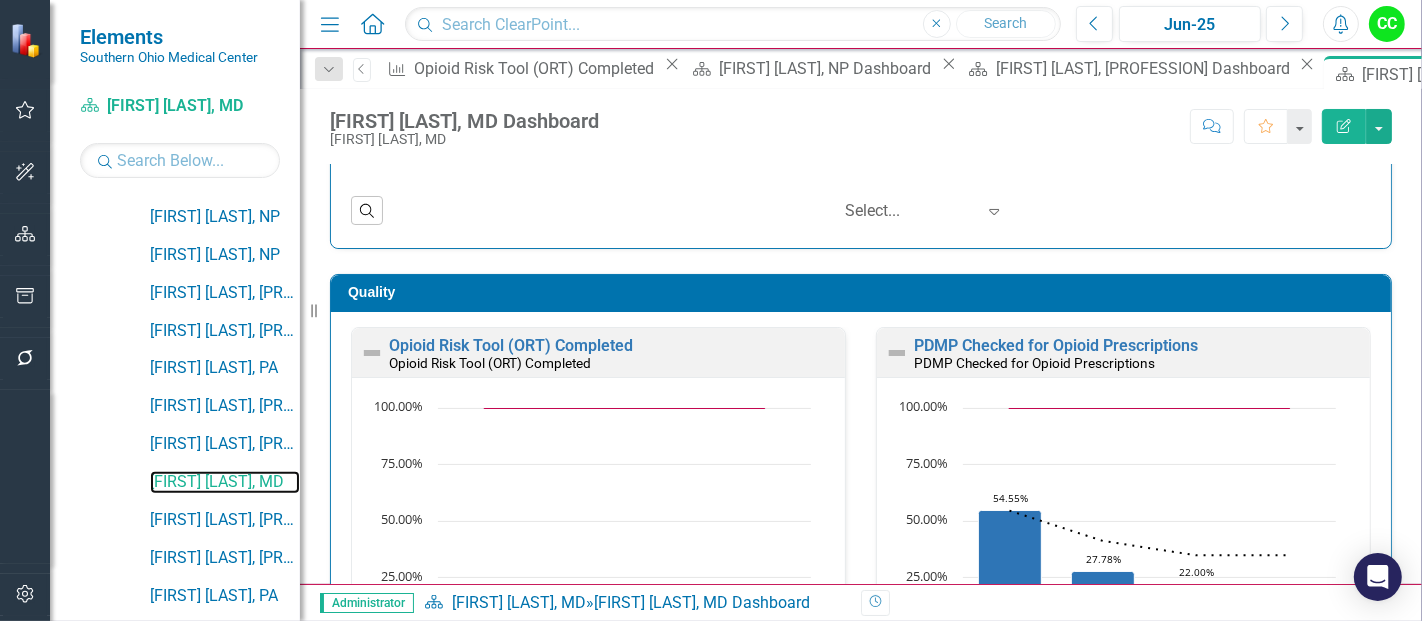 scroll, scrollTop: 588, scrollLeft: 0, axis: vertical 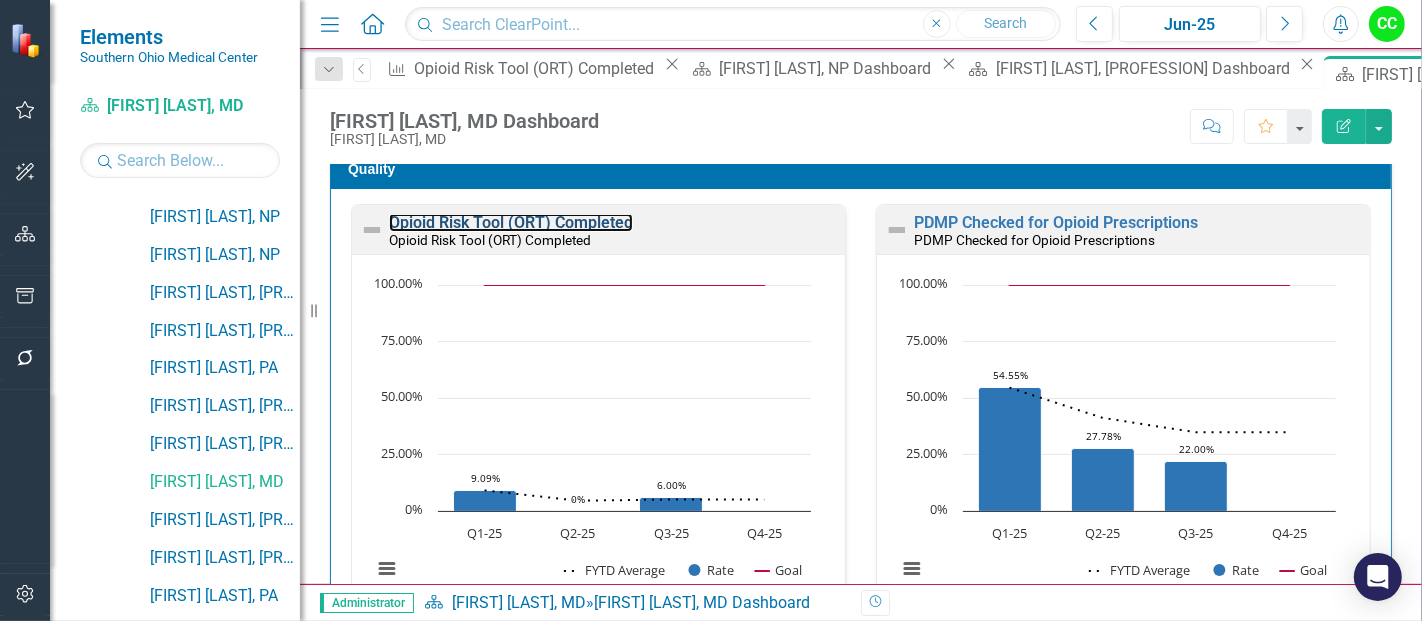 drag, startPoint x: 525, startPoint y: 222, endPoint x: 583, endPoint y: 615, distance: 397.25684 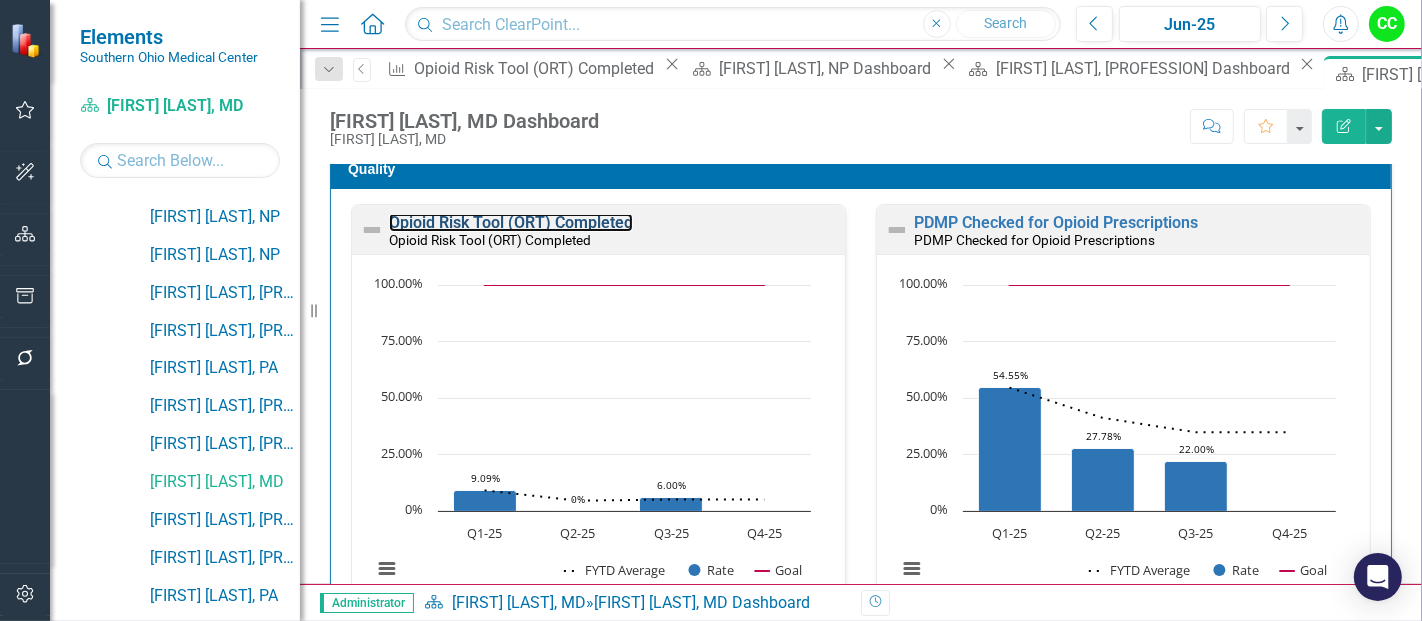 click on "Opioid Risk Tool (ORT) Completed" at bounding box center (511, 222) 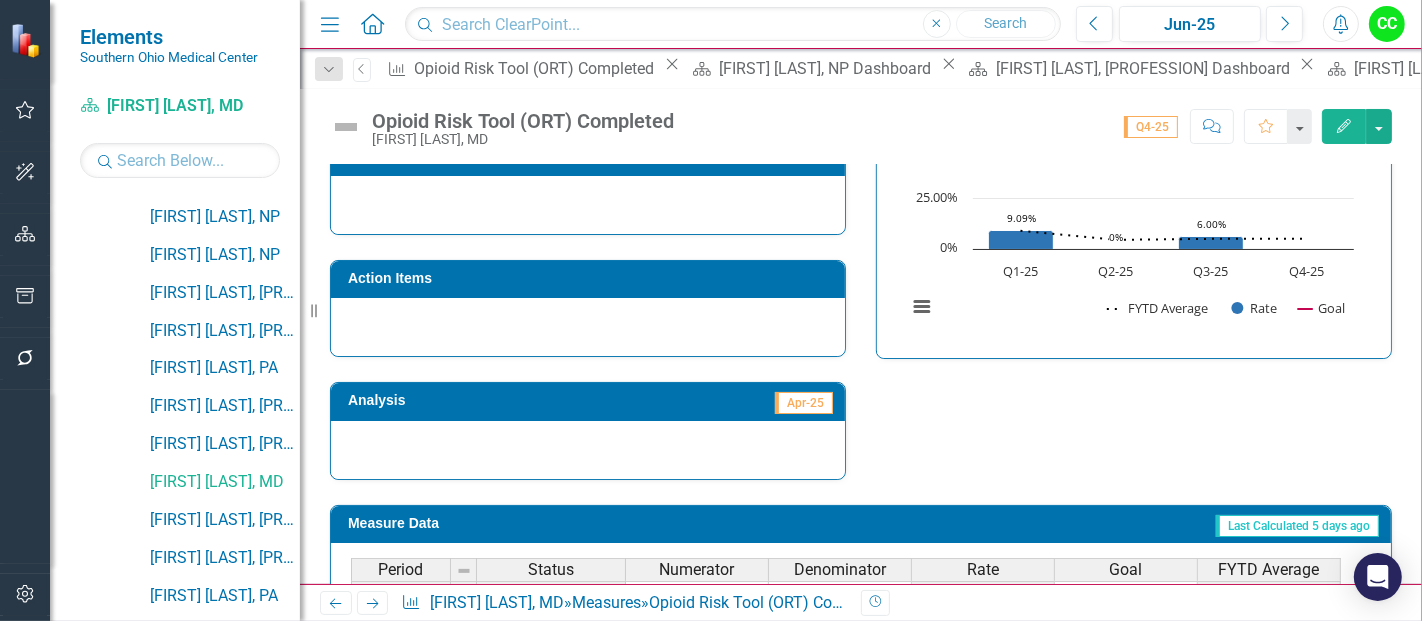 scroll, scrollTop: 866, scrollLeft: 0, axis: vertical 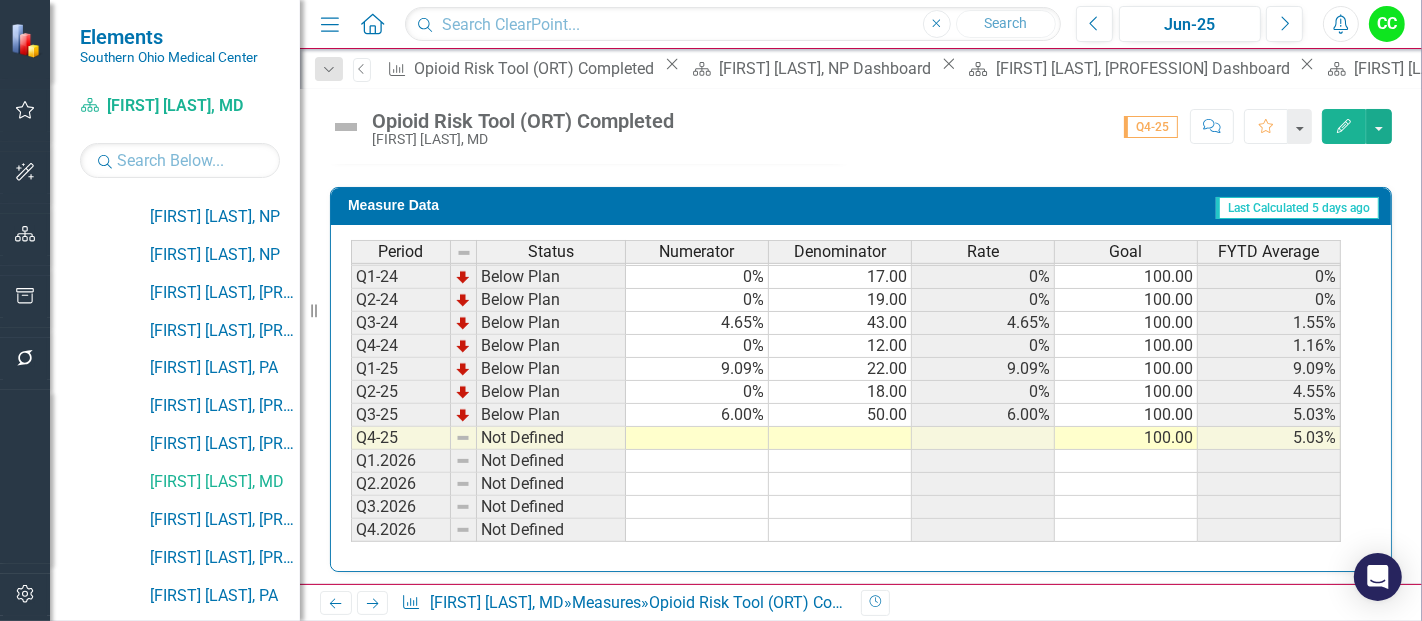 click at bounding box center (697, 438) 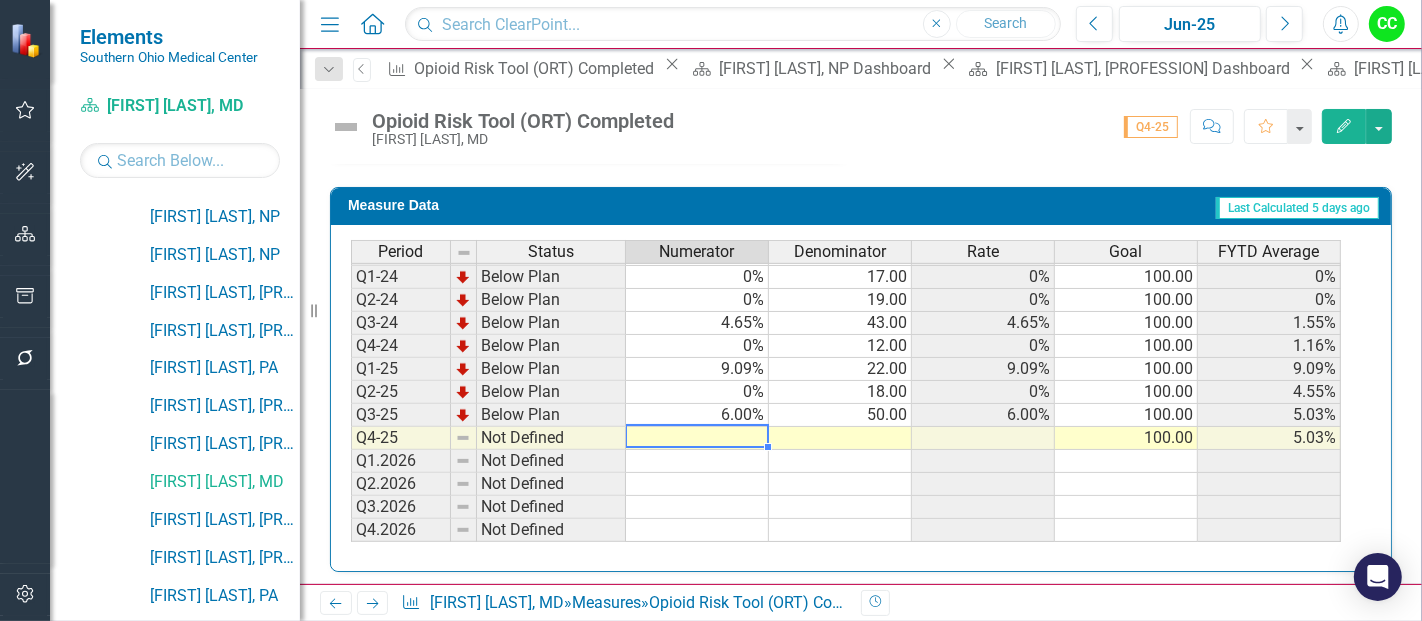 type on "0" 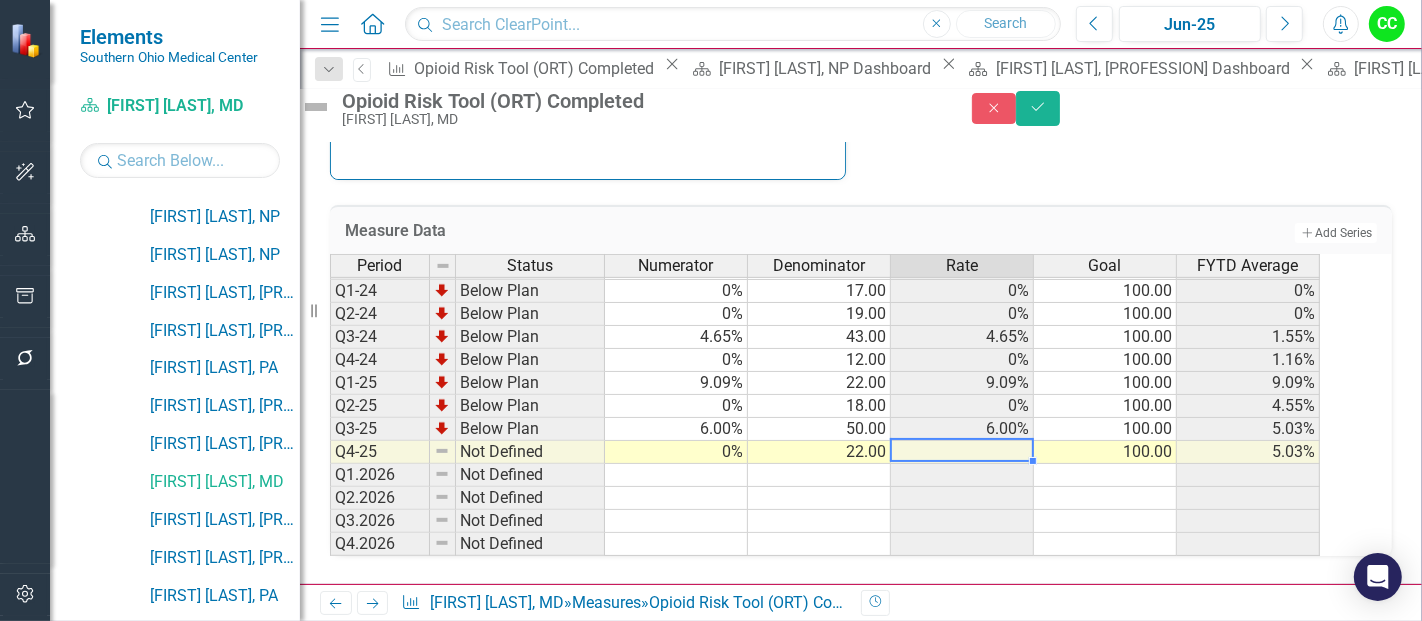 type on "22" 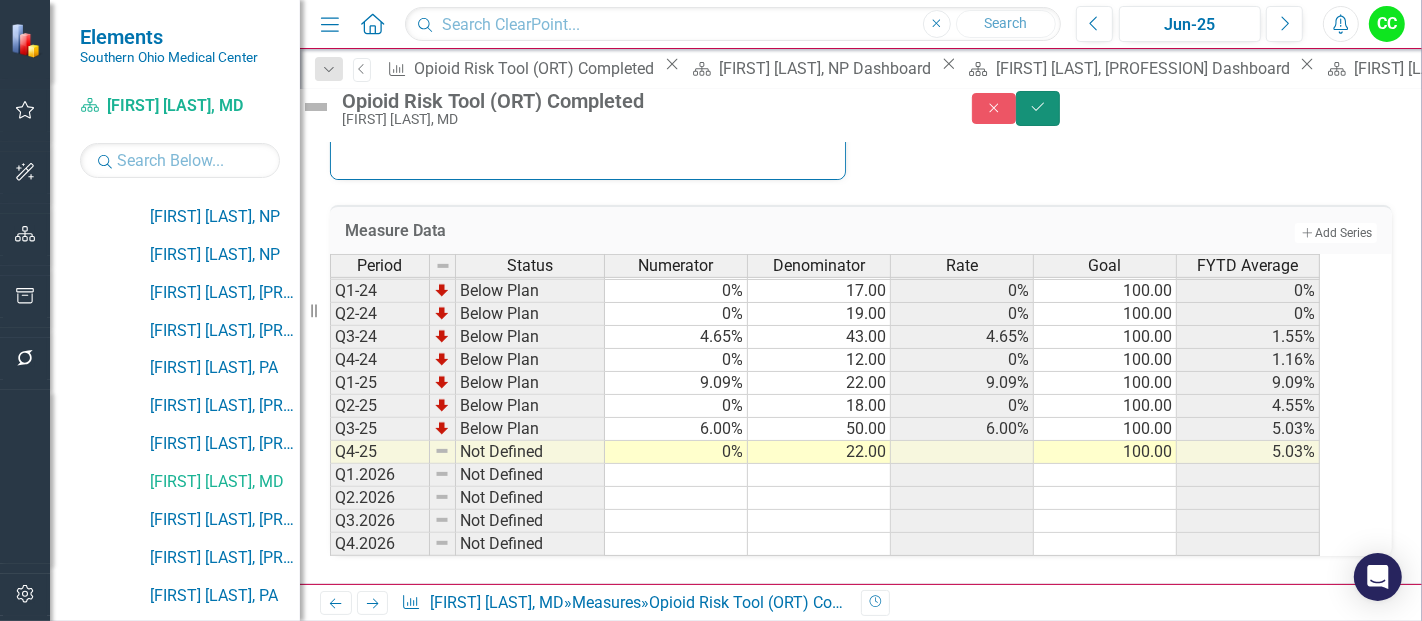 click on "Save" at bounding box center [1038, 108] 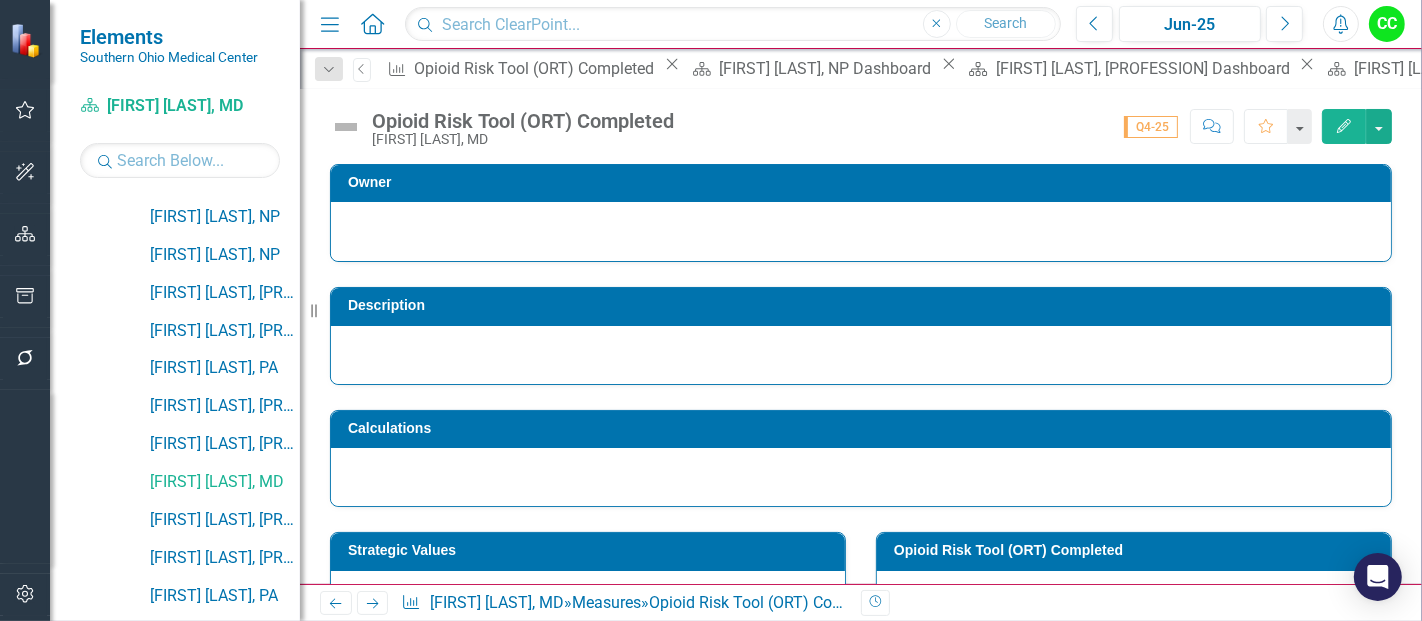 click on "Close" 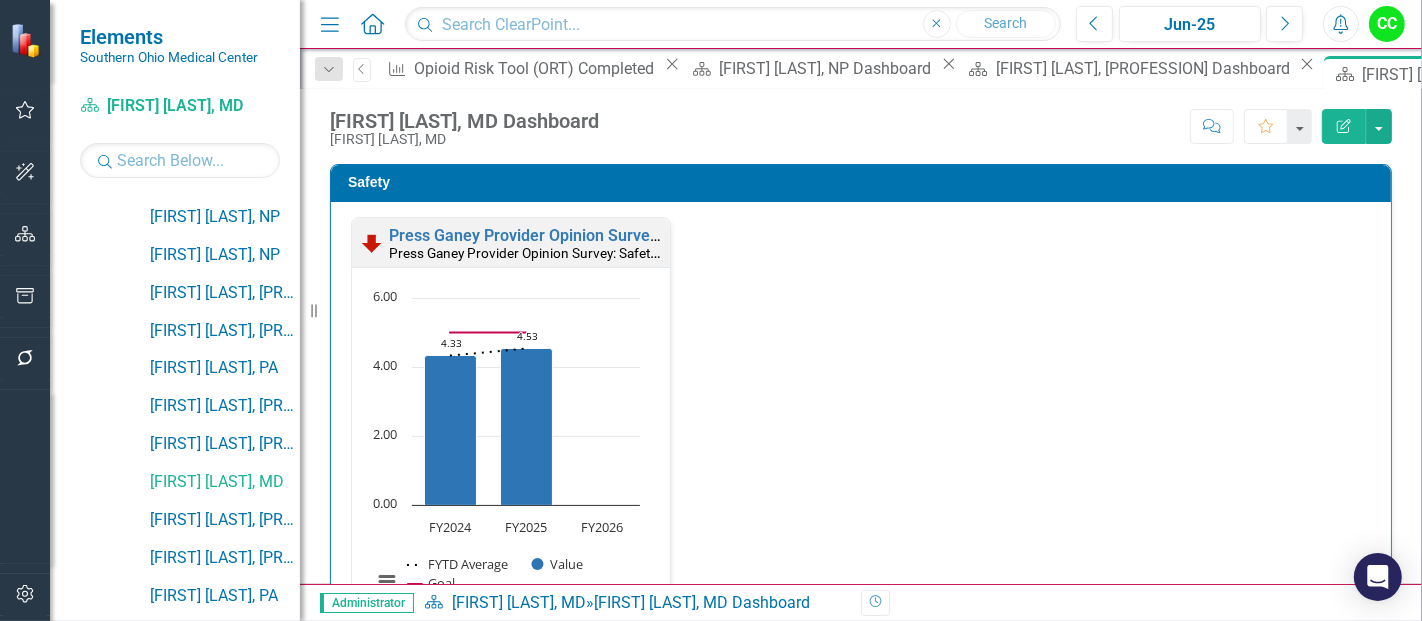 scroll, scrollTop: 568, scrollLeft: 0, axis: vertical 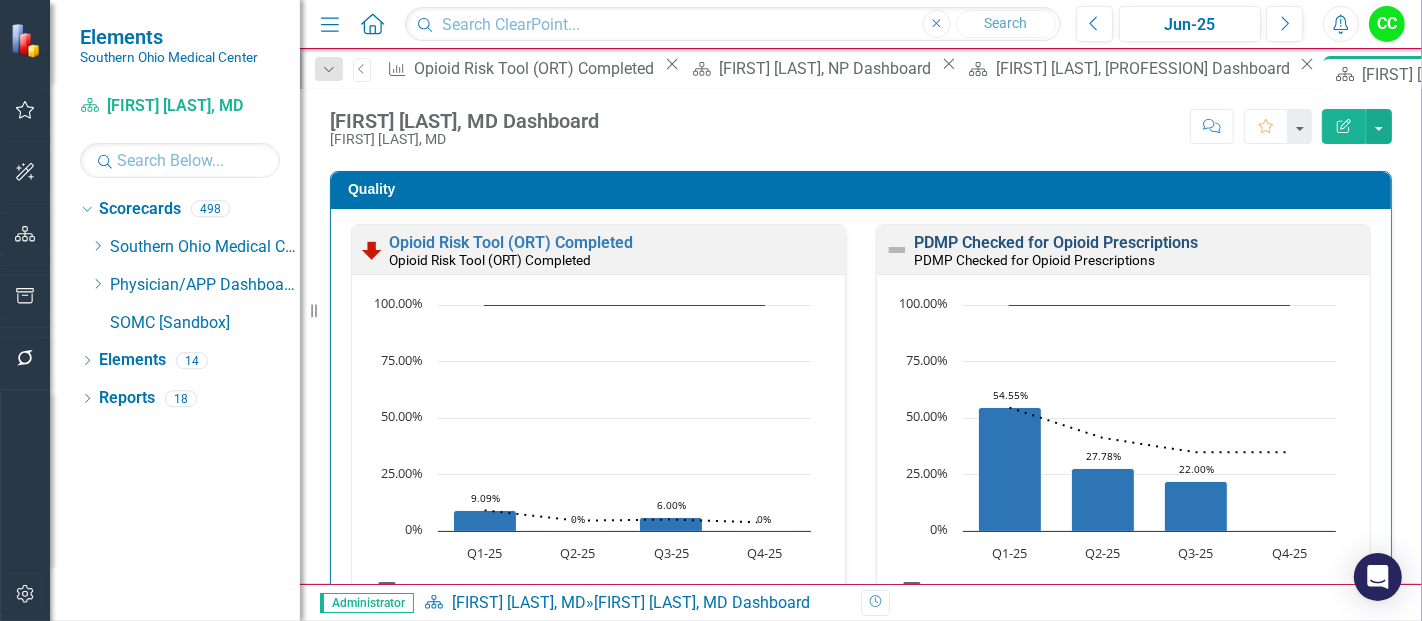 click on "PDMP Checked for Opioid Prescriptions" at bounding box center [1056, 242] 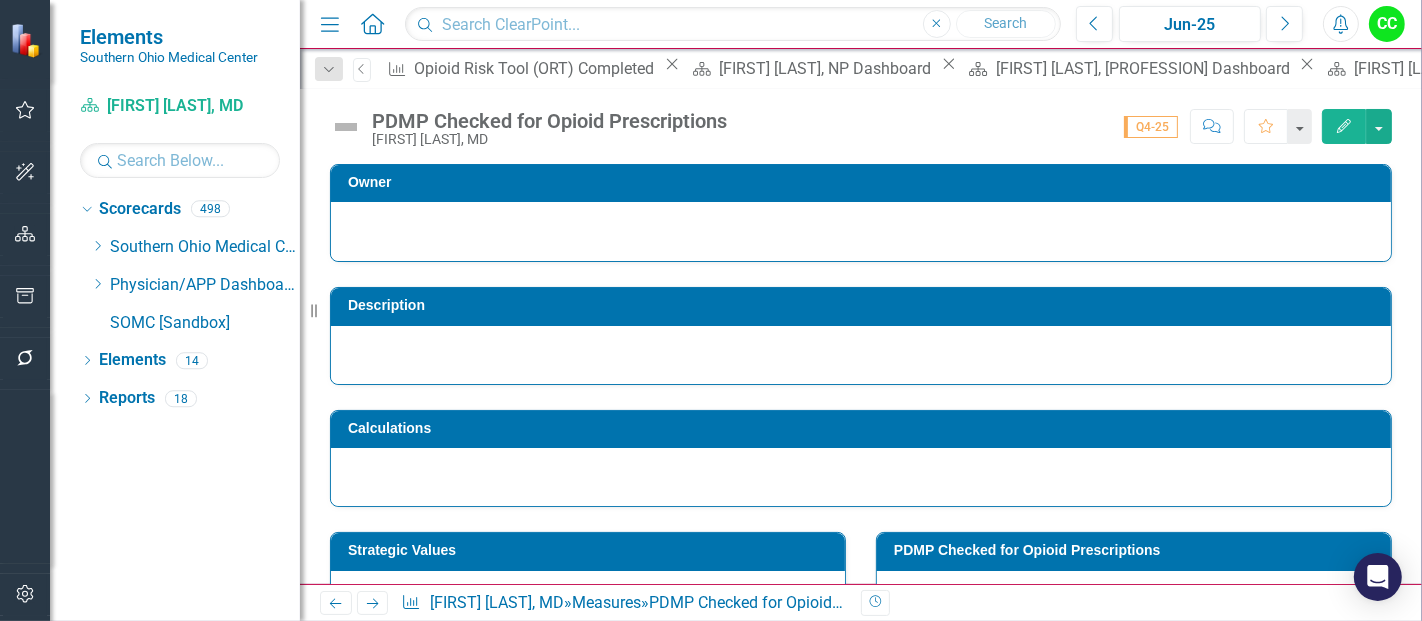 scroll, scrollTop: 866, scrollLeft: 0, axis: vertical 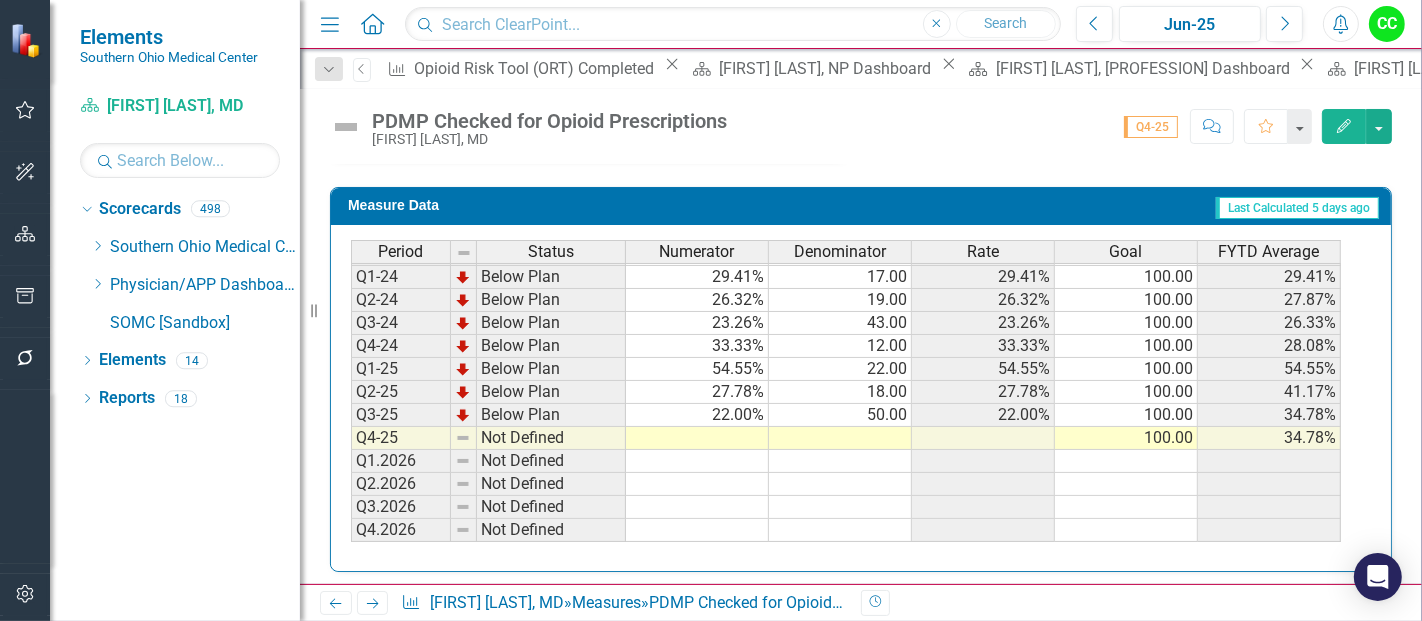 click at bounding box center (697, 438) 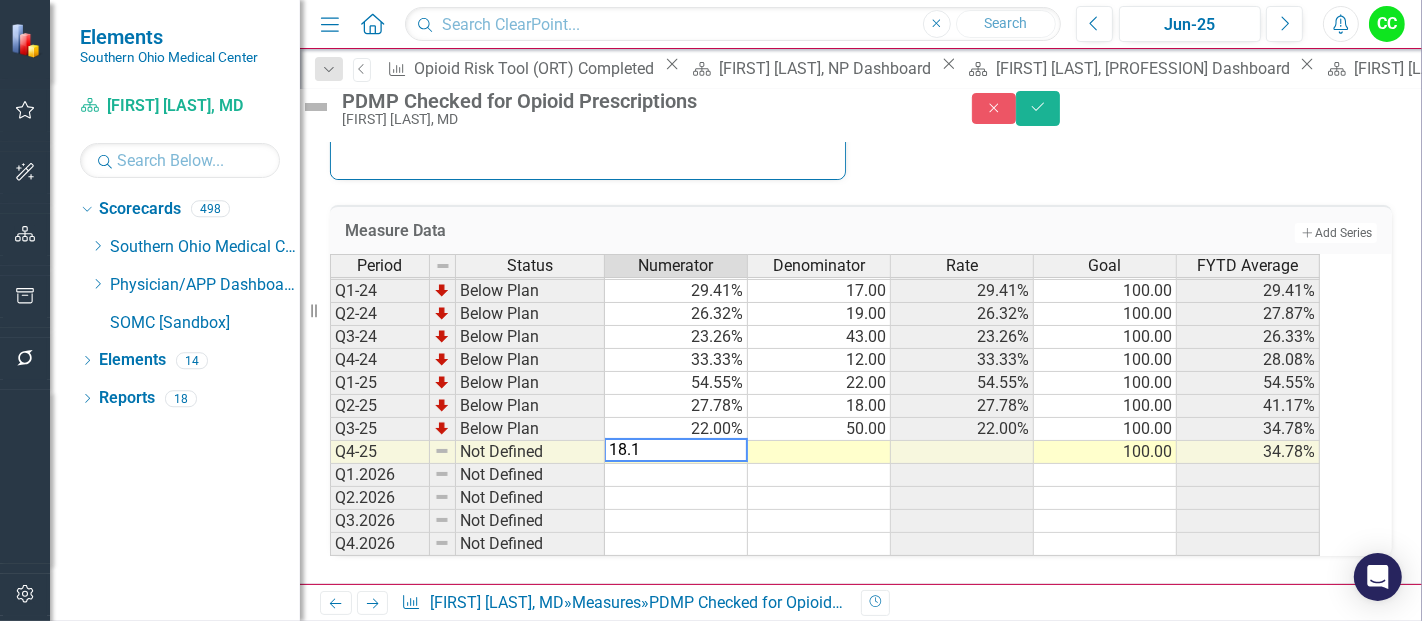 type on "18.18" 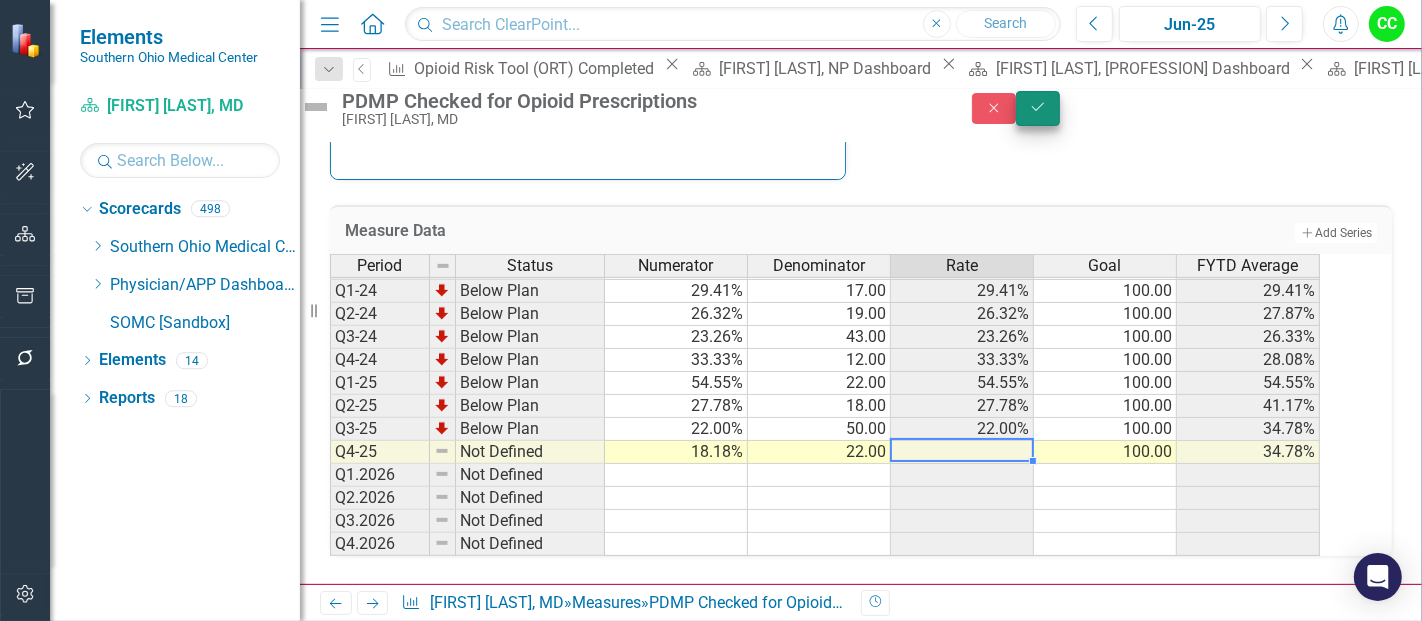 type on "22" 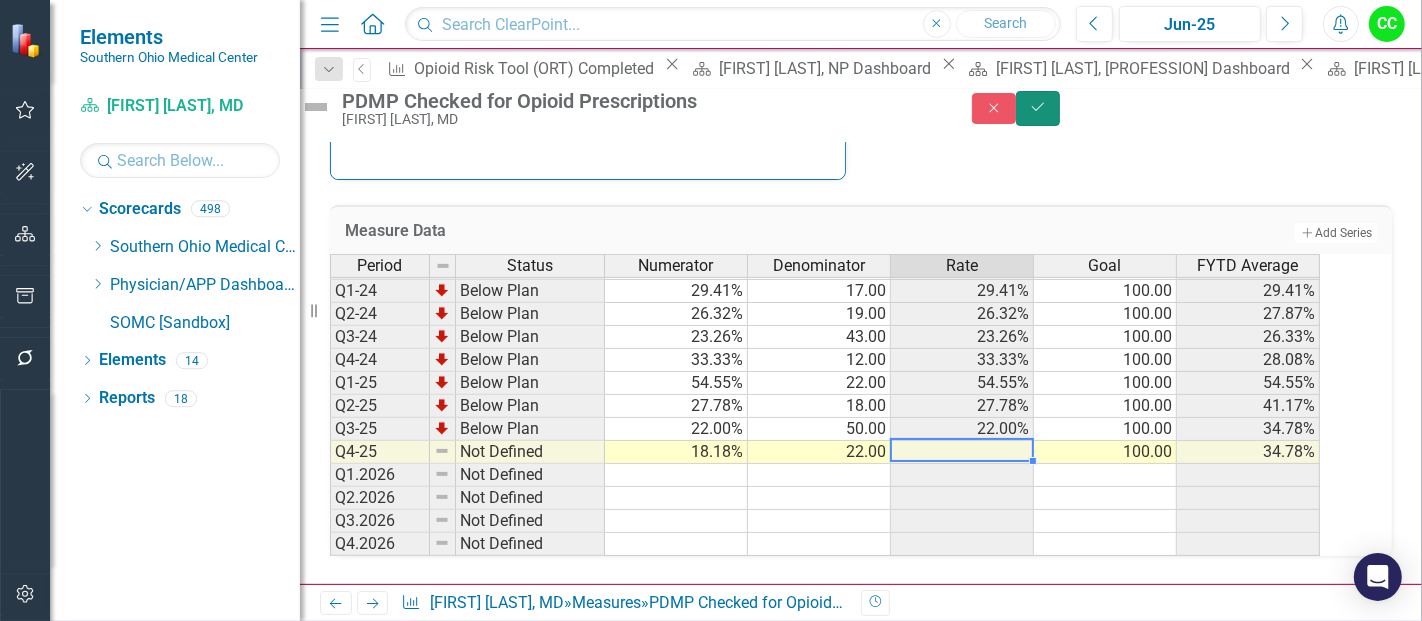 click 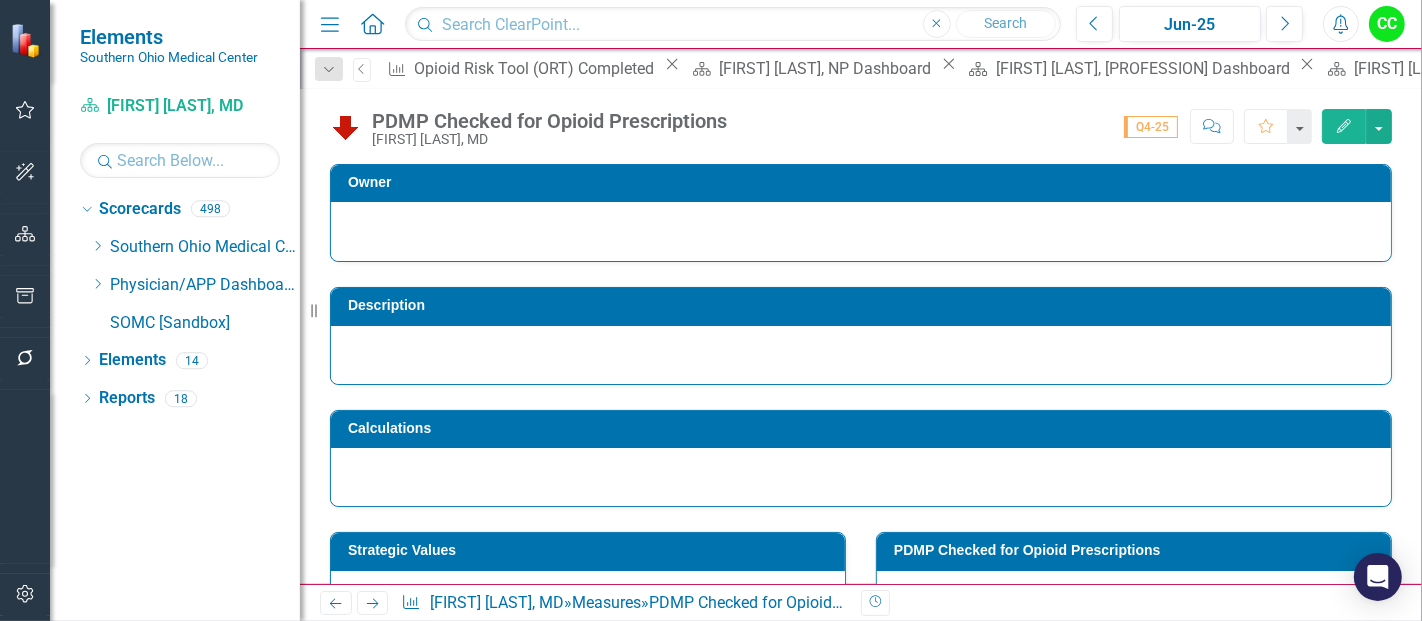 click on "Close" 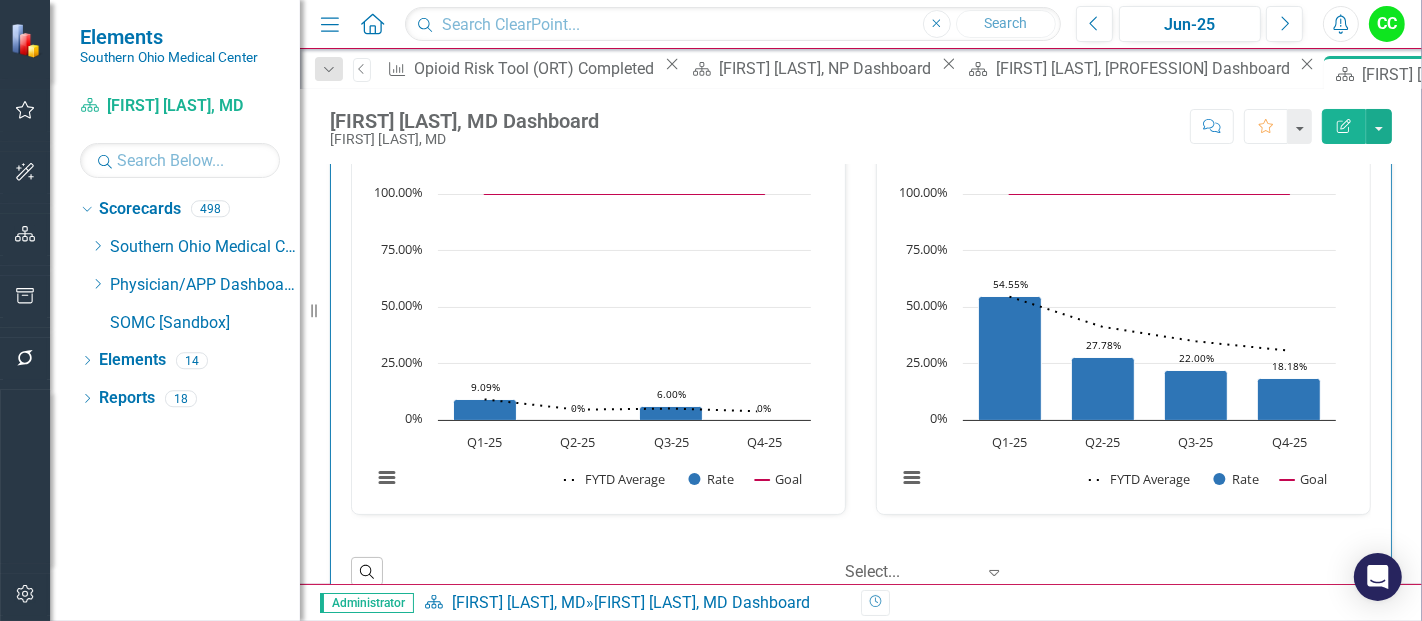 scroll, scrollTop: 2917, scrollLeft: 0, axis: vertical 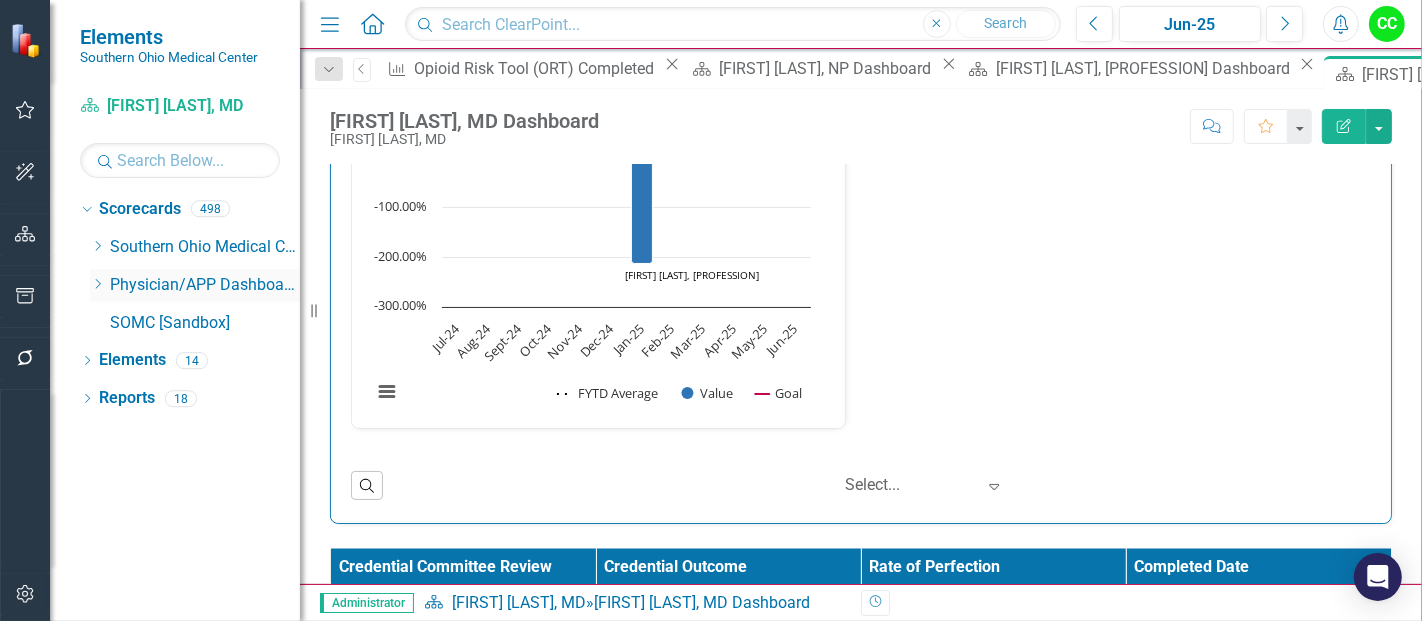 click on "Dropdown" 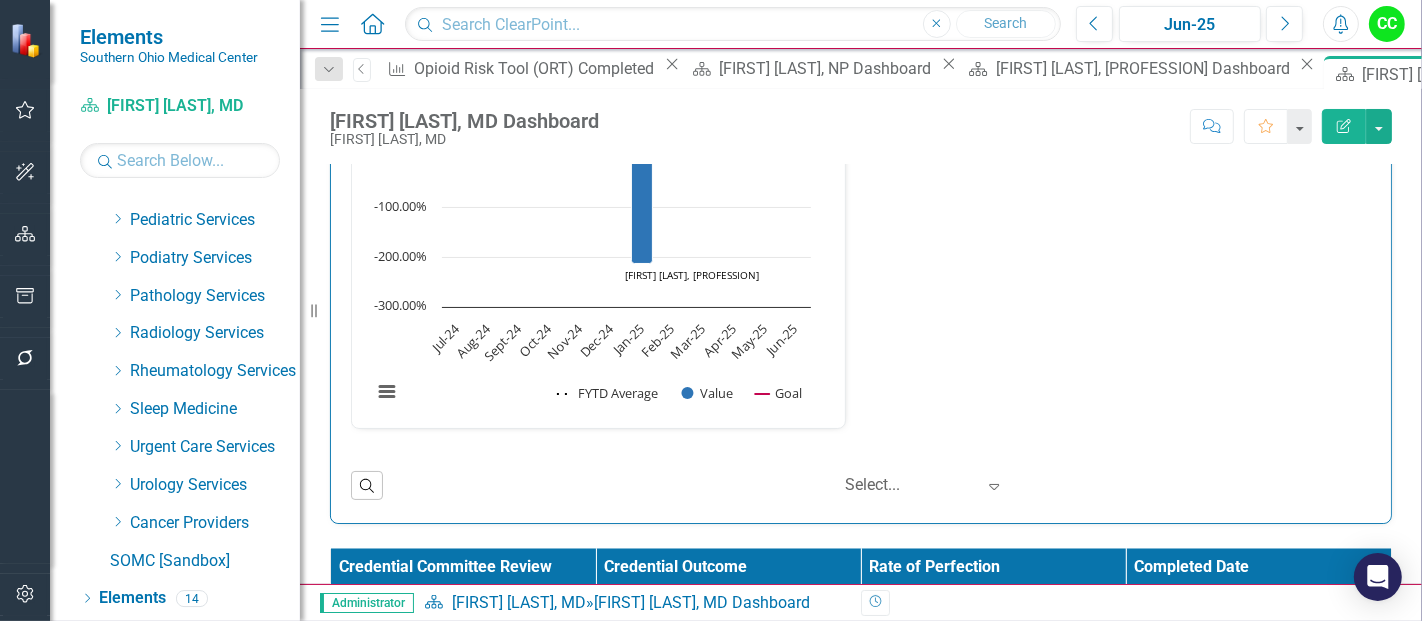 scroll, scrollTop: 1008, scrollLeft: 0, axis: vertical 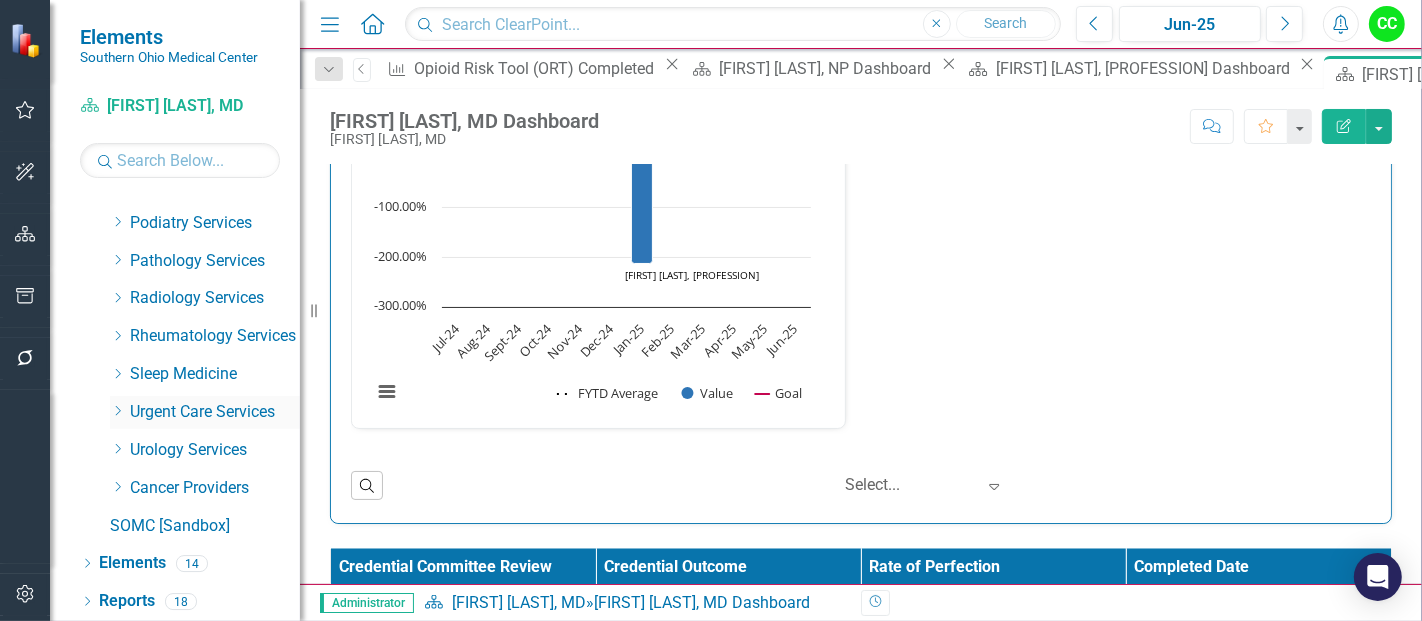 click 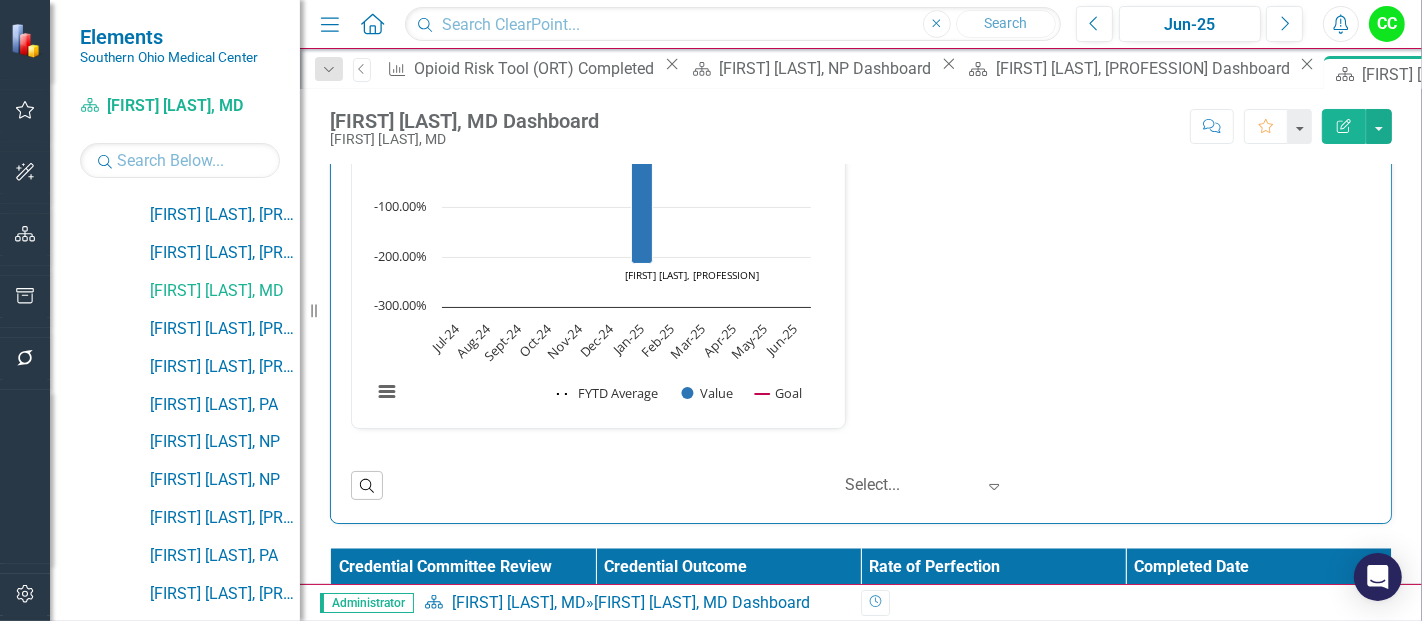 scroll, scrollTop: 1634, scrollLeft: 0, axis: vertical 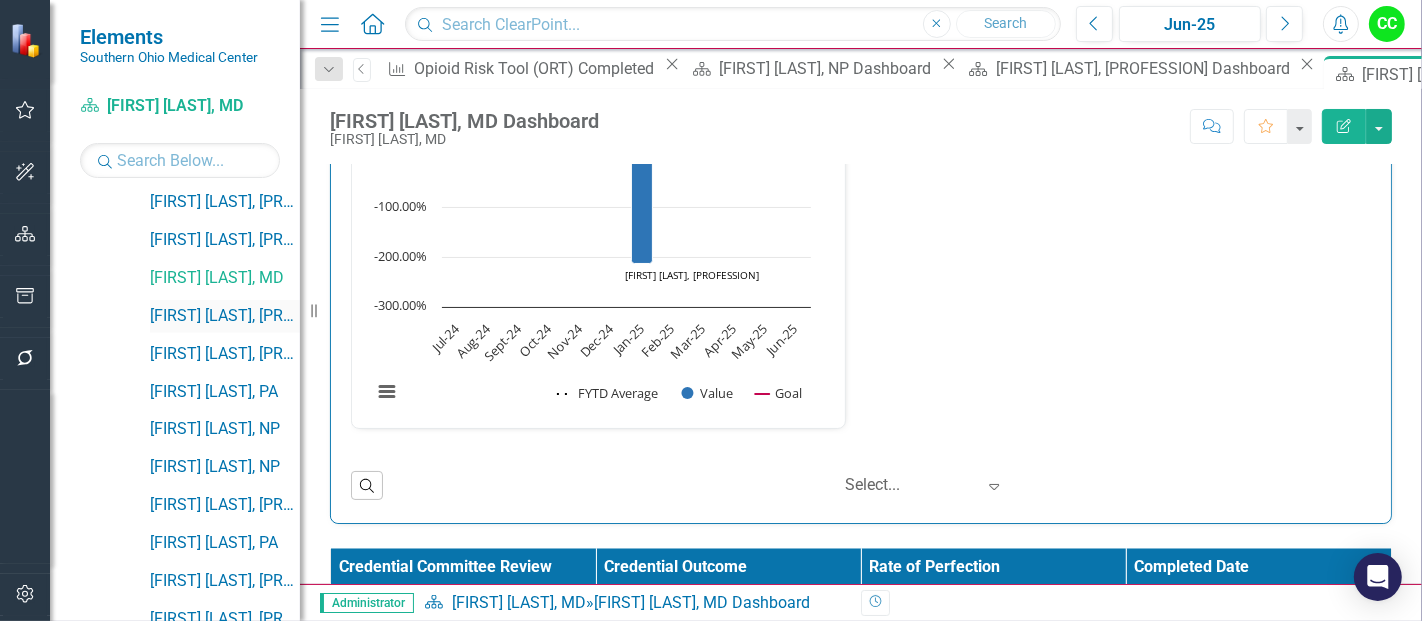 click on "[FIRST] [LAST], DO" at bounding box center (225, 316) 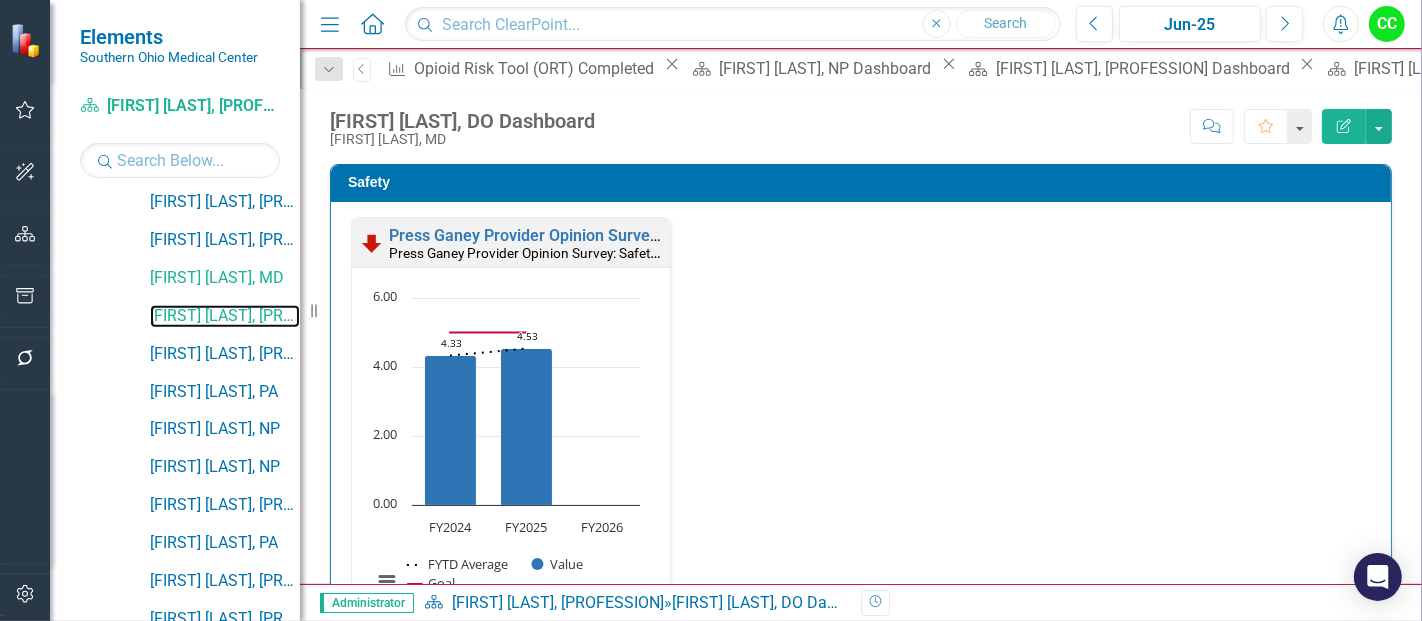 scroll, scrollTop: 1, scrollLeft: 0, axis: vertical 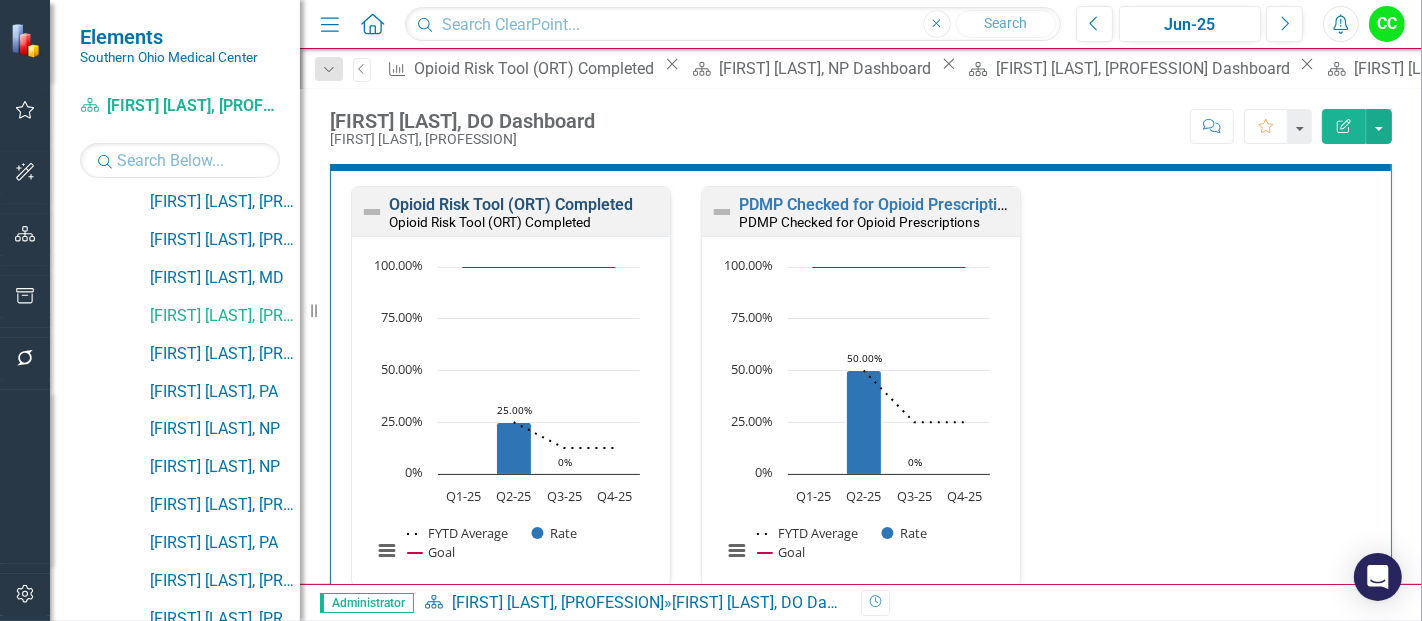 click on "Opioid Risk Tool (ORT) Completed" at bounding box center (511, 204) 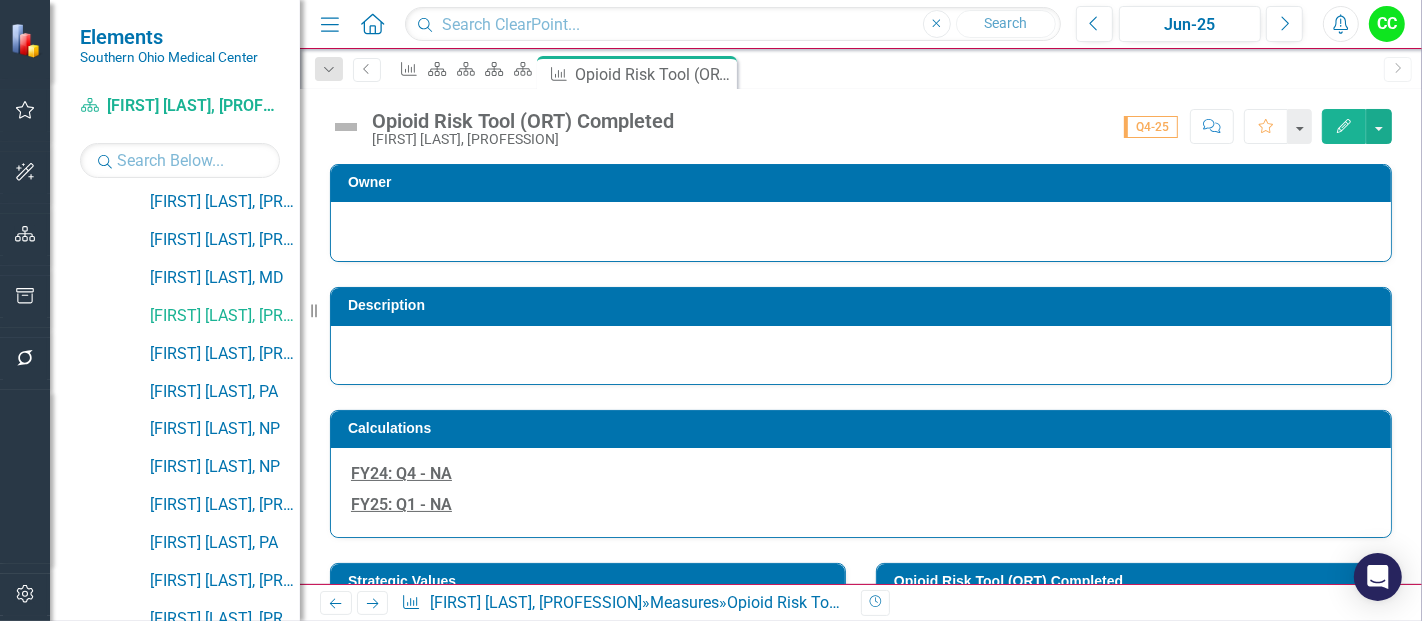 scroll, scrollTop: 796, scrollLeft: 0, axis: vertical 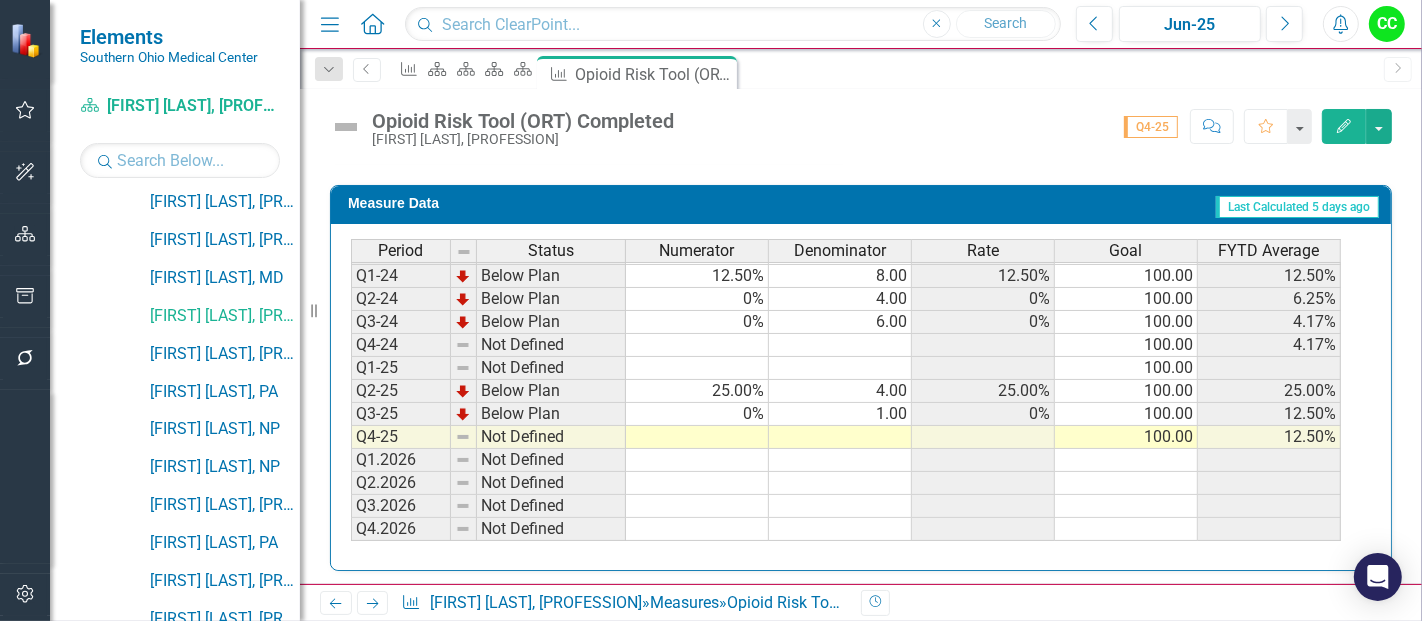 click at bounding box center [697, 437] 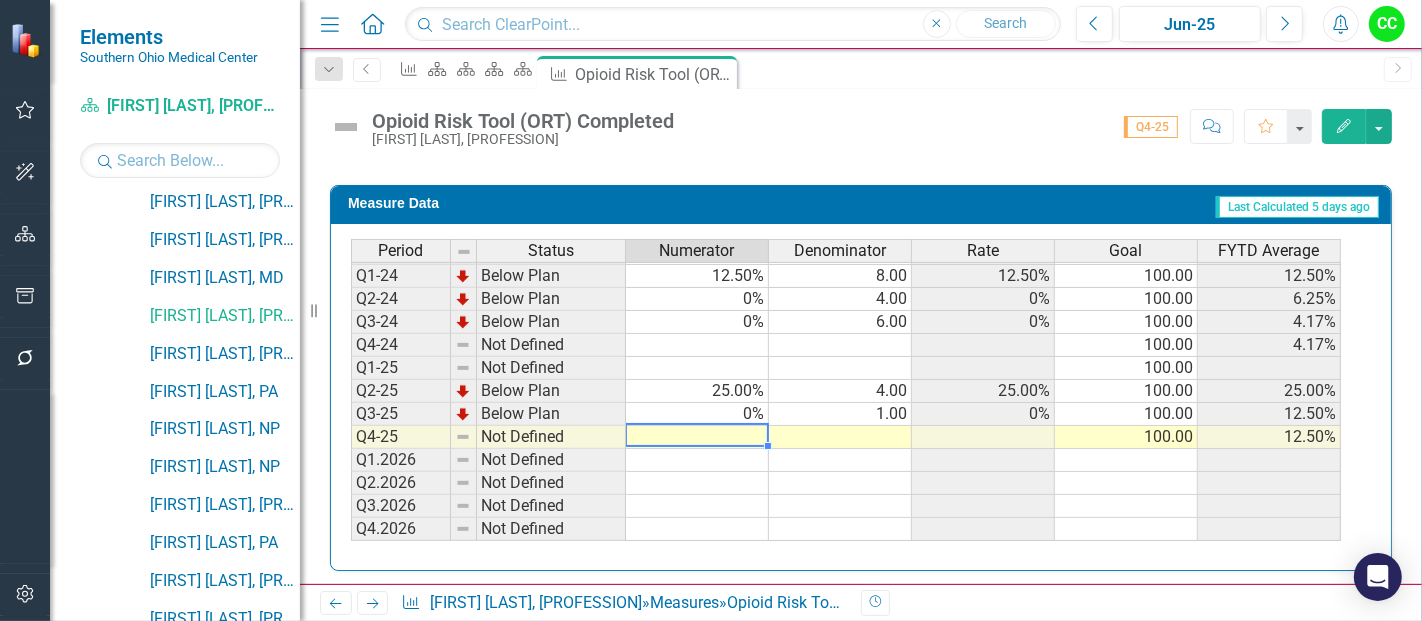 type on "0" 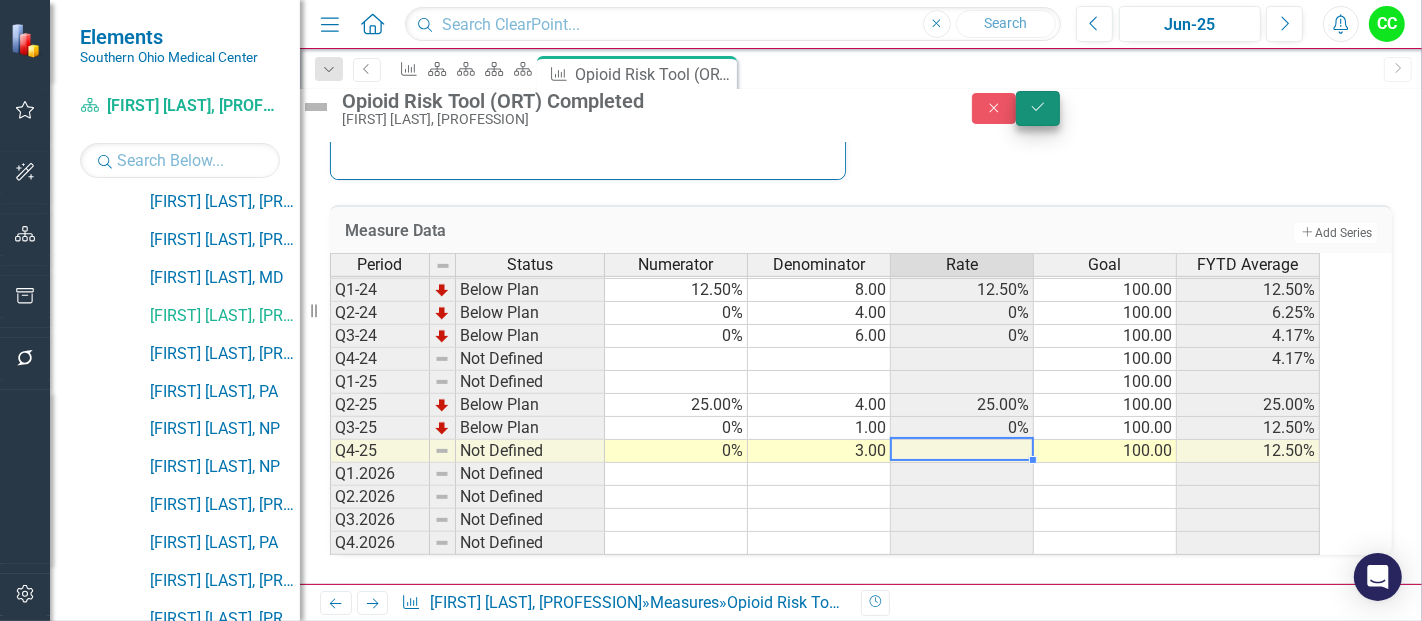 type on "3" 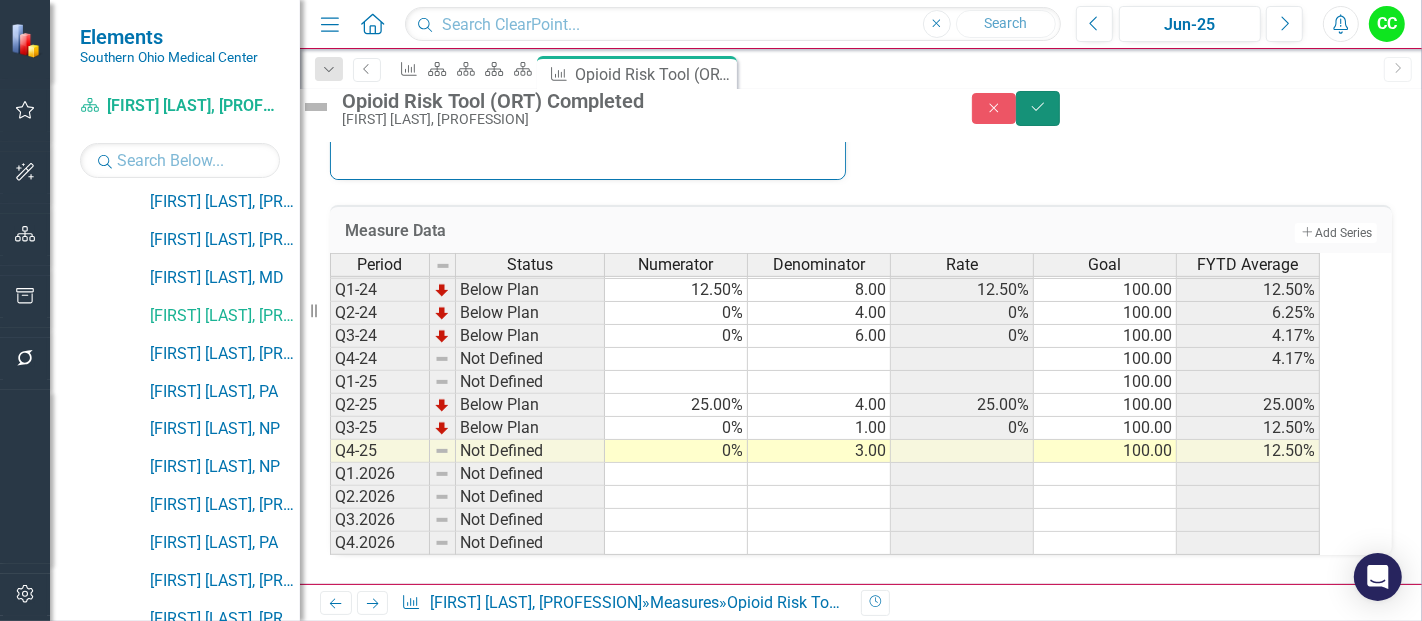 click on "Save" at bounding box center [1038, 108] 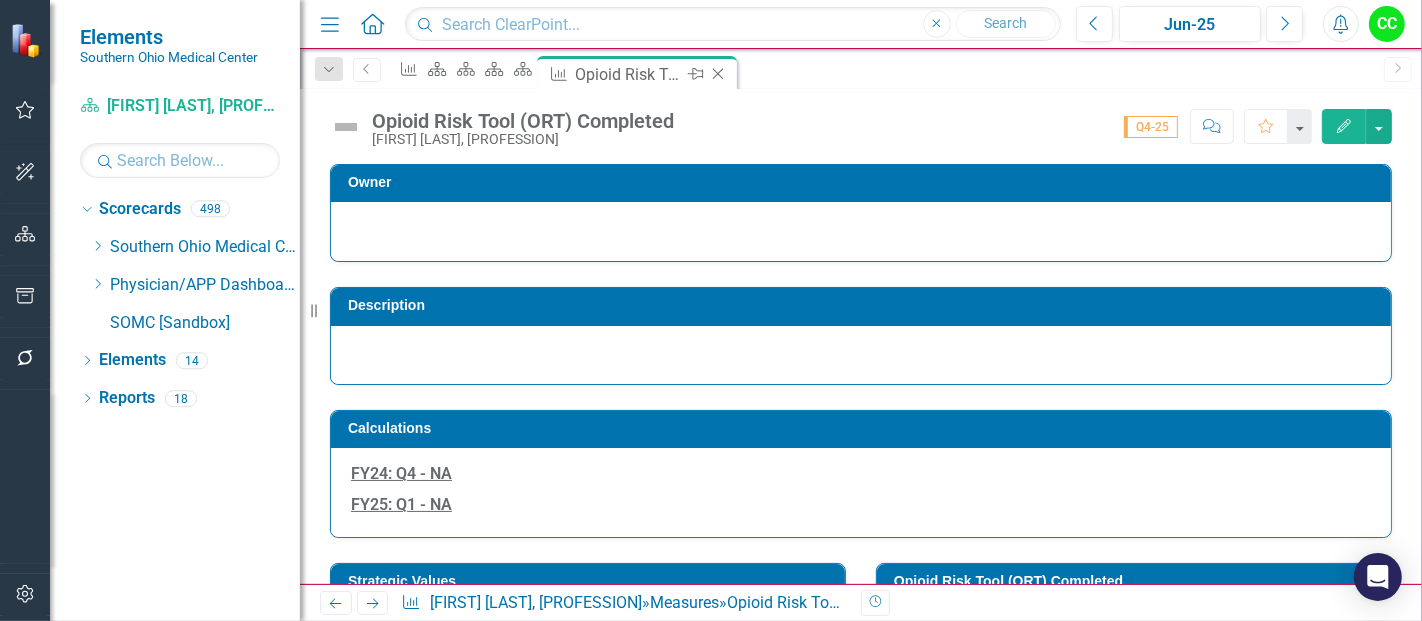 scroll, scrollTop: 0, scrollLeft: 0, axis: both 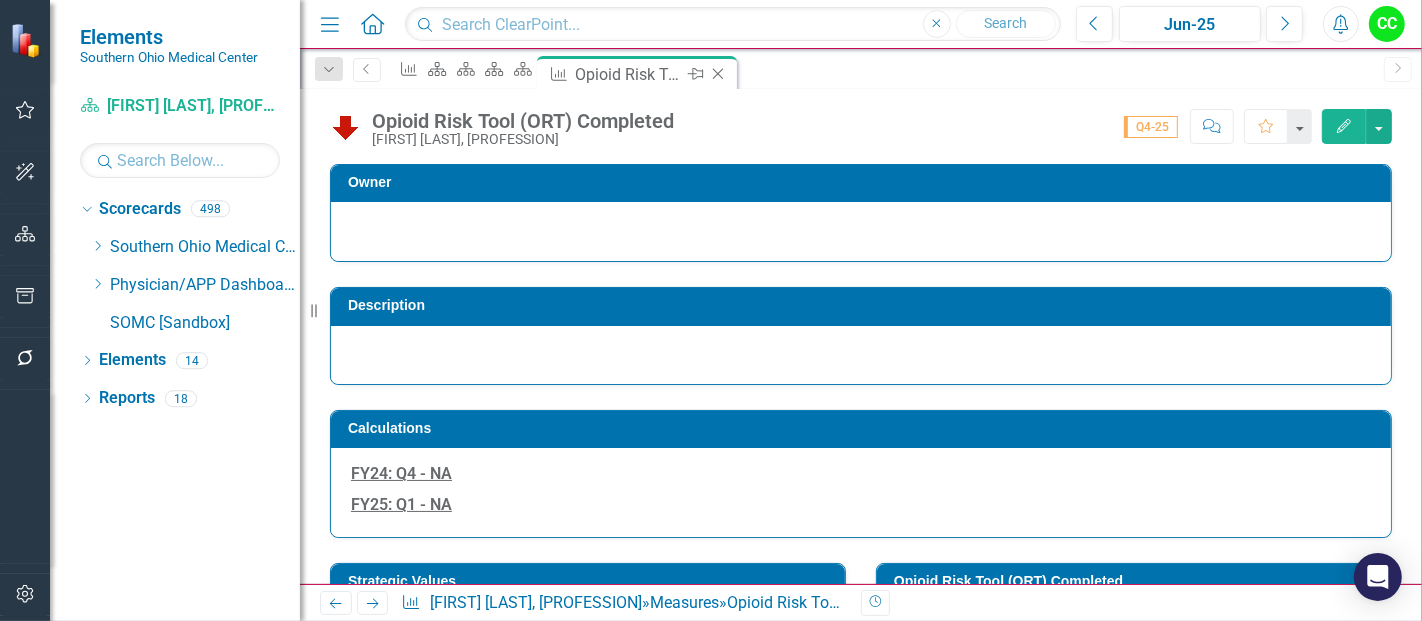 click 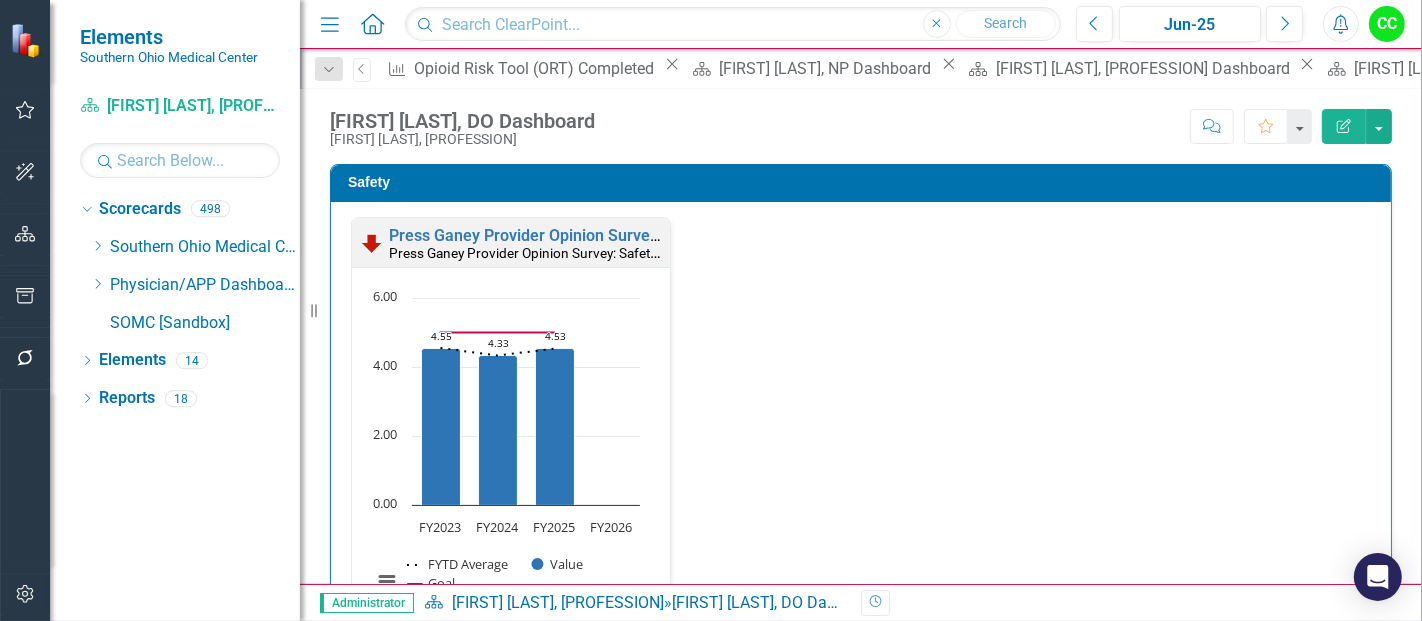 scroll, scrollTop: 708, scrollLeft: 0, axis: vertical 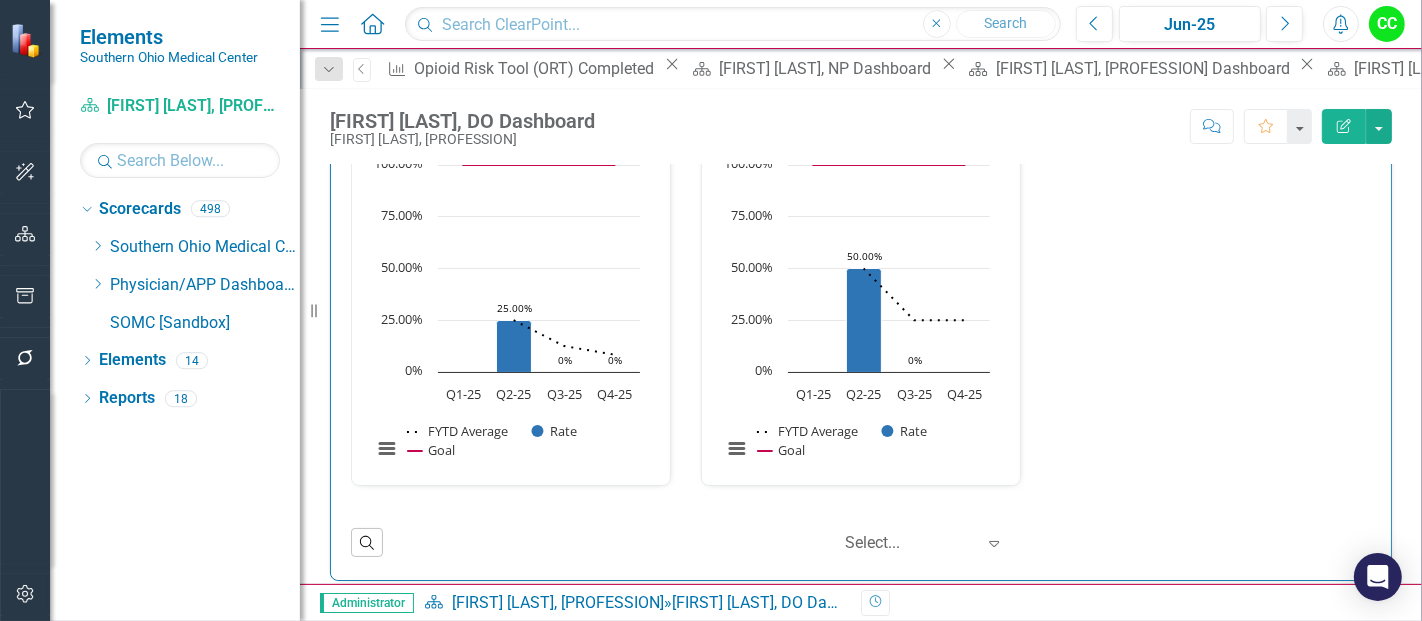 click on "PDMP Checked for Opioid Prescriptions" at bounding box center (881, 102) 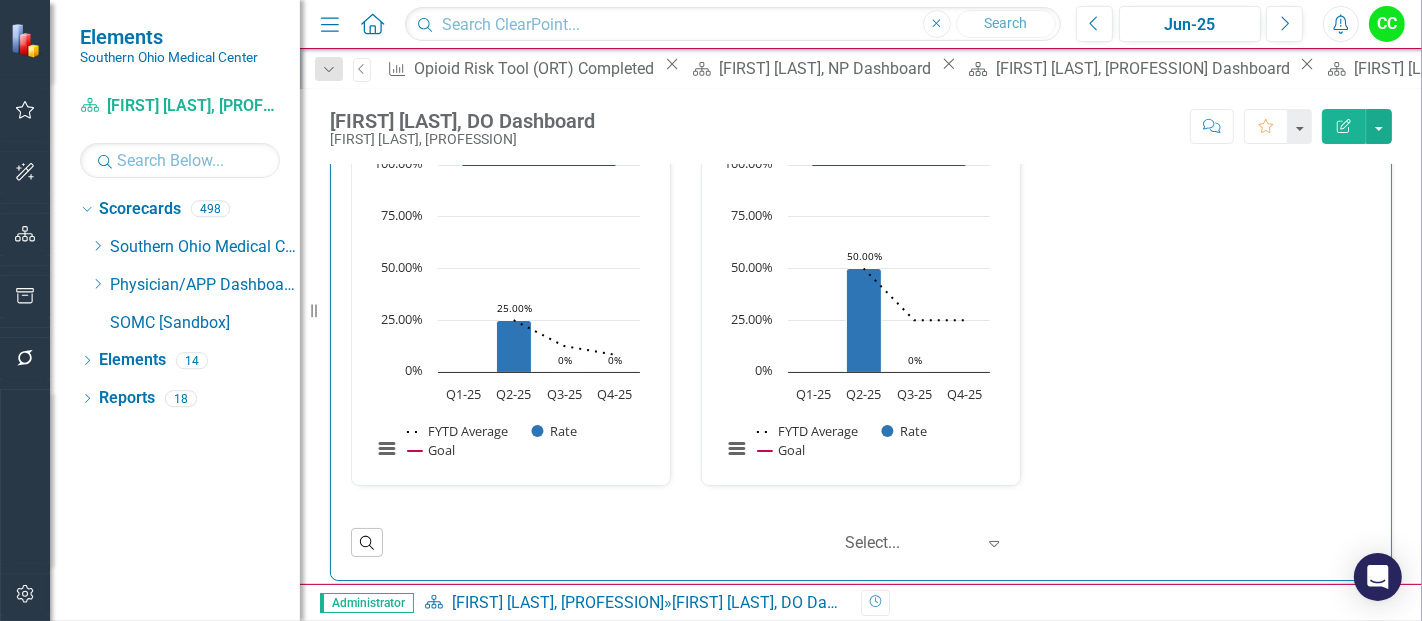 scroll, scrollTop: 0, scrollLeft: 0, axis: both 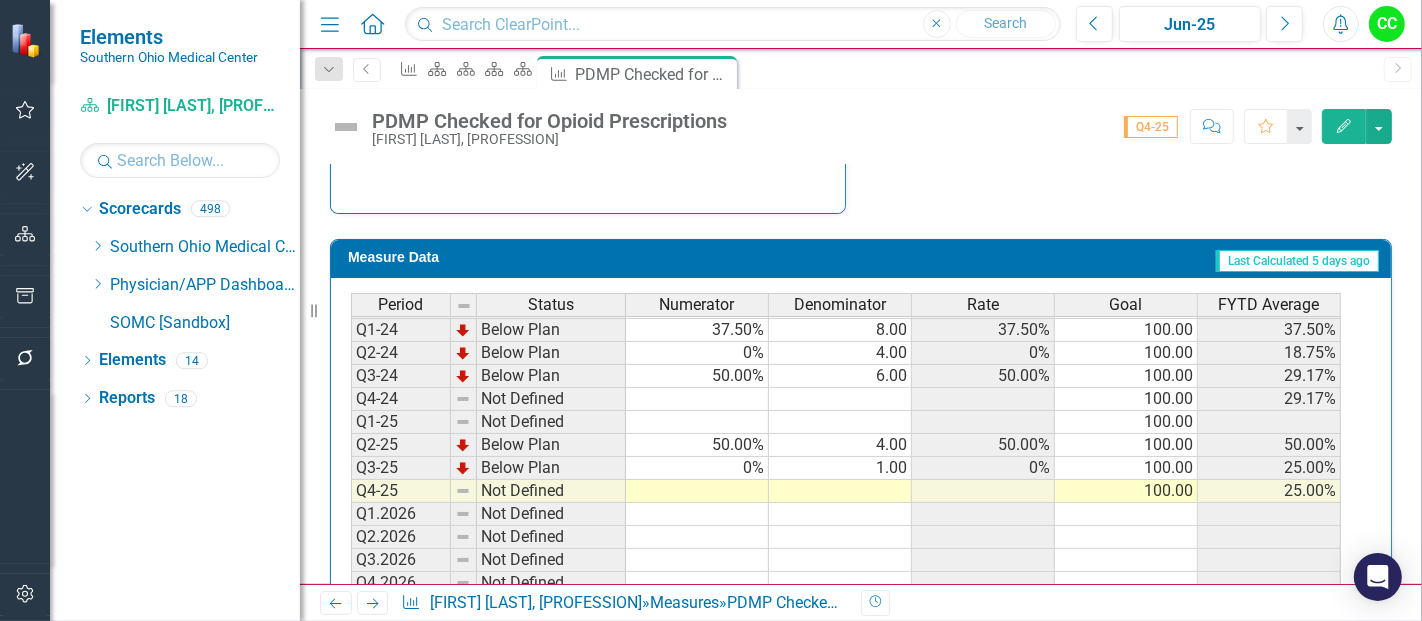 click at bounding box center (697, 491) 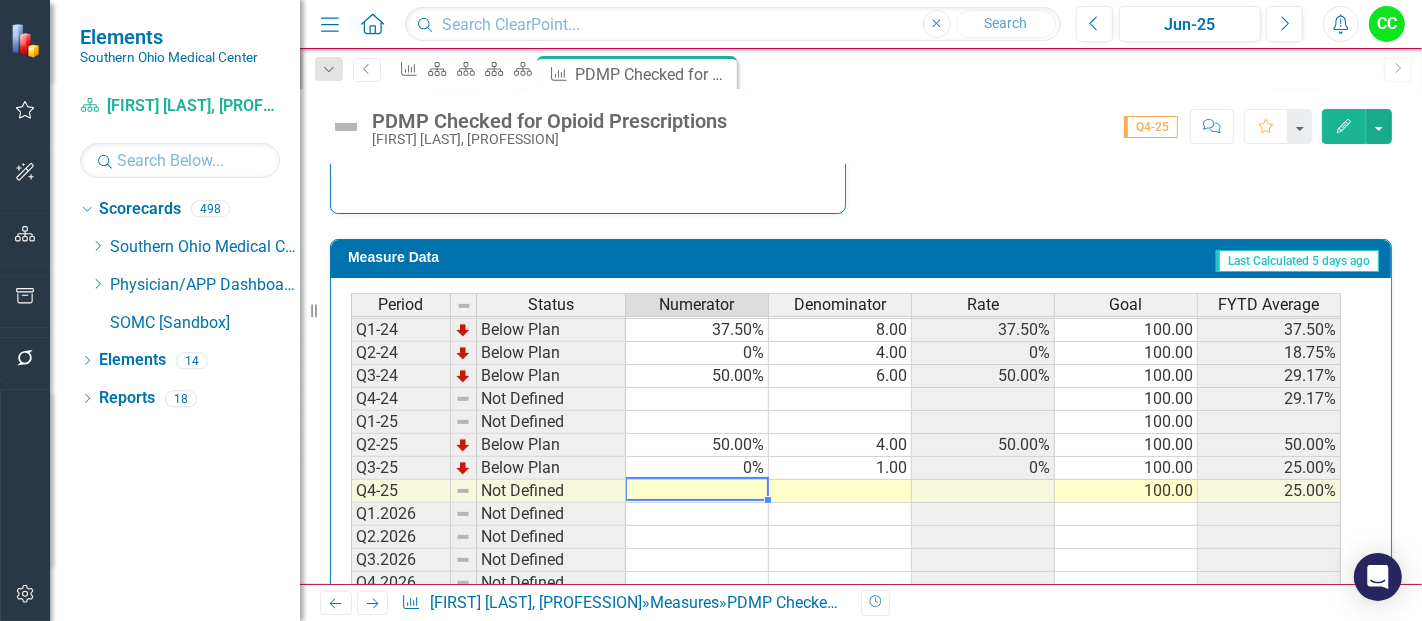 type on "0" 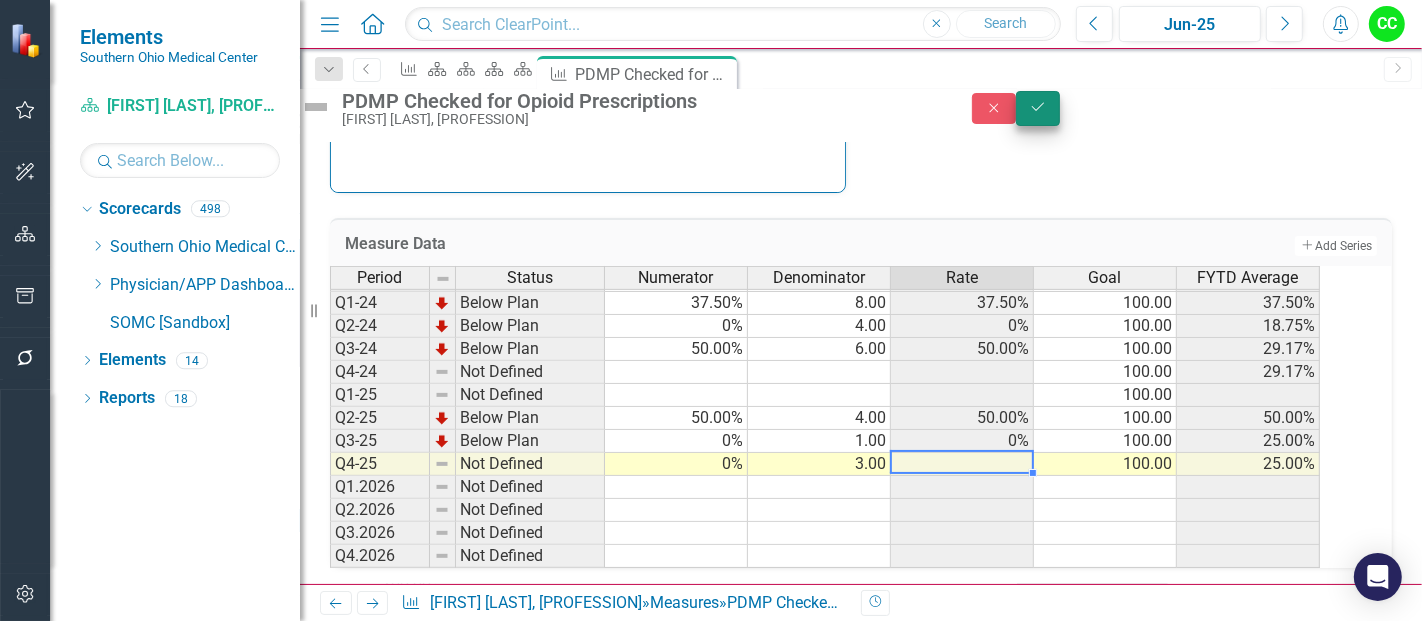 type on "3" 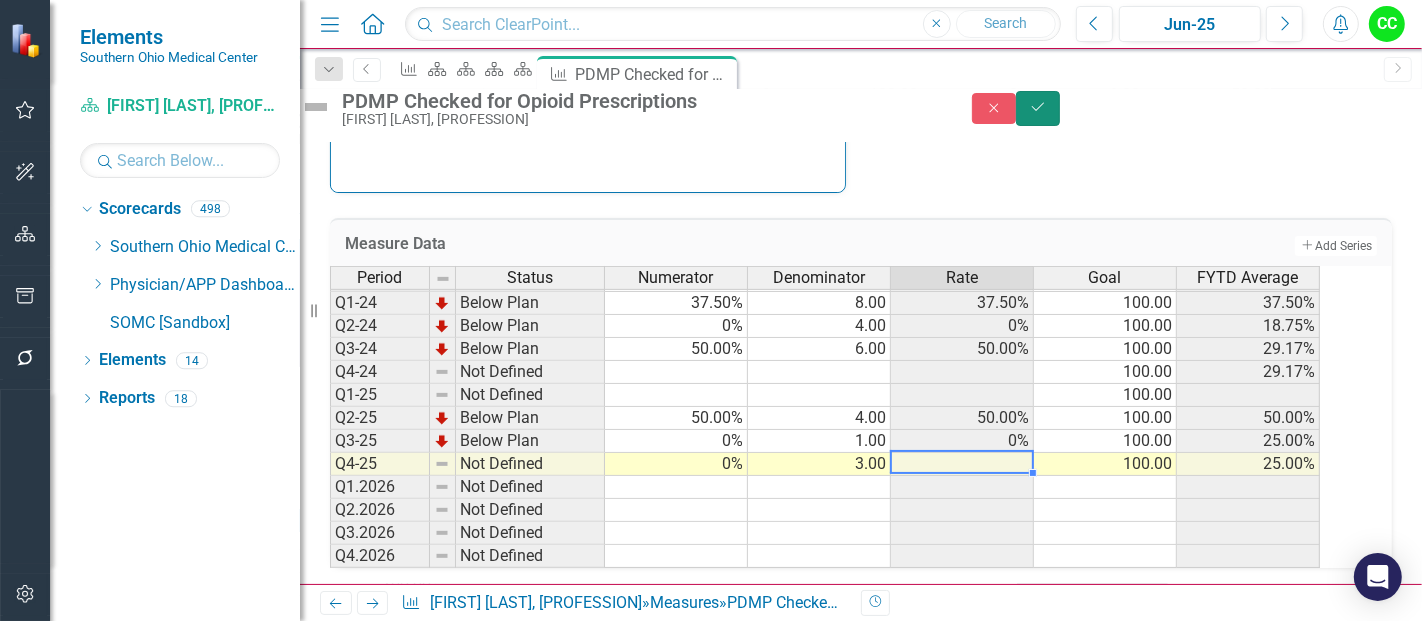 click on "Save" 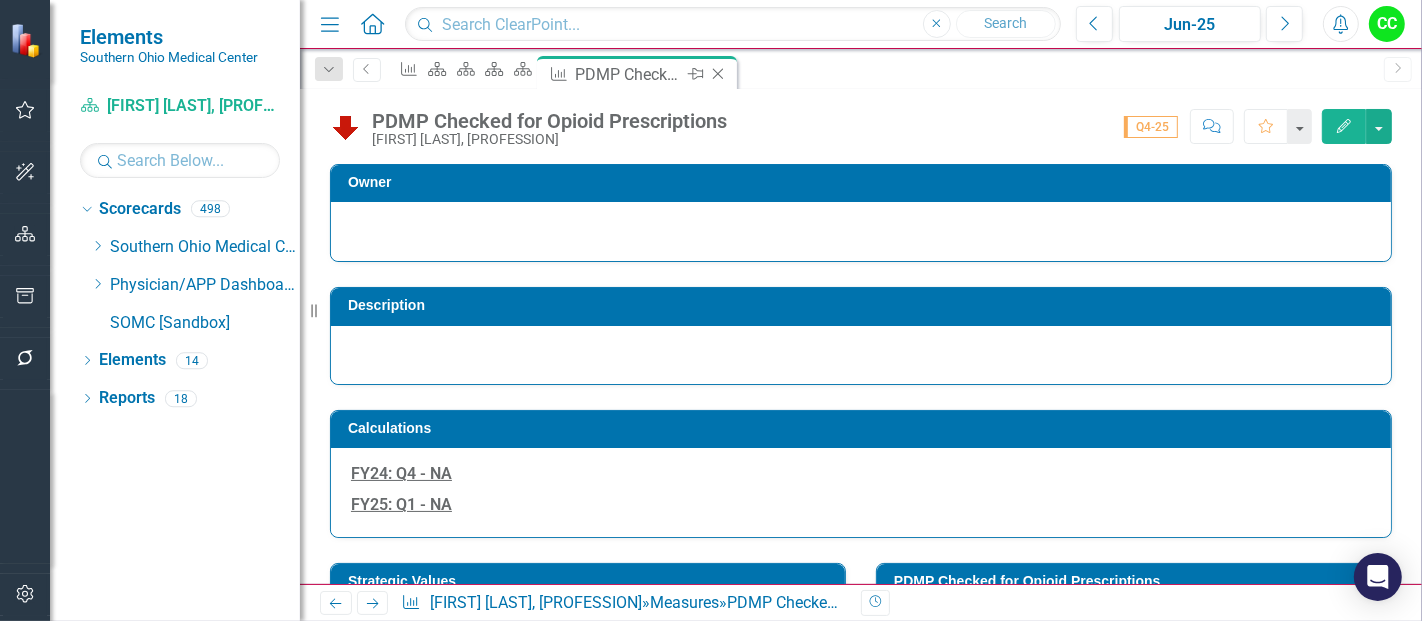 click on "Close" 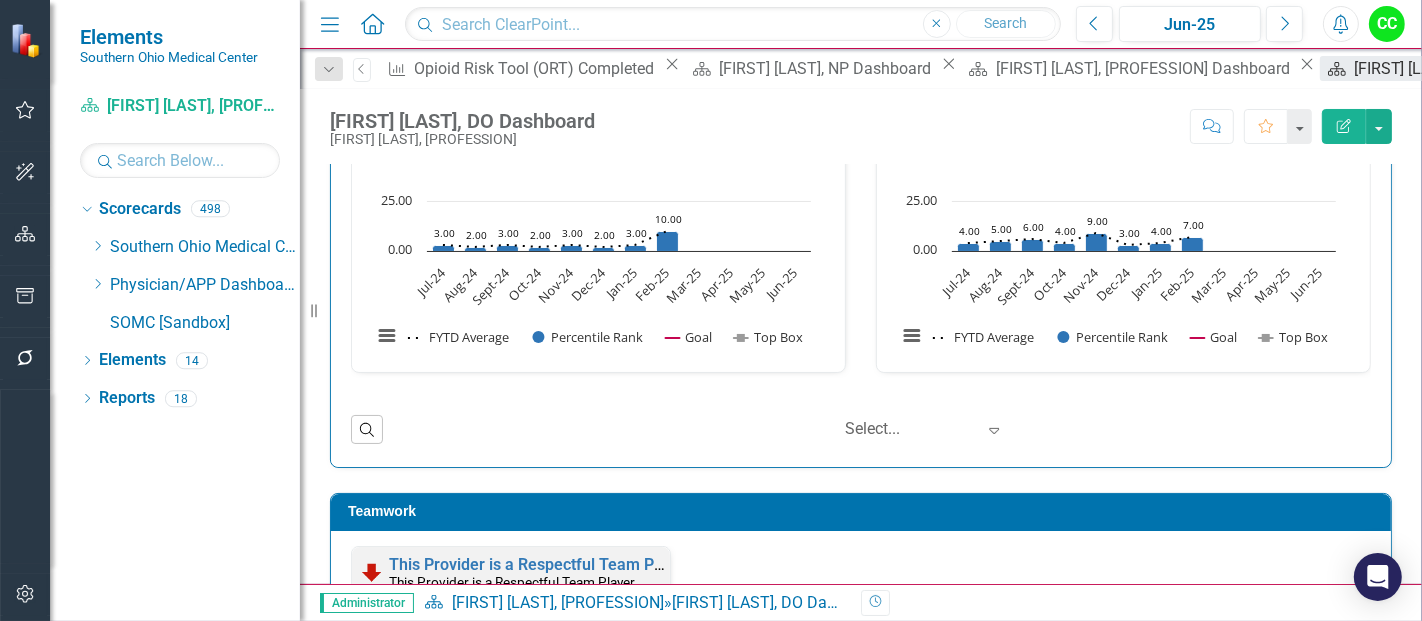 scroll, scrollTop: 1803, scrollLeft: 0, axis: vertical 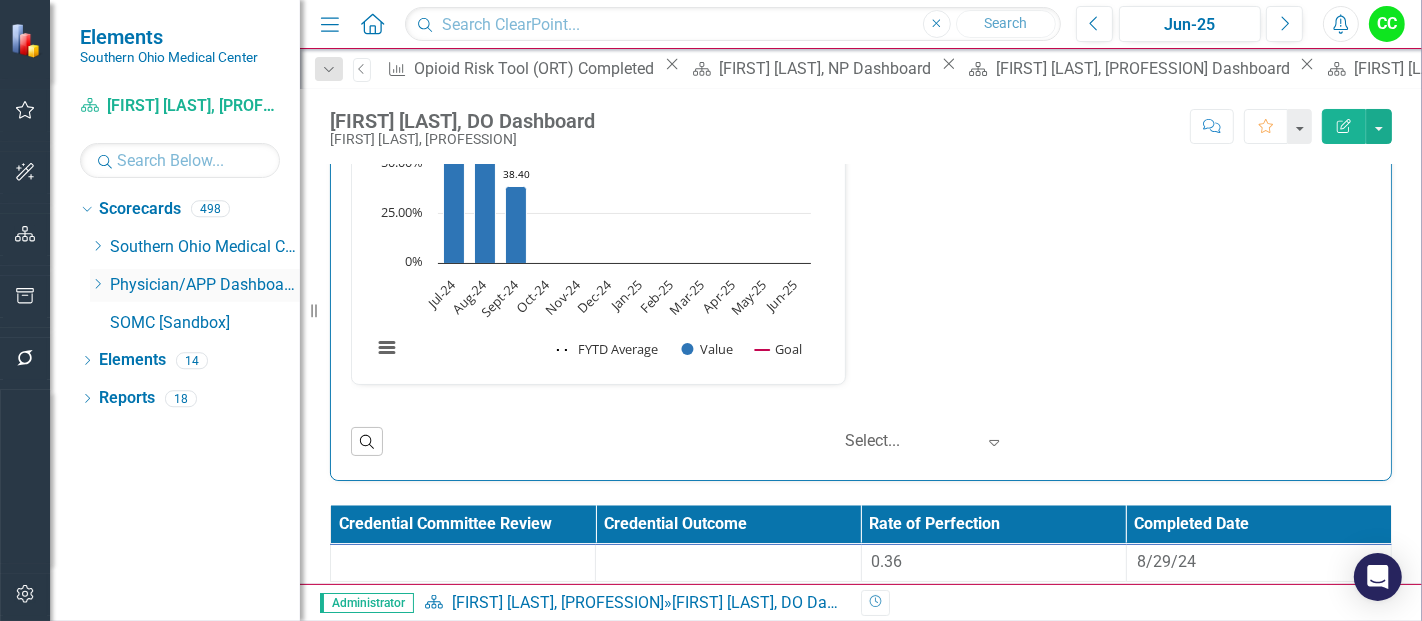 click on "Dropdown" 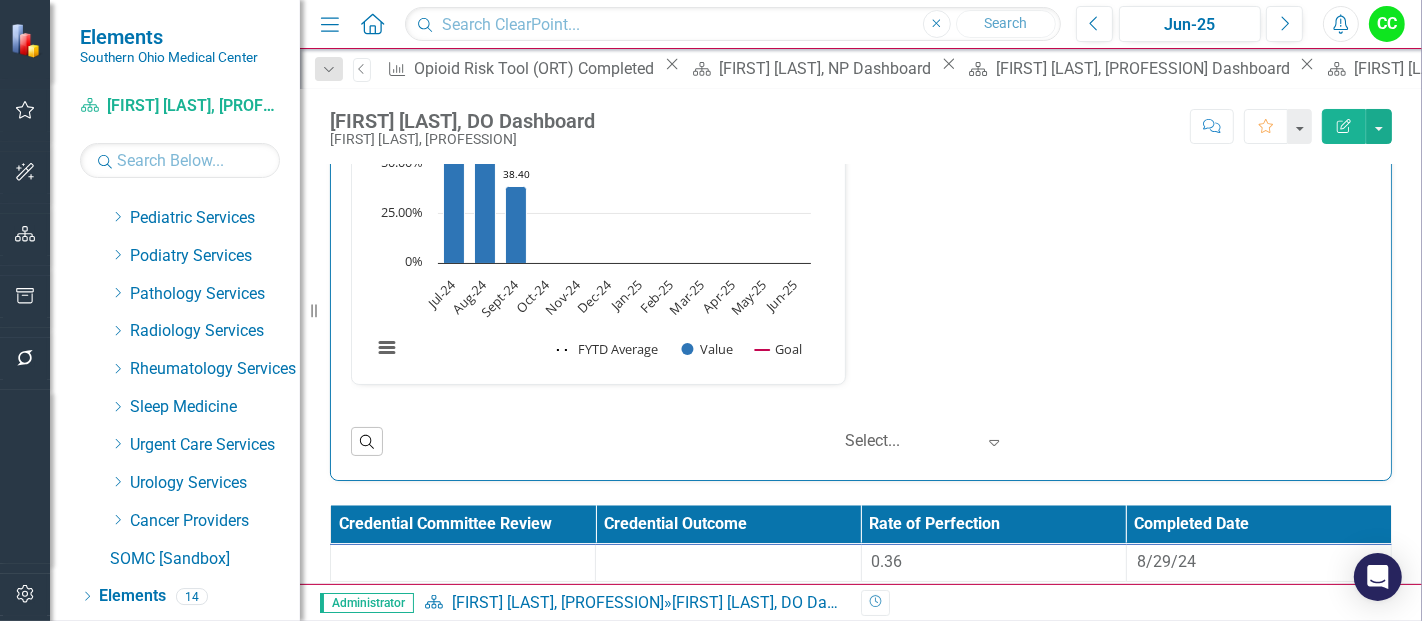 scroll, scrollTop: 977, scrollLeft: 0, axis: vertical 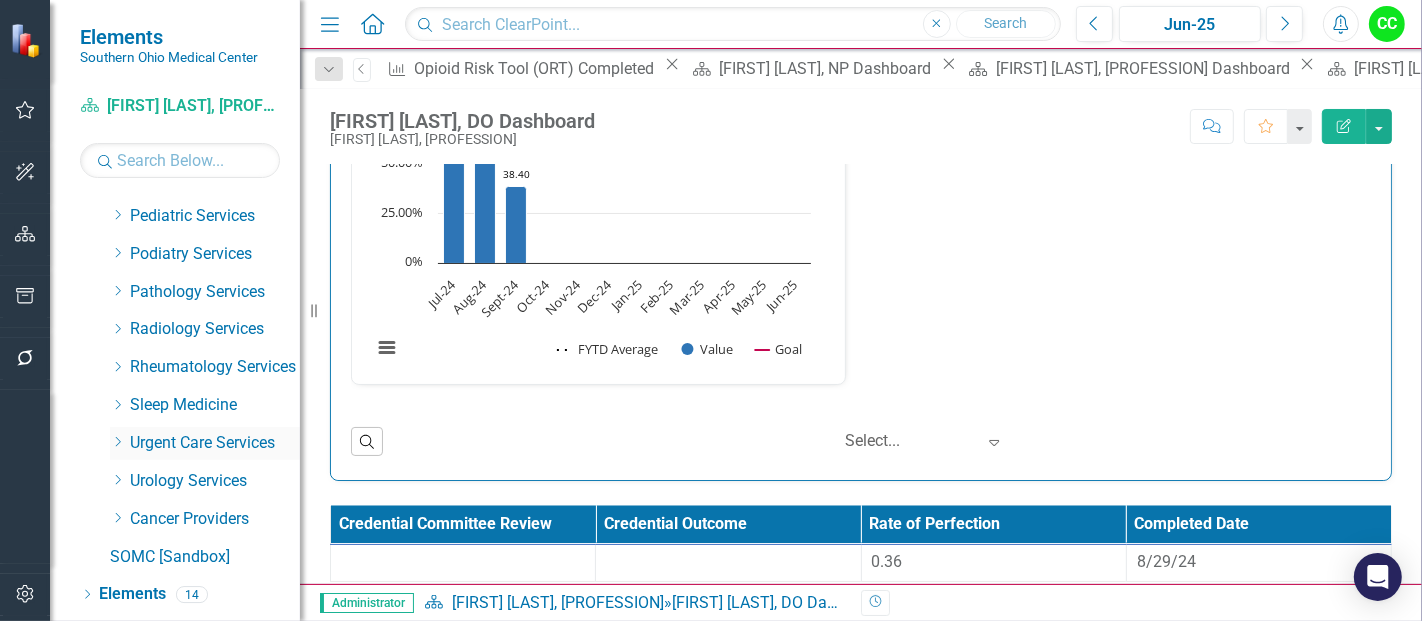 click 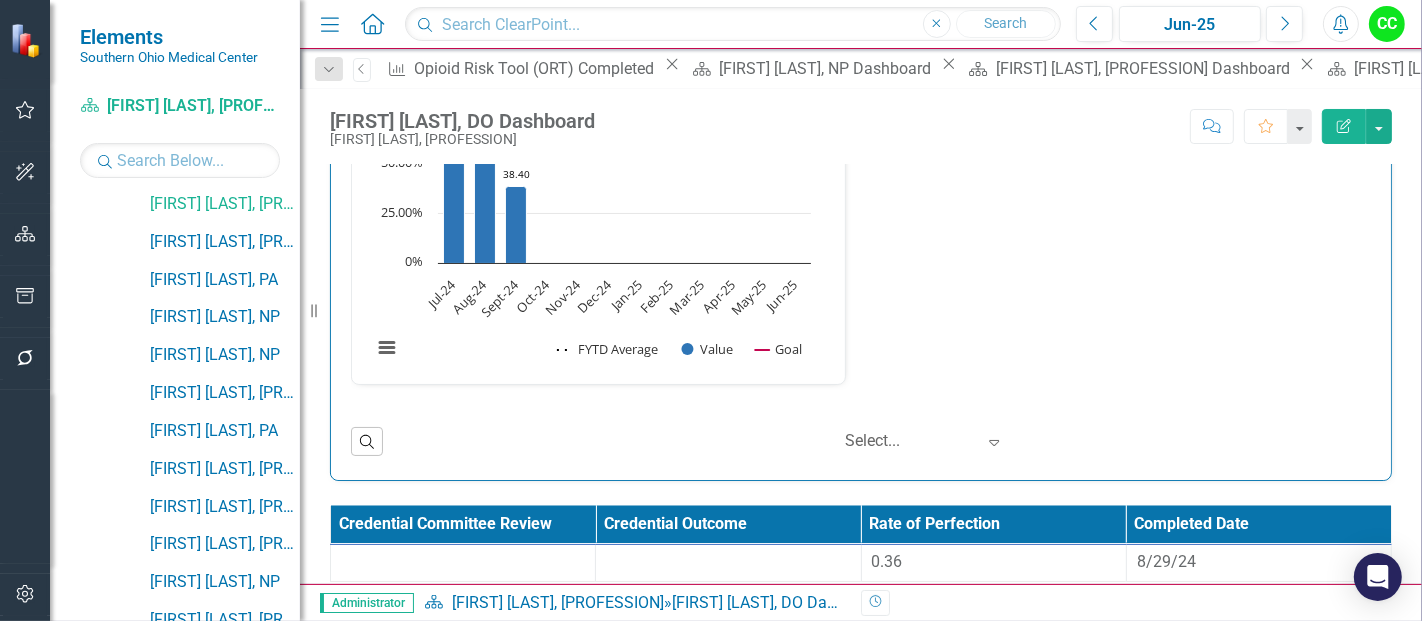 scroll, scrollTop: 1757, scrollLeft: 0, axis: vertical 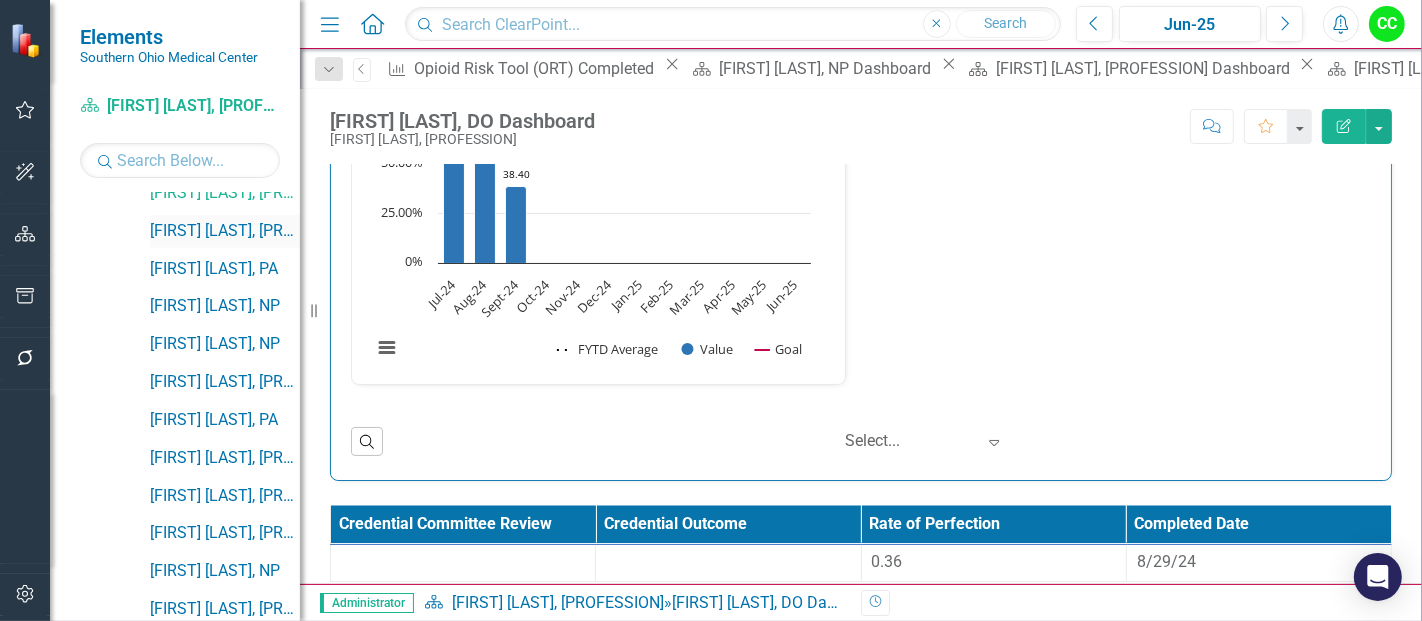 click on "[FIRST] [LAST], NP" at bounding box center [225, 231] 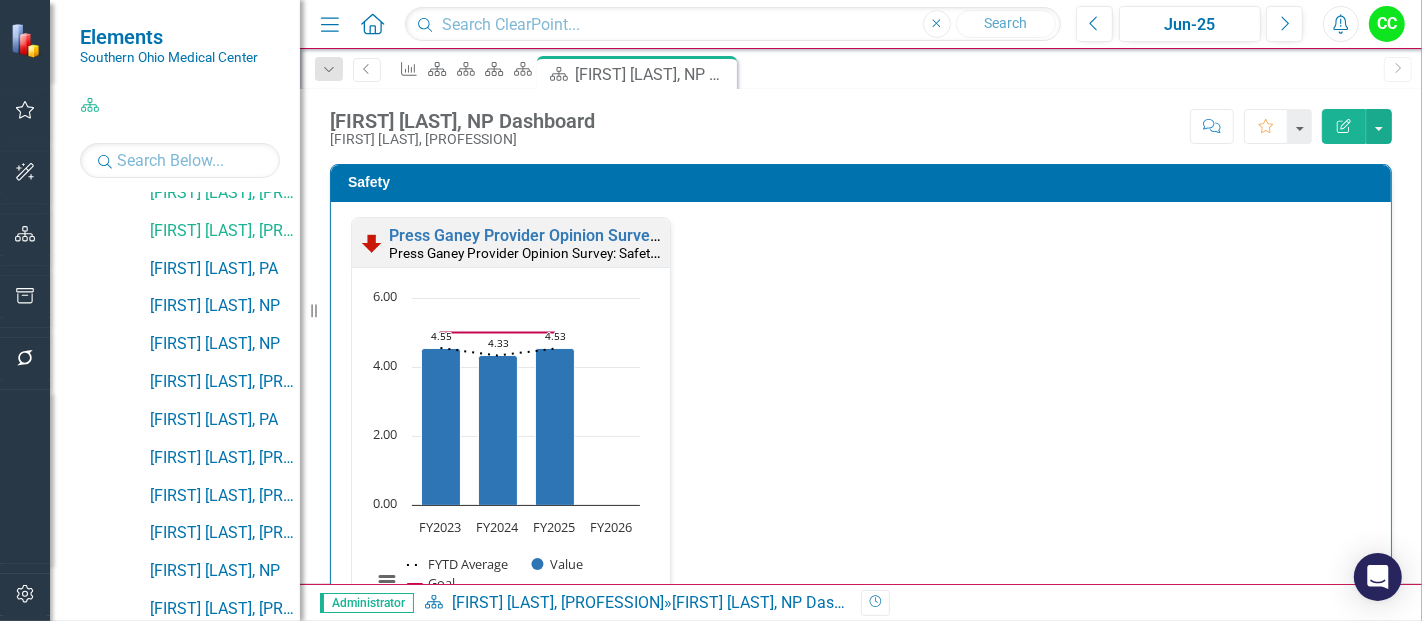 click on "Dropdown" 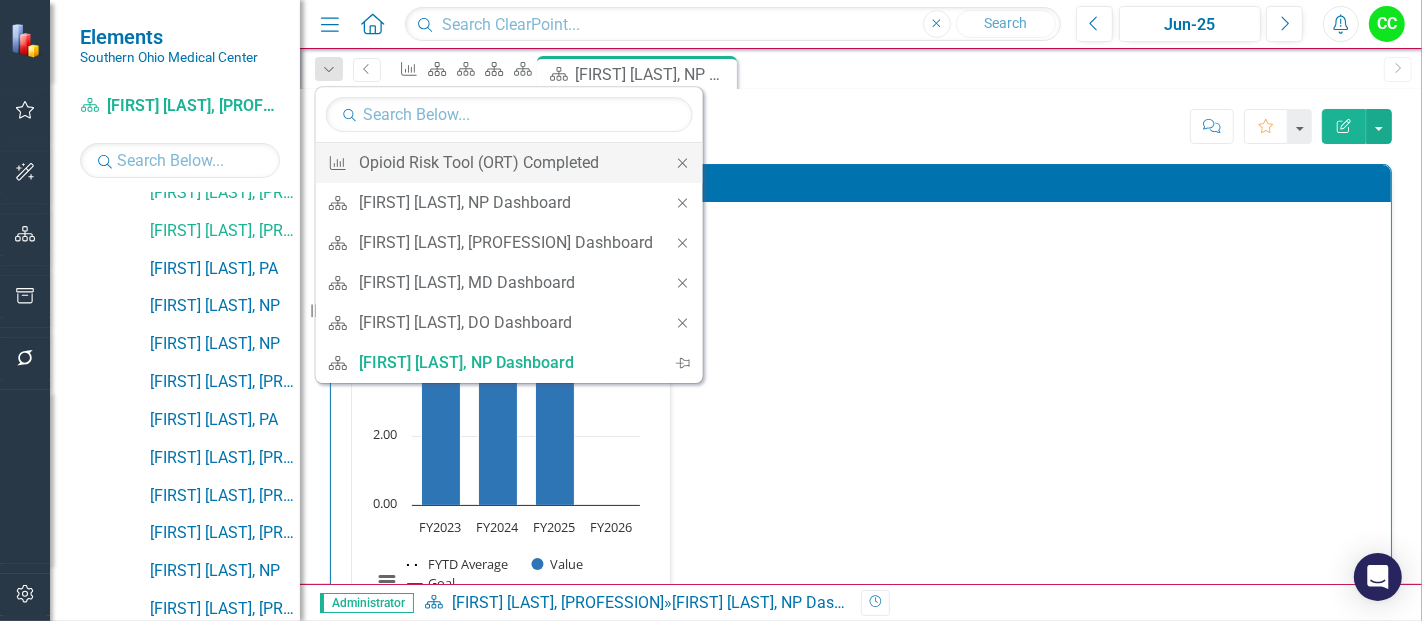 click on "Close" 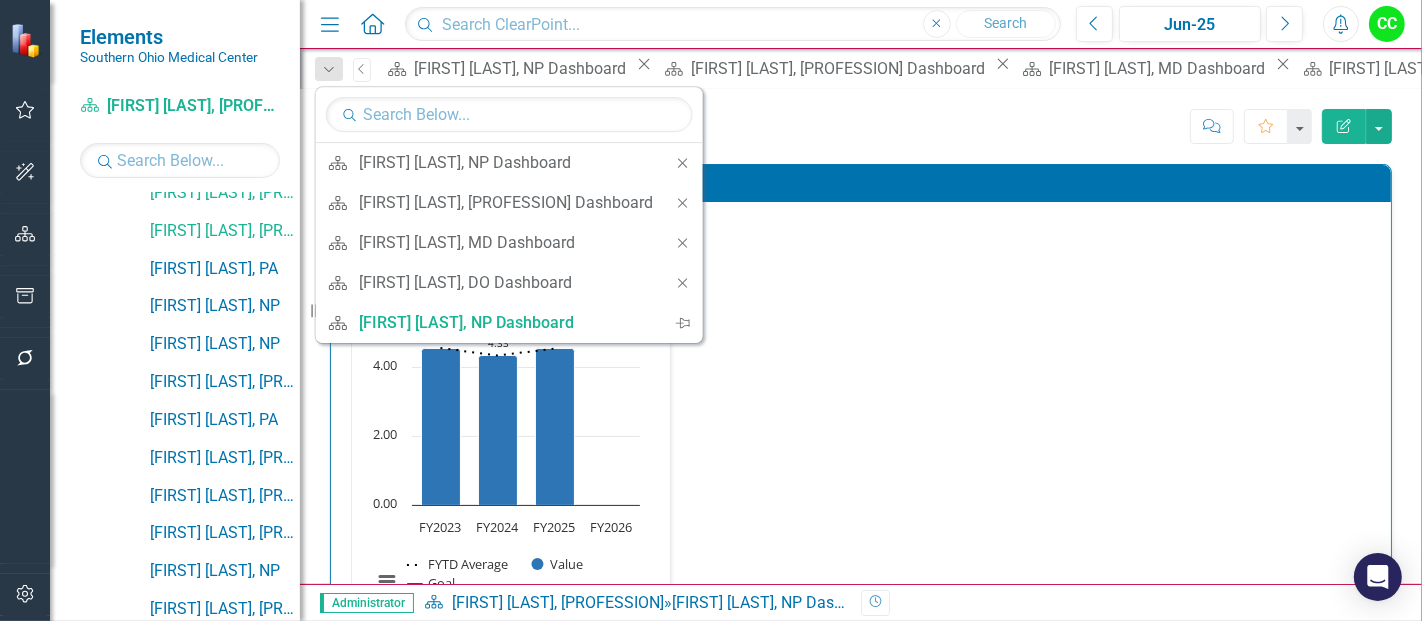 click on "Close" 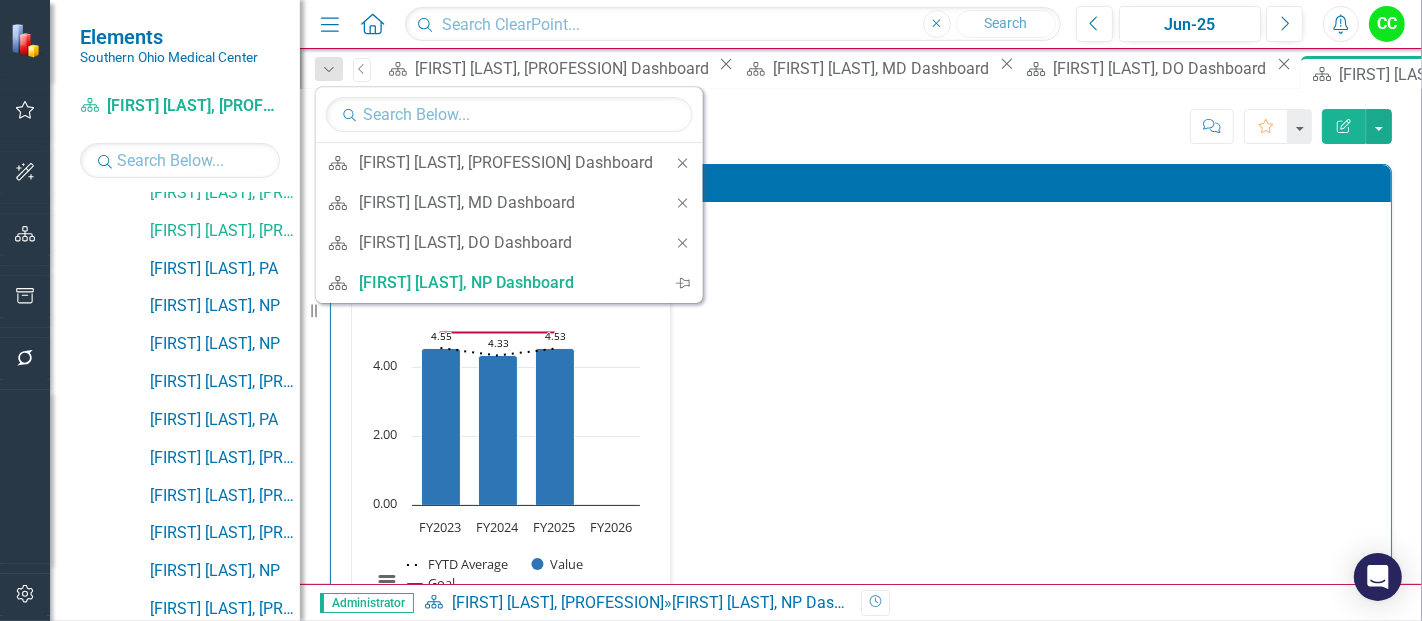 click on "Close" 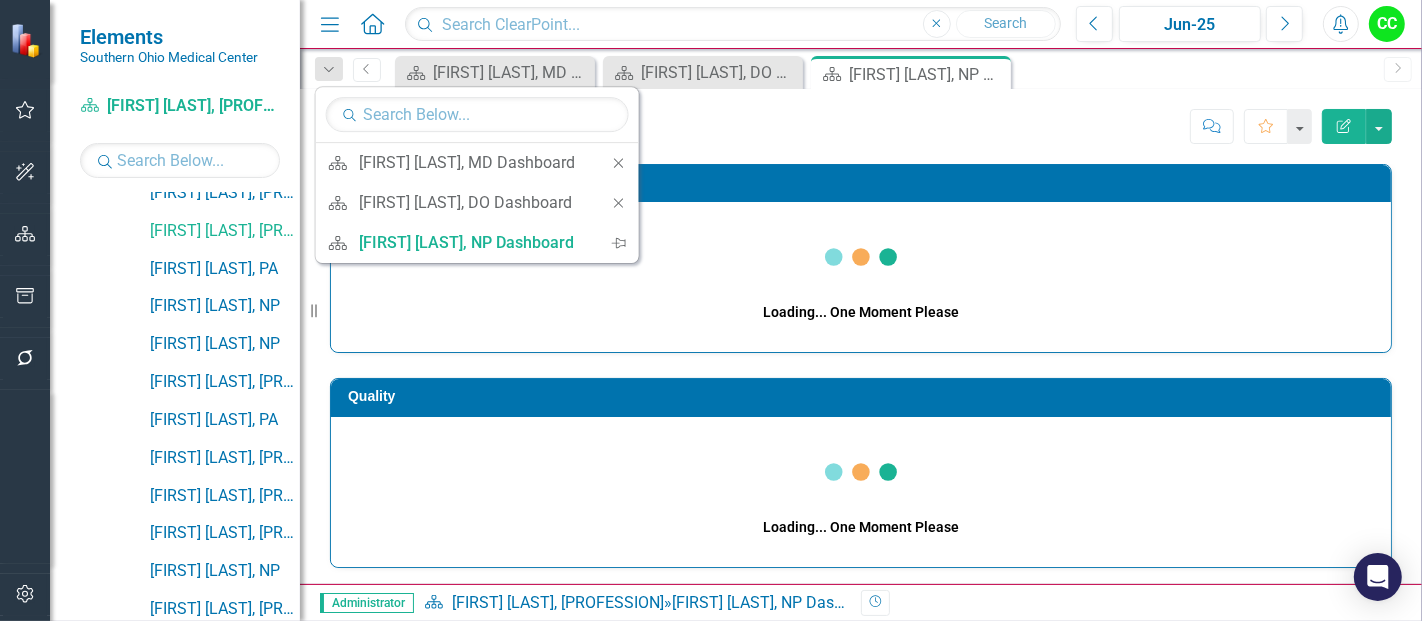 click on "Close" 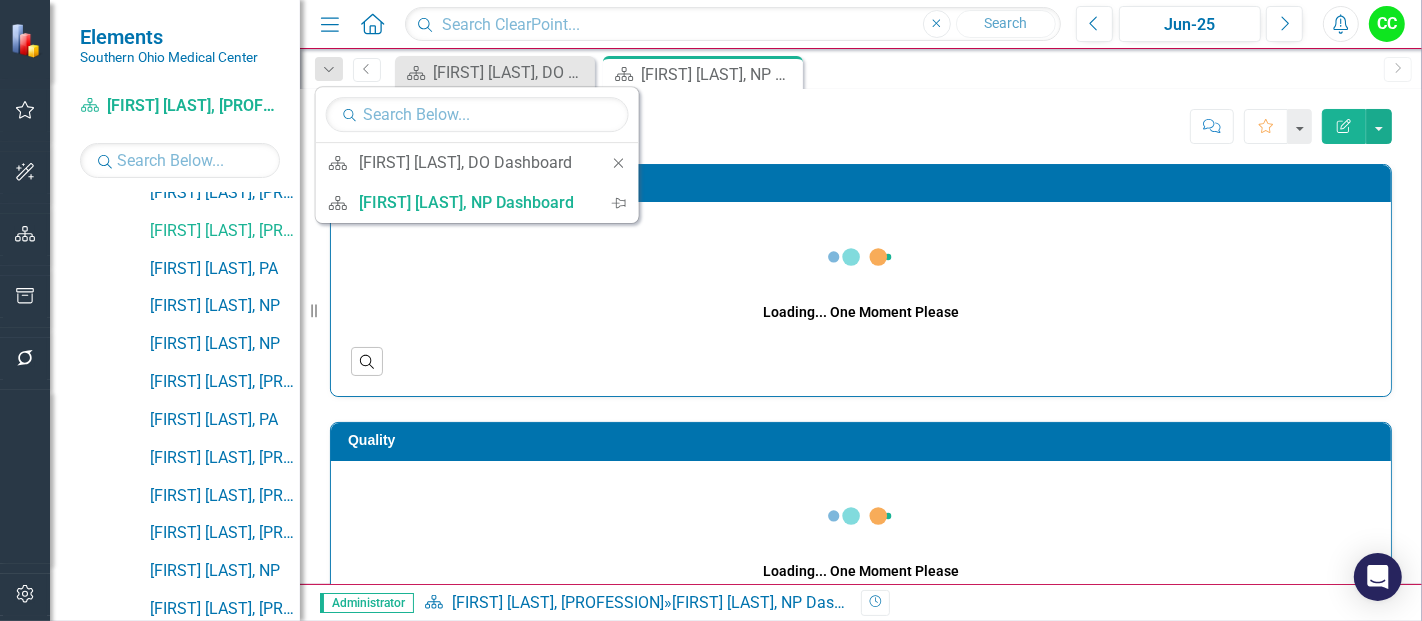 click on "Close" at bounding box center [619, 163] 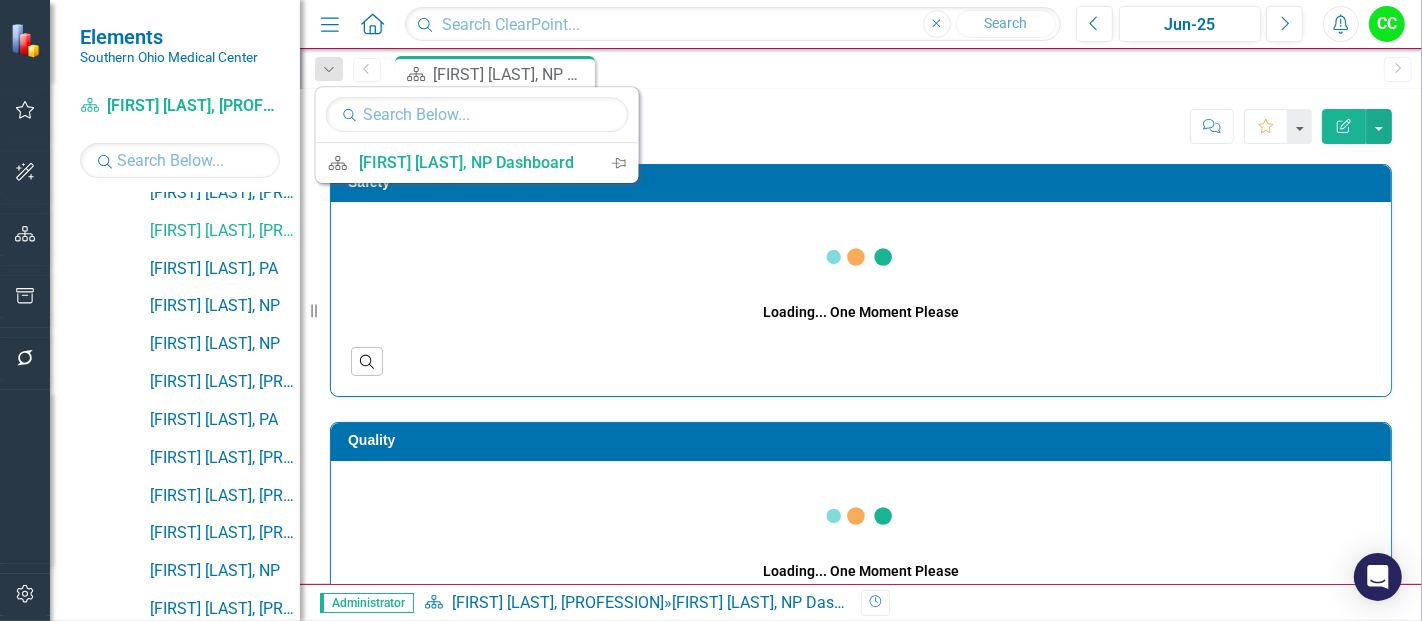 click on "Score: N/A Jun-25 Completed  Comment Favorite Edit Report" at bounding box center [998, 126] 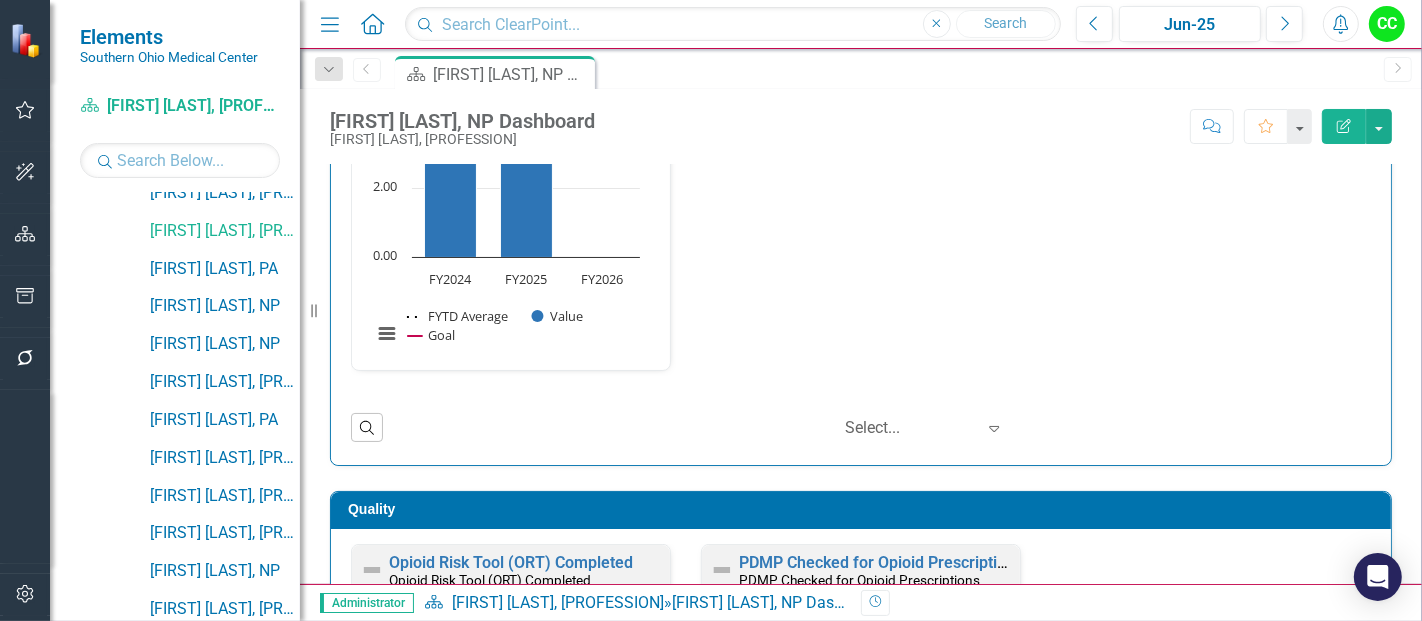 scroll, scrollTop: 251, scrollLeft: 0, axis: vertical 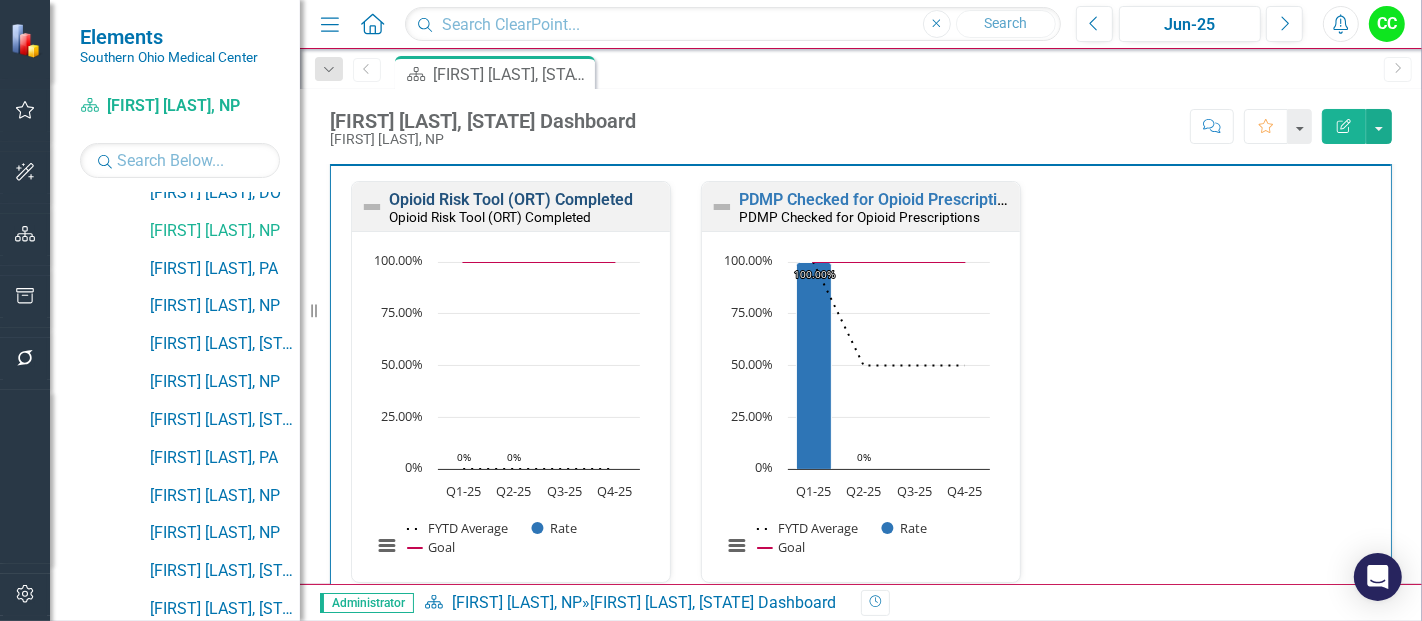 click on "Opioid Risk Tool (ORT) Completed" at bounding box center [511, 199] 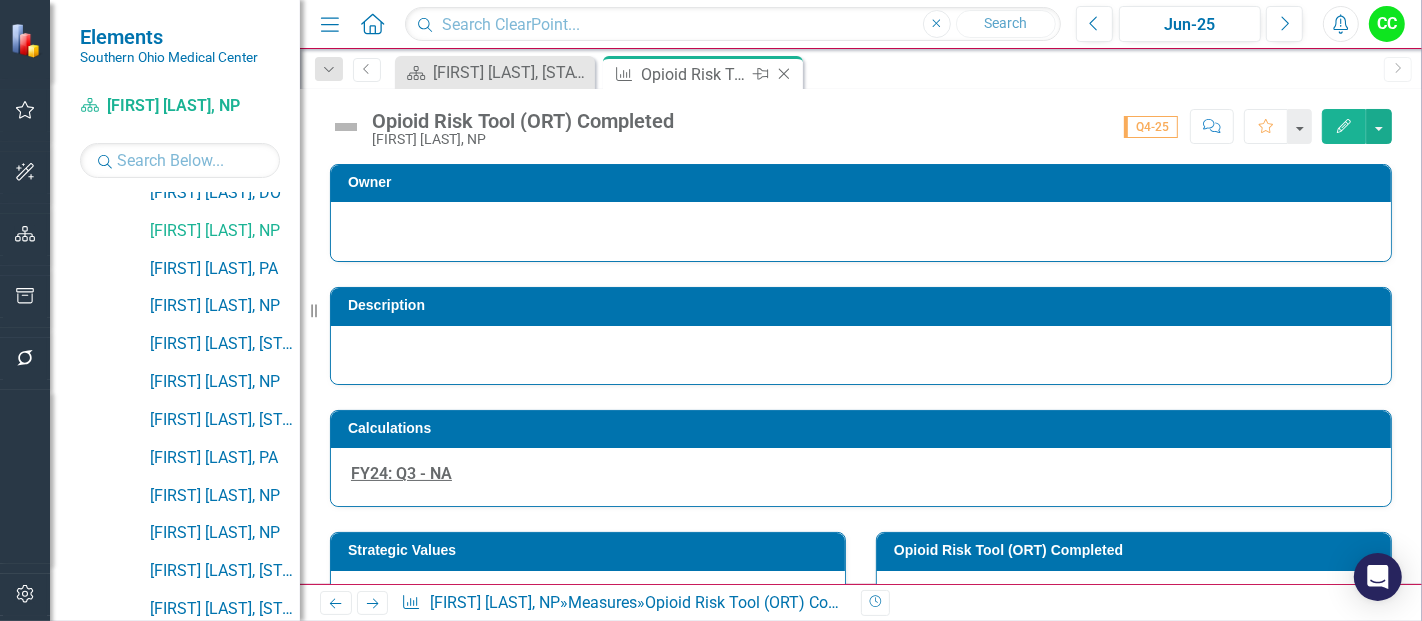 click on "Close" 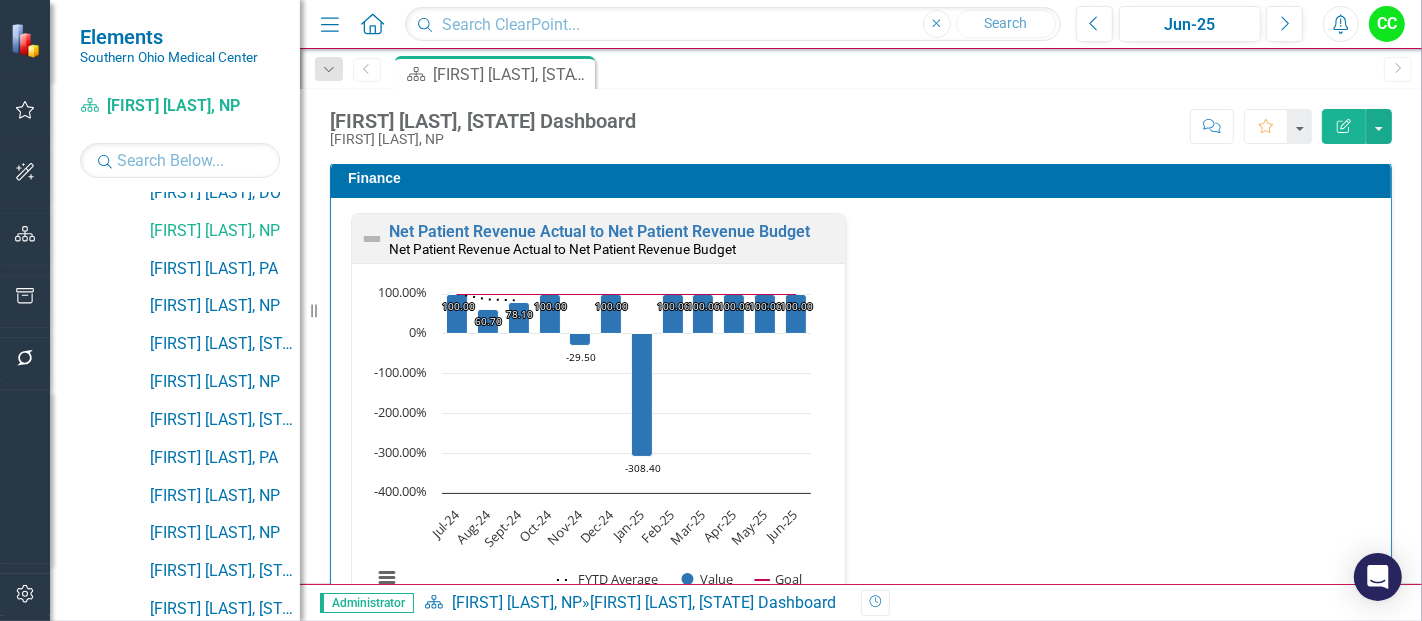 scroll, scrollTop: 2739, scrollLeft: 0, axis: vertical 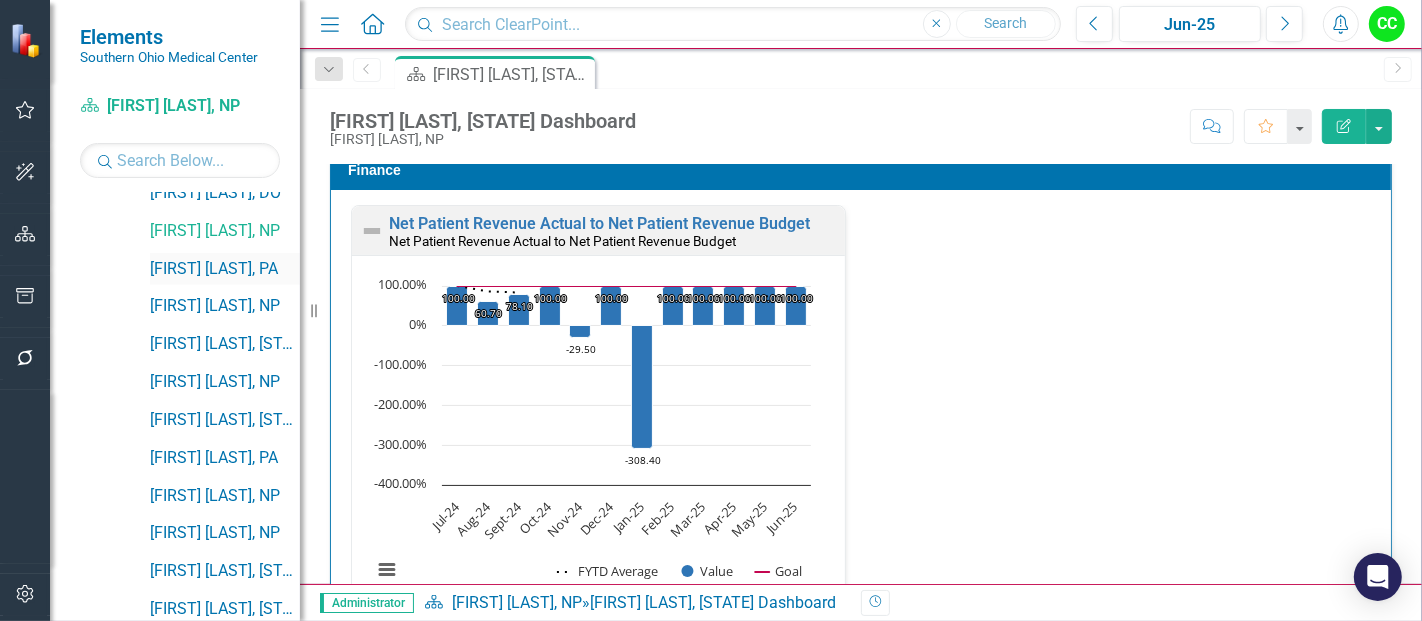 click on "[FIRST] [LAST], PA" at bounding box center [225, 269] 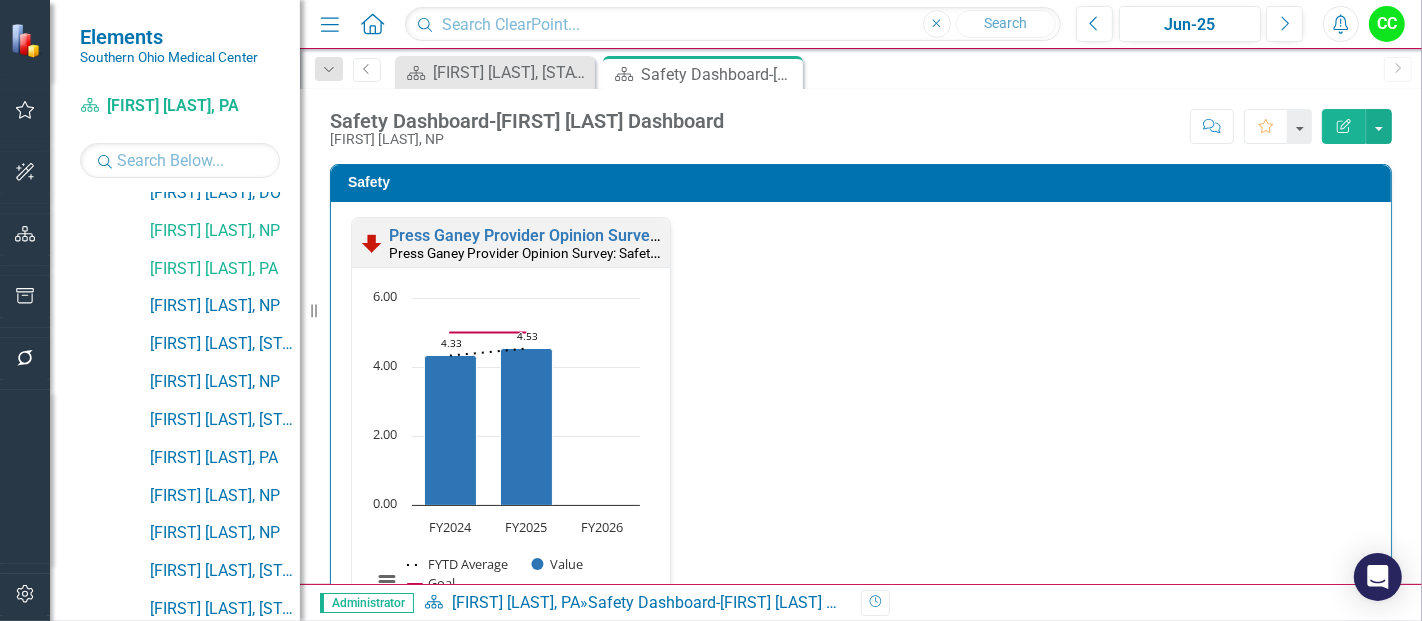 click 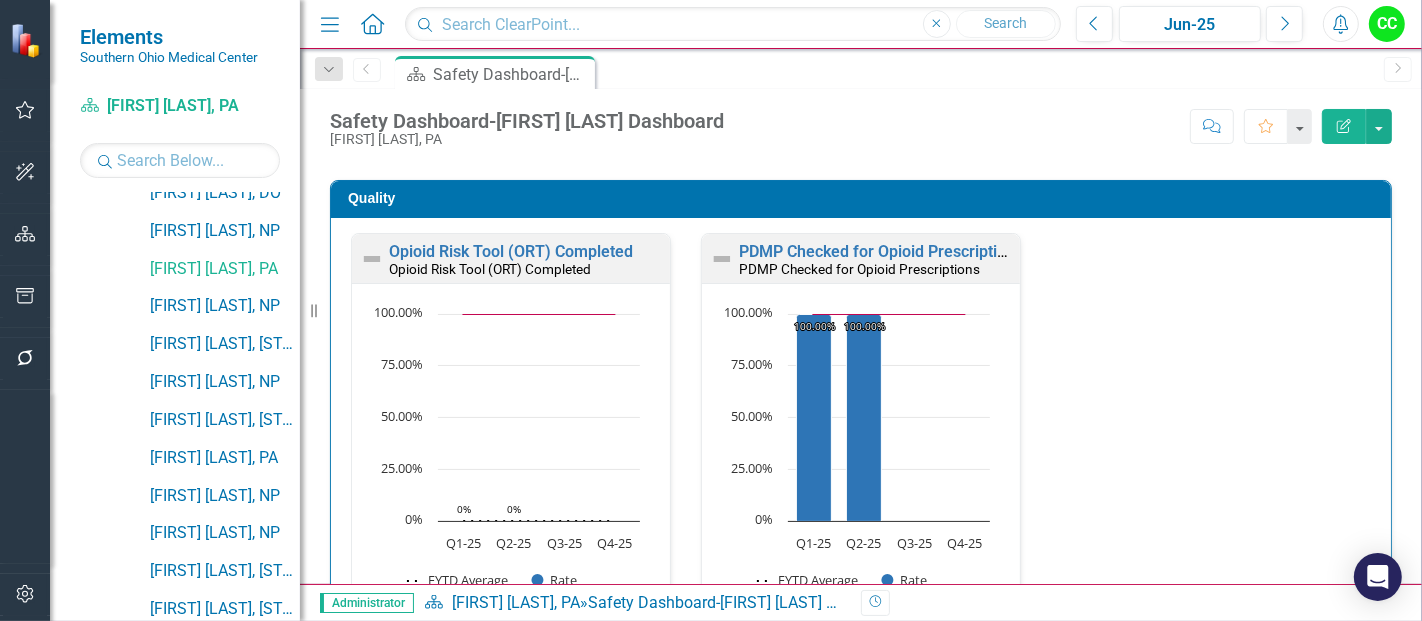 scroll, scrollTop: 560, scrollLeft: 0, axis: vertical 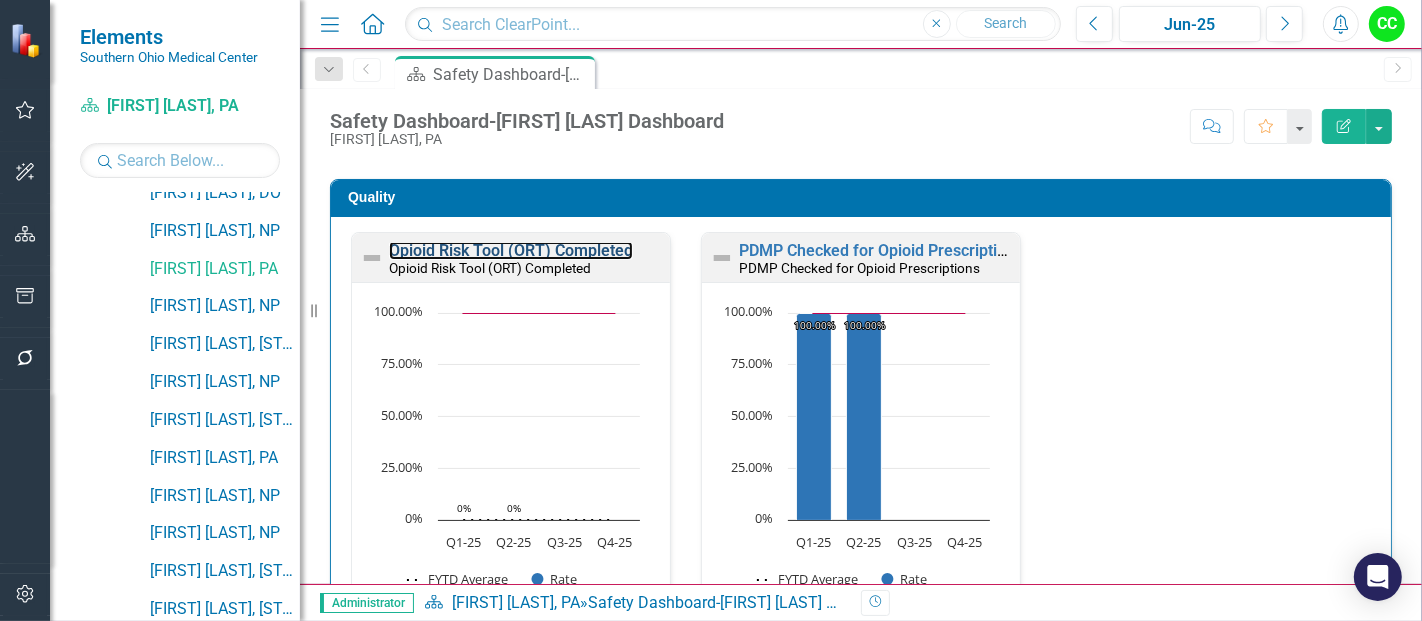 click on "Opioid Risk Tool (ORT) Completed" at bounding box center [511, 250] 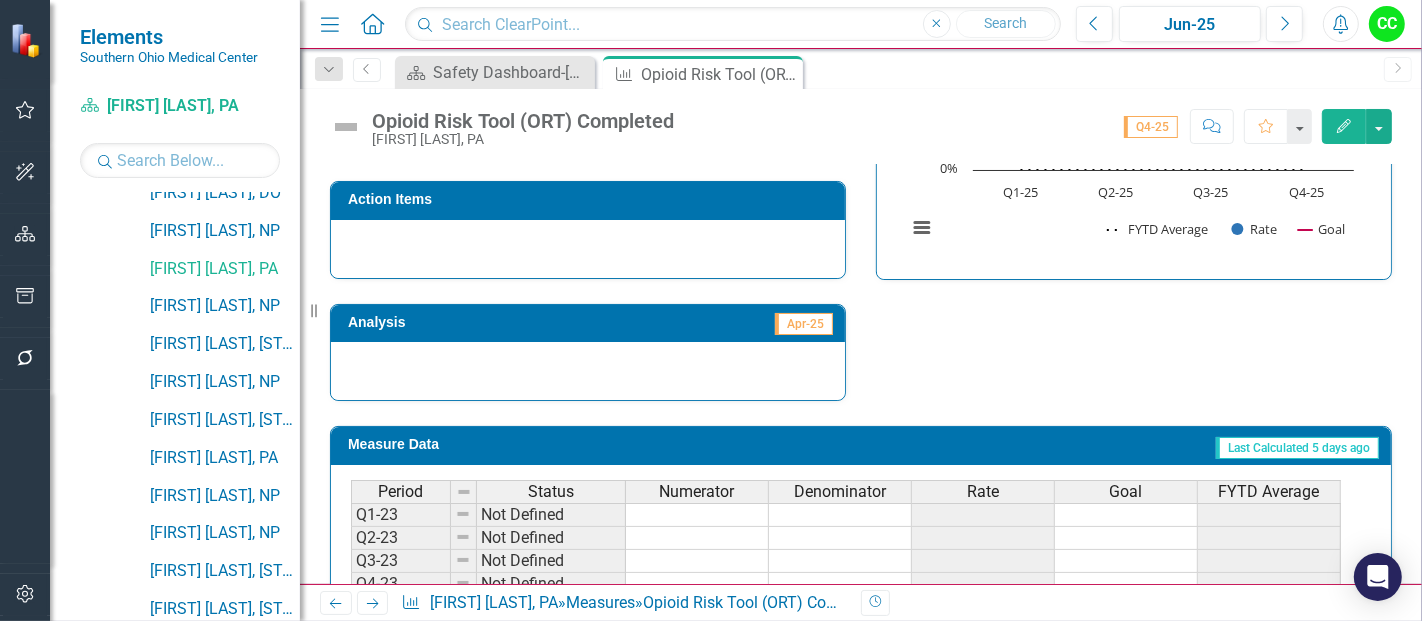 scroll, scrollTop: 928, scrollLeft: 0, axis: vertical 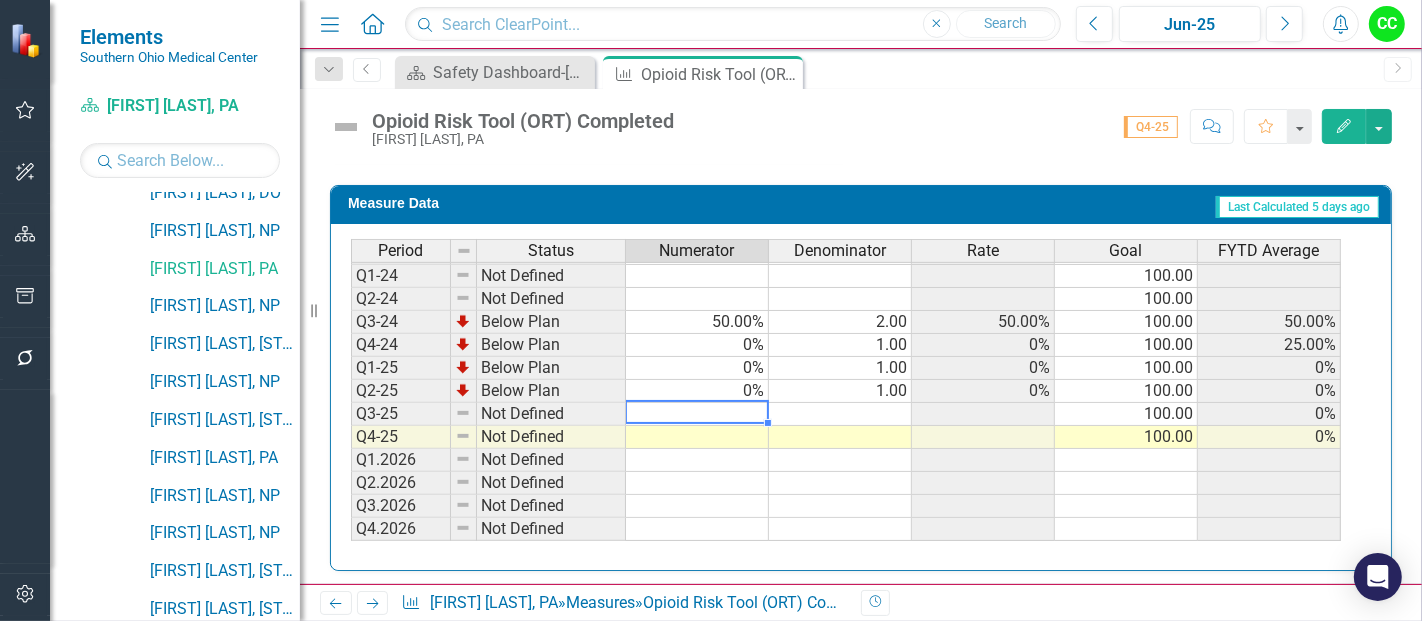 click at bounding box center [697, 414] 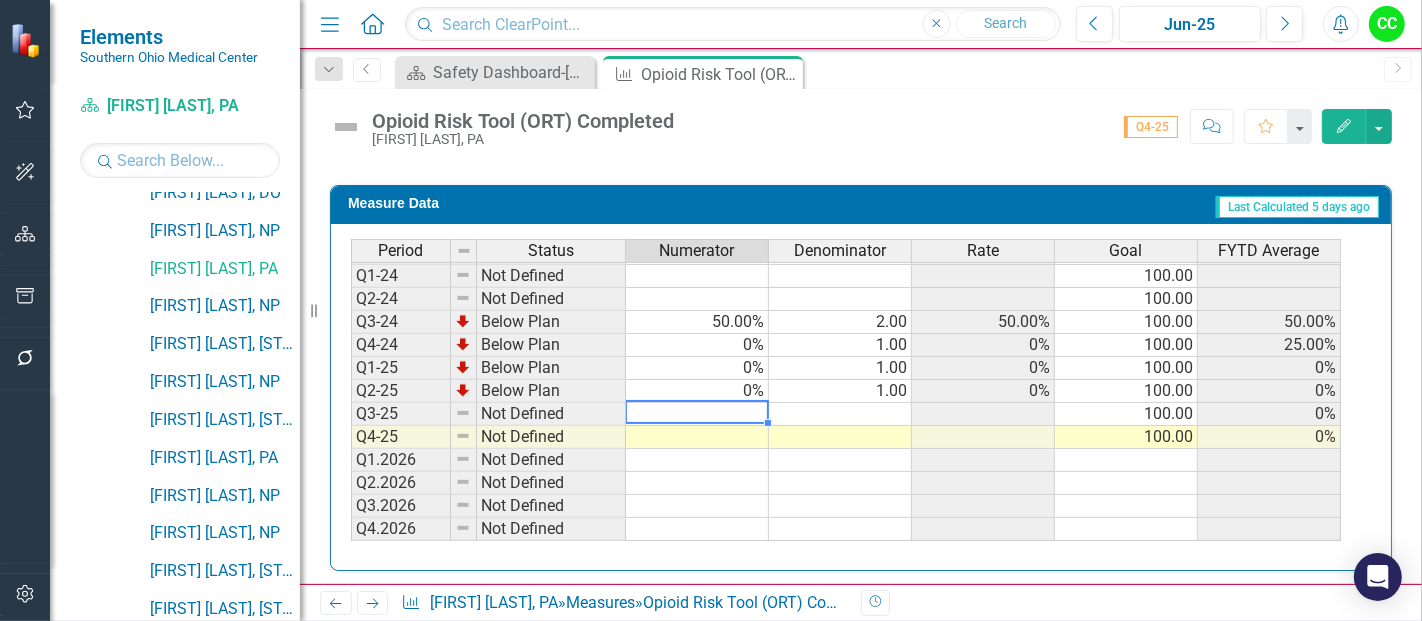 click at bounding box center (697, 437) 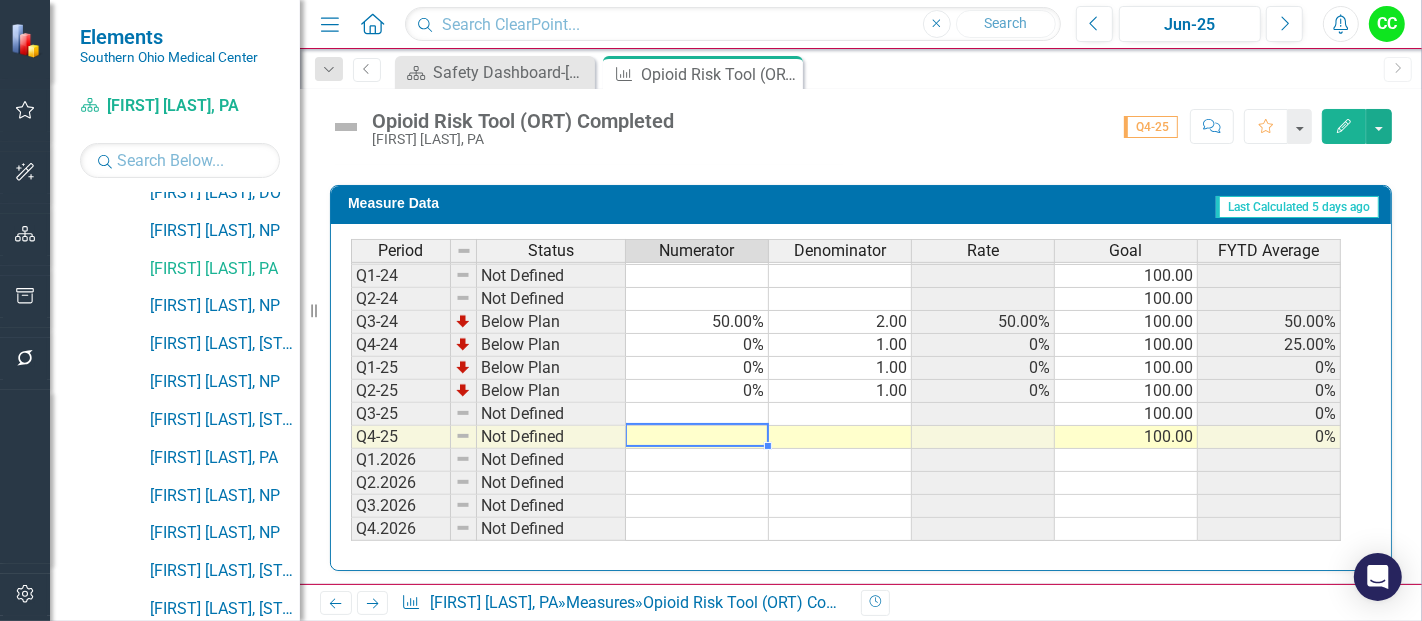 type on "0" 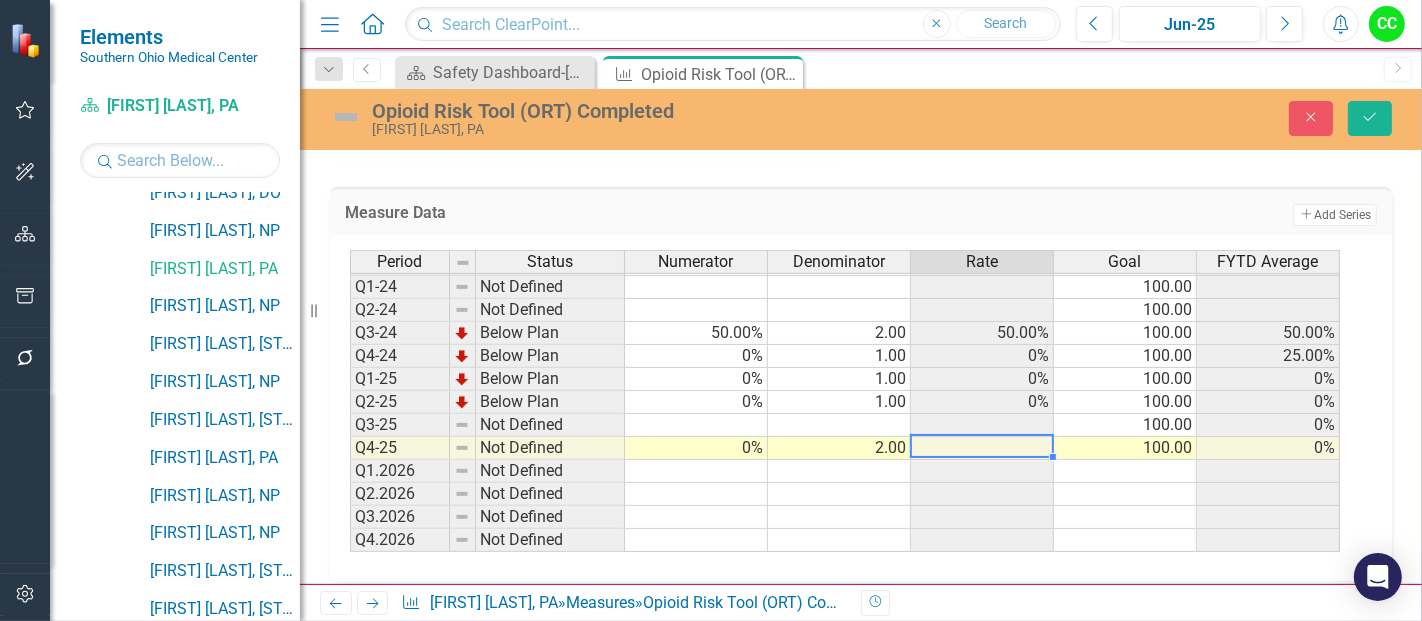 type on "2" 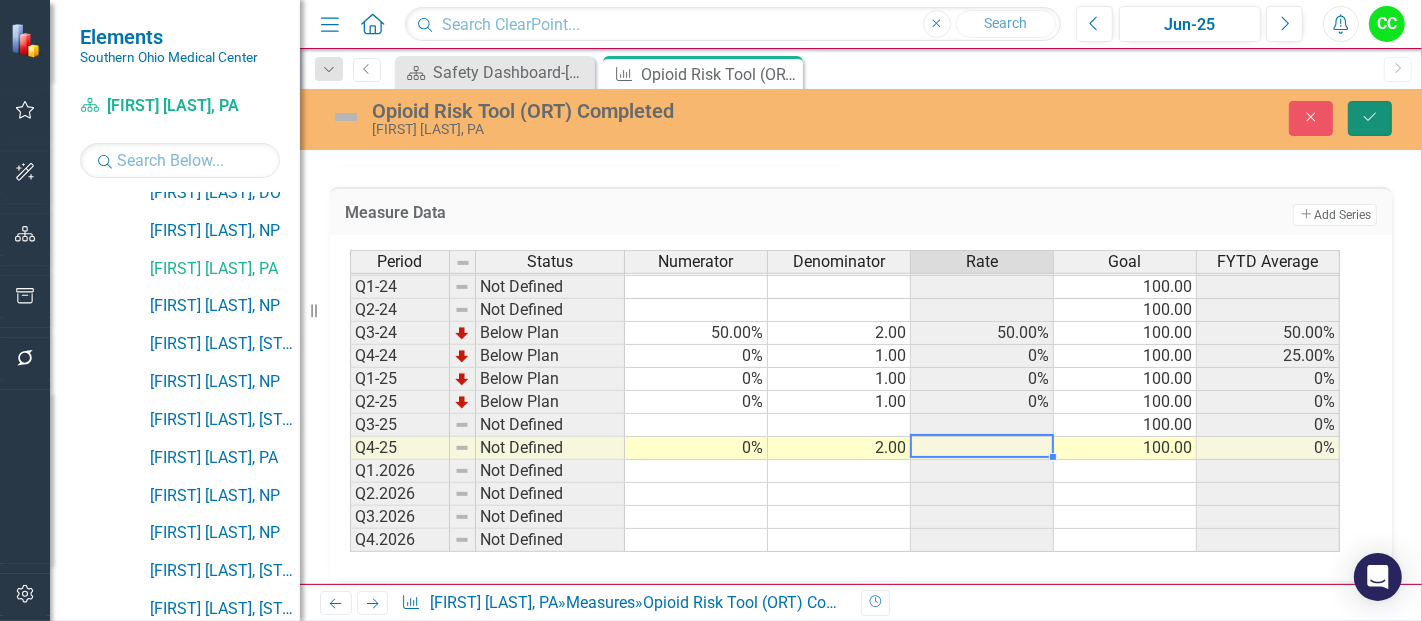 click on "Save" 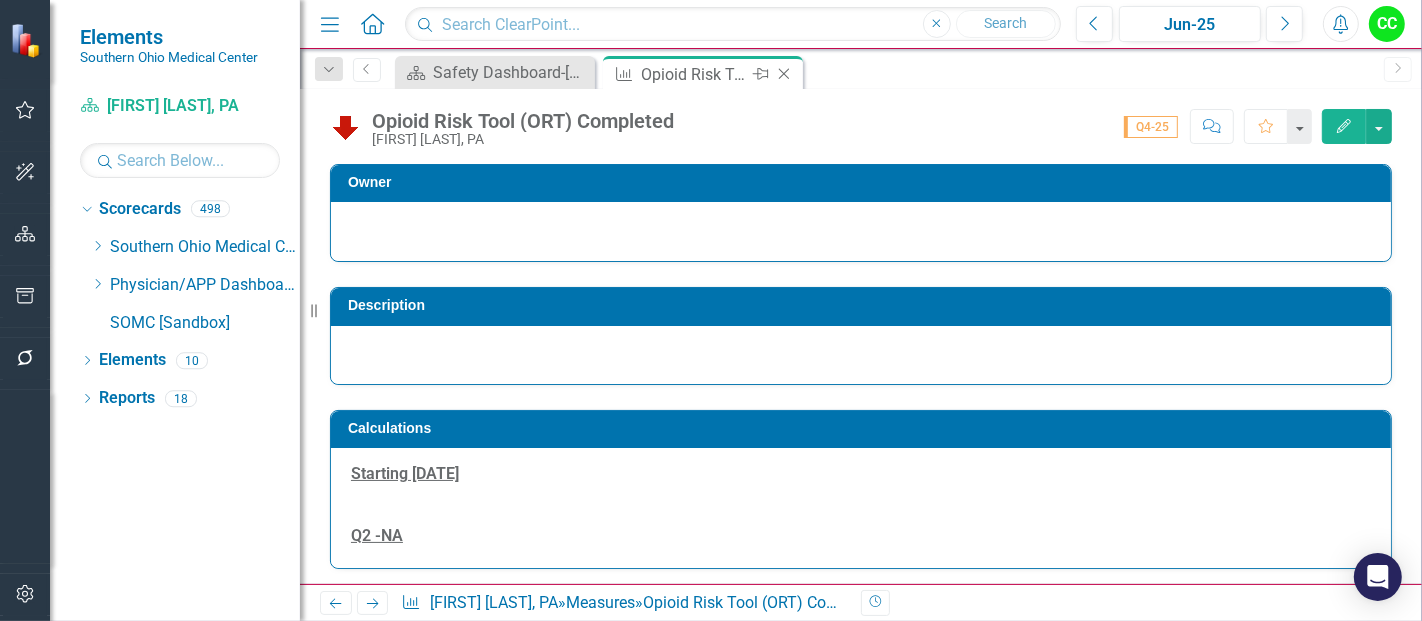 click on "Close" 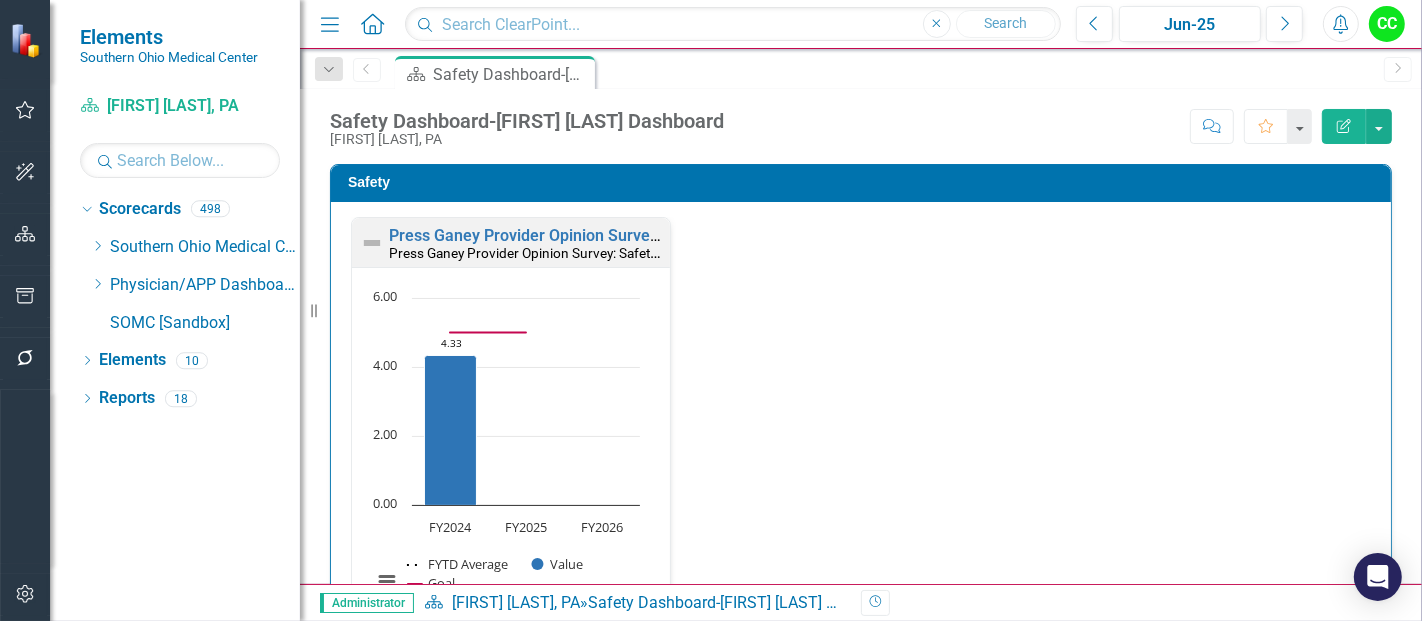 scroll, scrollTop: 552, scrollLeft: 0, axis: vertical 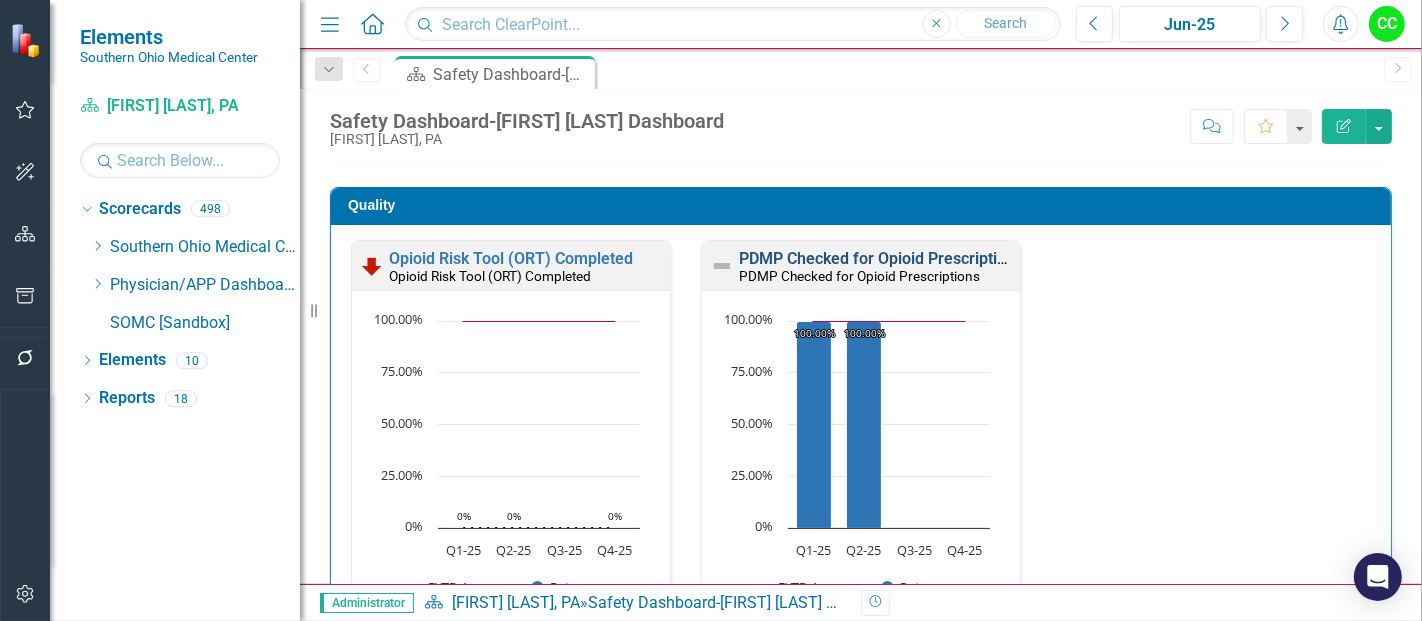 click on "PDMP Checked for Opioid Prescriptions" at bounding box center [881, 258] 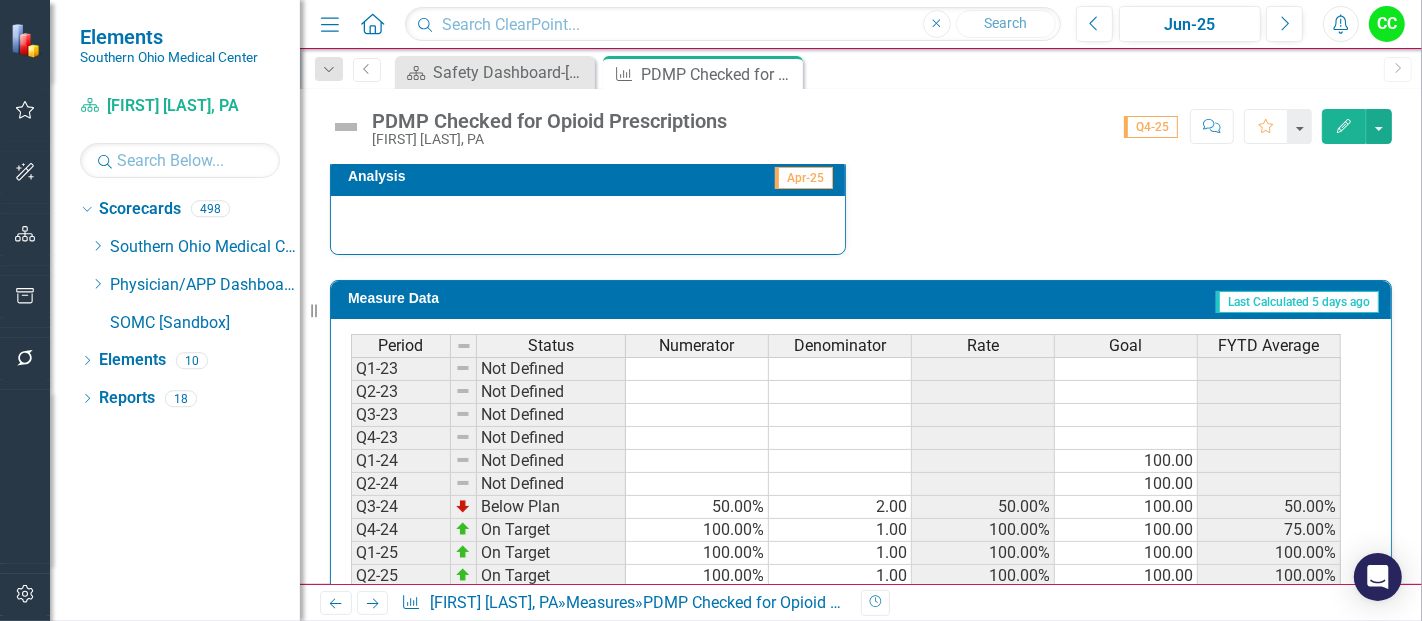 scroll, scrollTop: 928, scrollLeft: 0, axis: vertical 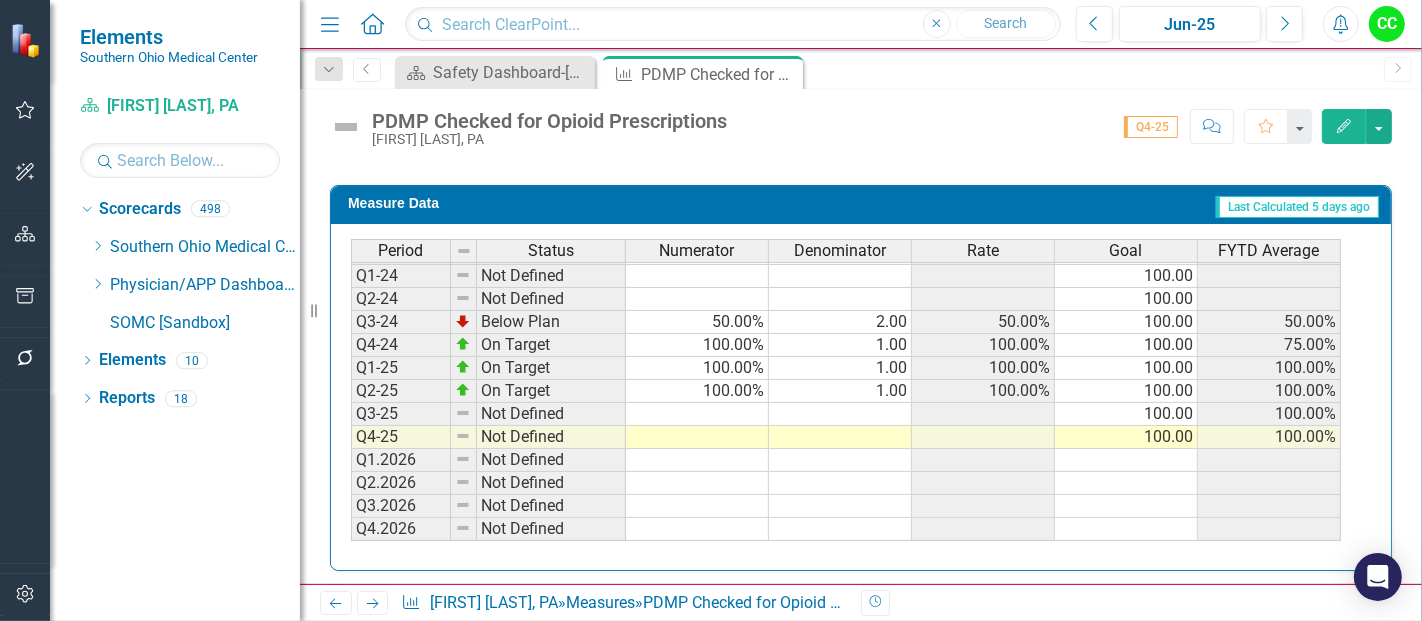 click at bounding box center (697, 437) 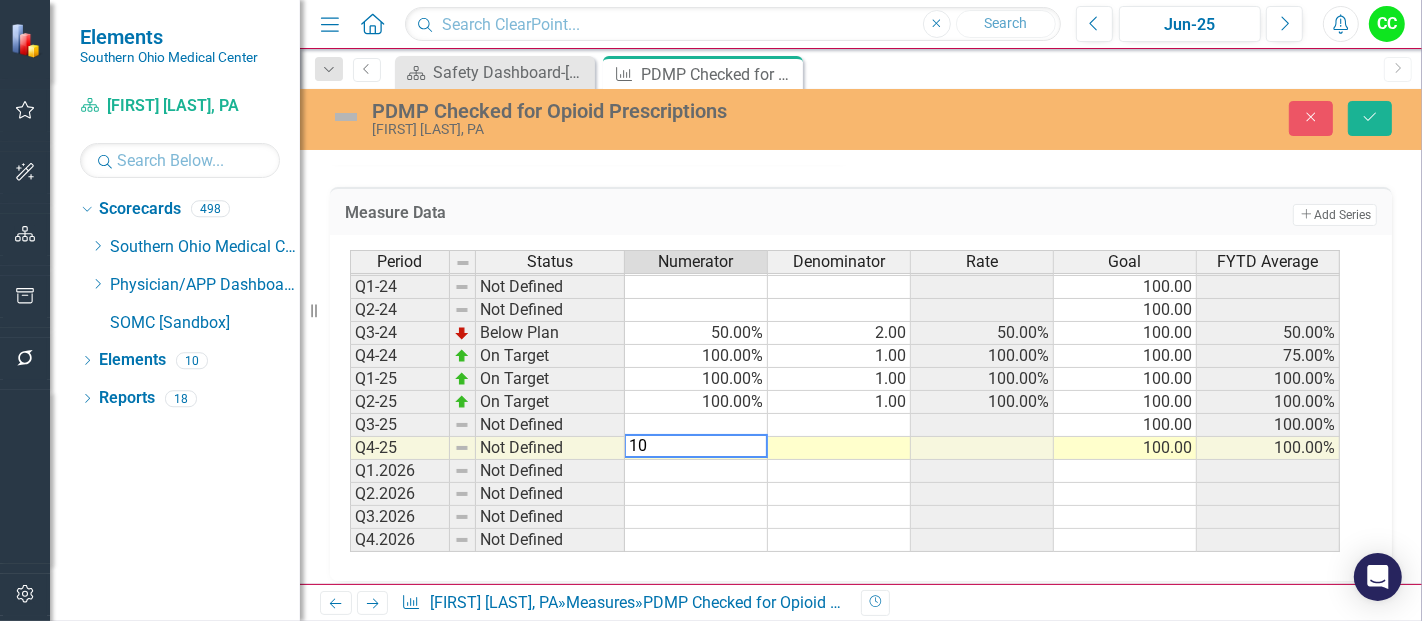 type on "100" 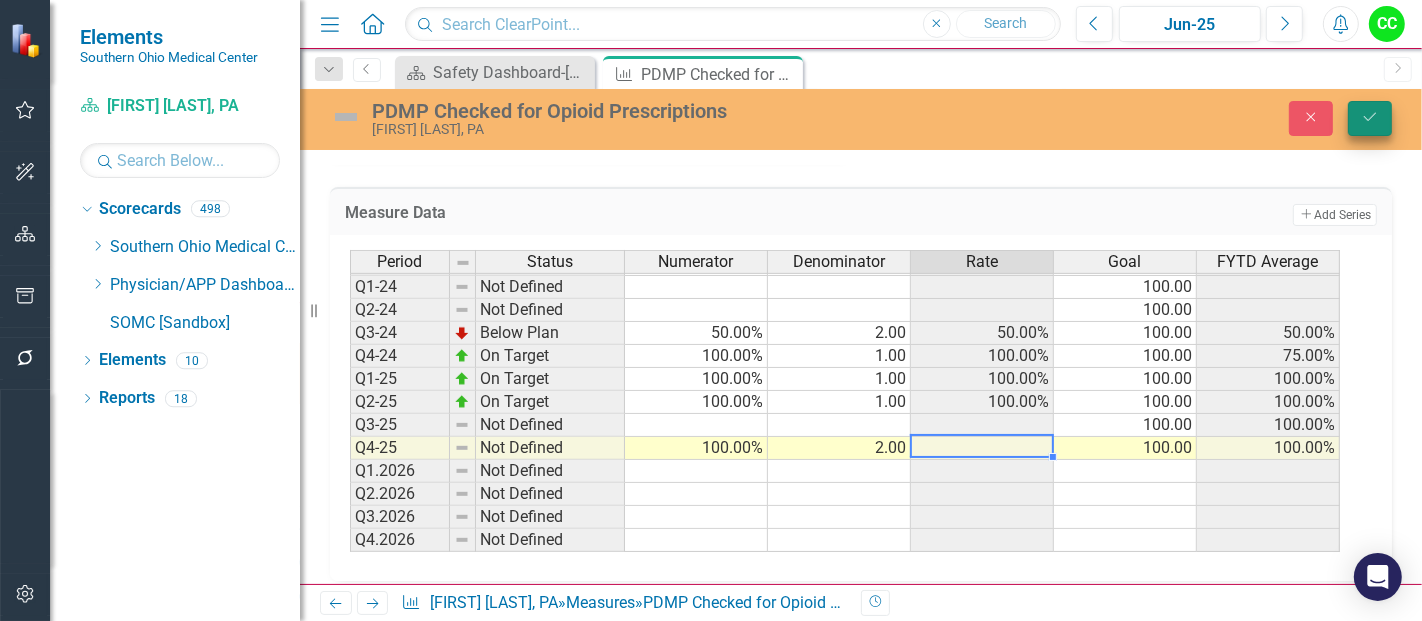type on "2" 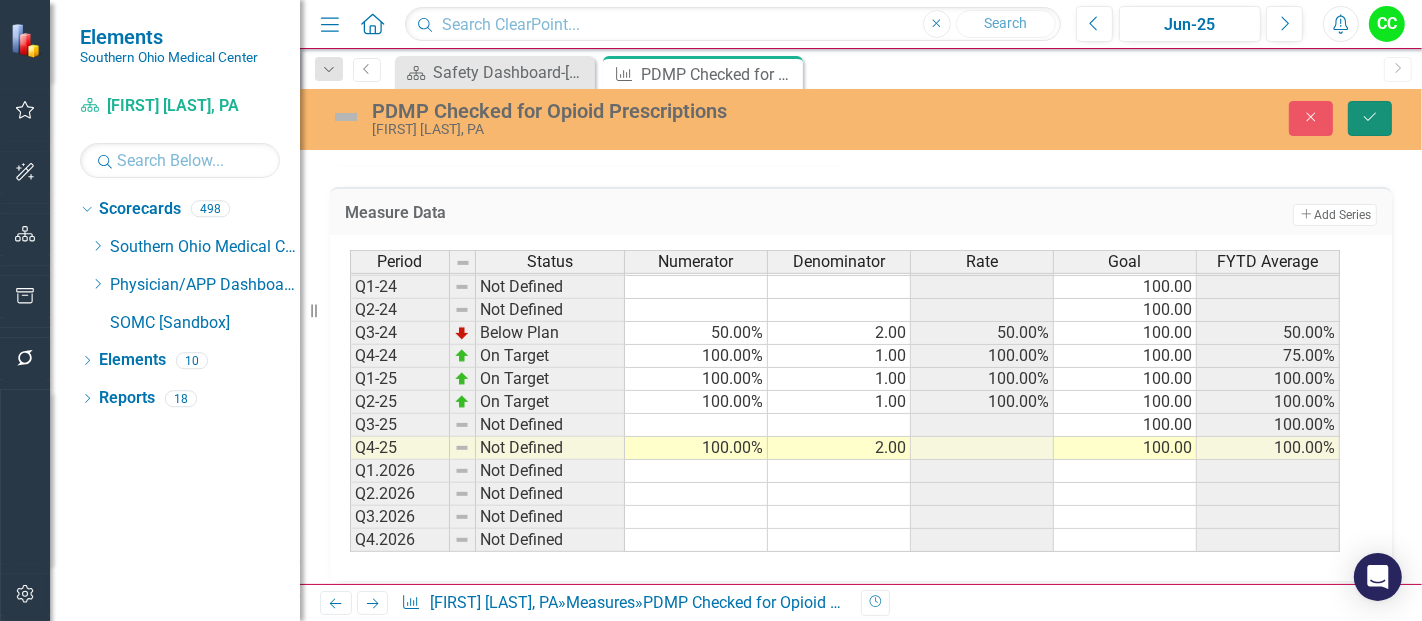 click on "Save" at bounding box center (1370, 118) 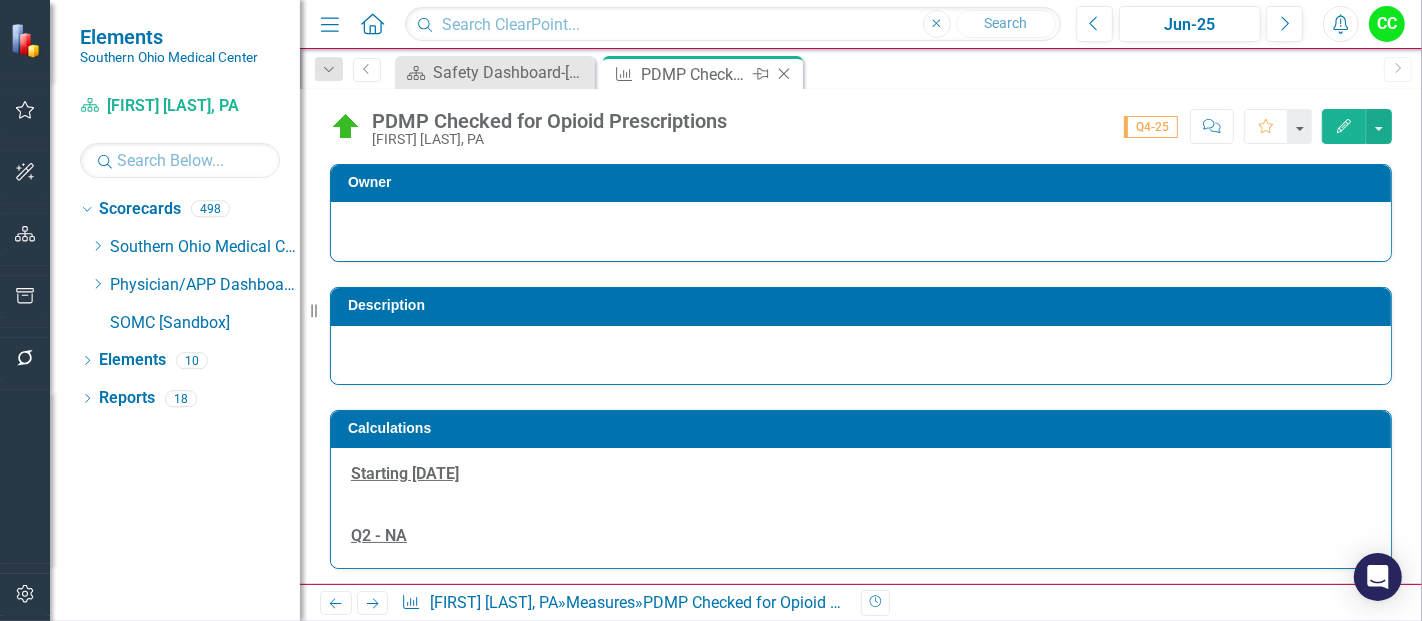 click on "Close" 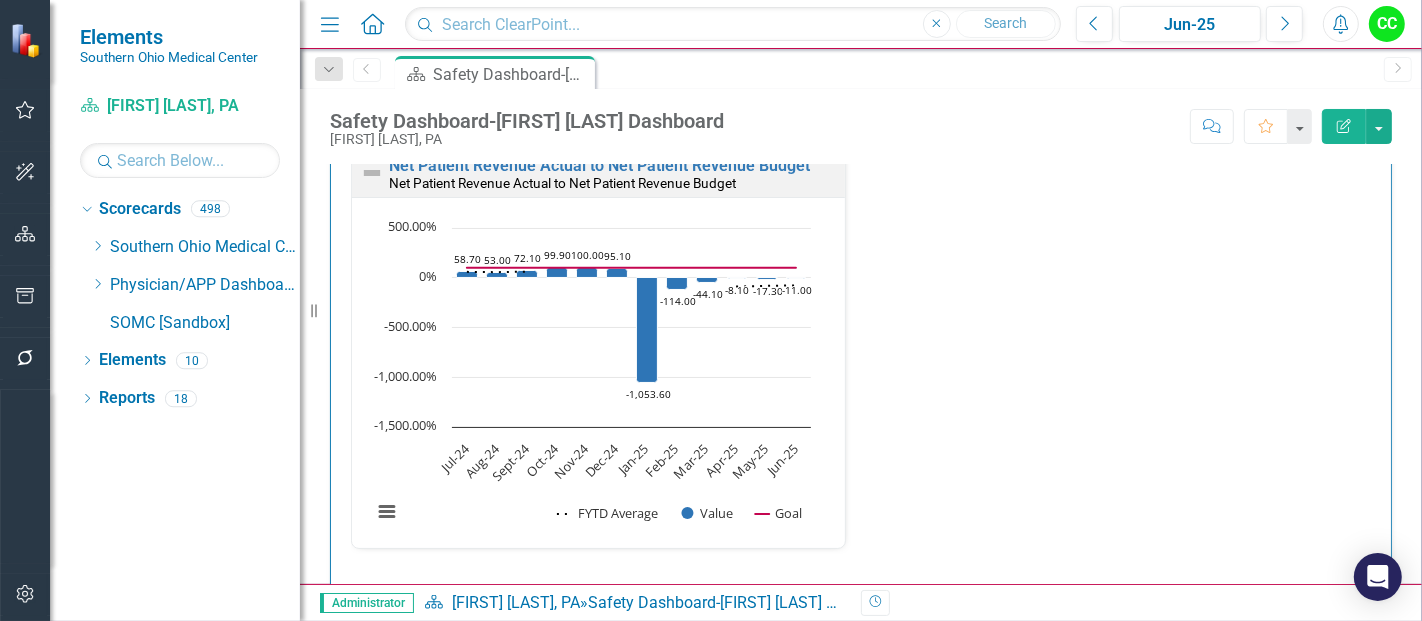 scroll, scrollTop: 2823, scrollLeft: 0, axis: vertical 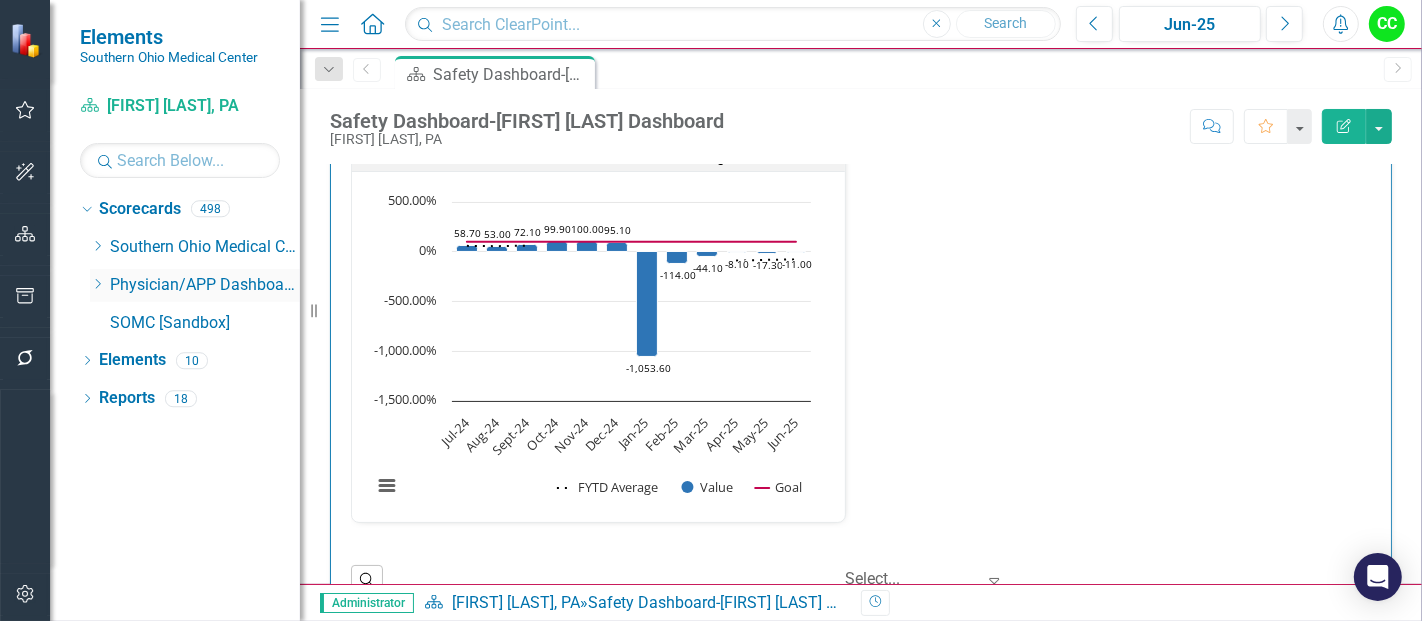 click on "Dropdown Physician/APP Dashboards" at bounding box center (195, 285) 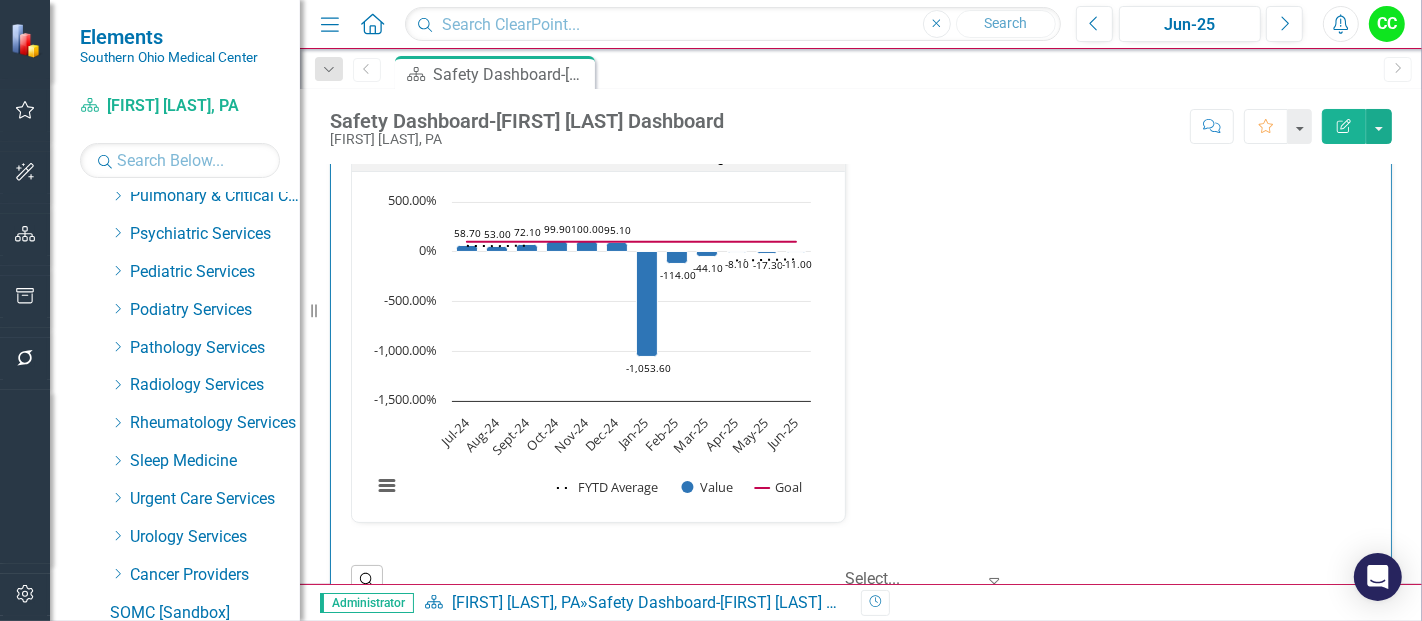 scroll, scrollTop: 922, scrollLeft: 0, axis: vertical 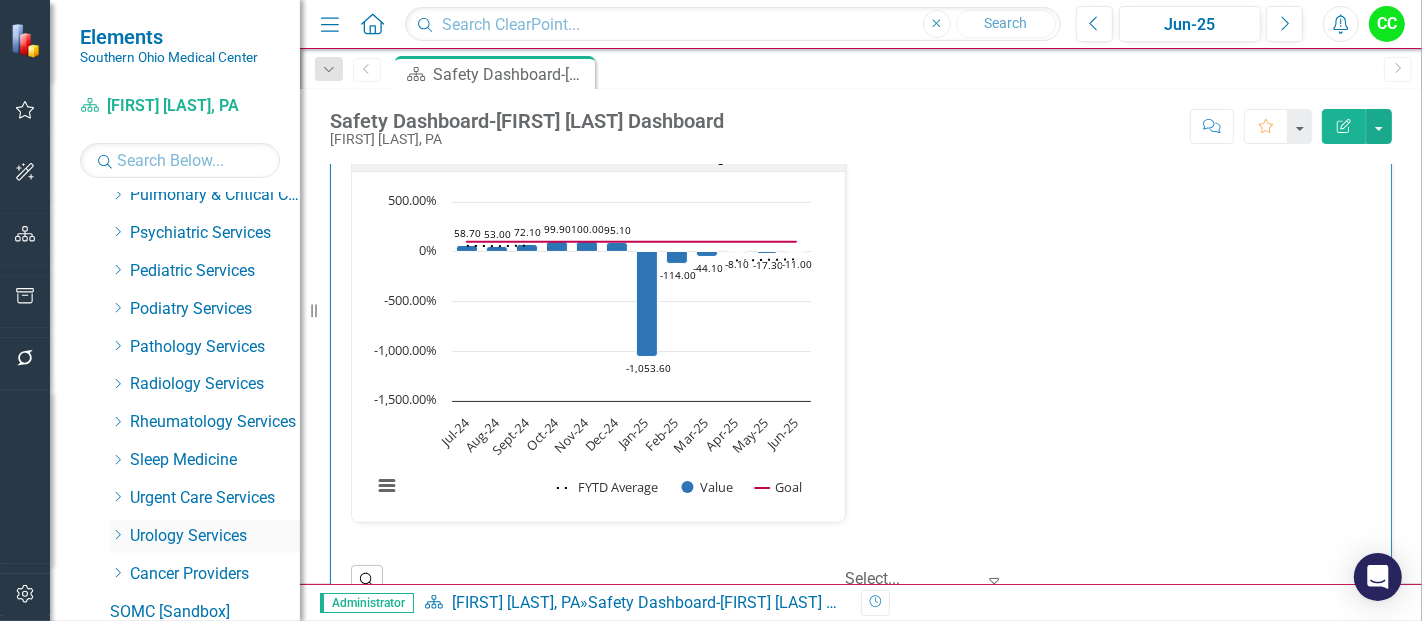 click on "Dropdown" 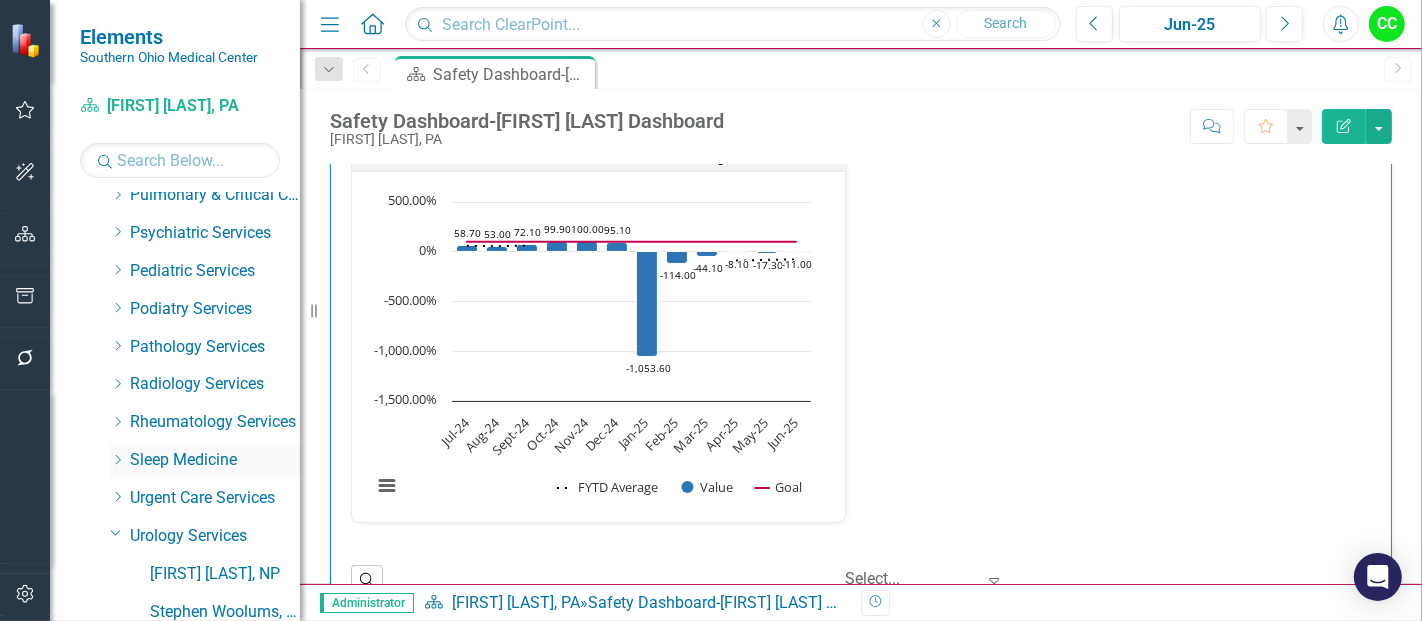 scroll, scrollTop: 1121, scrollLeft: 0, axis: vertical 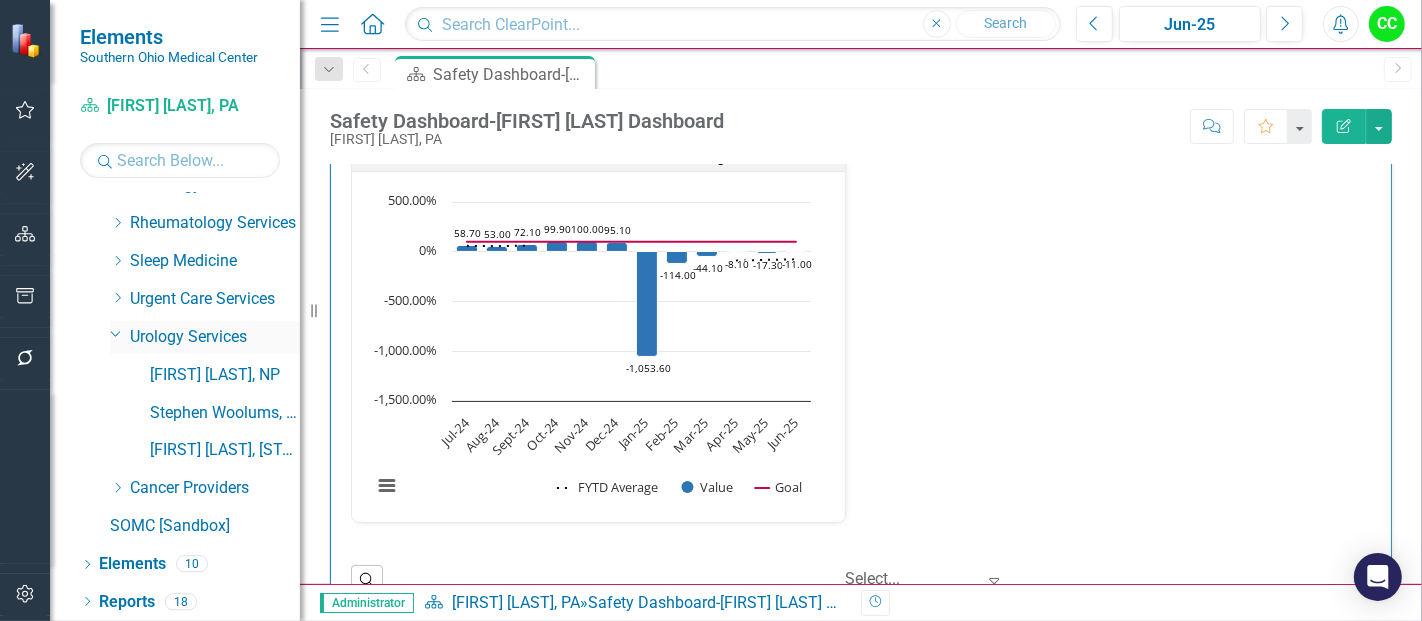 click on "Dropdown" 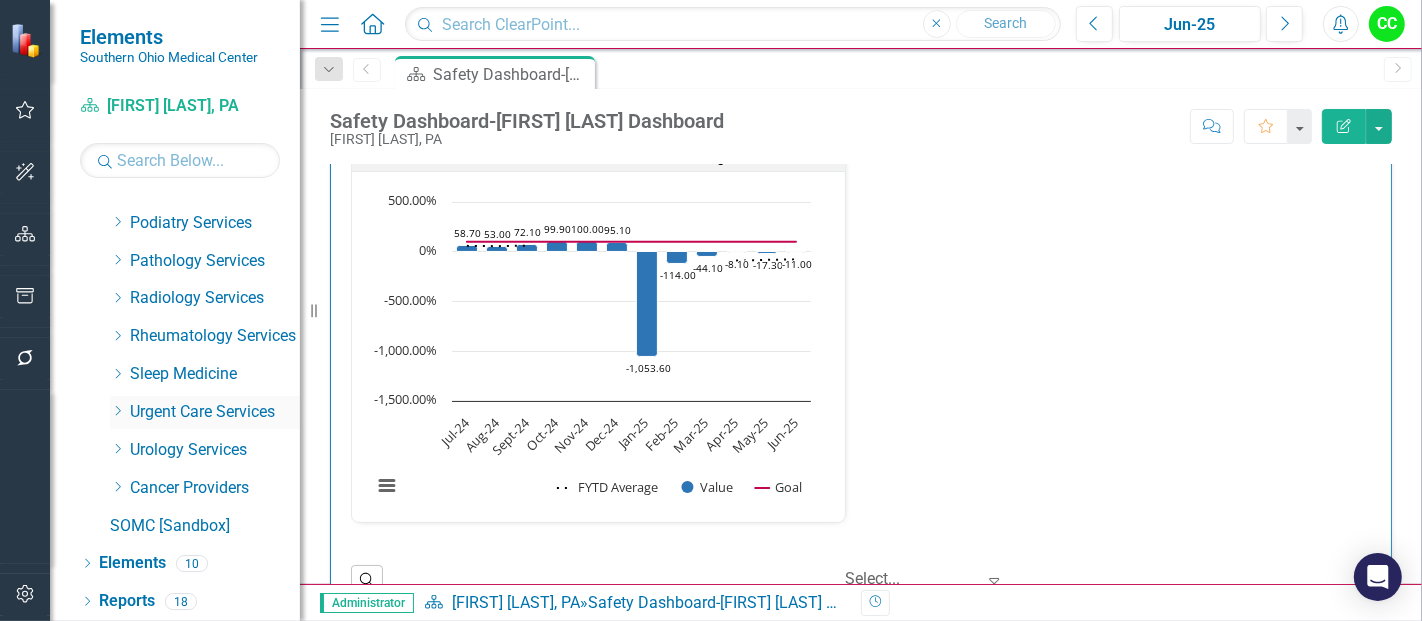 click on "Dropdown" 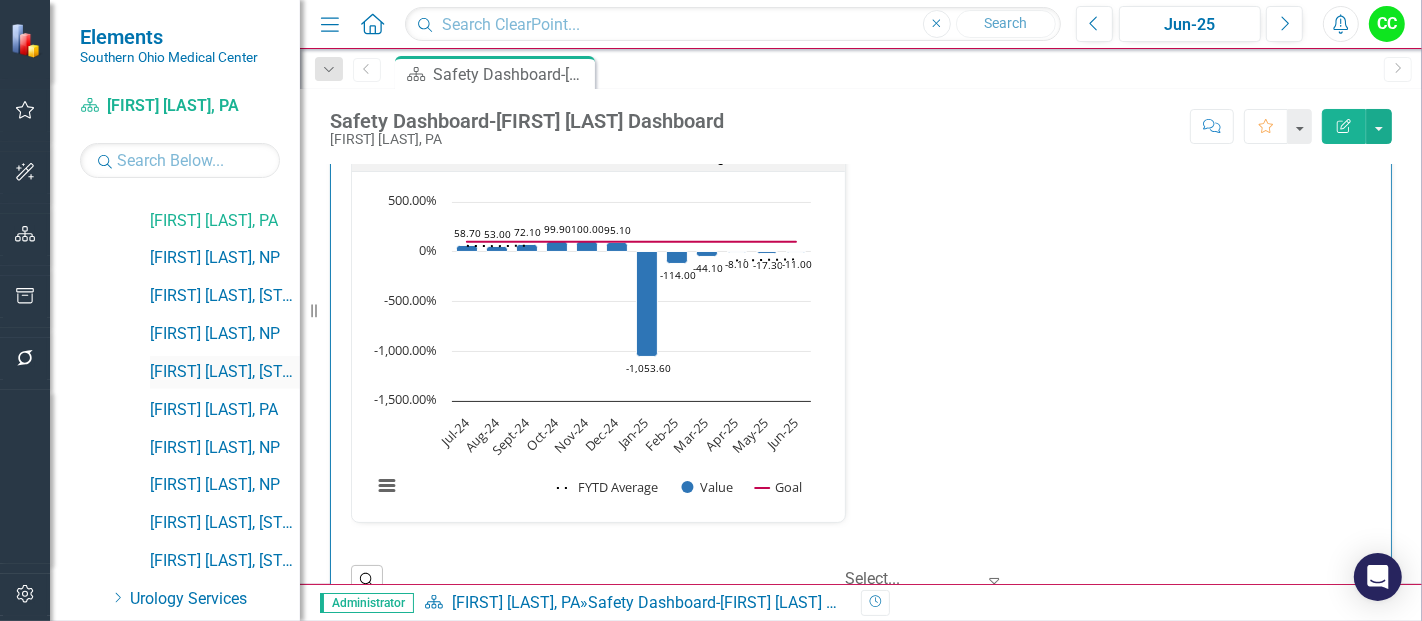 scroll, scrollTop: 1810, scrollLeft: 0, axis: vertical 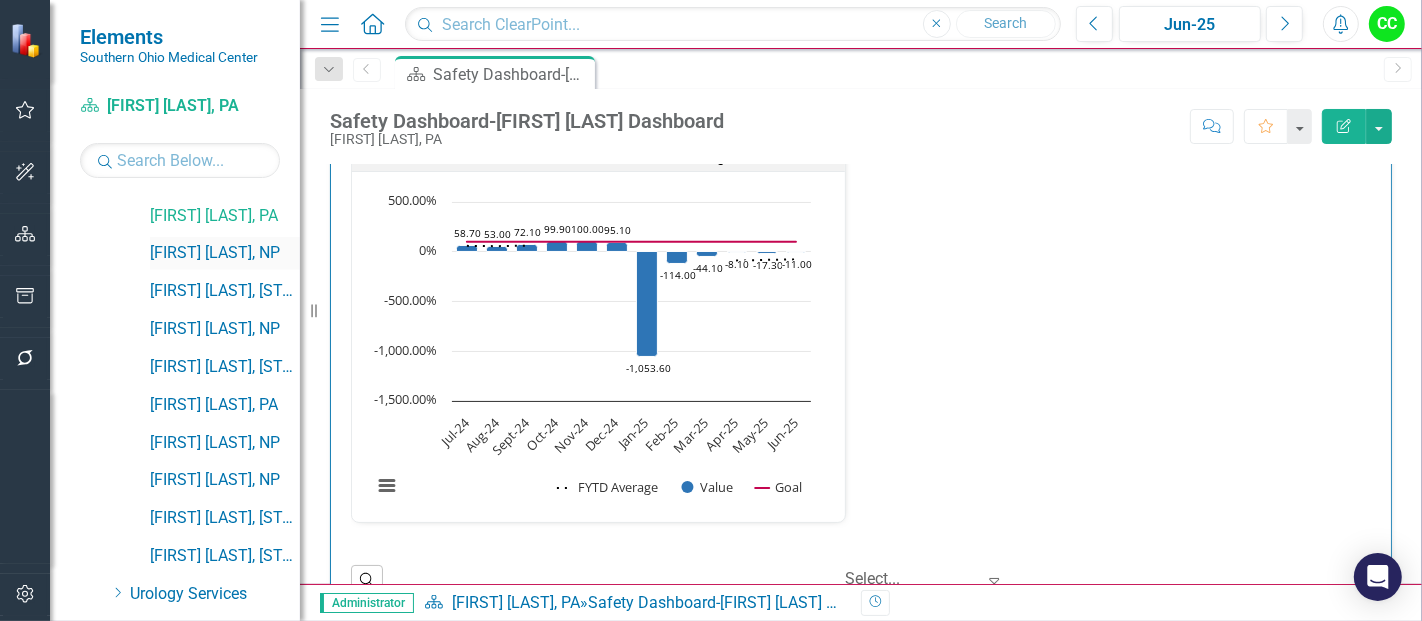 click on "[FIRST] [LAST], [PROFESSION]" at bounding box center [225, 253] 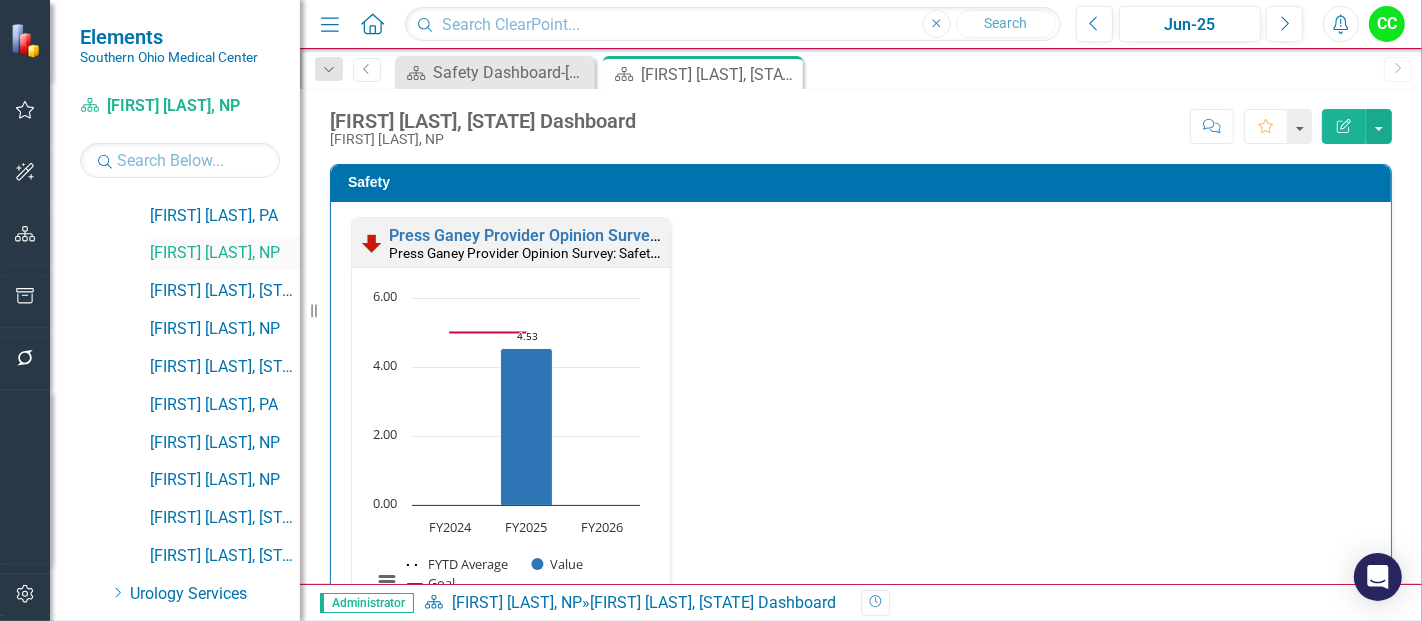 click on "[FIRST] [LAST], [PROFESSION]" at bounding box center [225, 253] 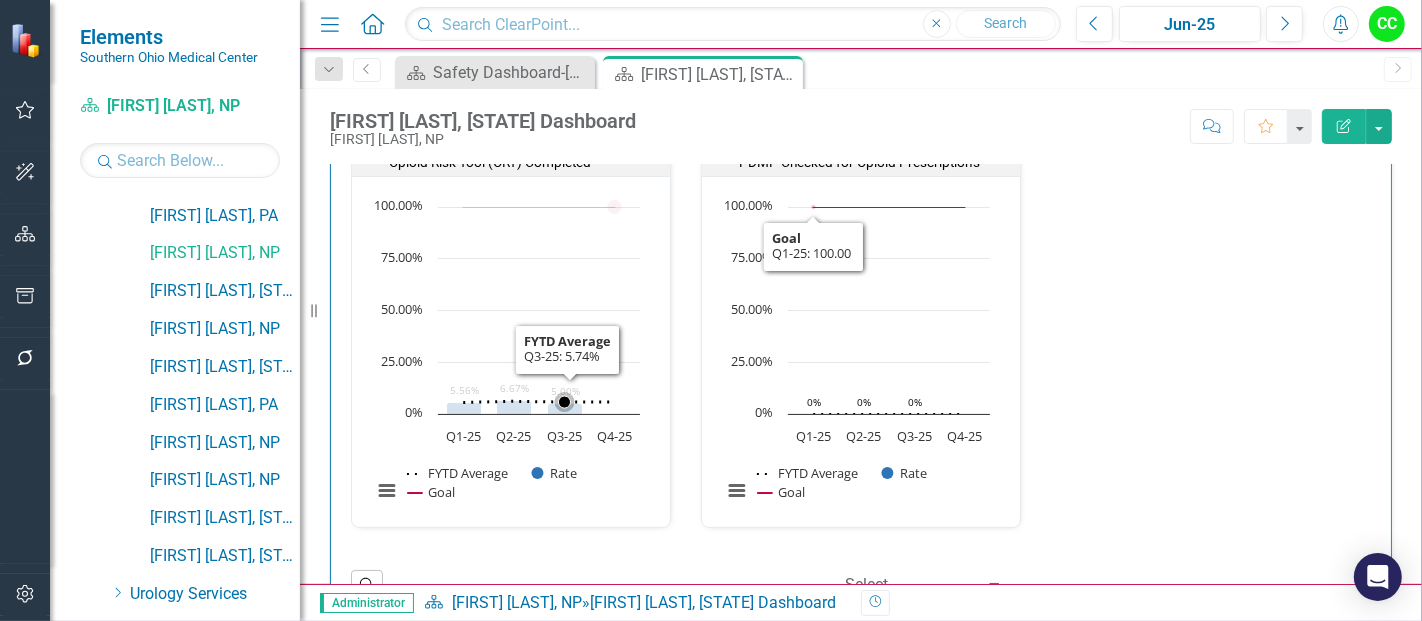 scroll, scrollTop: 620, scrollLeft: 0, axis: vertical 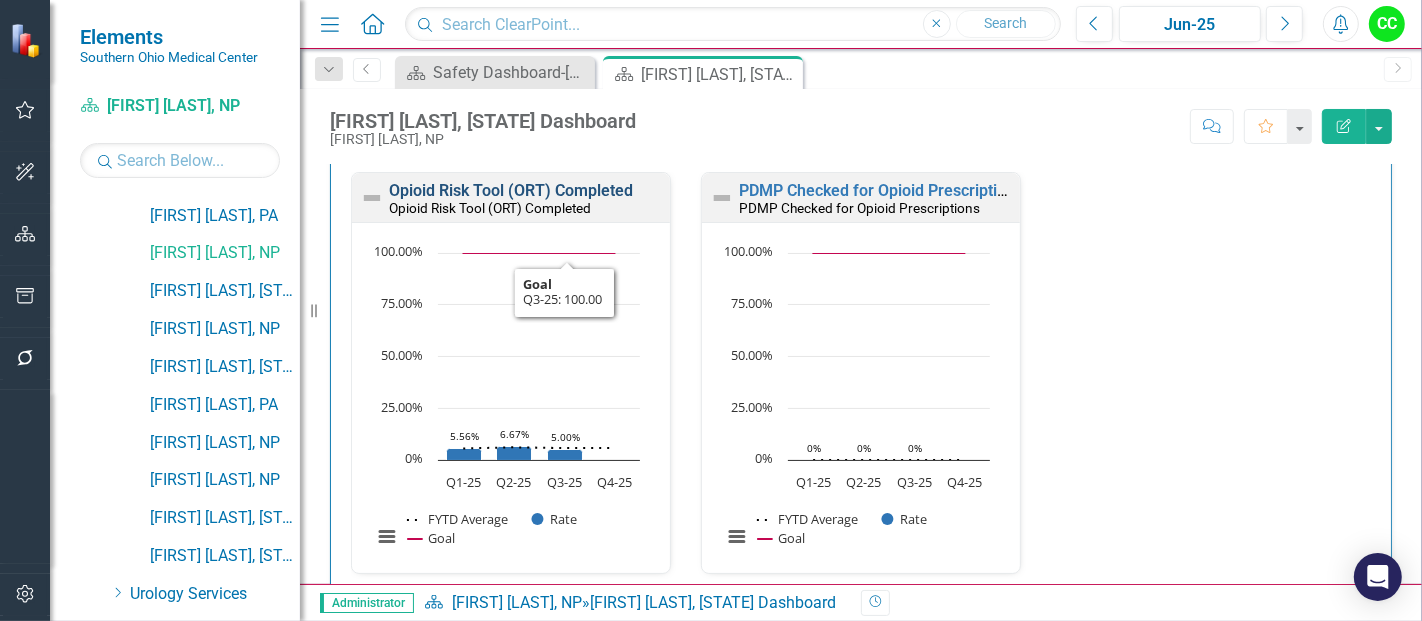 click on "Opioid Risk Tool (ORT) Completed" at bounding box center (511, 190) 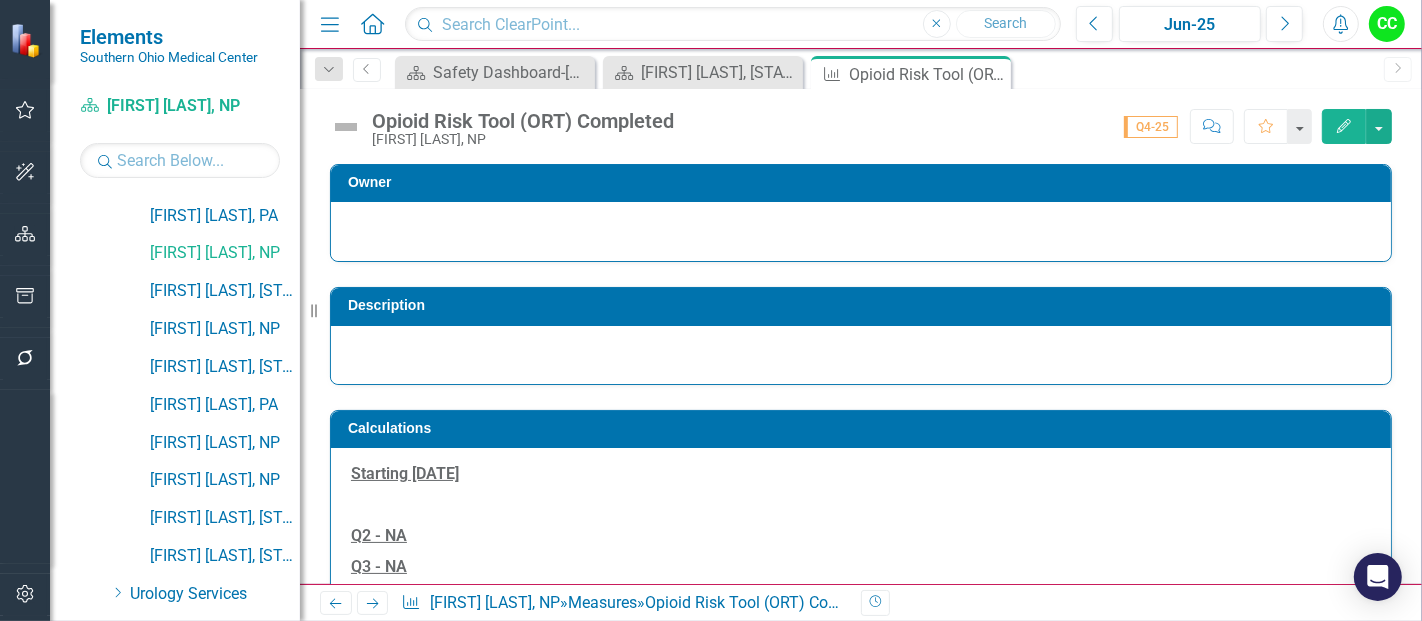 scroll, scrollTop: 888, scrollLeft: 0, axis: vertical 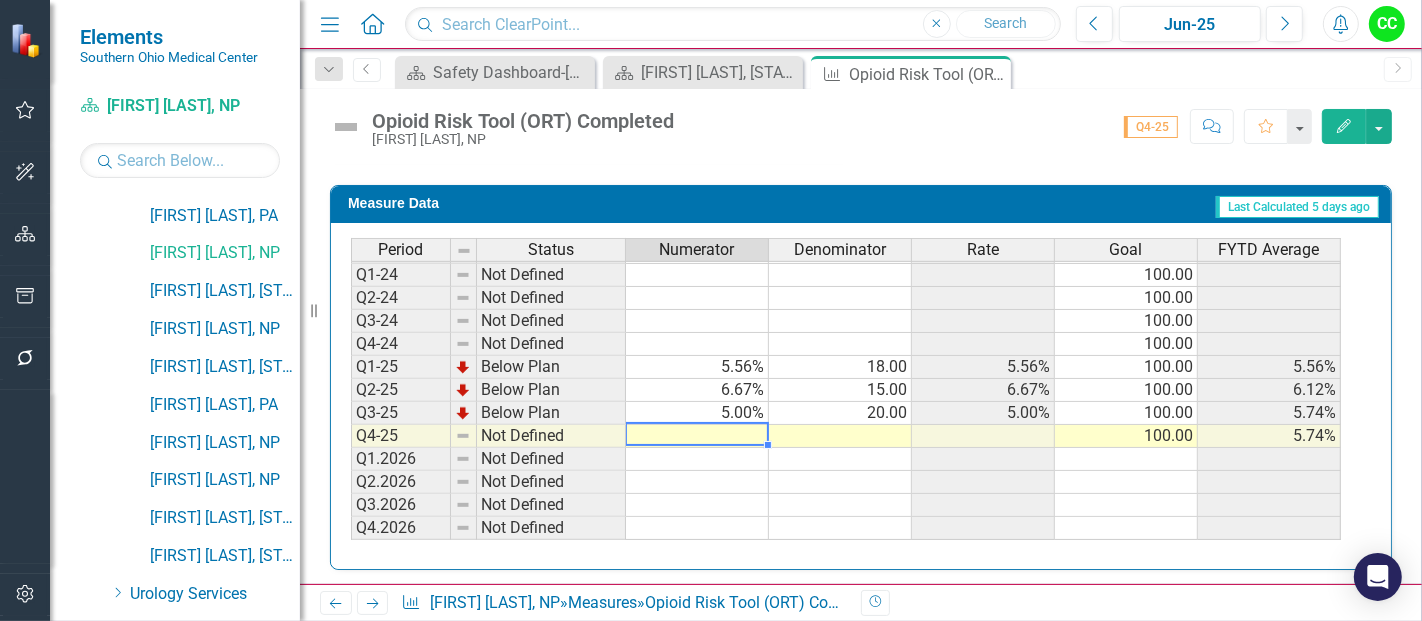 click at bounding box center [697, 436] 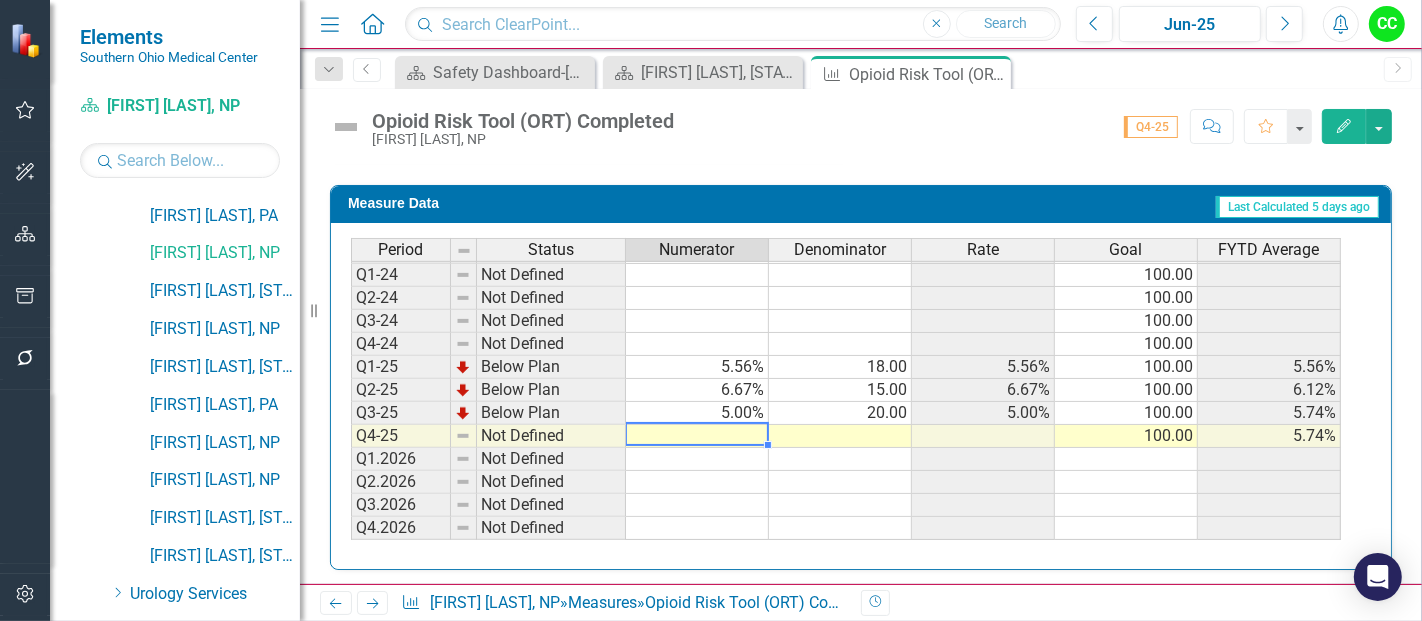 type on "0" 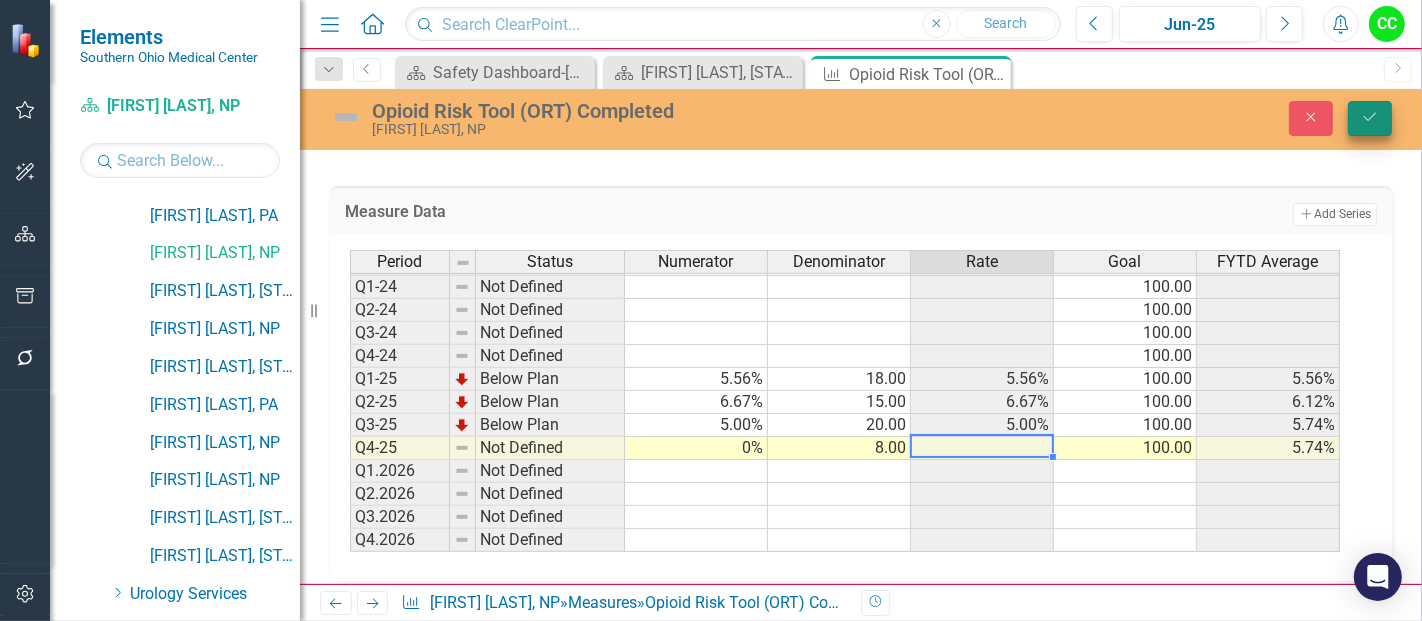 type on "8" 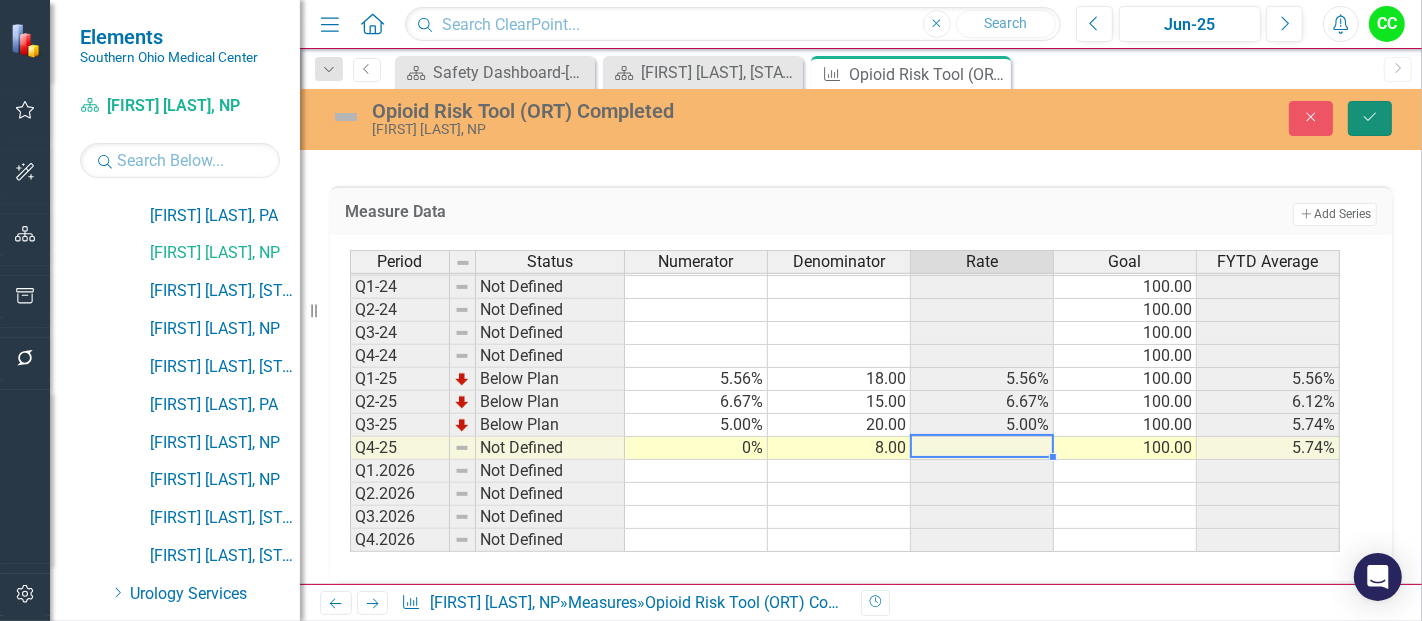 click on "Save" at bounding box center [1370, 118] 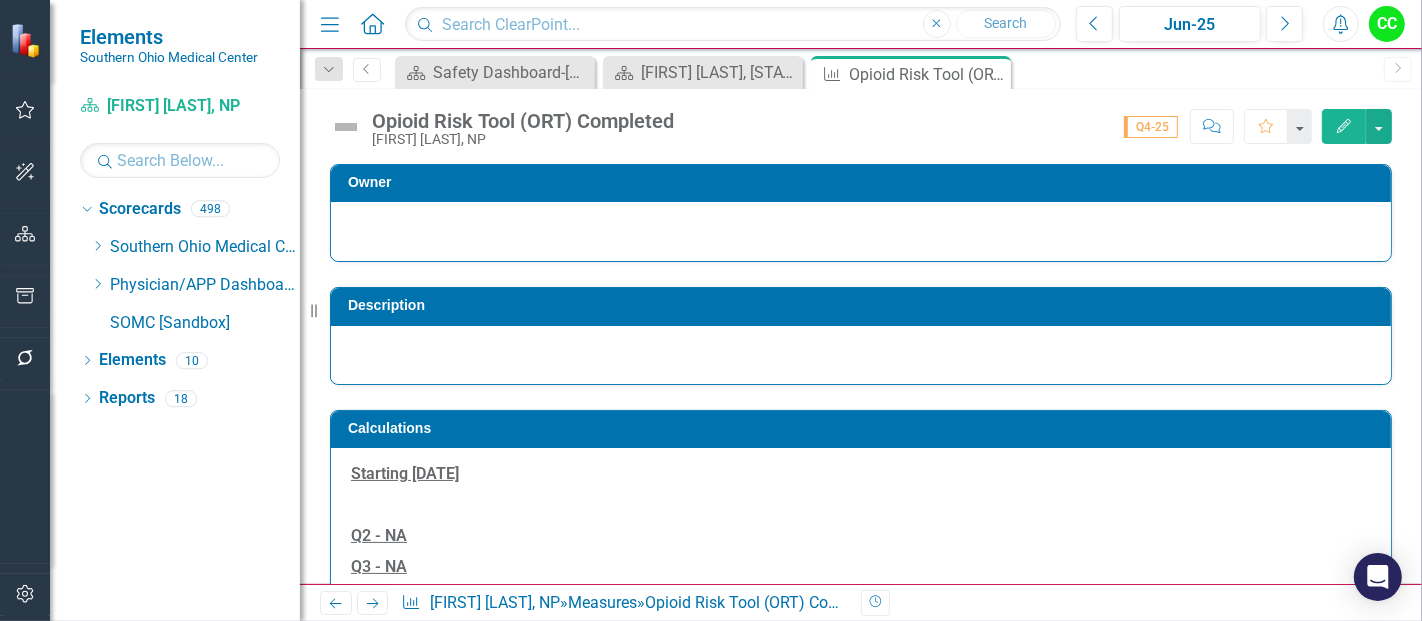 scroll, scrollTop: 0, scrollLeft: 0, axis: both 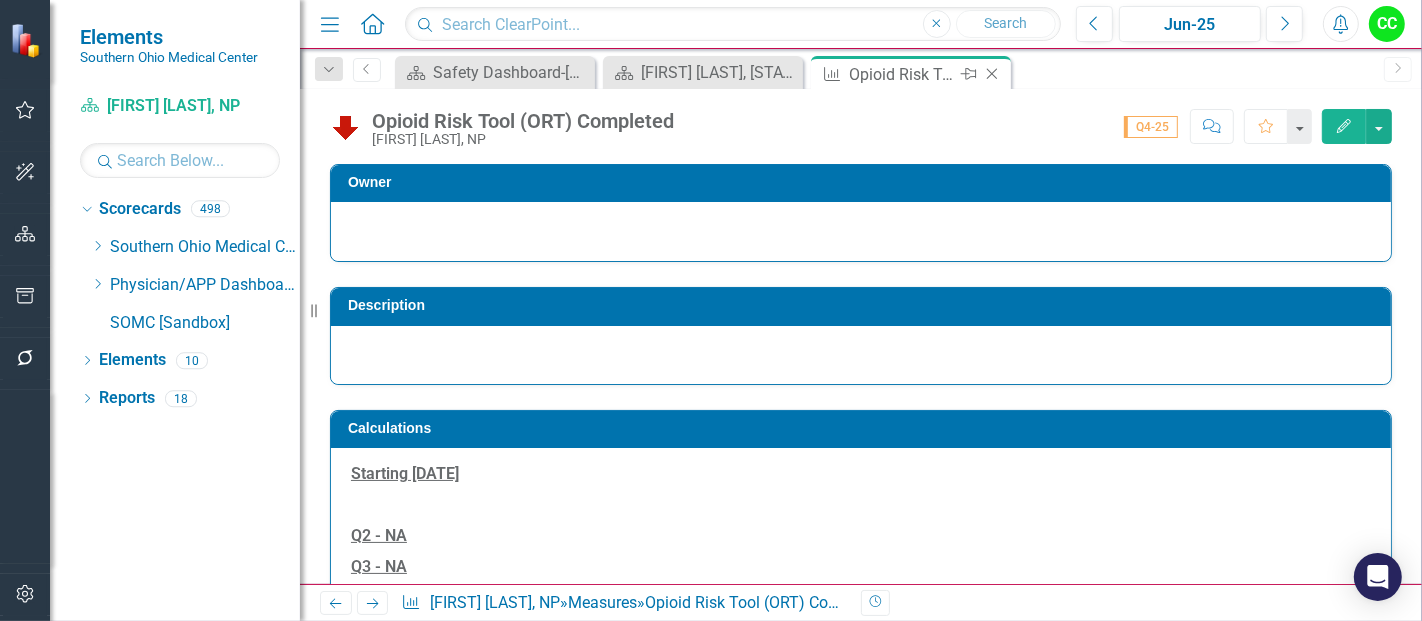 click on "Close" 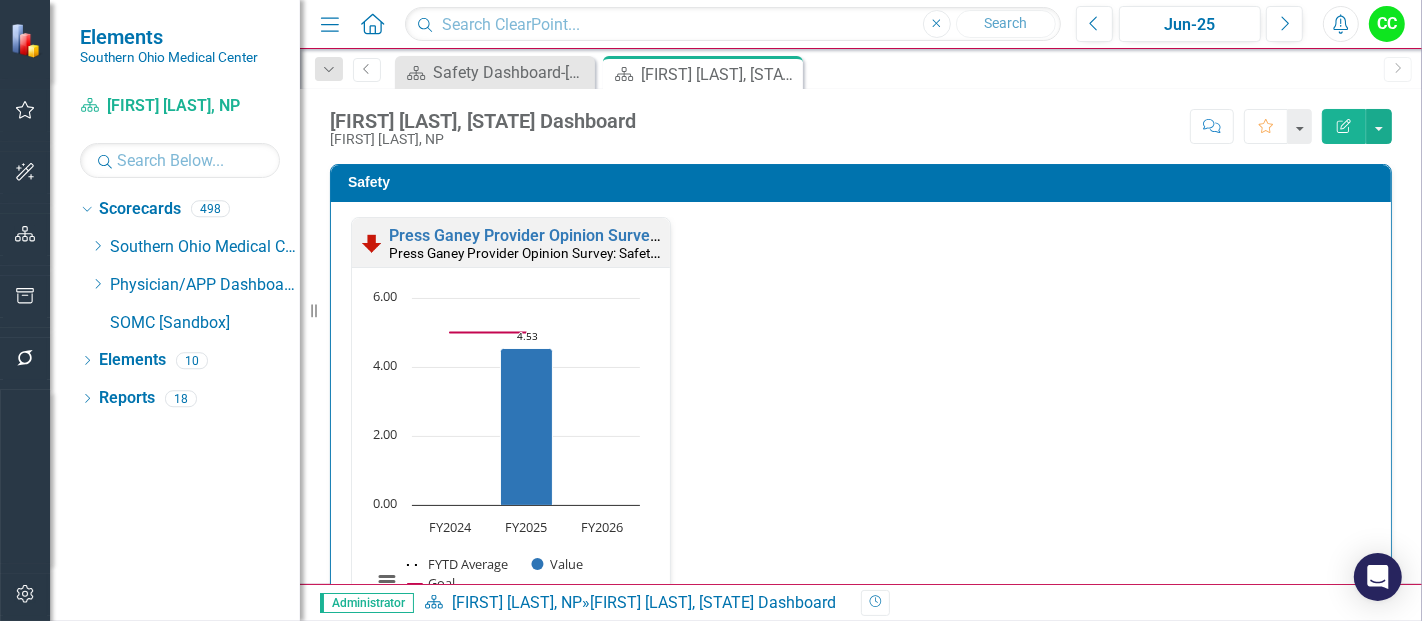 scroll, scrollTop: 433, scrollLeft: 0, axis: vertical 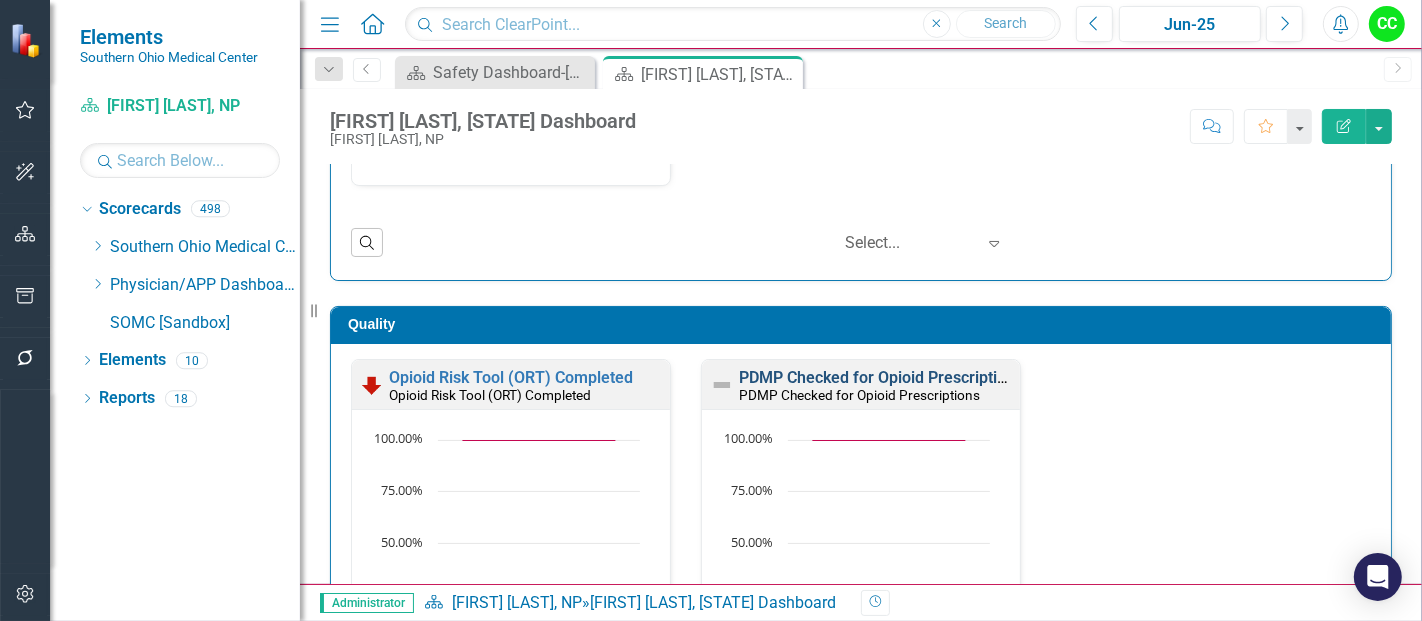 click on "PDMP Checked for Opioid Prescriptions" at bounding box center [881, 377] 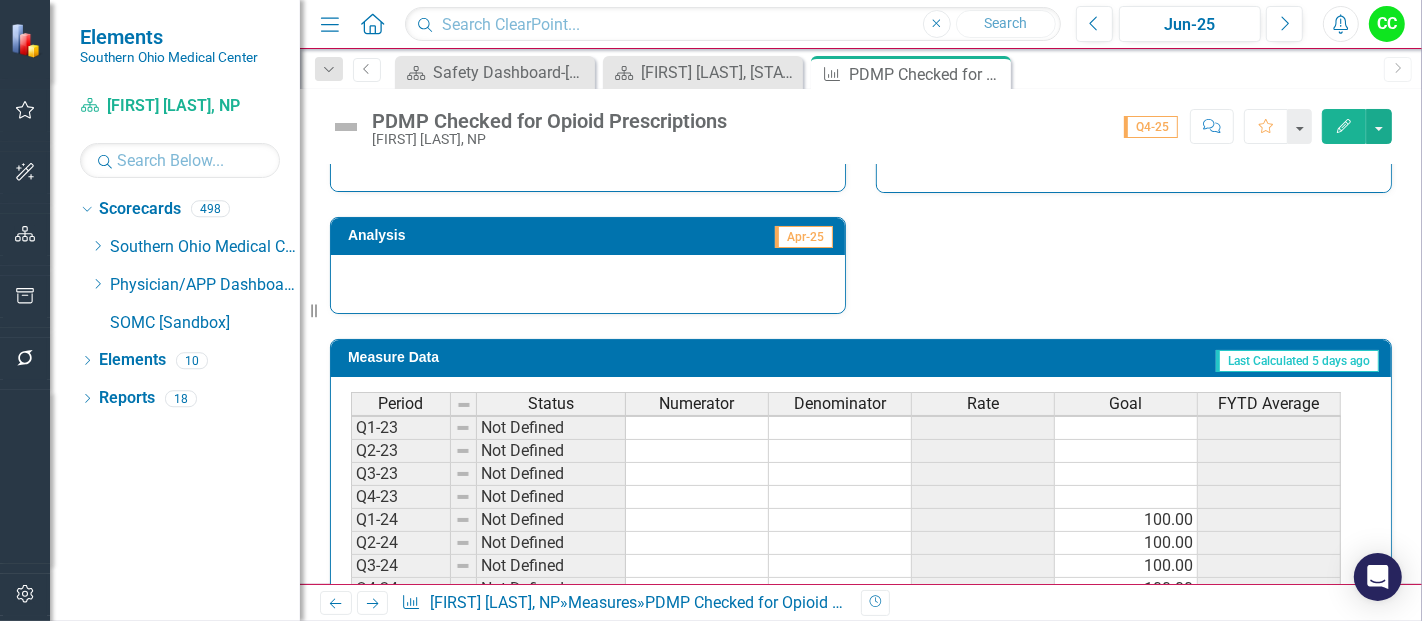 scroll, scrollTop: 845, scrollLeft: 0, axis: vertical 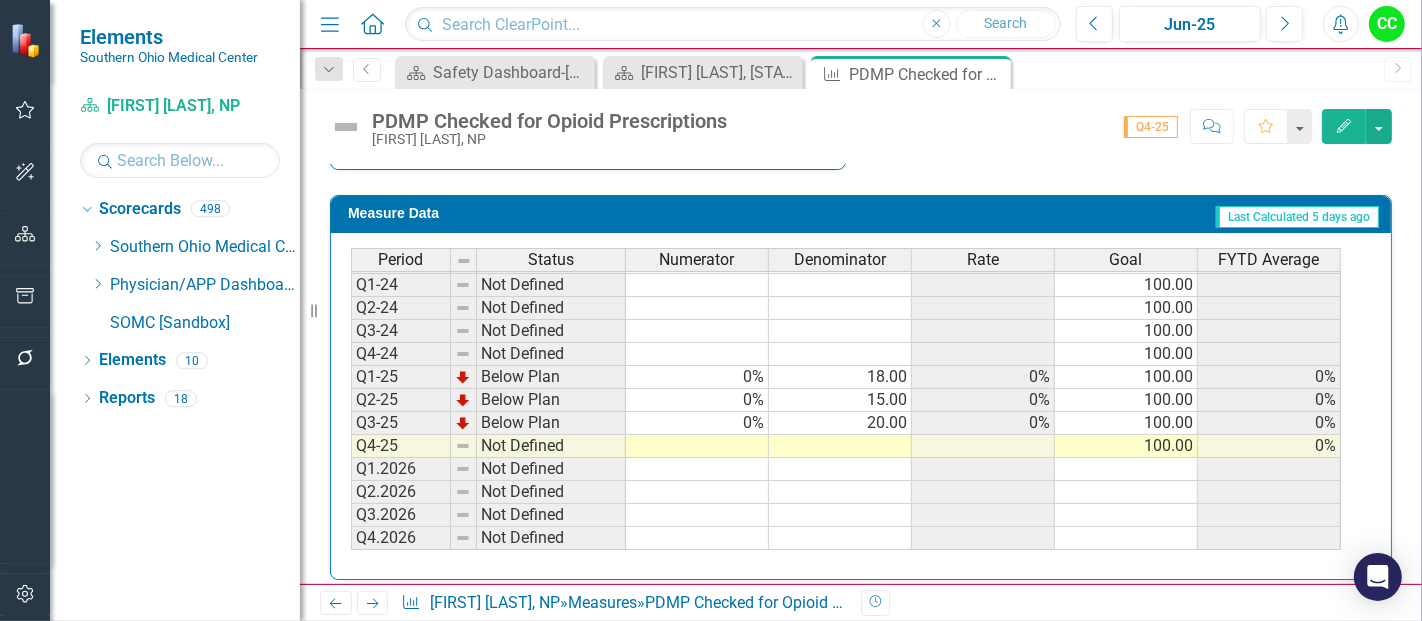 click at bounding box center [697, 446] 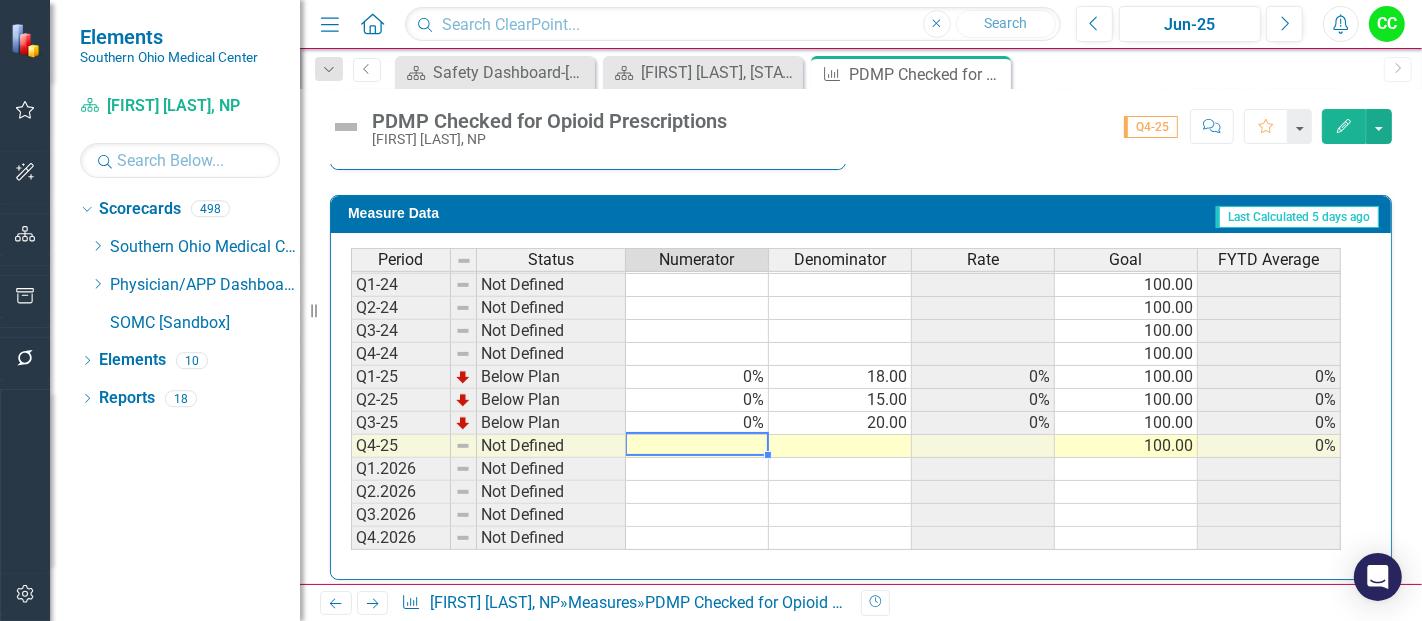 type on "0" 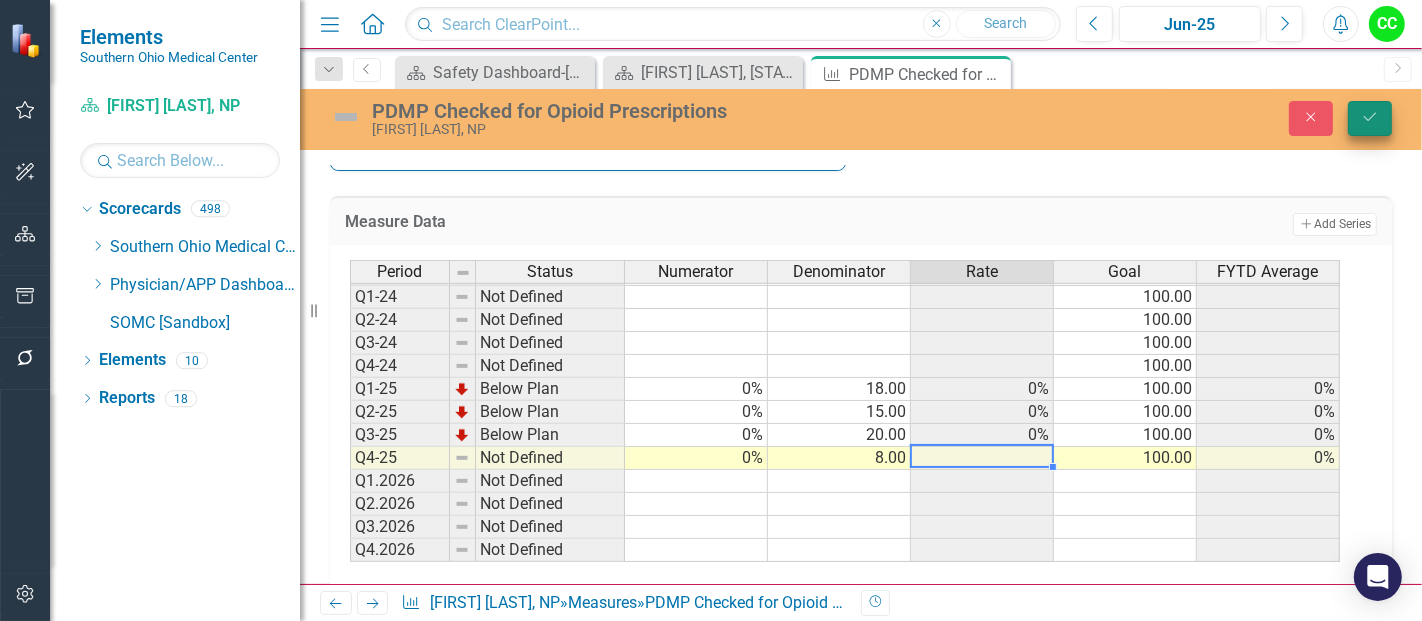 type on "8" 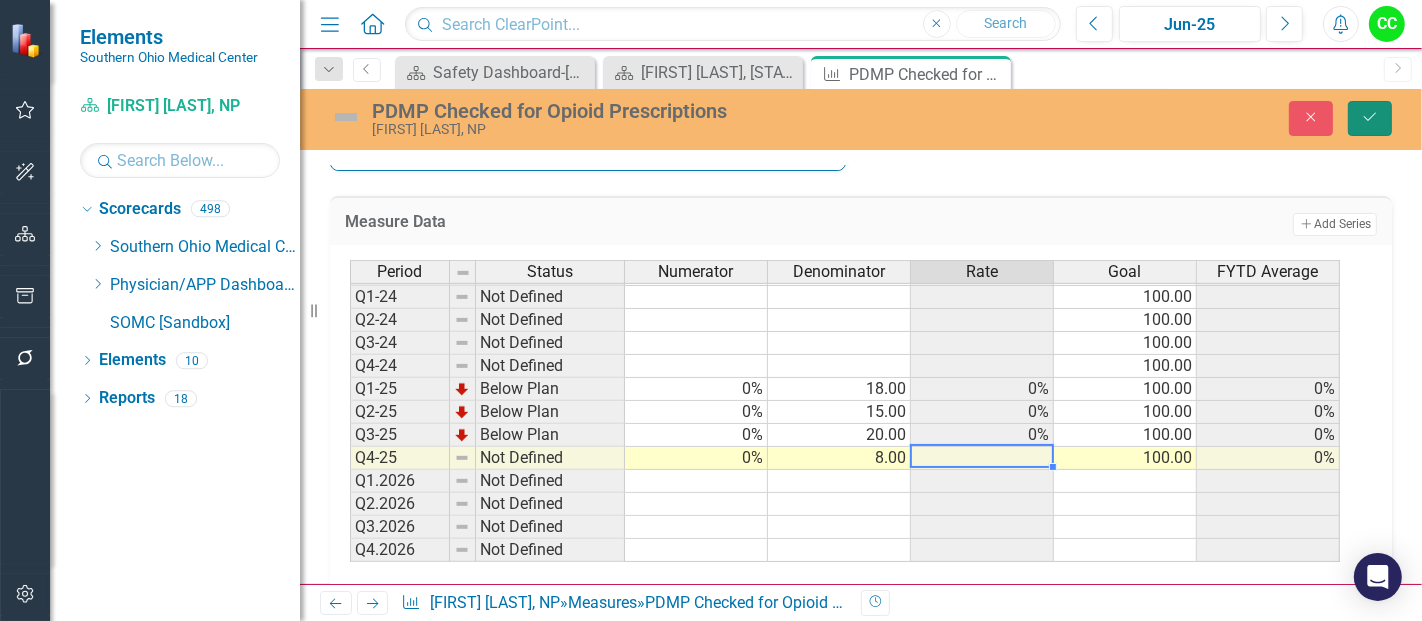click on "Save" 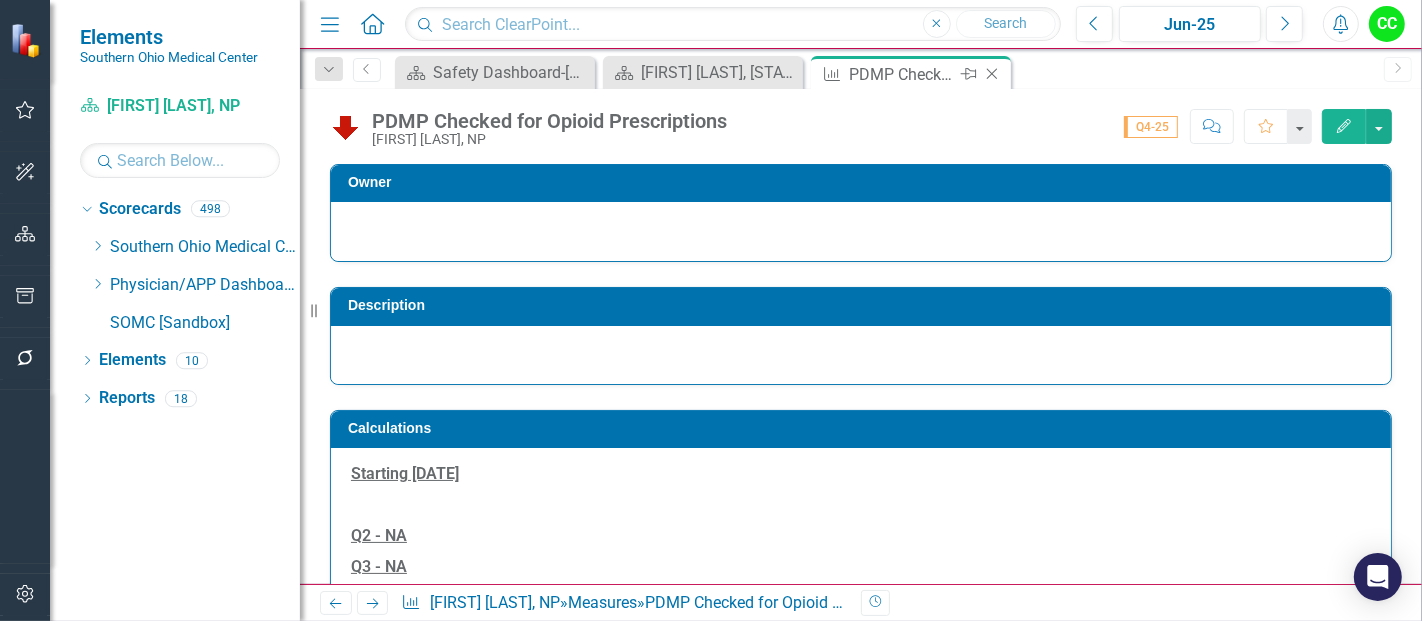 click on "Close" 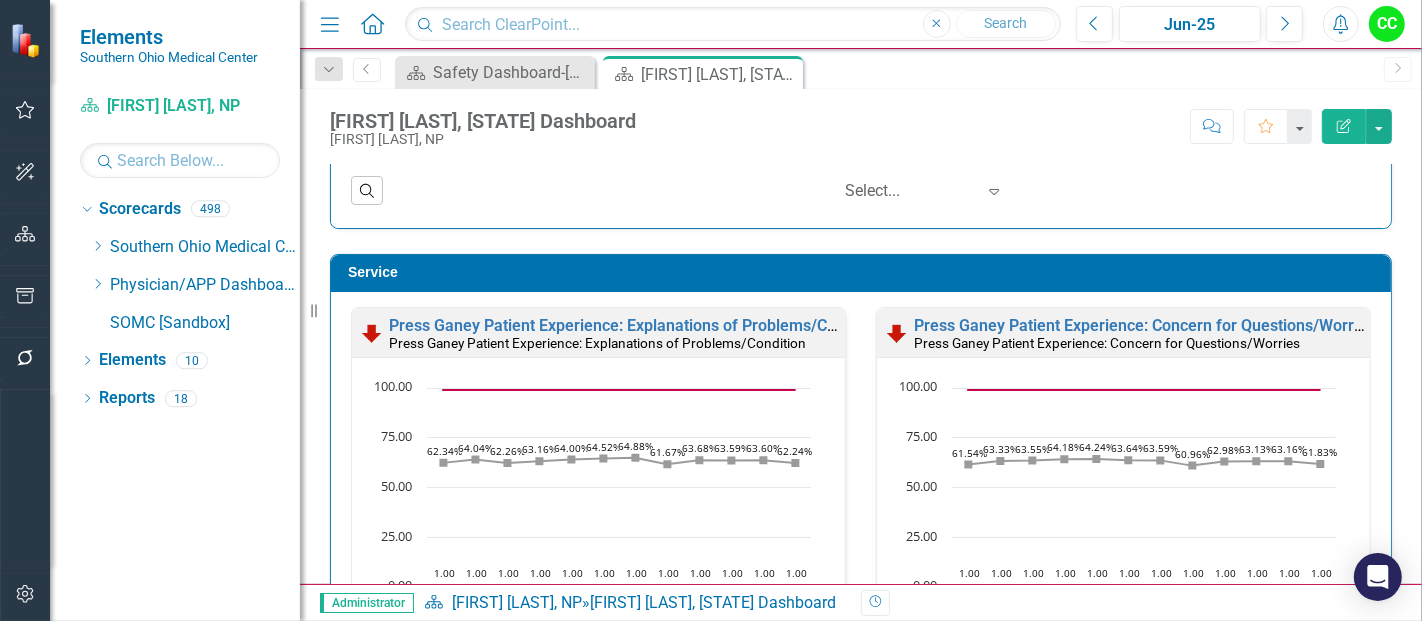 scroll, scrollTop: 2740, scrollLeft: 0, axis: vertical 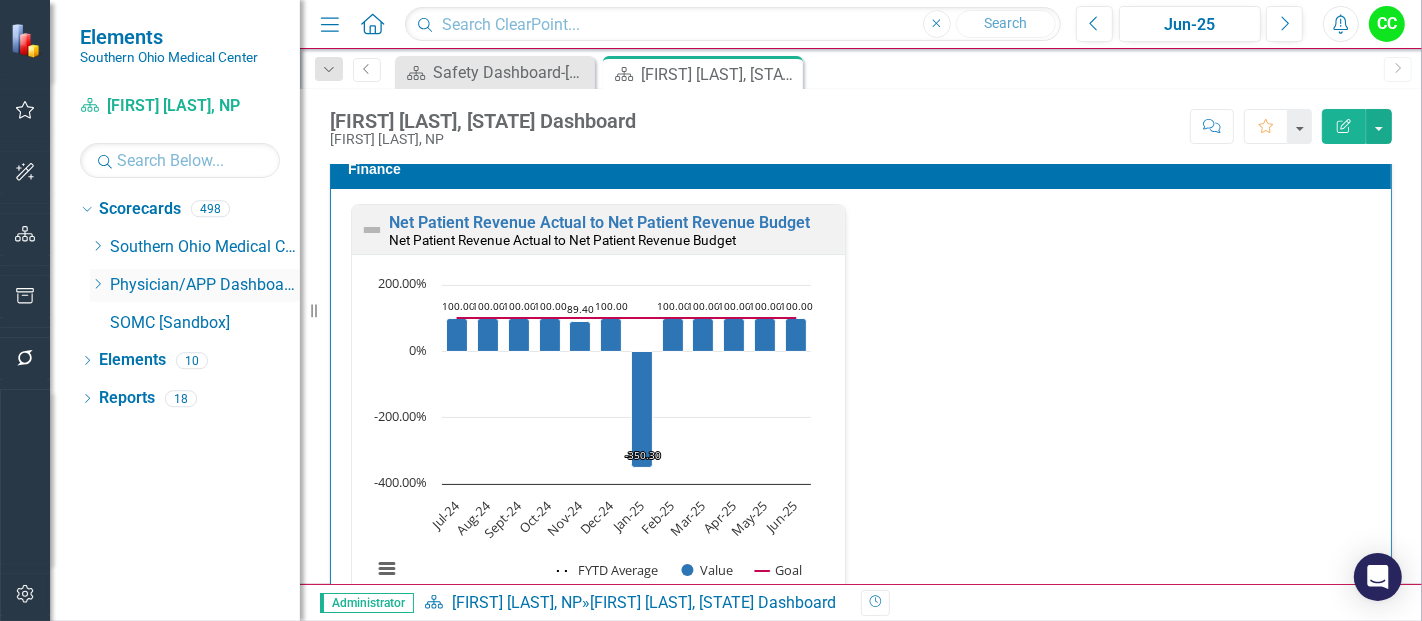 click on "Dropdown" 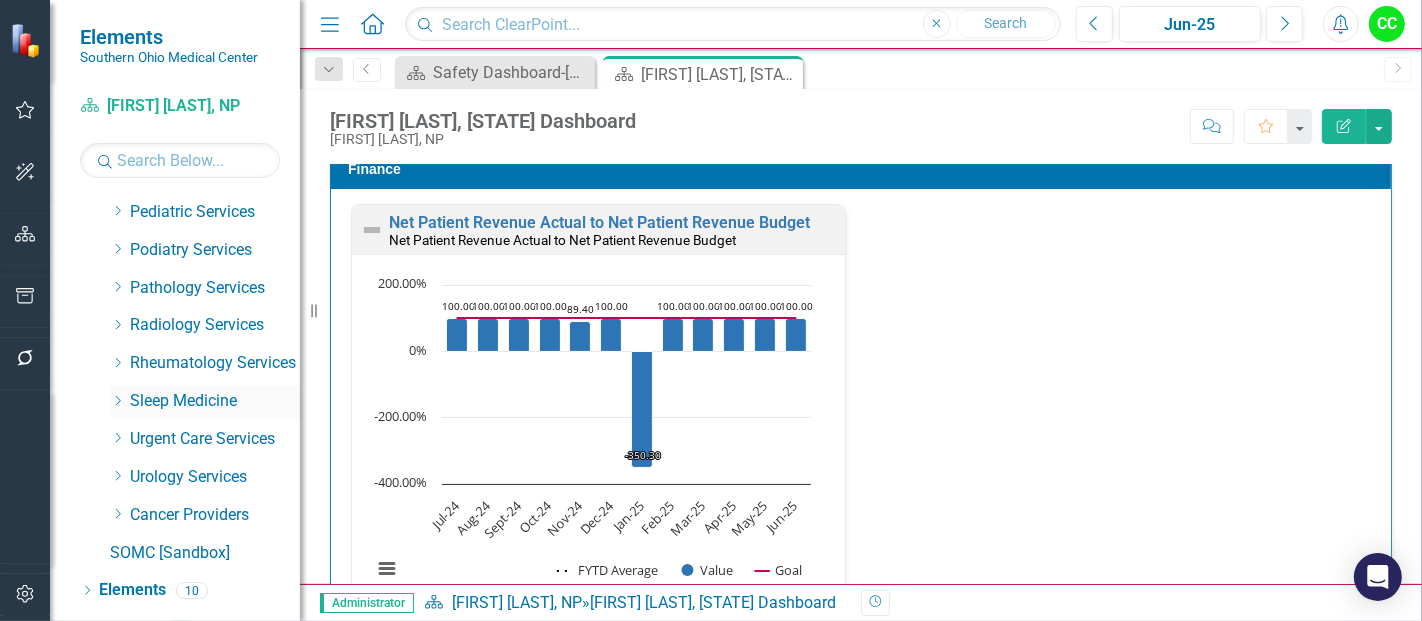 scroll, scrollTop: 985, scrollLeft: 0, axis: vertical 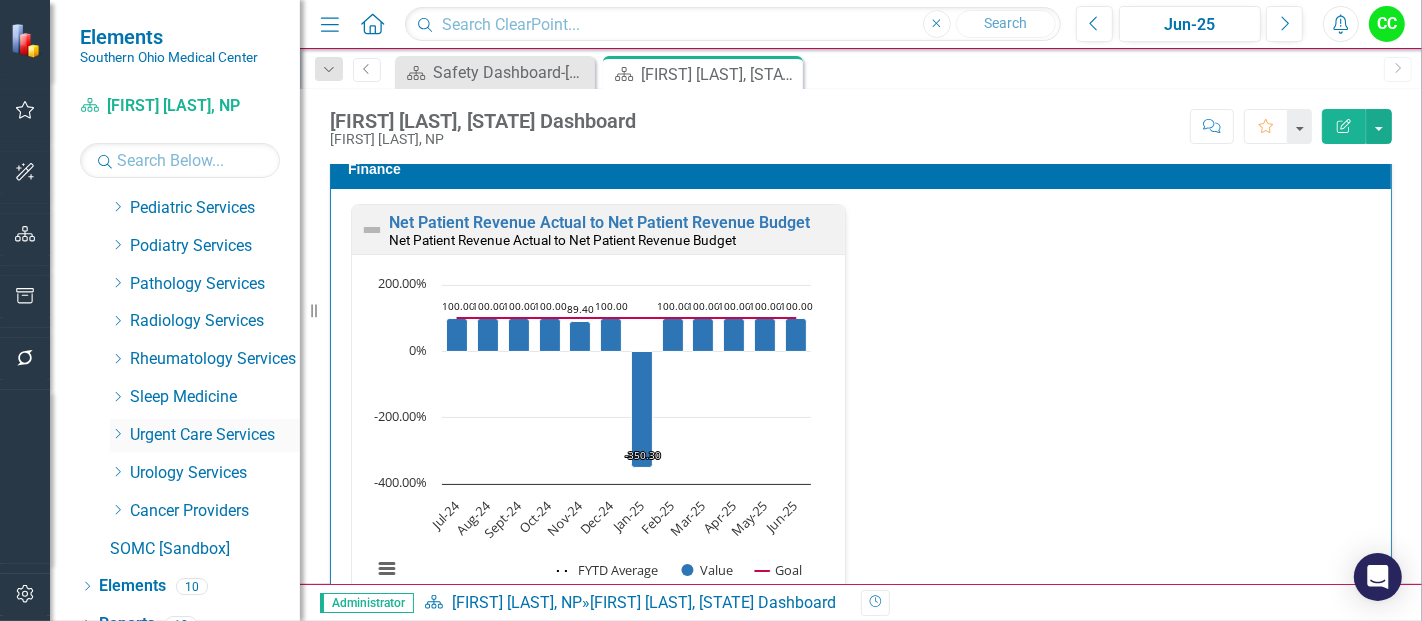 click 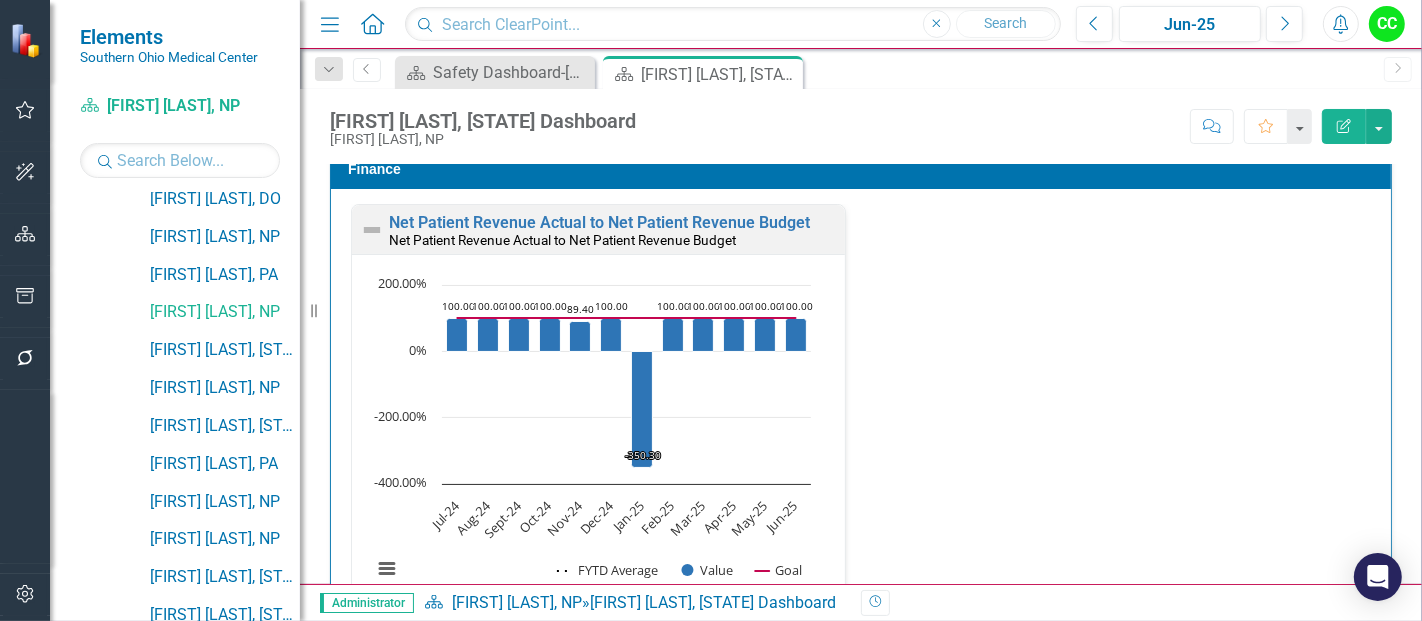 scroll, scrollTop: 1752, scrollLeft: 0, axis: vertical 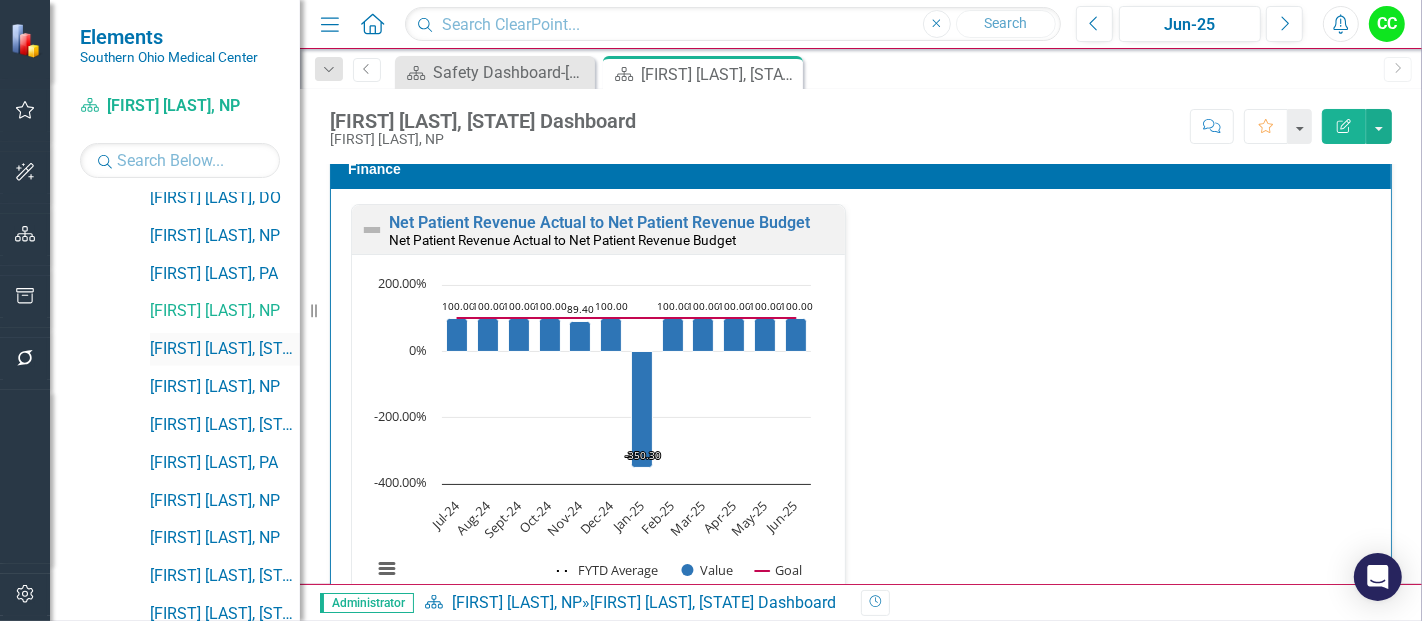 click on "[FIRST] [LAST], NP" at bounding box center [225, 349] 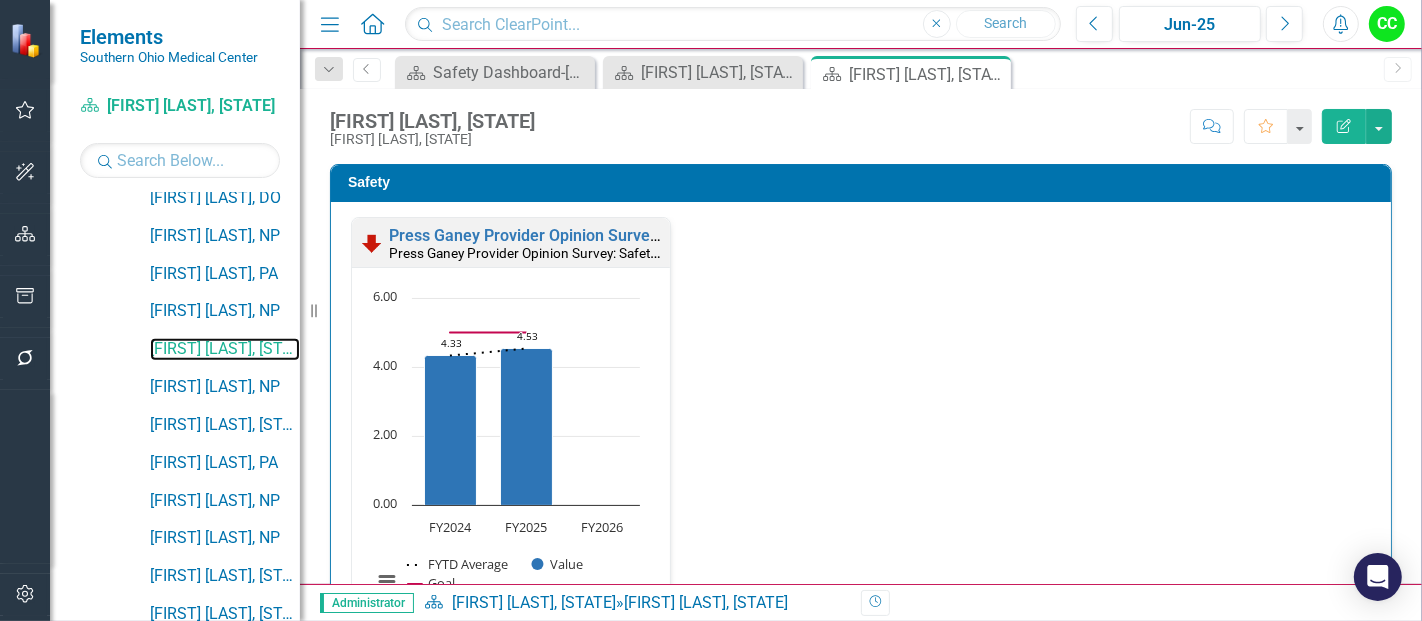 scroll, scrollTop: 500, scrollLeft: 0, axis: vertical 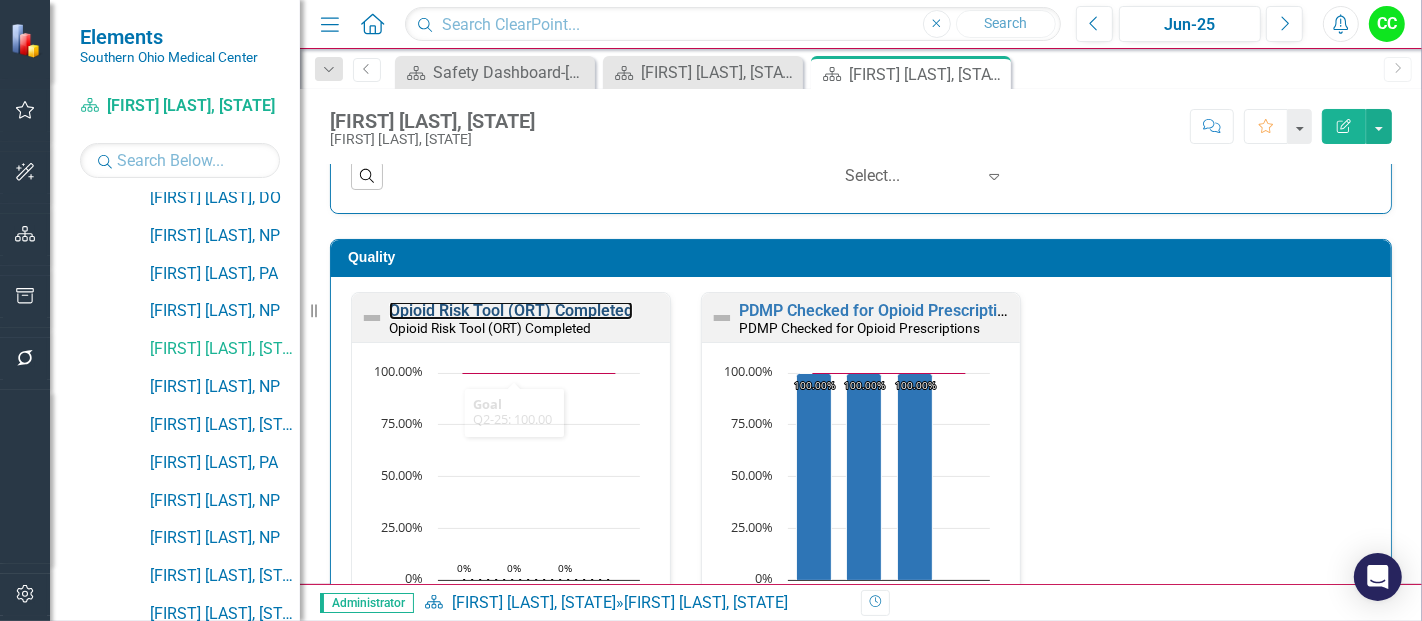 click on "Opioid Risk Tool (ORT) Completed" at bounding box center [511, 310] 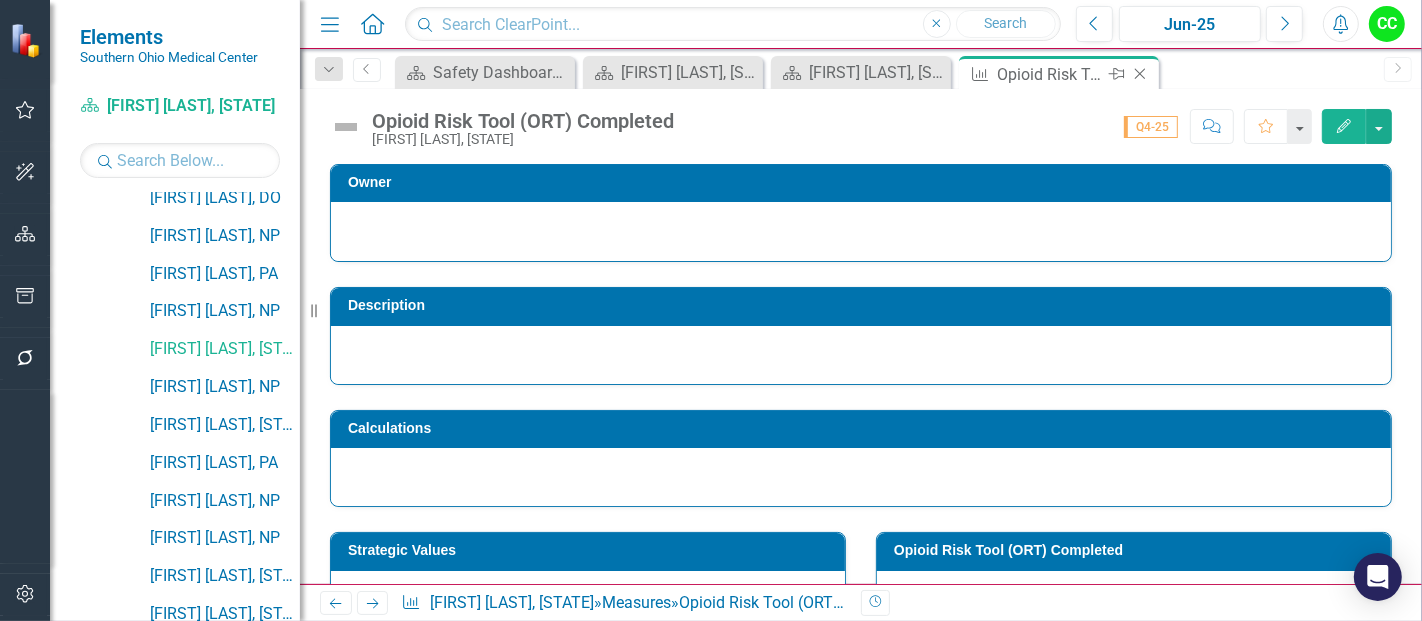 click on "Close" 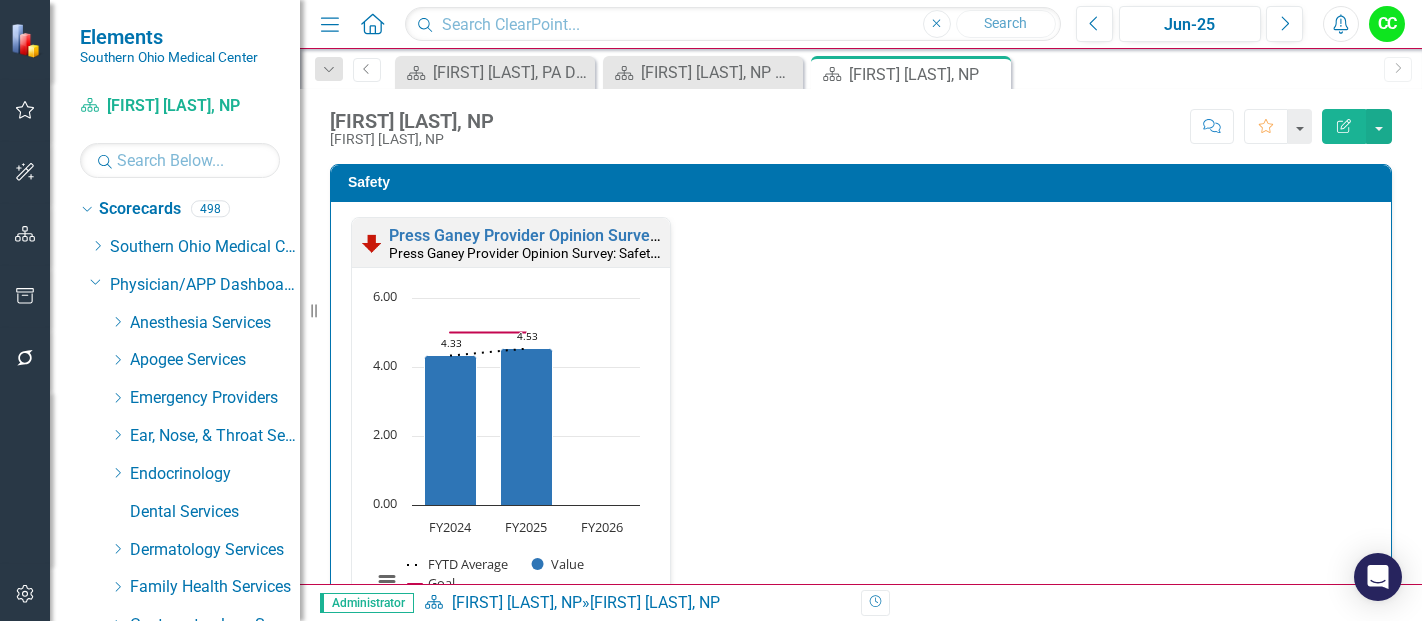 scroll, scrollTop: 0, scrollLeft: 0, axis: both 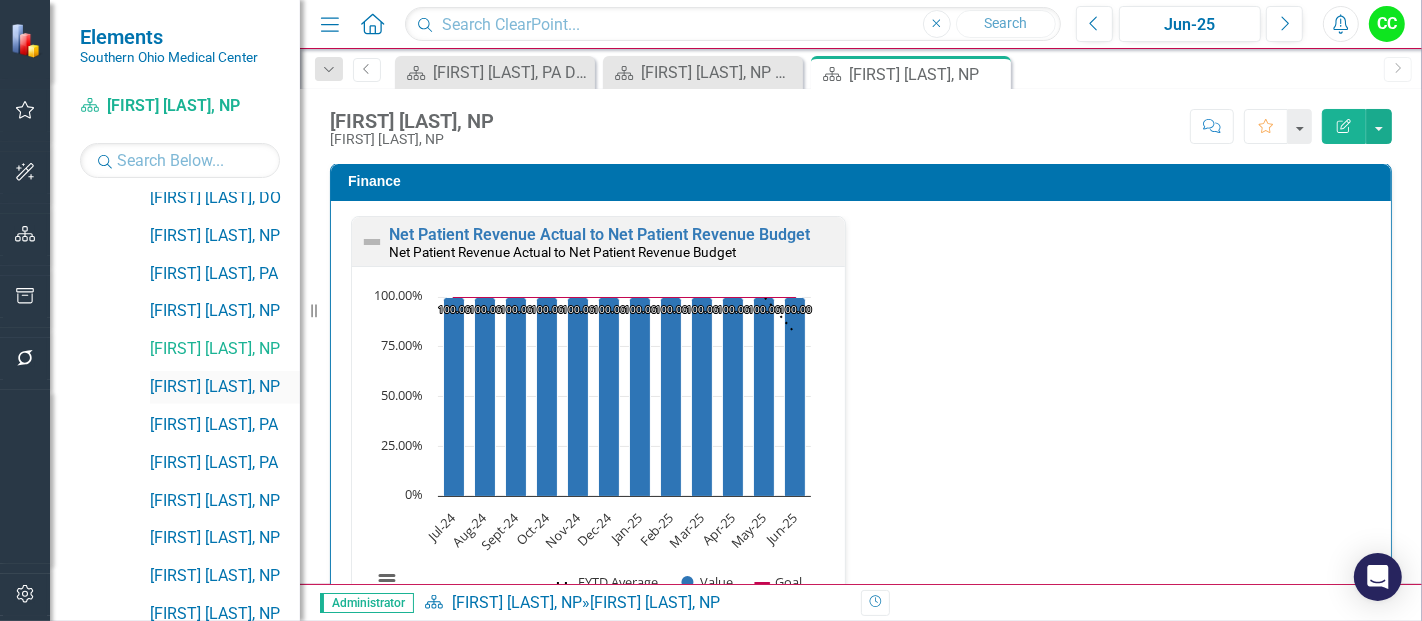 click on "[FIRST] [LAST], NP" at bounding box center (225, 387) 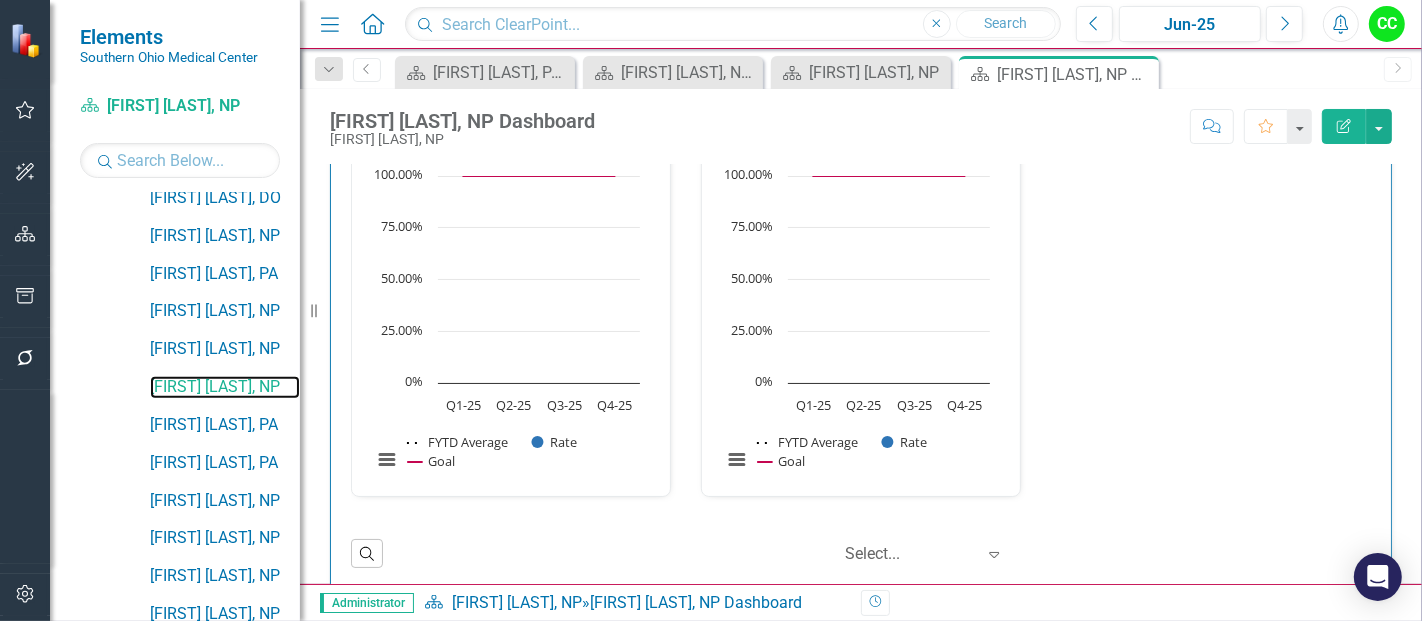 scroll, scrollTop: 643, scrollLeft: 0, axis: vertical 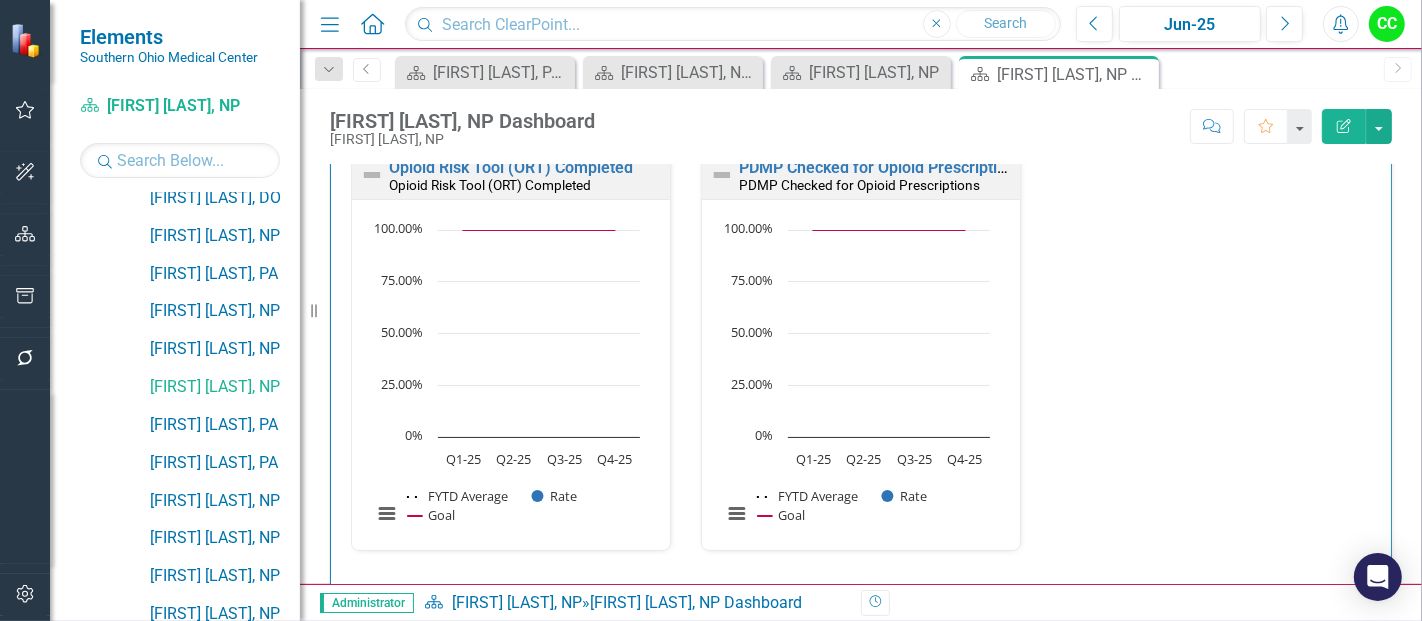click on "Ashley Crace-Speas, NP Dashboard Ashley Crace-Speas, NP Score: N/A Jun-25 Completed  Comment Favorite Edit Report Safety Press Ganey Provider Opinion Survey: Safety Survey Results Press Ganey Provider Opinion Survey: Safety Survey Results Loading... Chart Combination chart with 3 data series. Press Ganey Provider Opinion Survey: Safety Survey Results (Chart Type: Line Chart)
Plot Bands
FY2024
FYTD Average: 4.33	Value: 4.33	Goal: 5.00
FY2025
FYTD Average: 4.53	Value: 4.53	Goal: 5.00
FY2026
FYTD Average: No Value	Value: No Value	Goal: No Value The chart has 1 X axis displaying categories.  The chart has 1 Y axis displaying values. Data ranges from 4.33 to 5. Created with Highcharts 11.4.8 Chart context menu 4.33 ​ 4.33 4.53 ​ 4.53 FYTD Average Value Goal FY2024 FY2025 FY2026 0.00 2.00 4.00 6.00 Value ​ FY2025: 4.53 ​ End of interactive chart. Search ‹ Previous 1 (current) › Next Select... Expand Quality Opioid Risk Tool (ORT) Completed Opioid Risk Tool (ORT) Completed Loading... Chart Rate Goal 1" at bounding box center [861, 336] 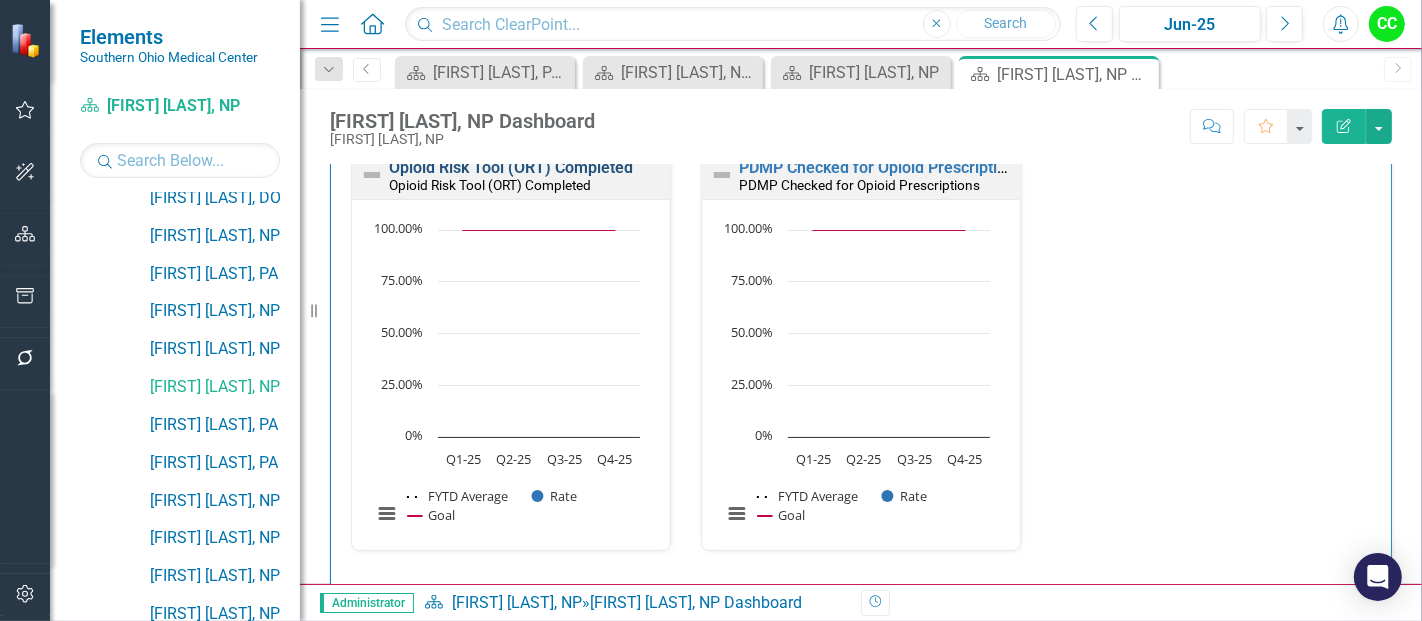 click on "Opioid Risk Tool (ORT) Completed" at bounding box center (511, 167) 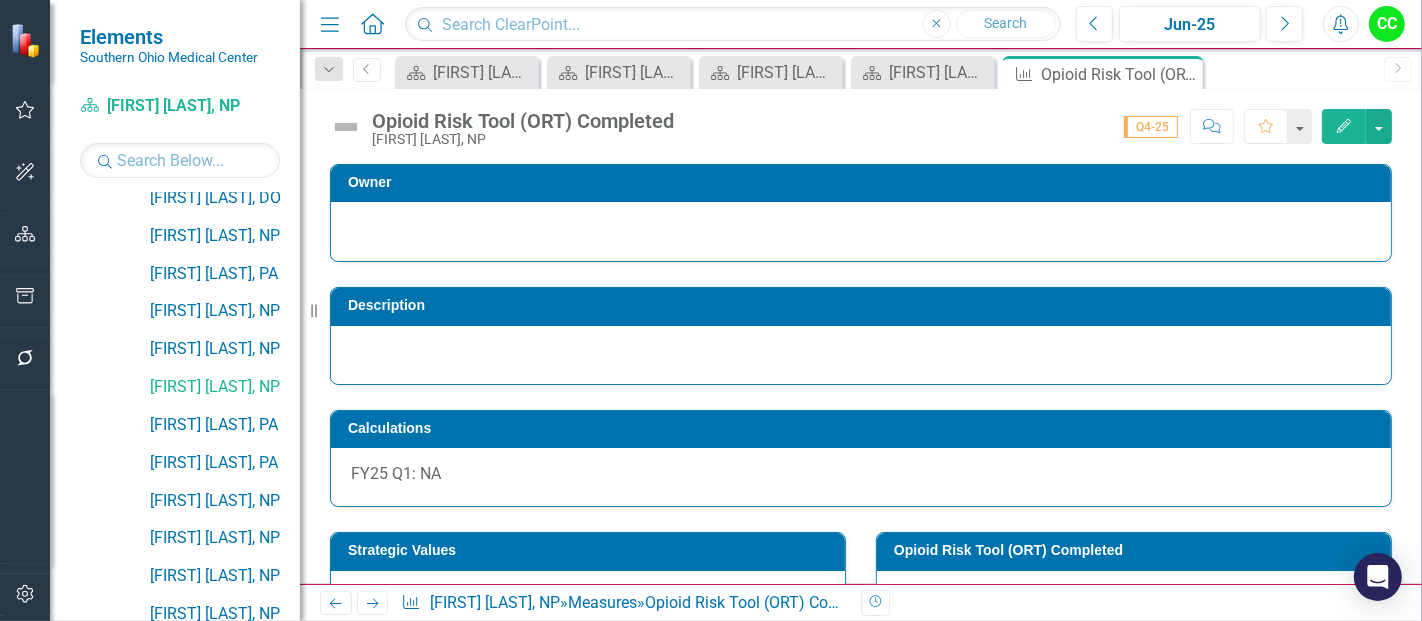 scroll, scrollTop: 765, scrollLeft: 0, axis: vertical 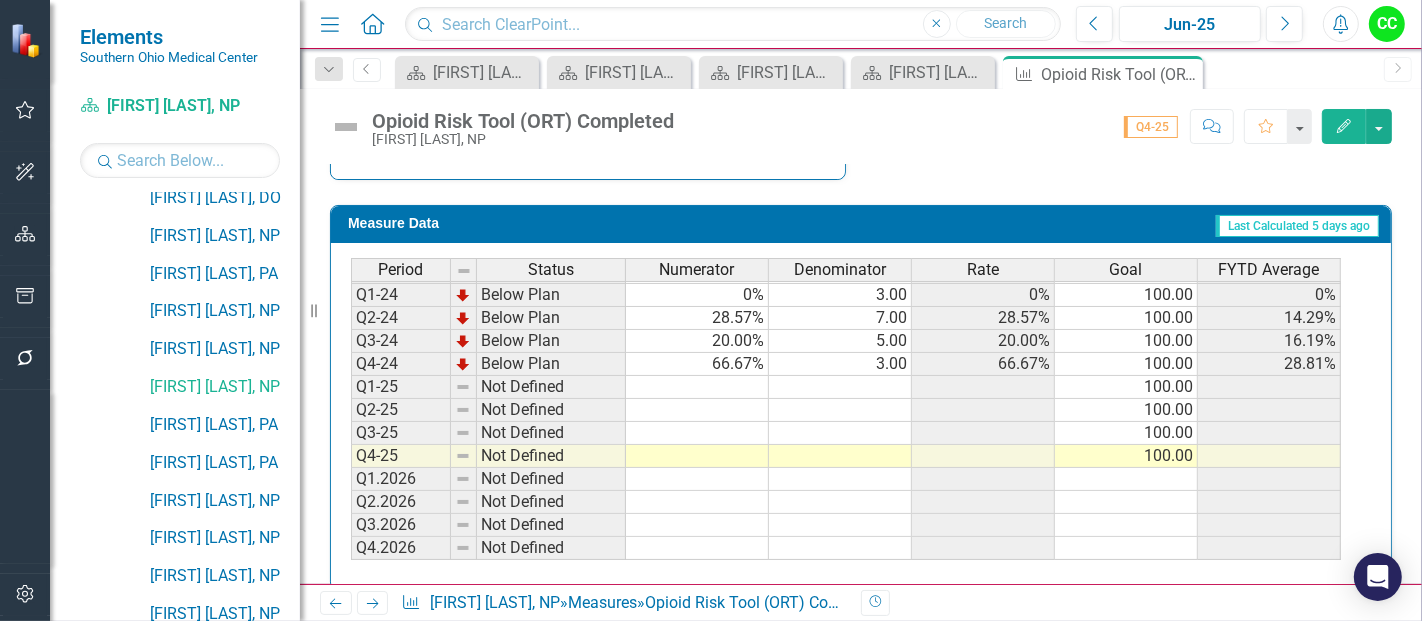 click at bounding box center [697, 456] 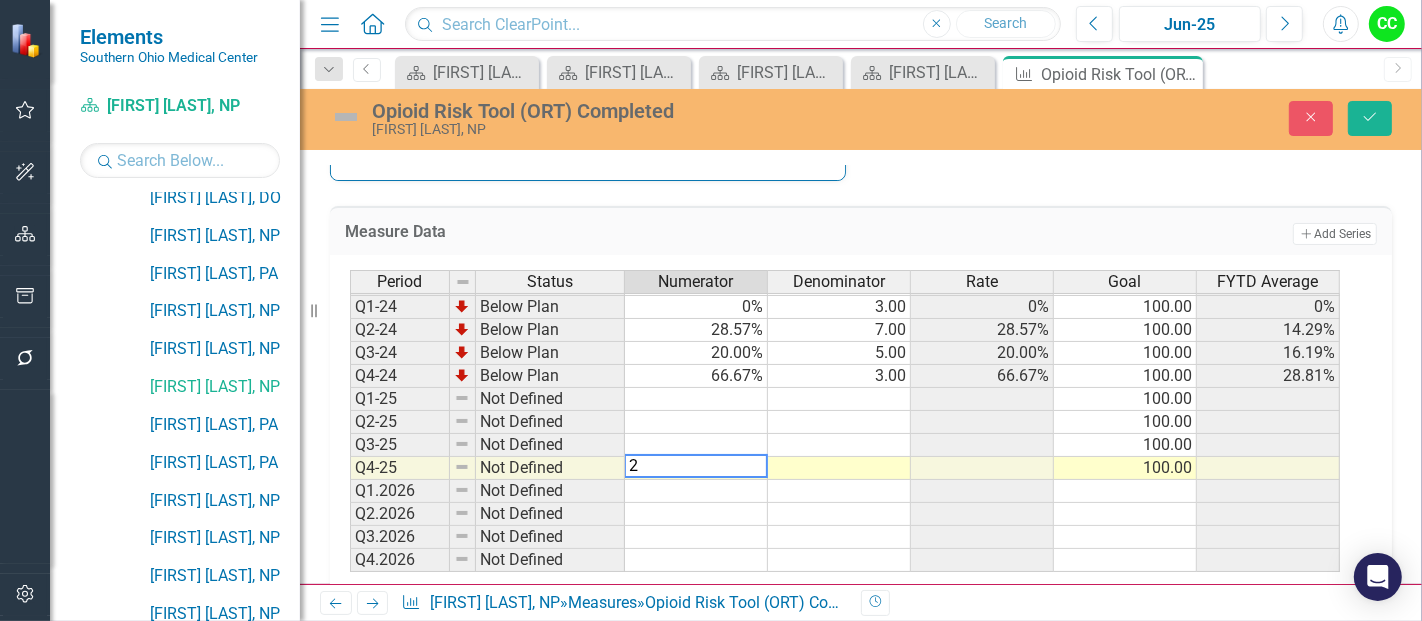 type on "20" 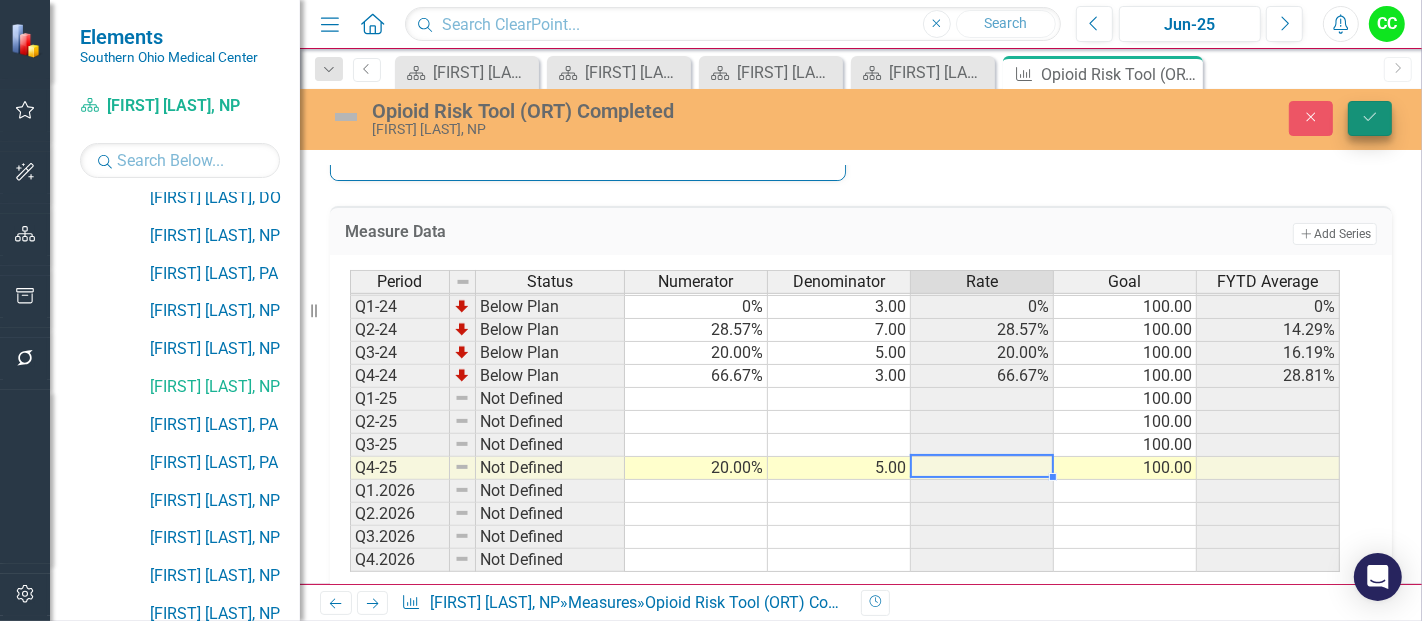 type on "5" 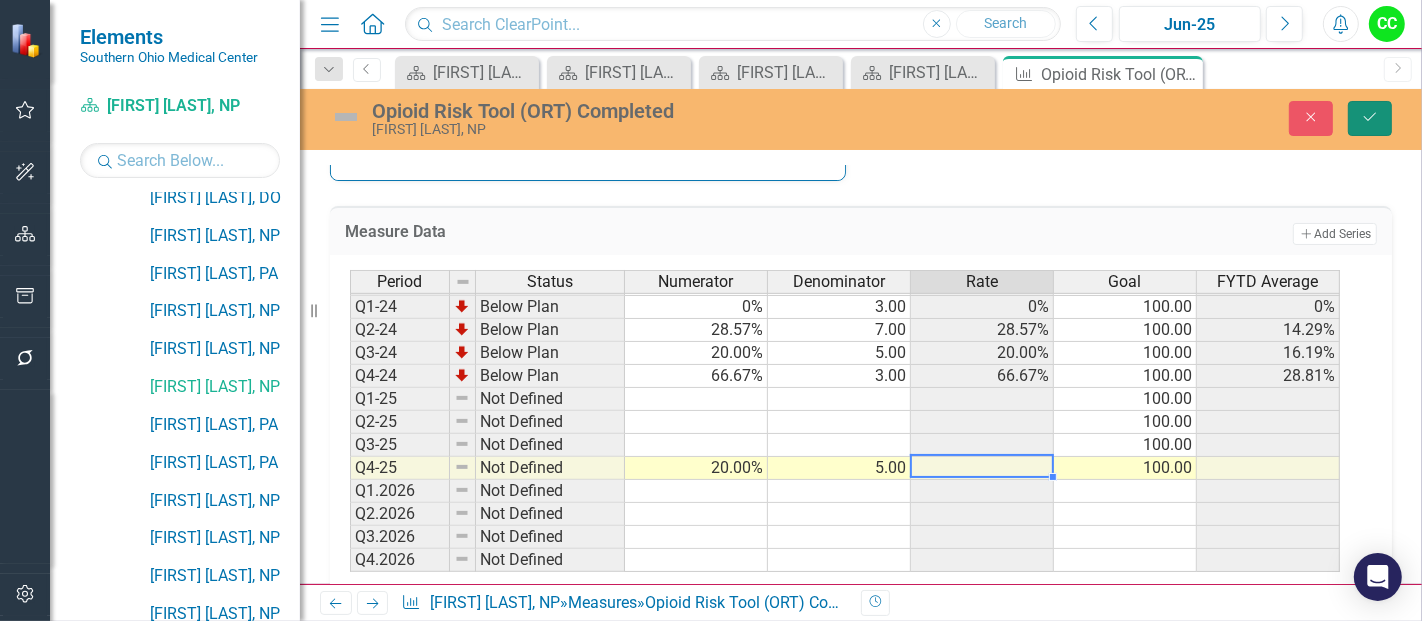 click on "Save" 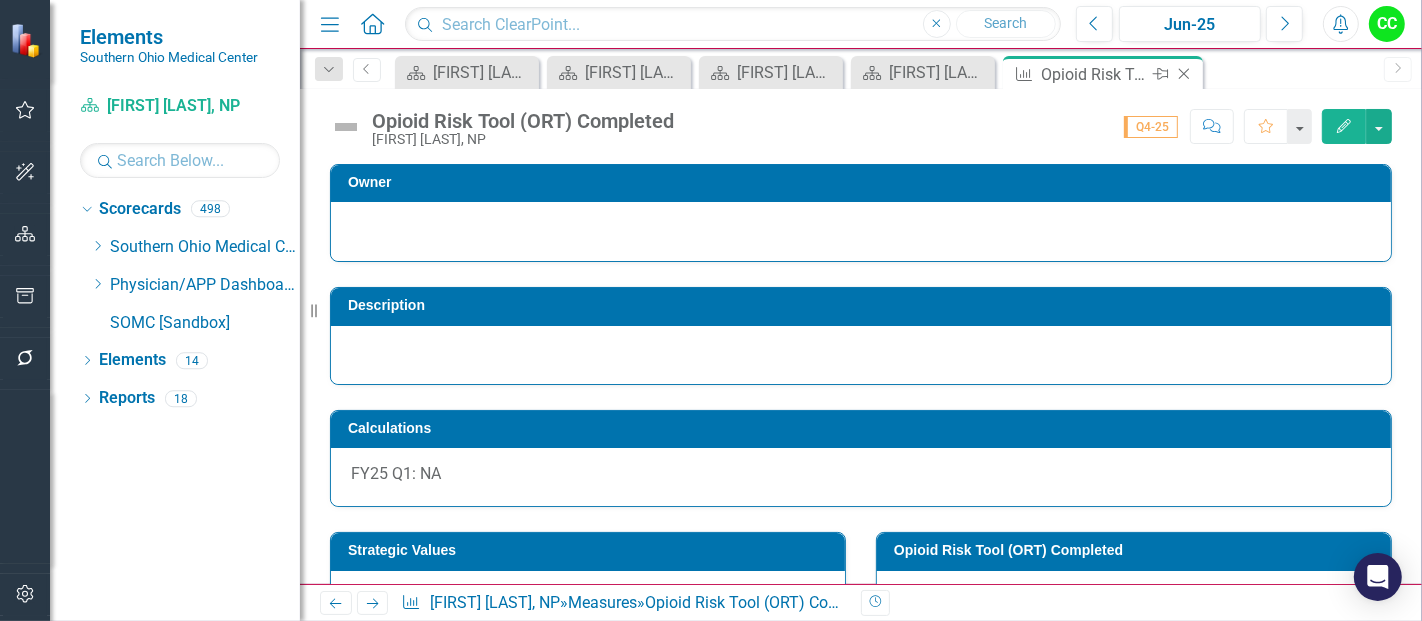 scroll, scrollTop: 0, scrollLeft: 0, axis: both 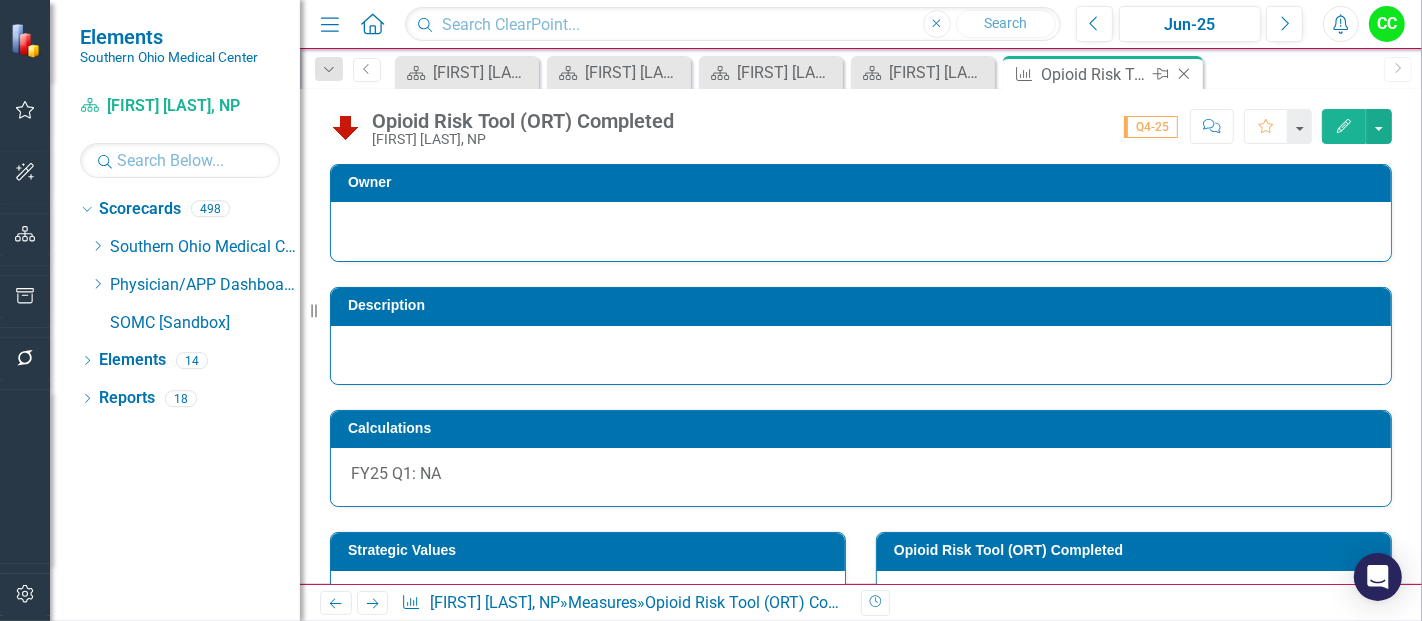click on "Close" 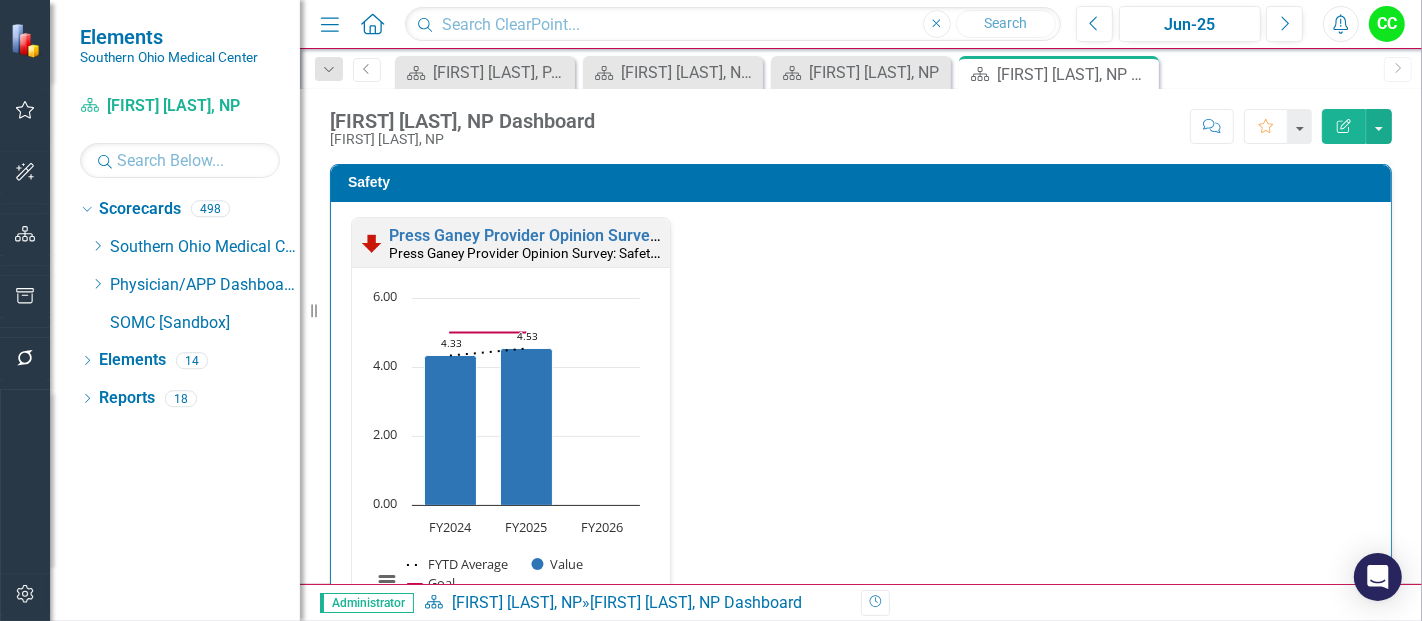 scroll, scrollTop: 590, scrollLeft: 0, axis: vertical 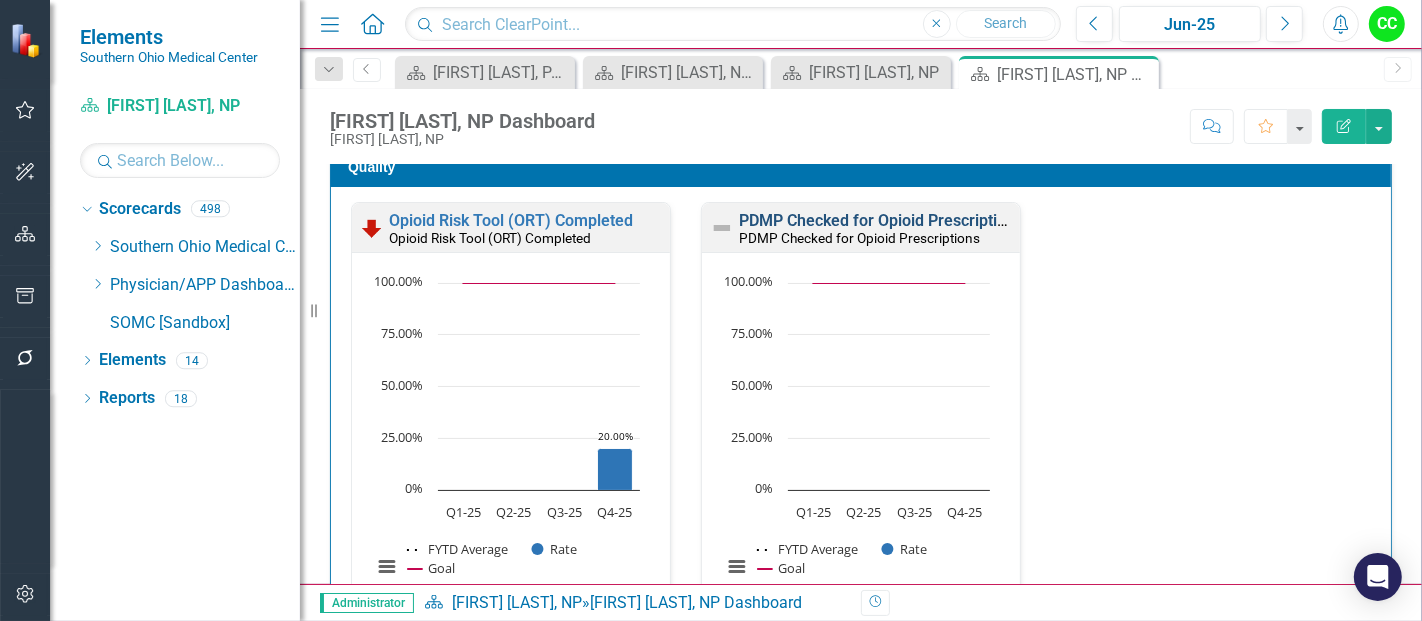 click on "PDMP Checked for Opioid Prescriptions" at bounding box center (881, 220) 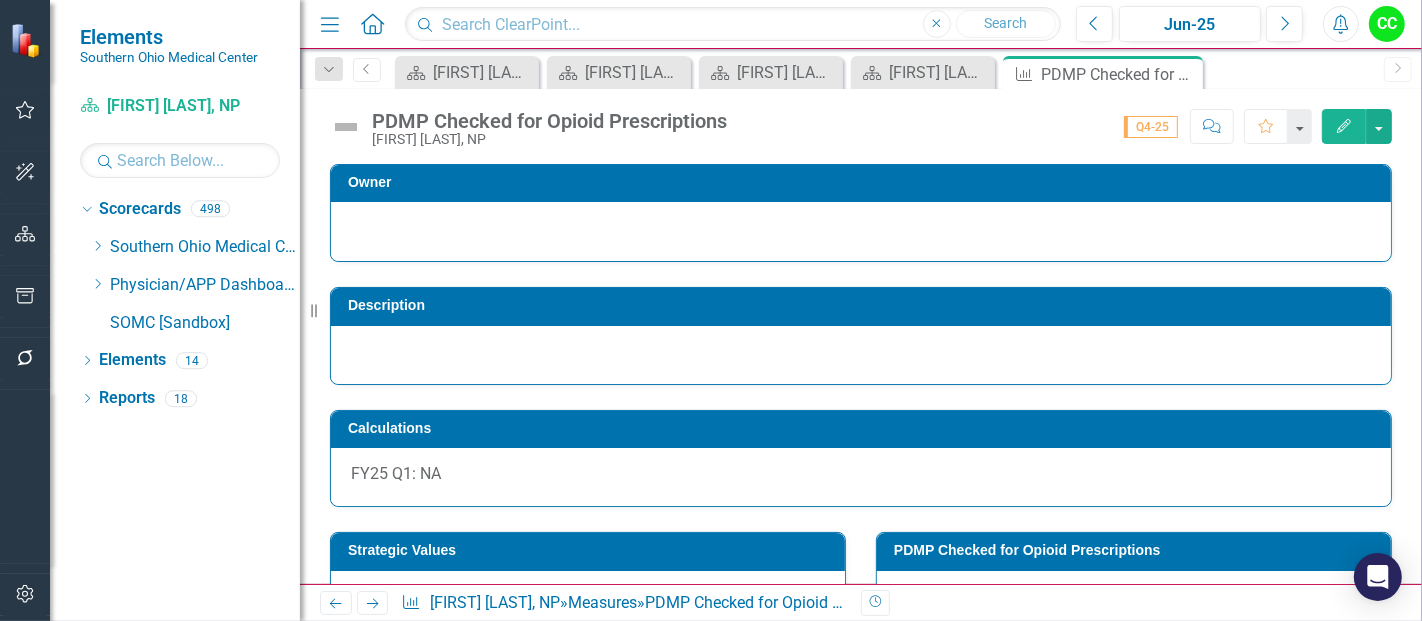 scroll, scrollTop: 765, scrollLeft: 0, axis: vertical 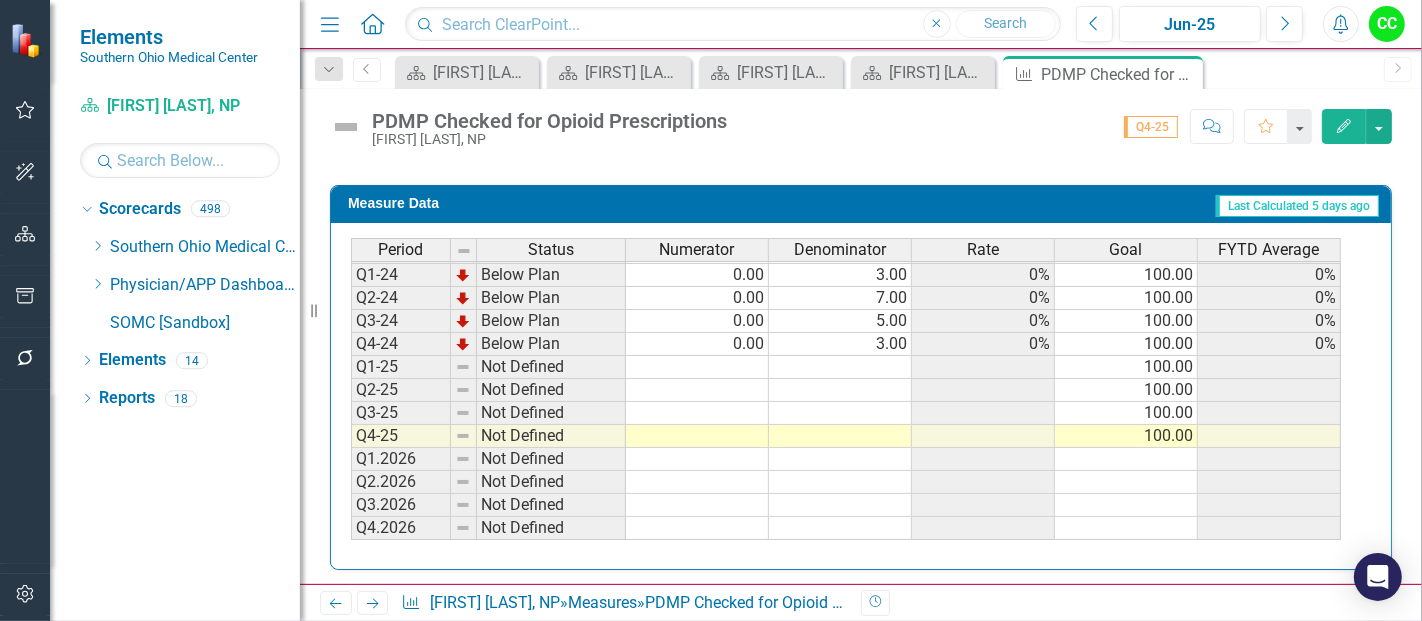 click at bounding box center [697, 436] 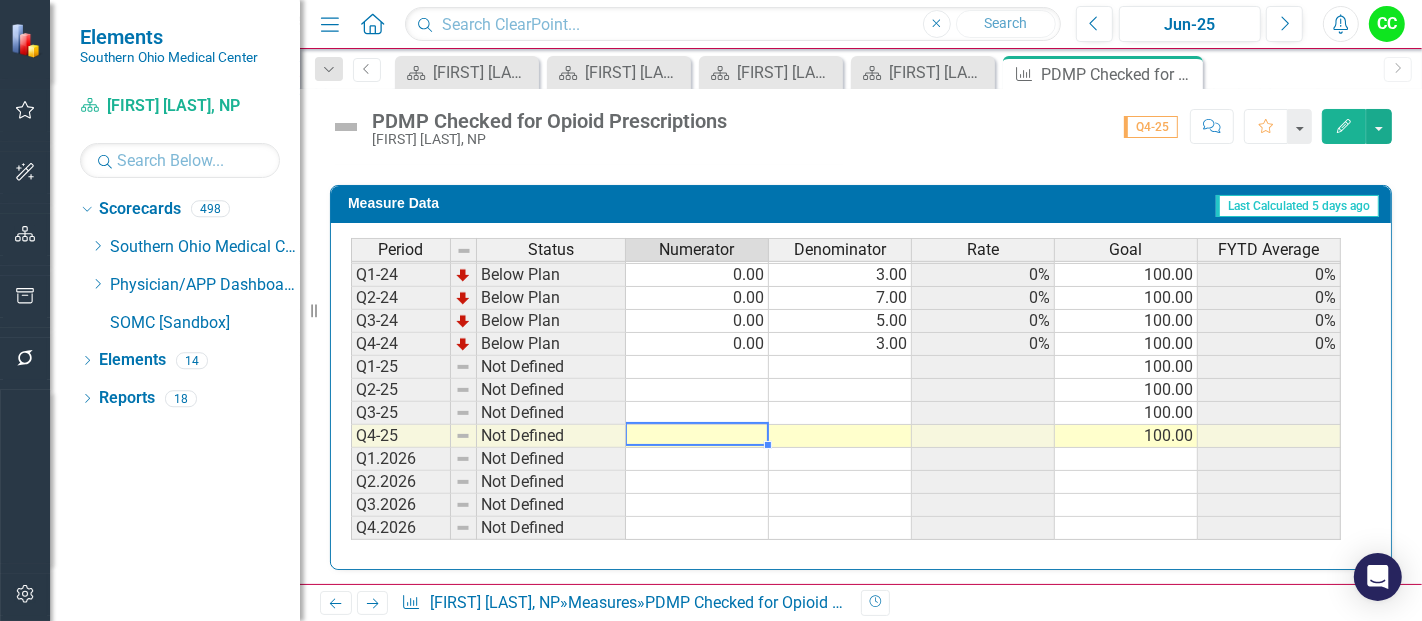 type on "0" 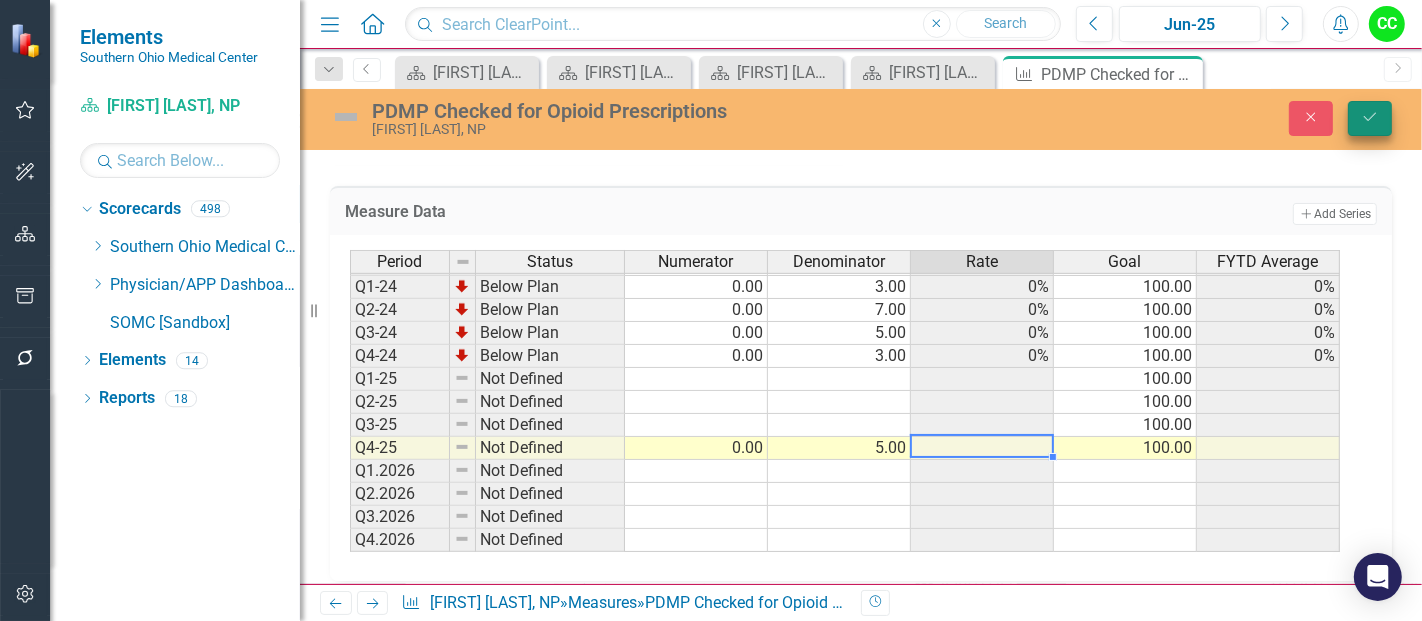 type on "5" 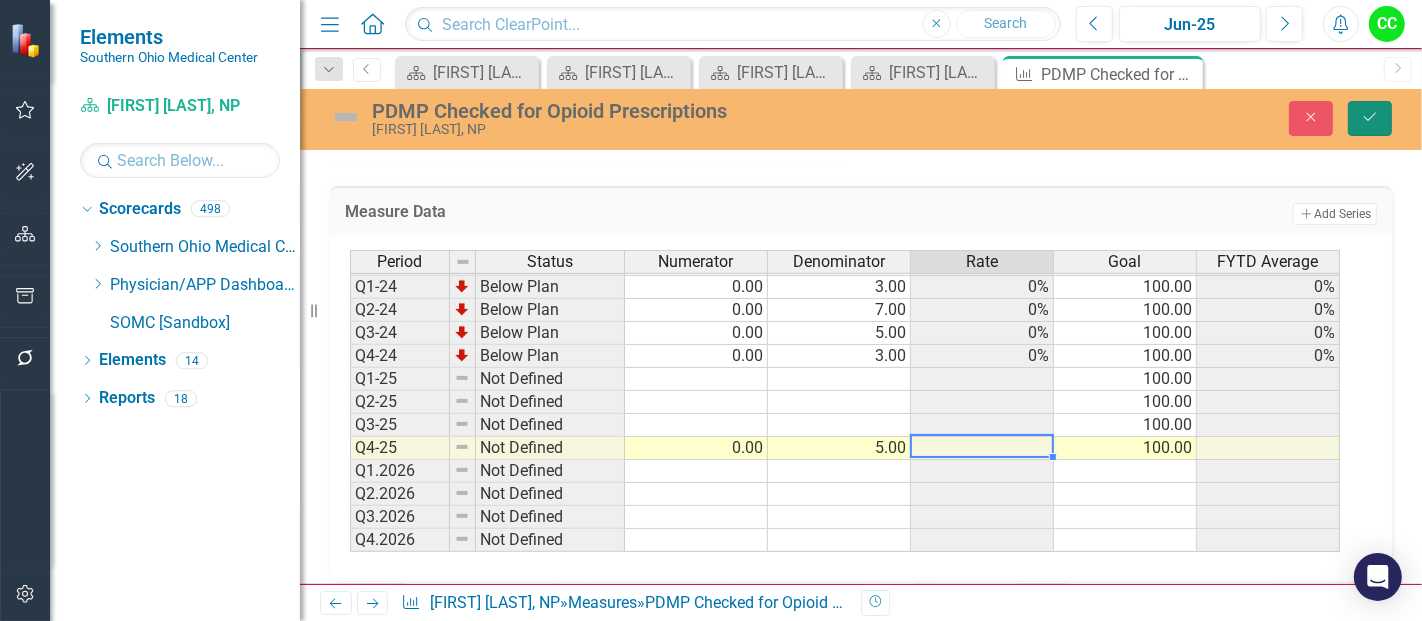 click on "Save" at bounding box center [1370, 118] 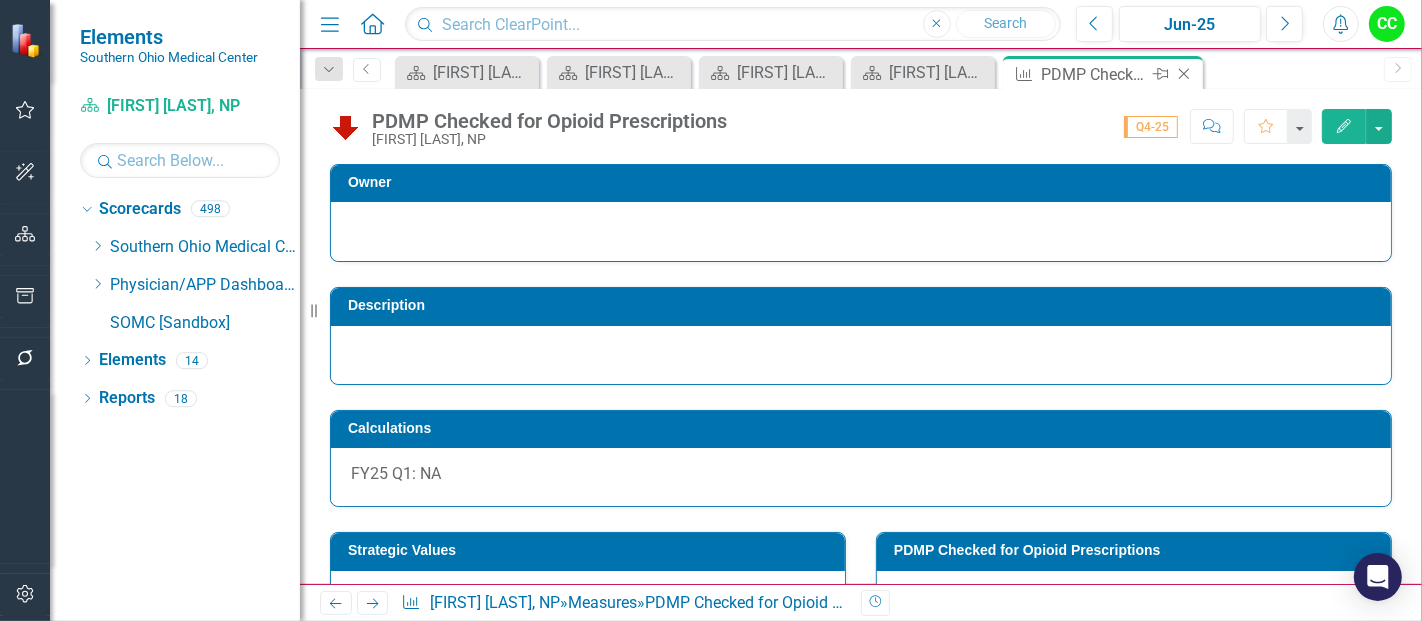 click 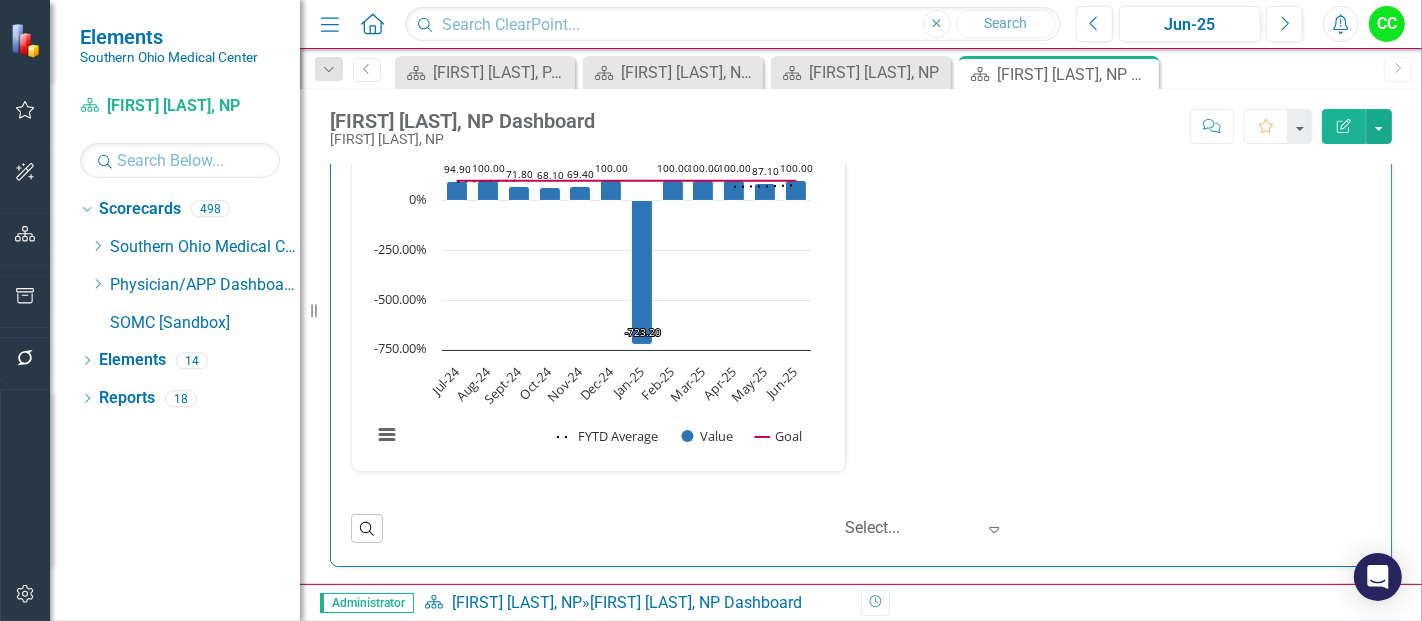 scroll, scrollTop: 2875, scrollLeft: 0, axis: vertical 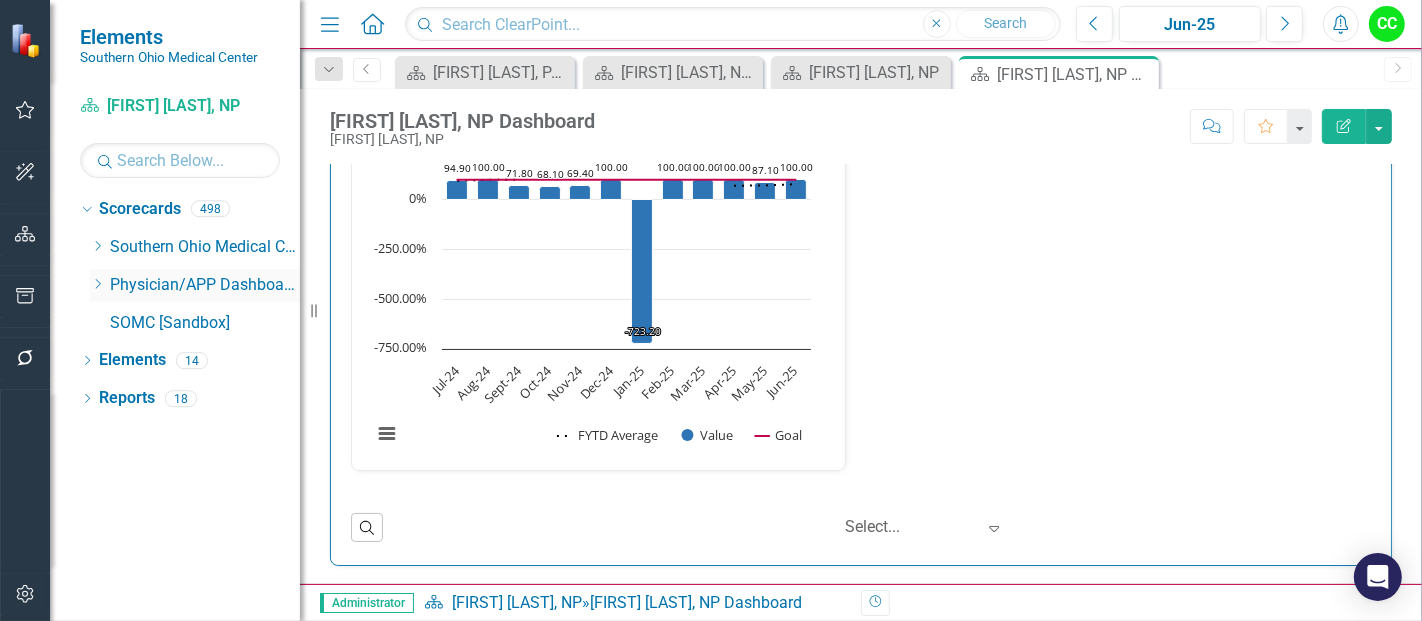 click on "Dropdown" 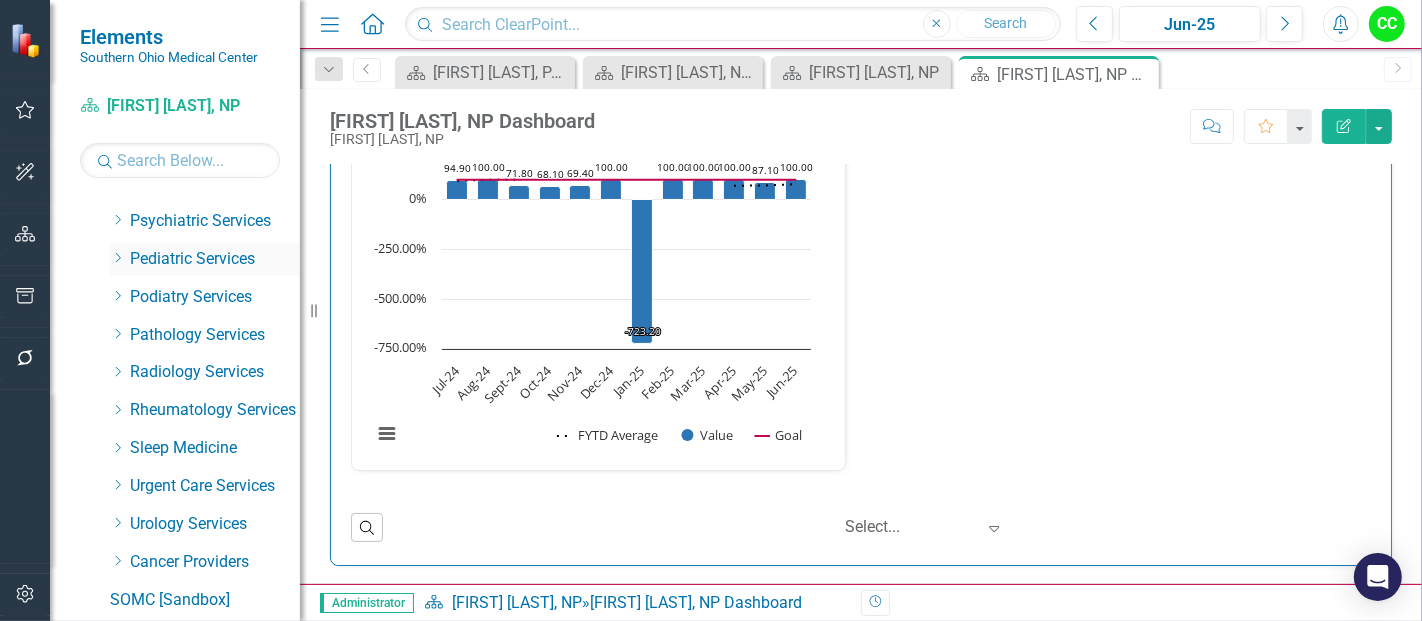 scroll, scrollTop: 990, scrollLeft: 0, axis: vertical 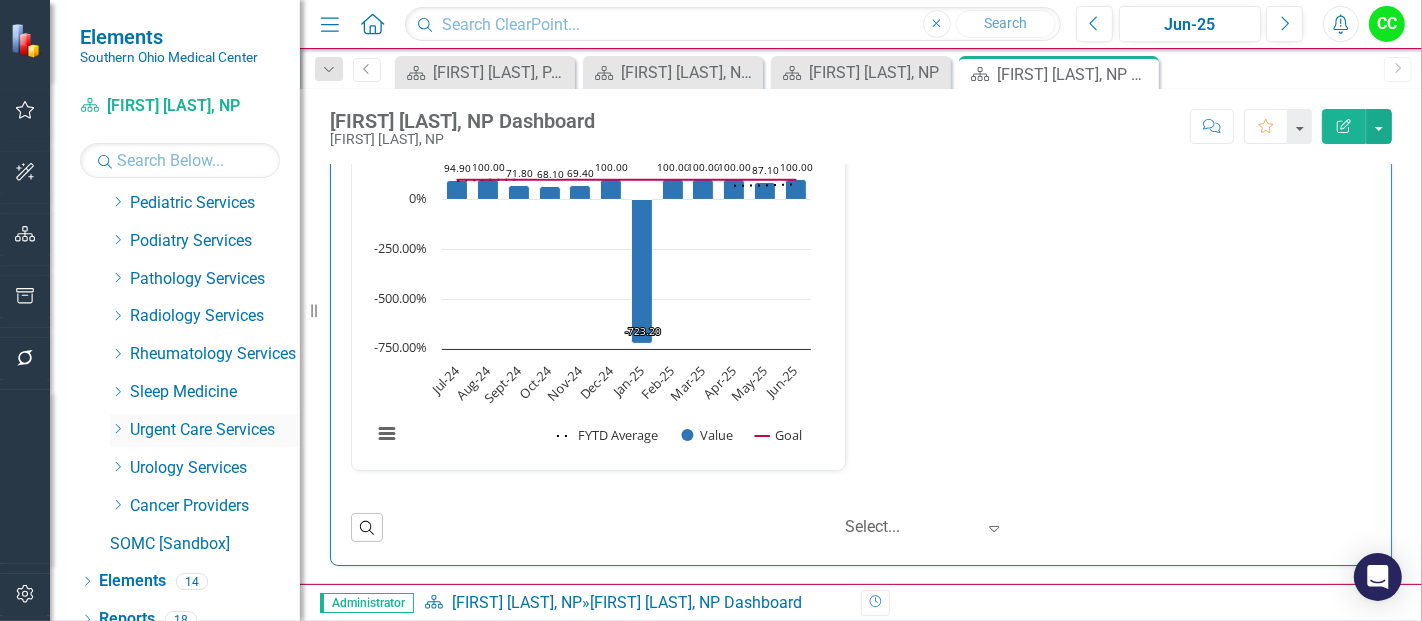 click on "Dropdown" 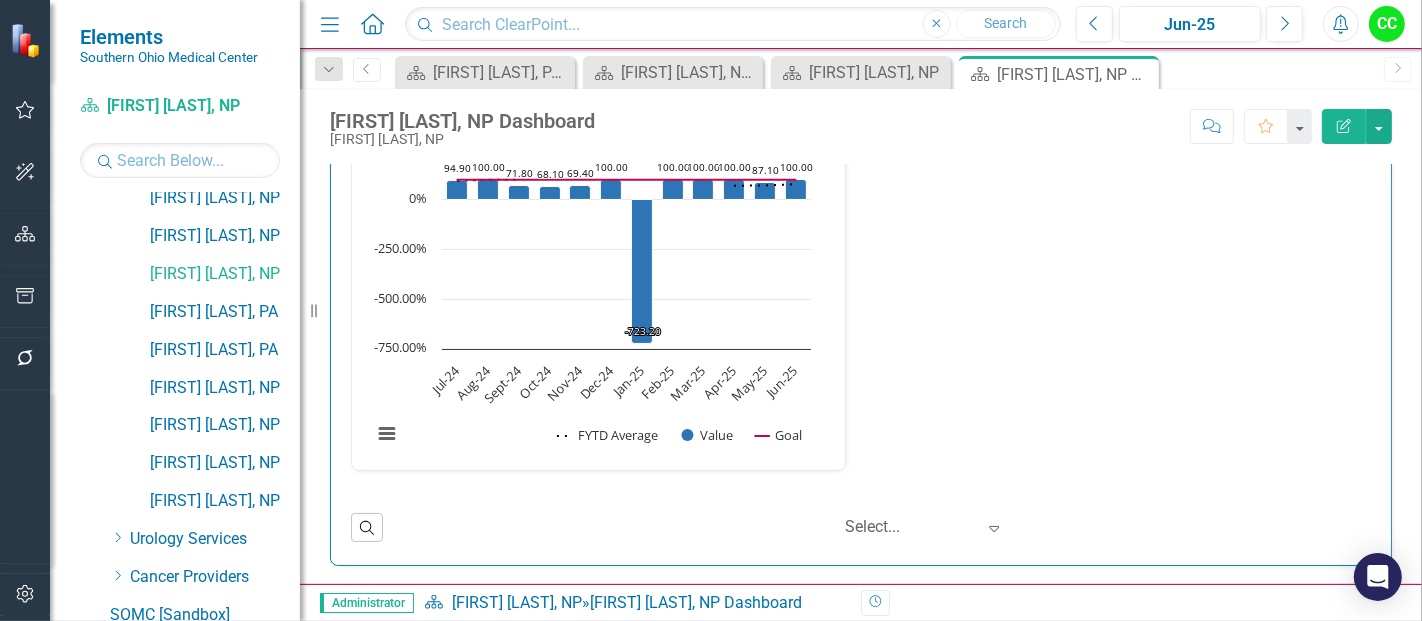 scroll, scrollTop: 1866, scrollLeft: 0, axis: vertical 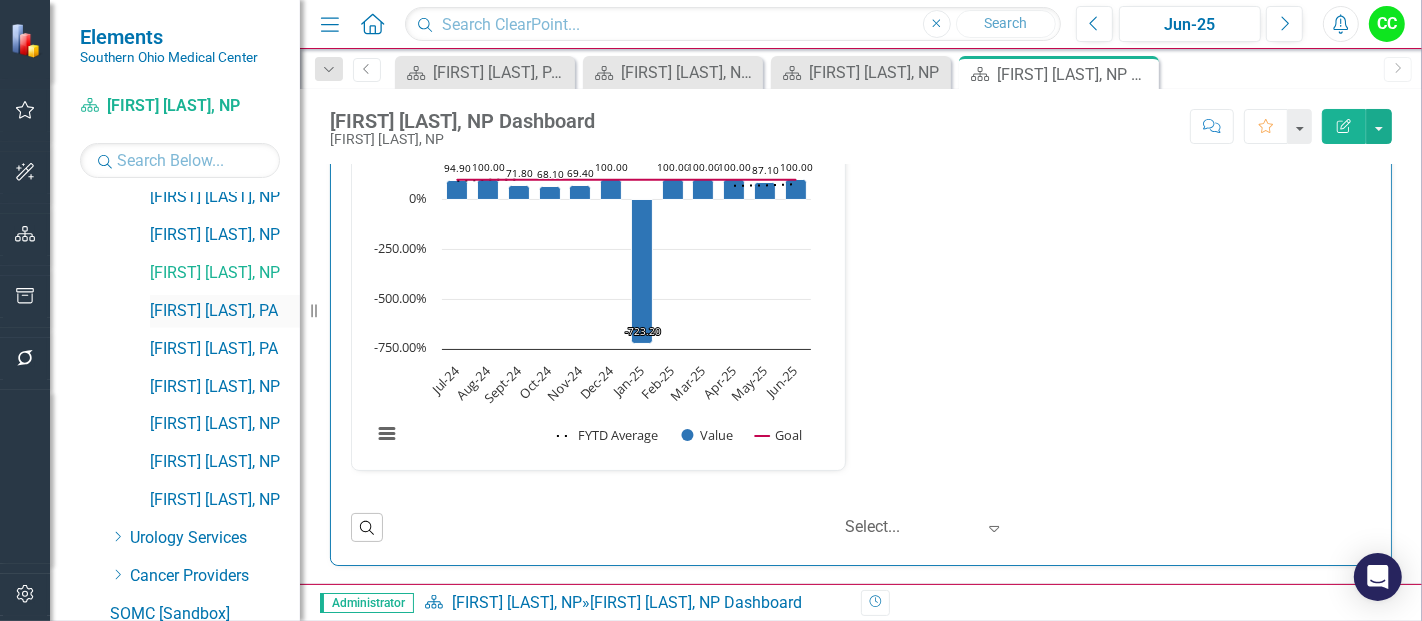click on "[FIRST] [LAST], [STATE]" at bounding box center [225, 311] 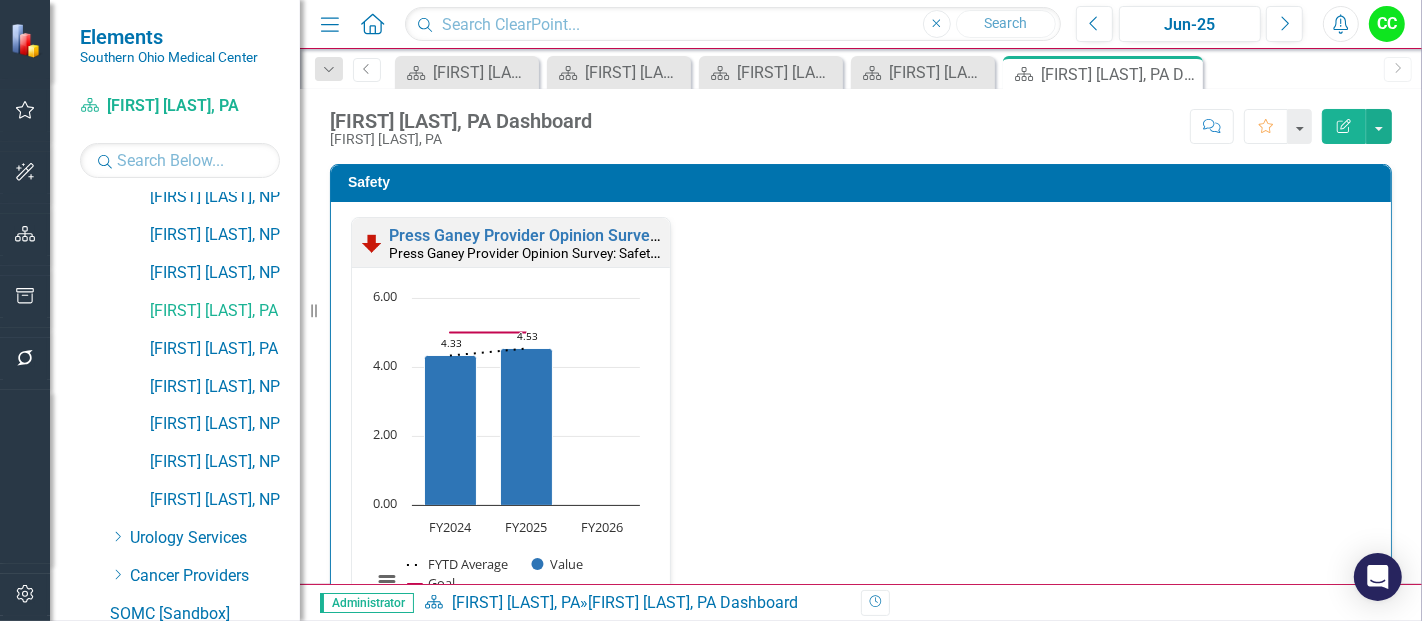 scroll, scrollTop: 1, scrollLeft: 0, axis: vertical 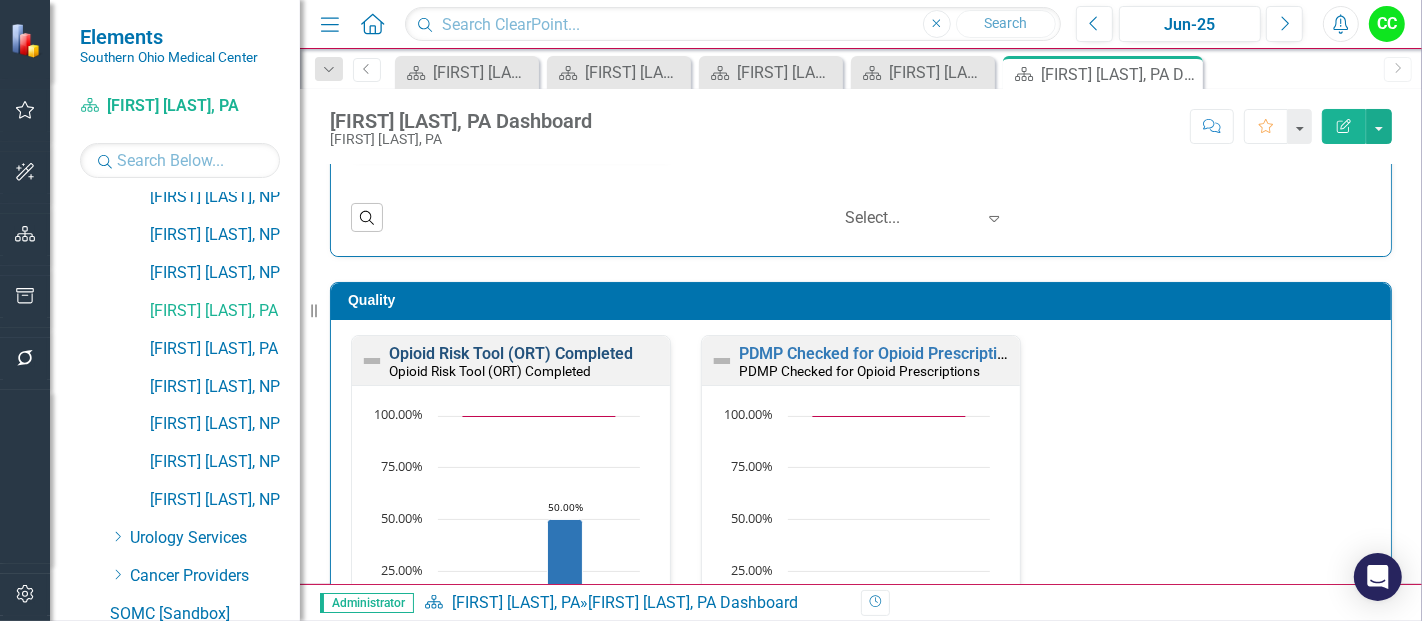 click on "Opioid Risk Tool (ORT) Completed" at bounding box center [511, 353] 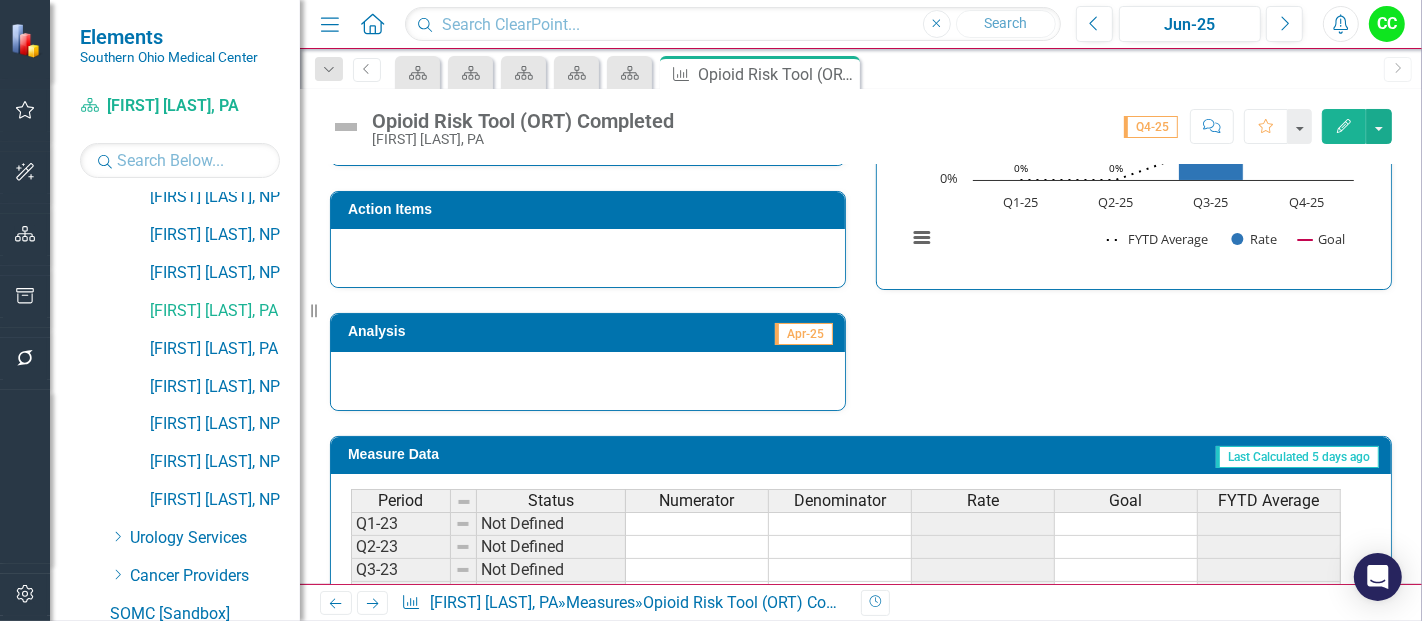 scroll, scrollTop: 866, scrollLeft: 0, axis: vertical 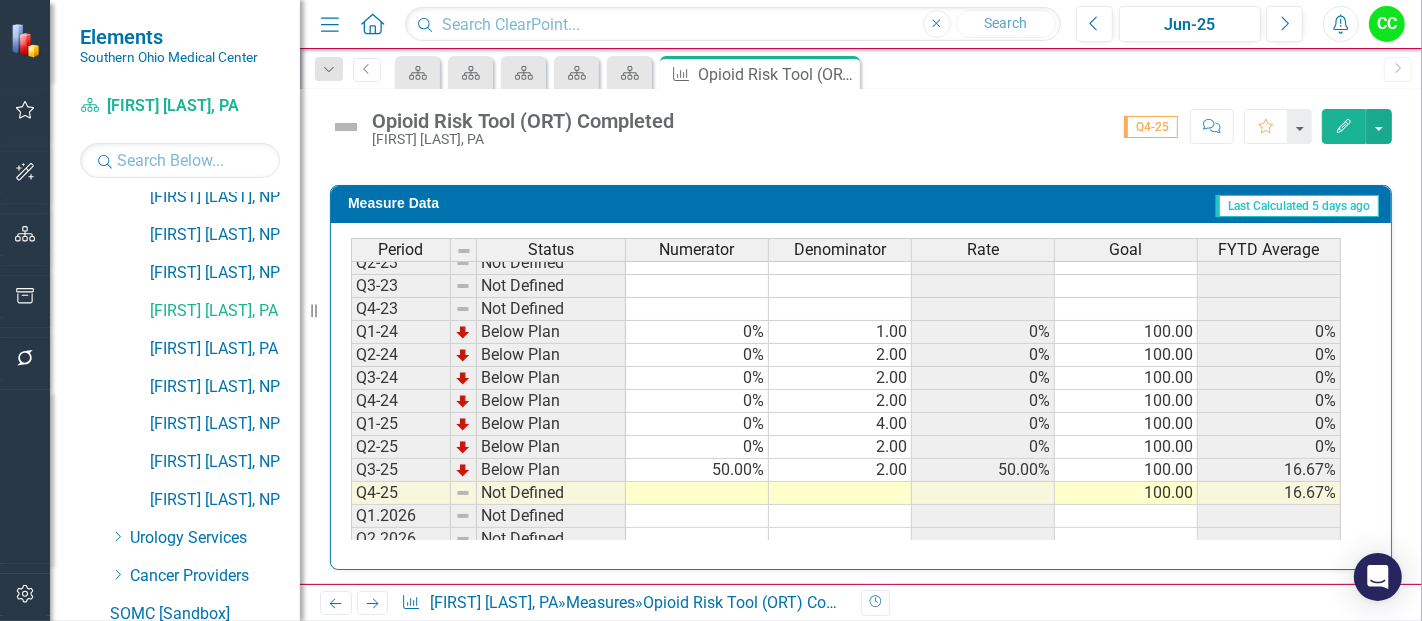 click at bounding box center (697, 493) 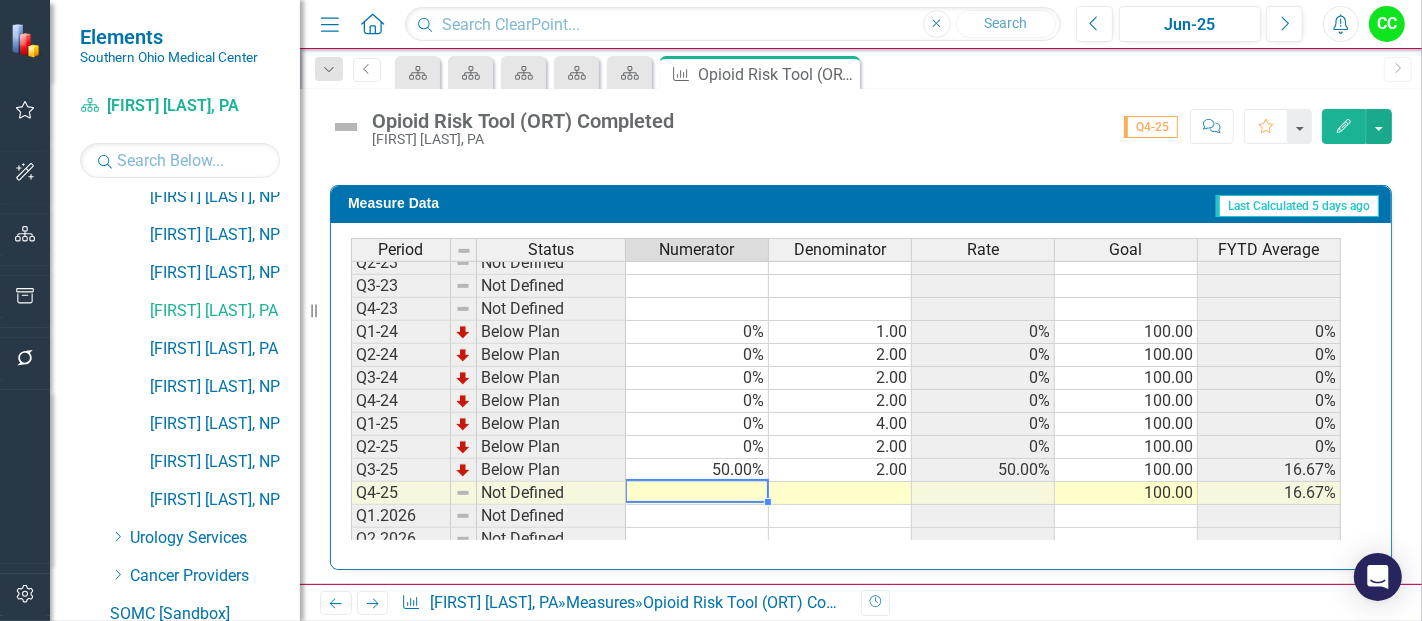 type on "0" 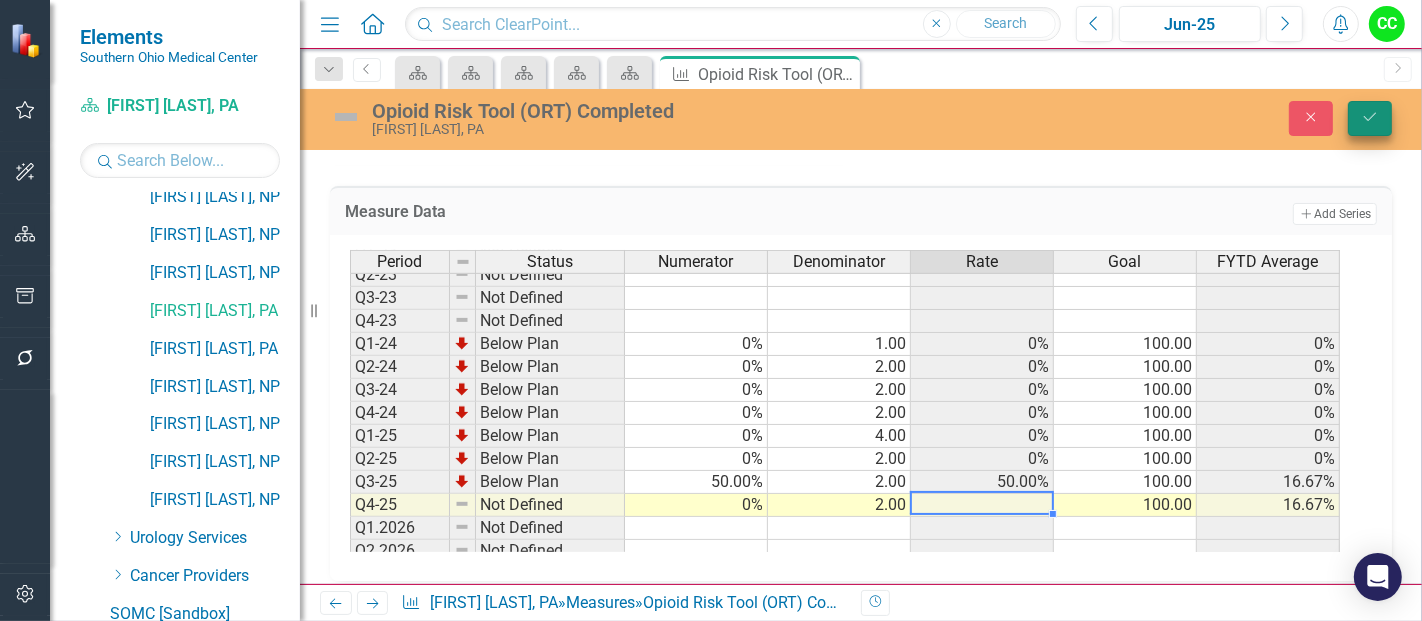 type on "2" 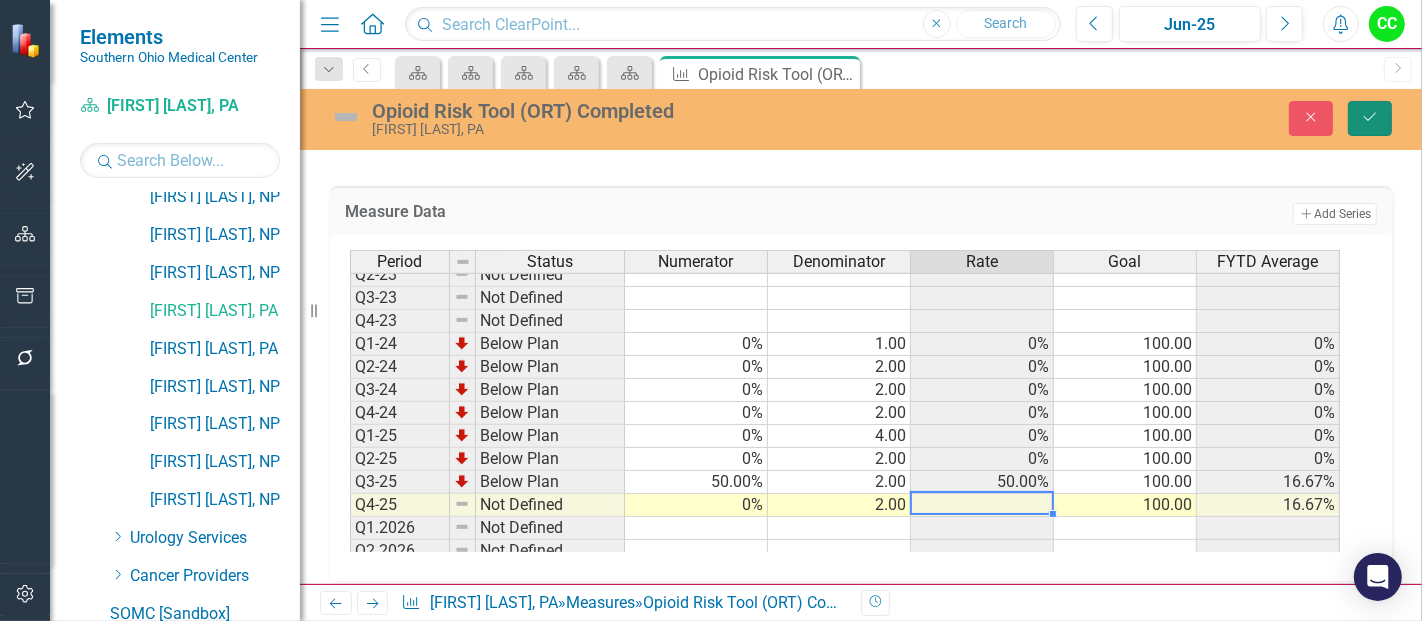 click on "Save" at bounding box center [1370, 118] 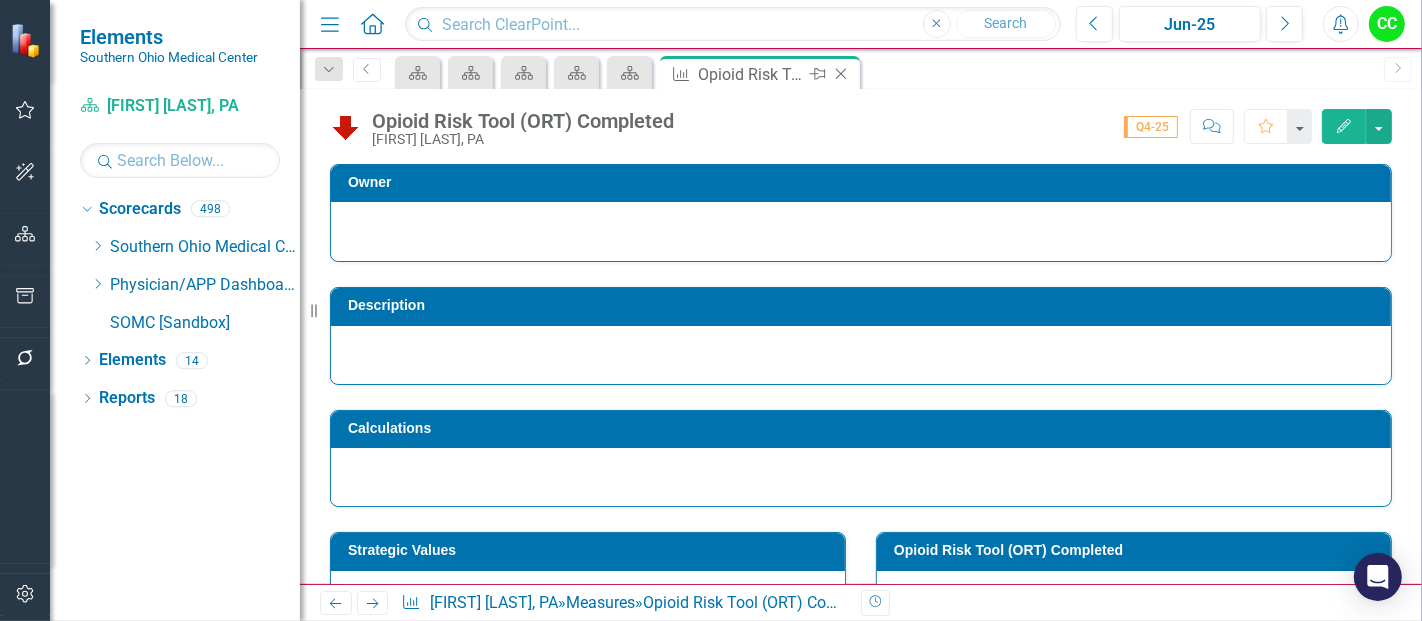scroll, scrollTop: 0, scrollLeft: 0, axis: both 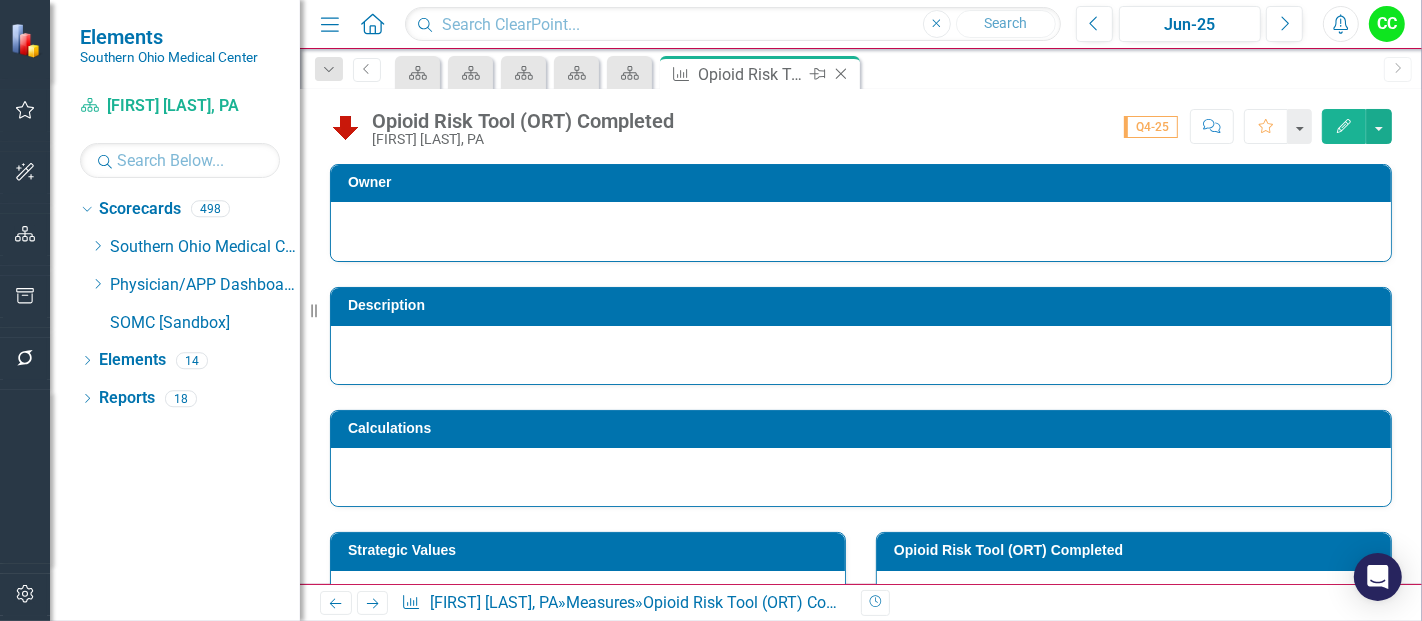 click on "Close" 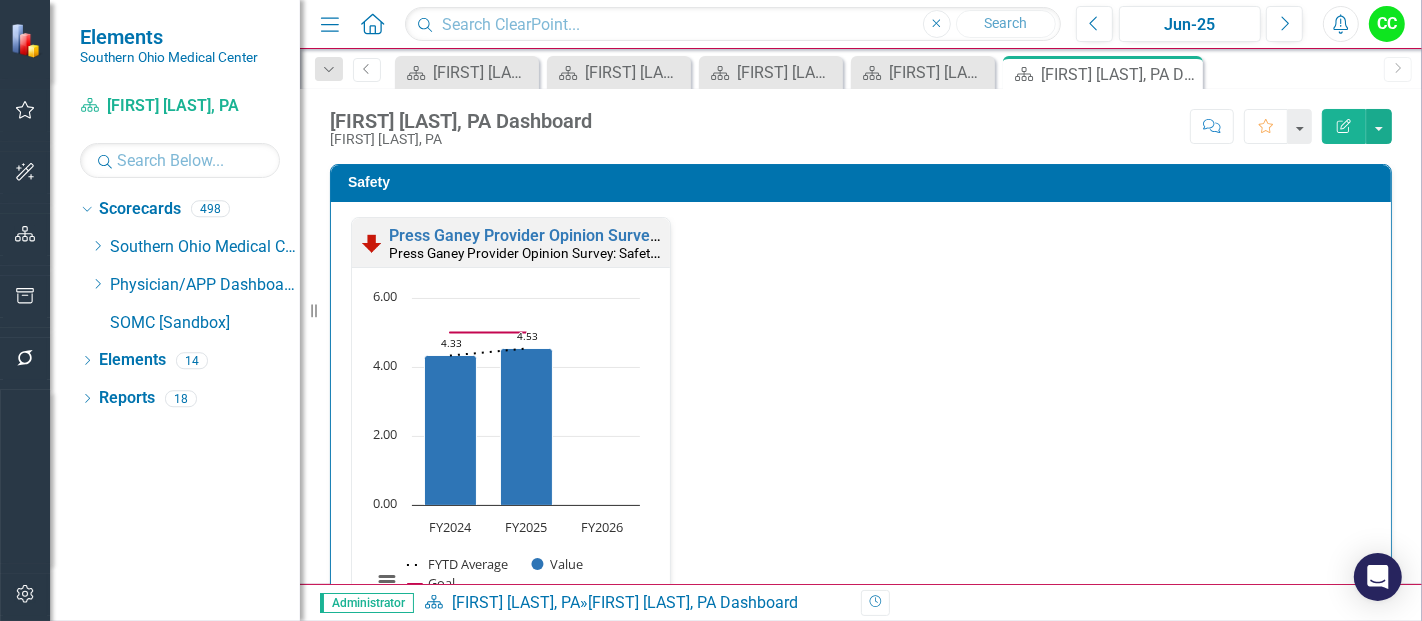 scroll, scrollTop: 437, scrollLeft: 0, axis: vertical 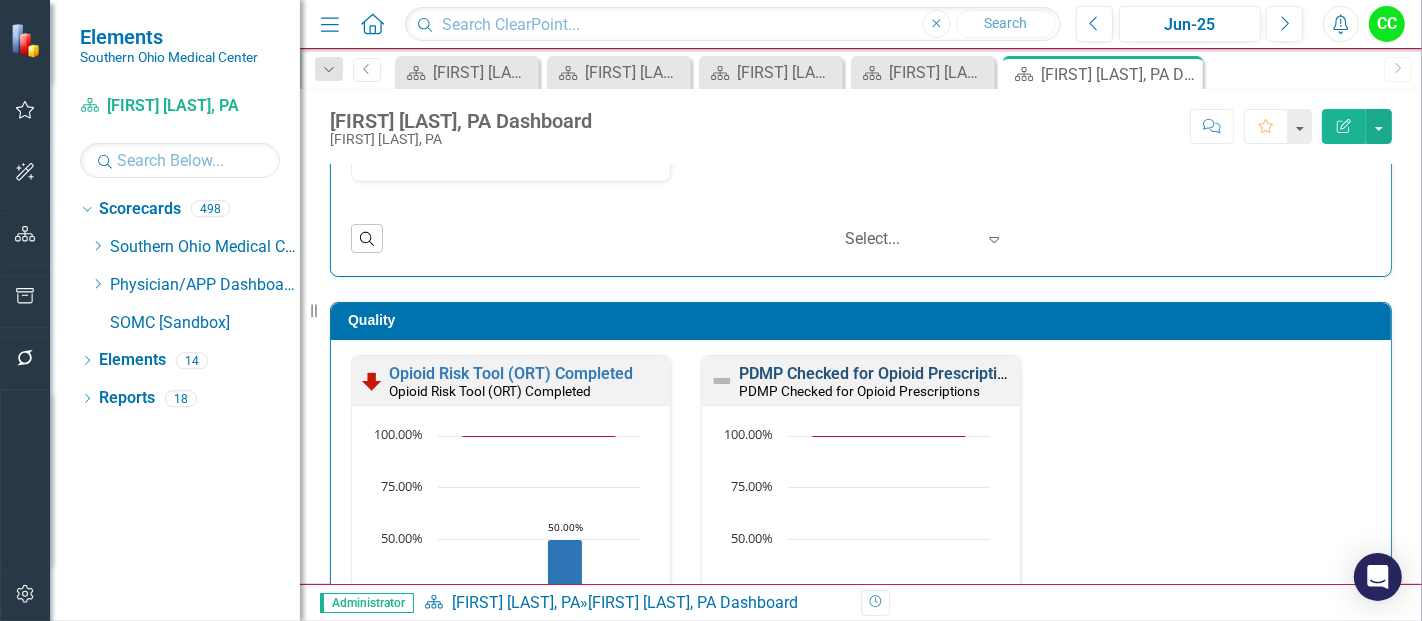 click on "PDMP Checked for Opioid Prescriptions" at bounding box center (881, 373) 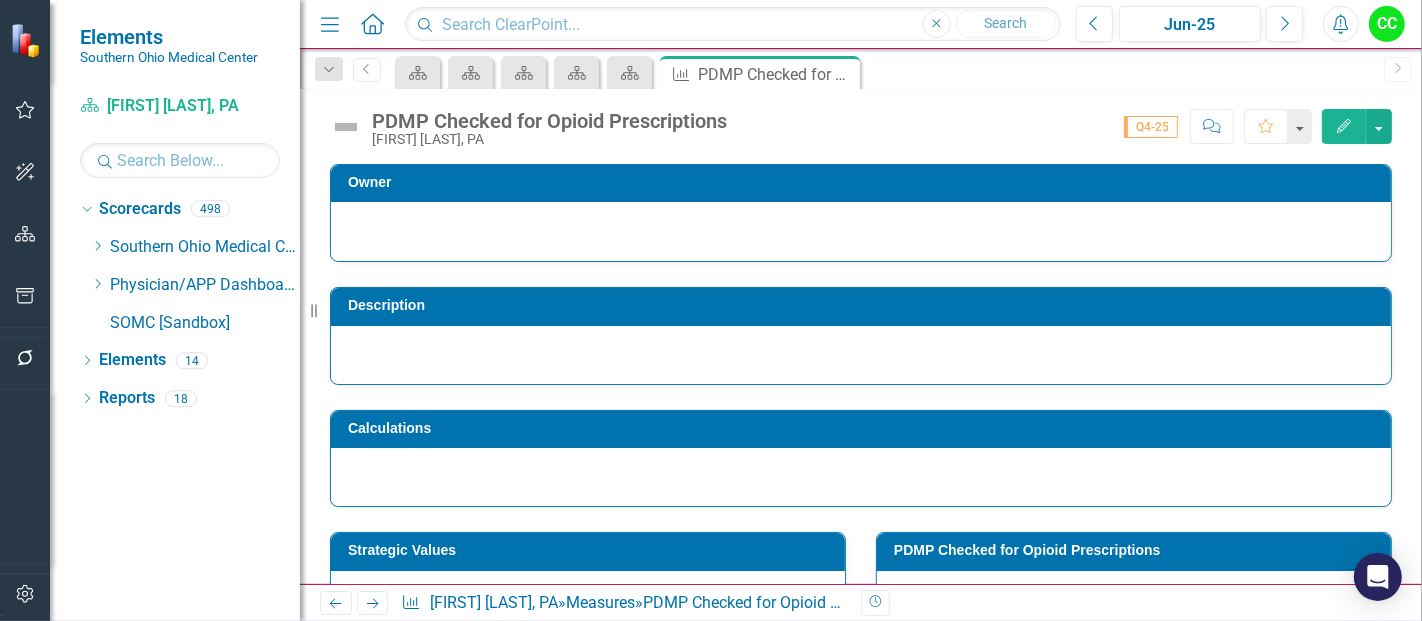 scroll, scrollTop: 765, scrollLeft: 0, axis: vertical 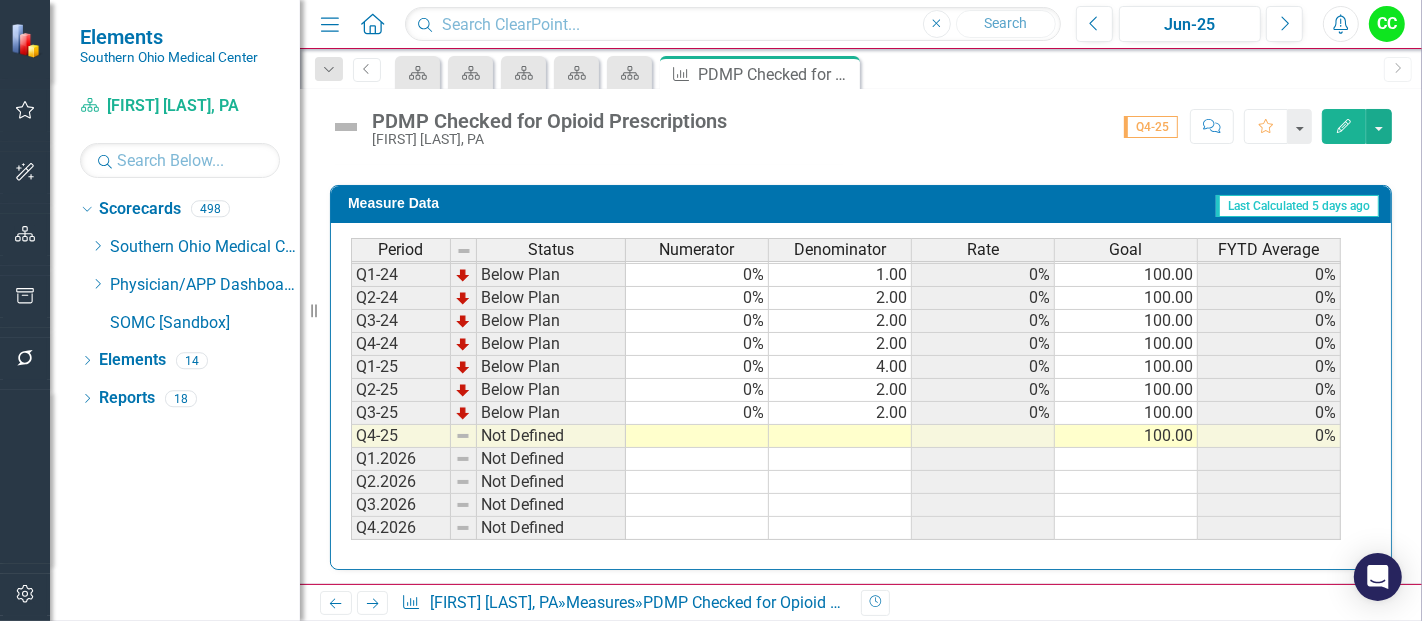 click at bounding box center [697, 436] 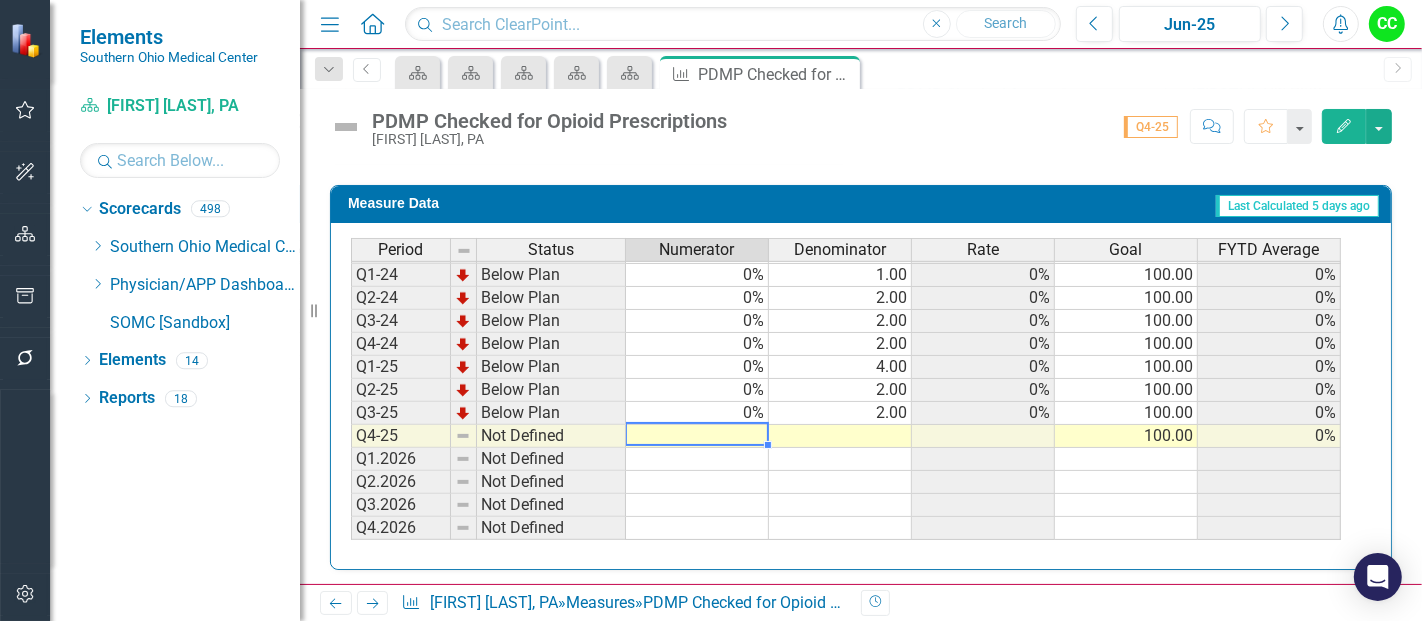 type on "0" 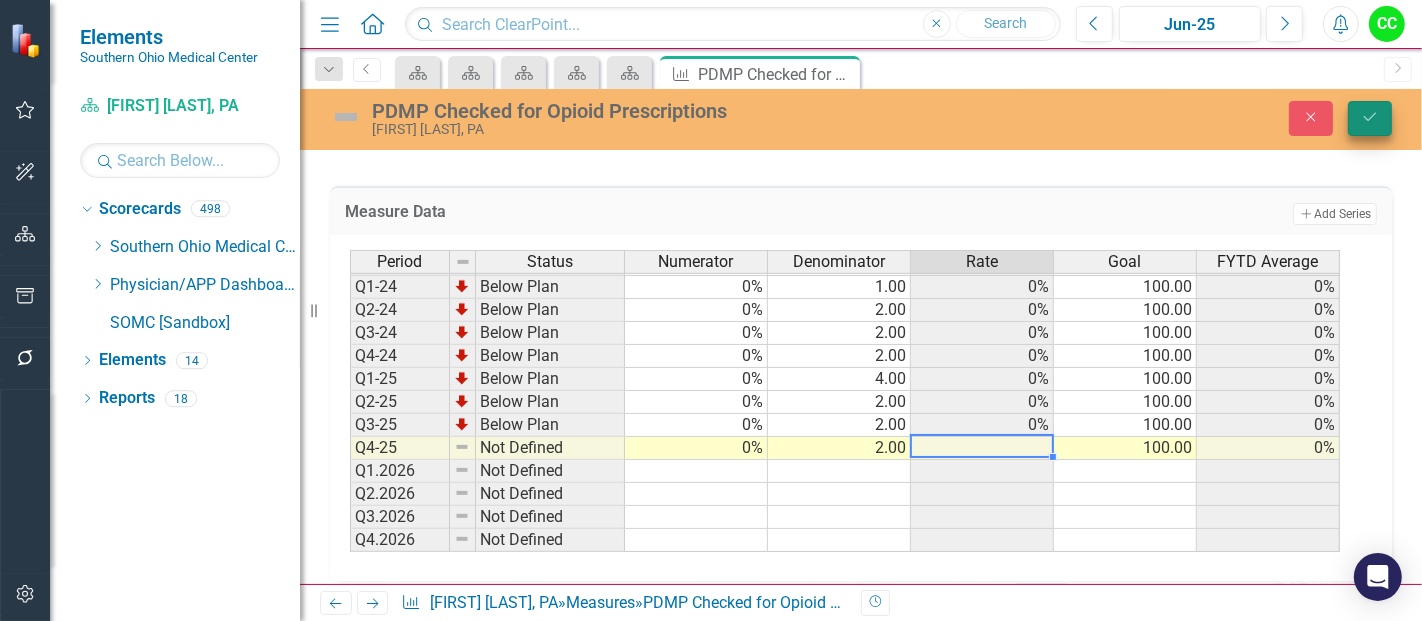 type on "2" 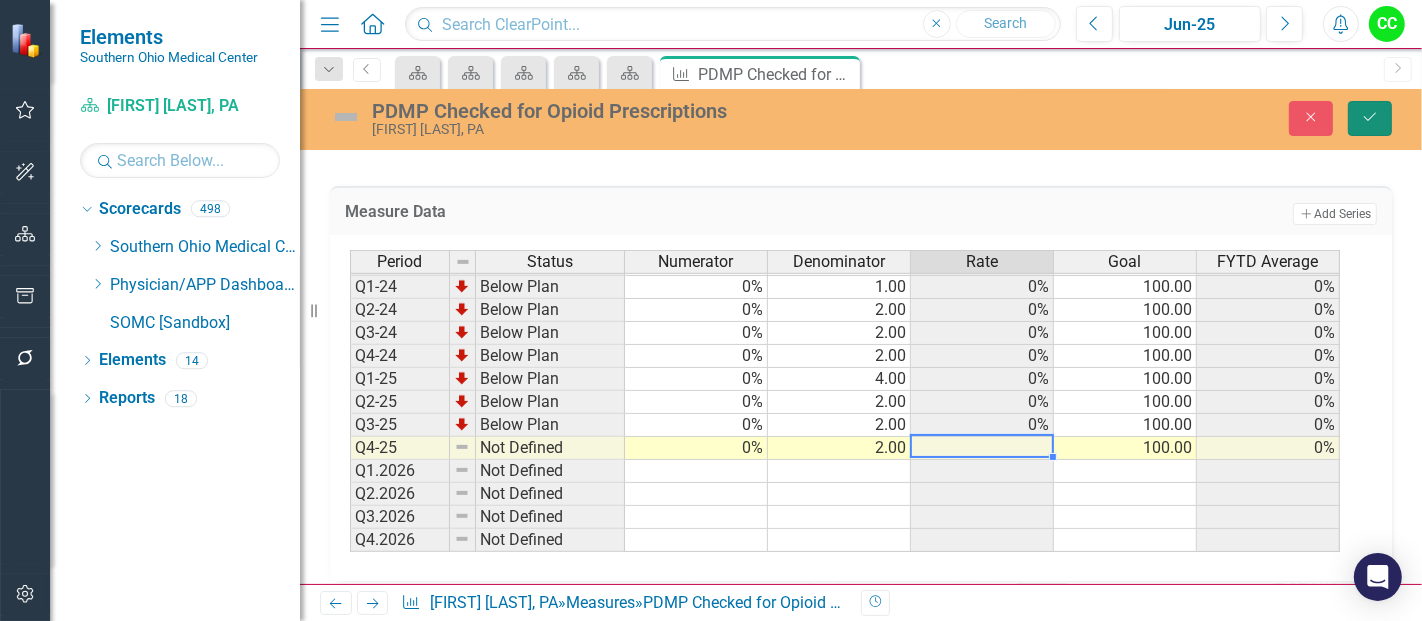 click on "Save" 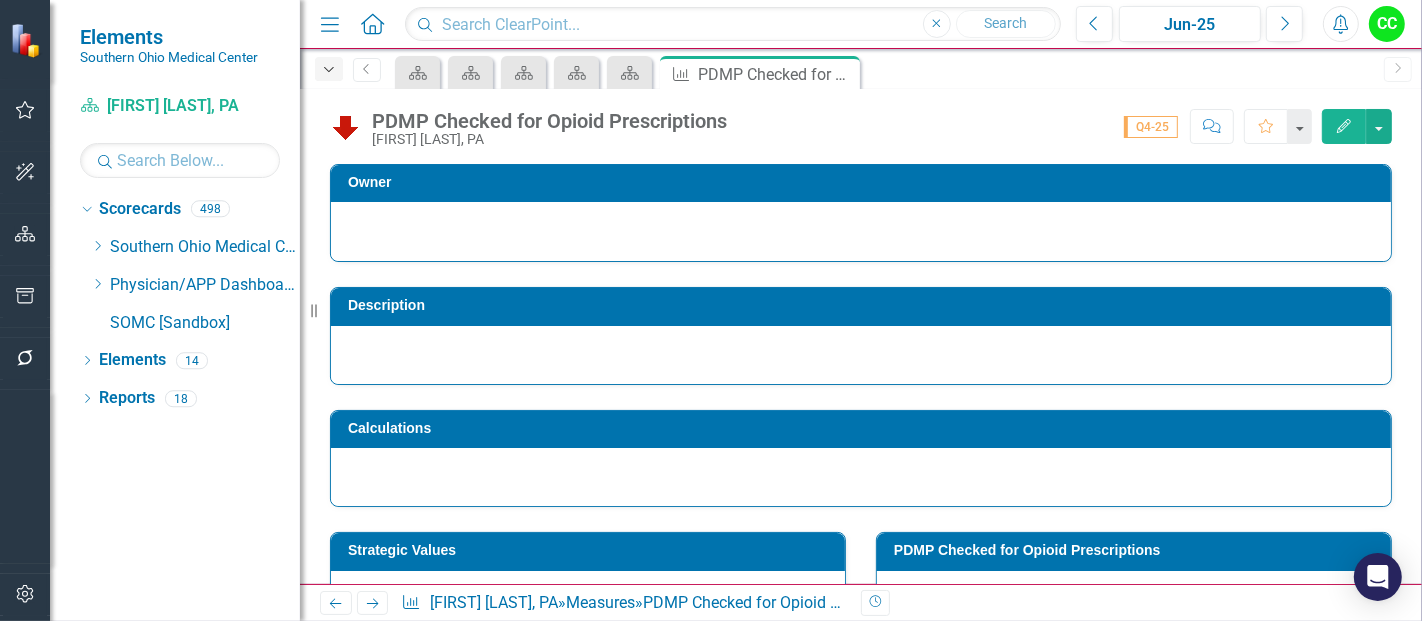 click on "Dropdown" 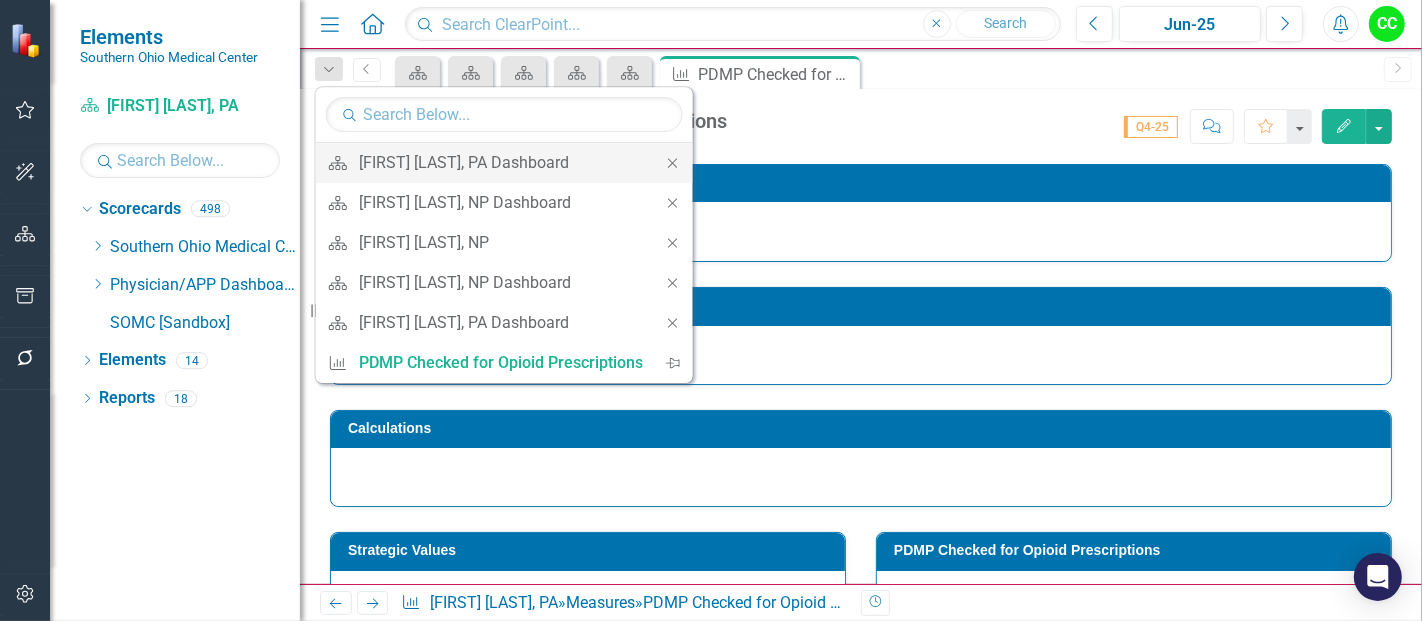 click on "Close" 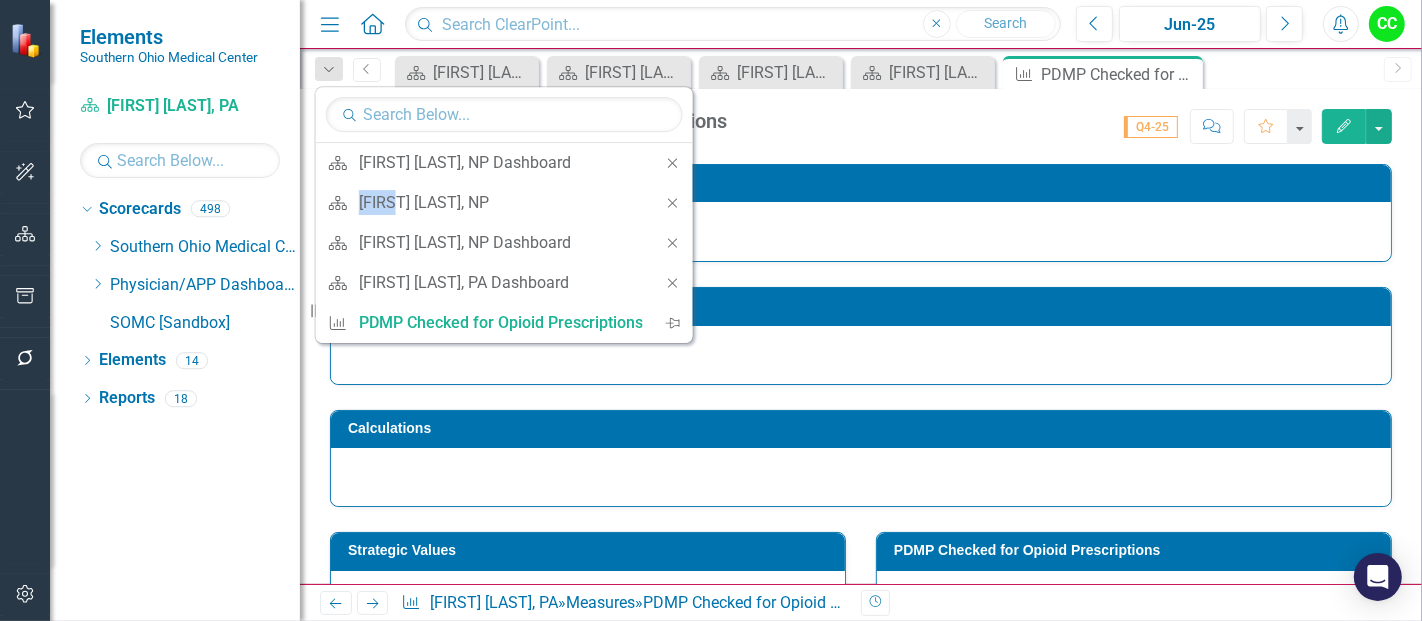 click on "Close" 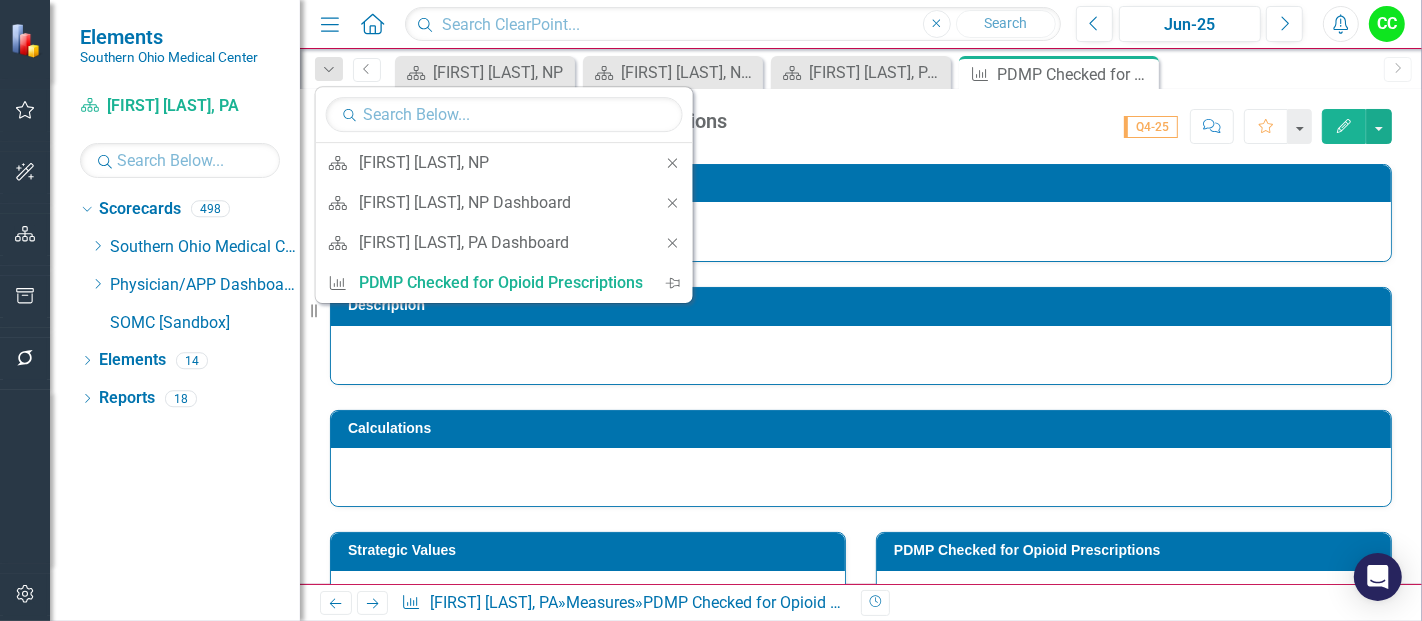 click on "Close" 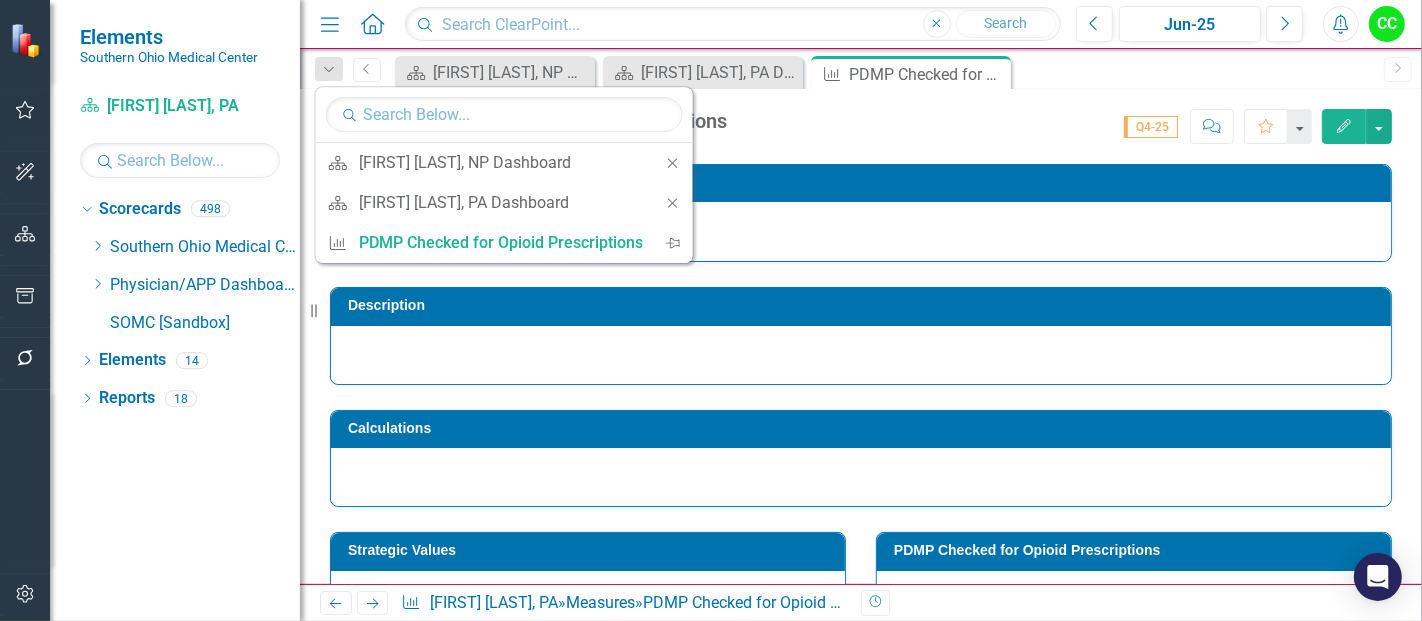 click on "Close" 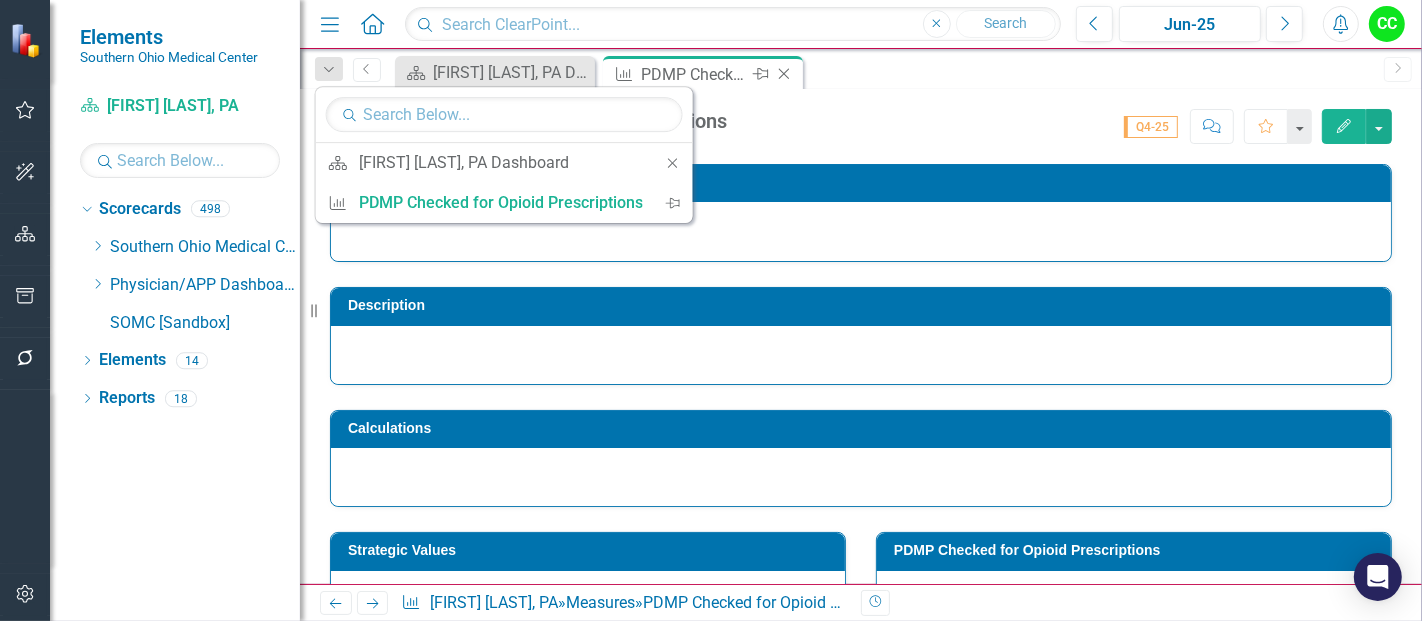 click on "Close" 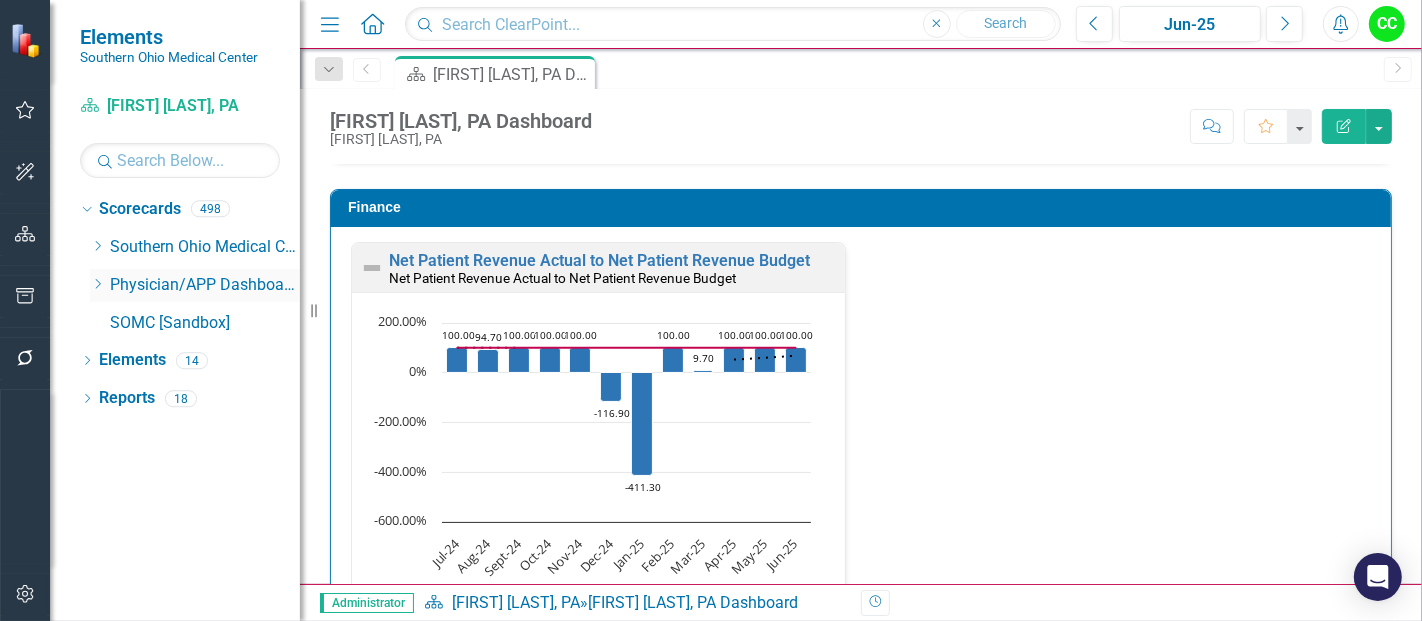 scroll, scrollTop: 2715, scrollLeft: 0, axis: vertical 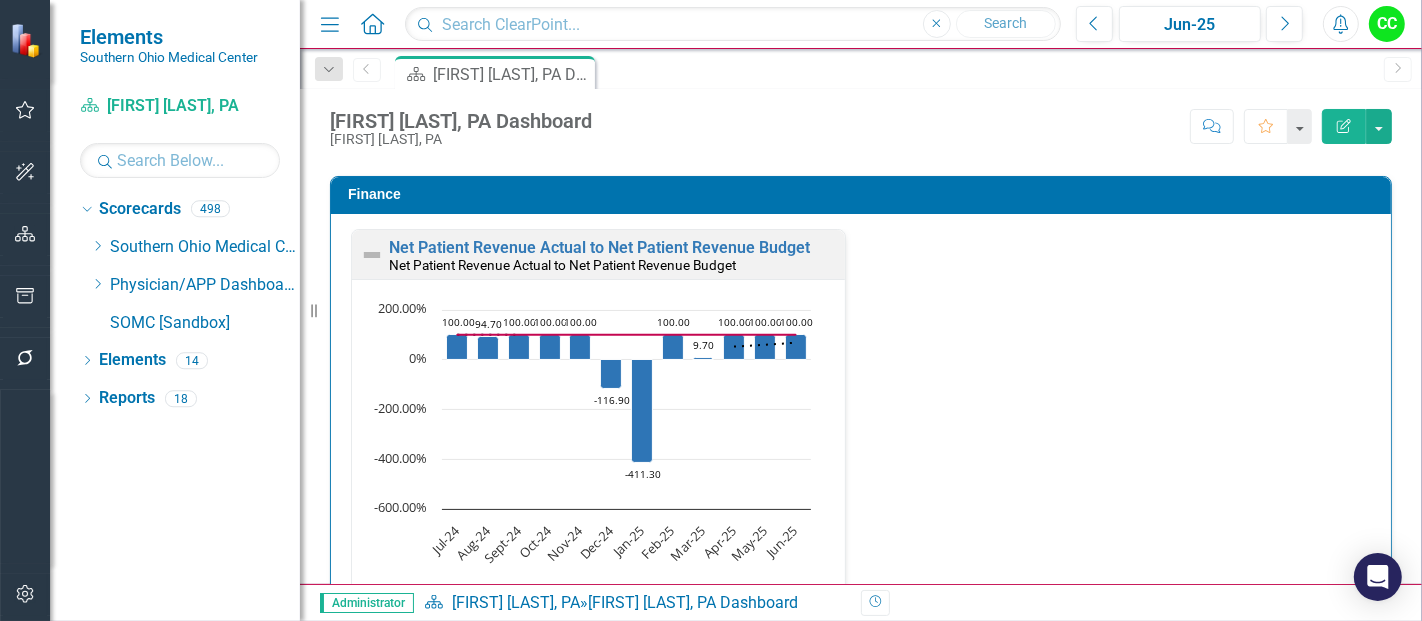 click 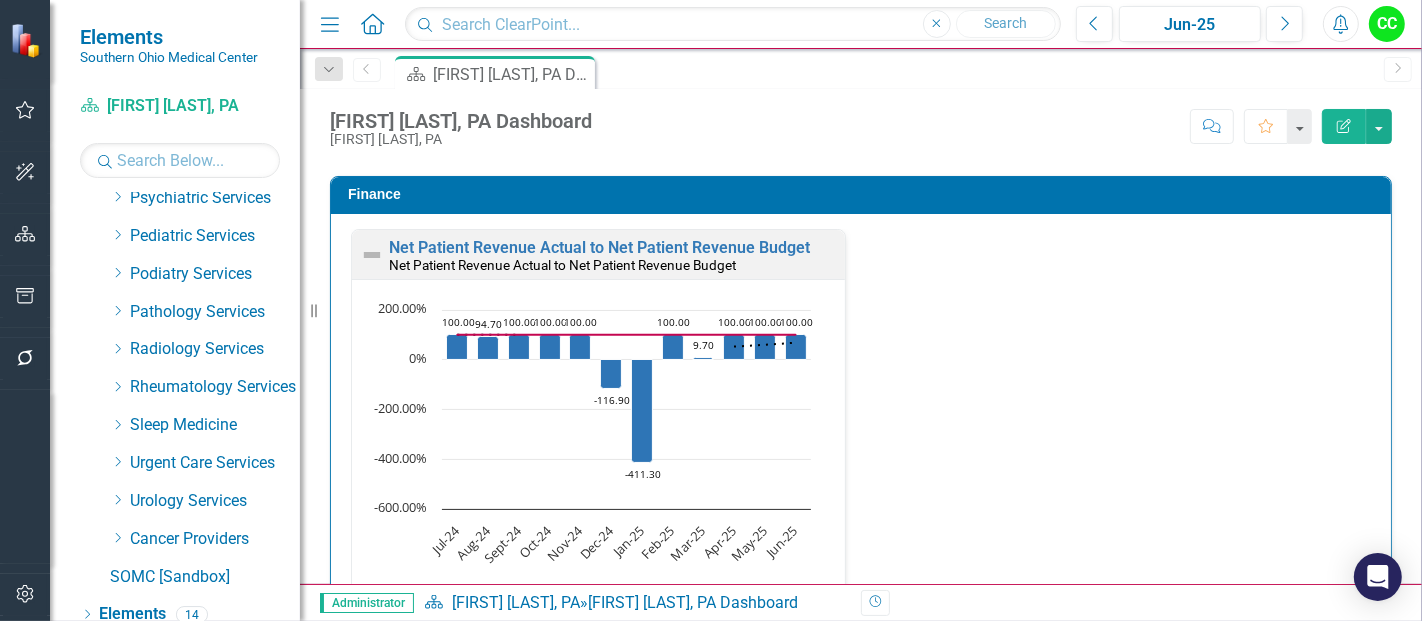 scroll, scrollTop: 991, scrollLeft: 0, axis: vertical 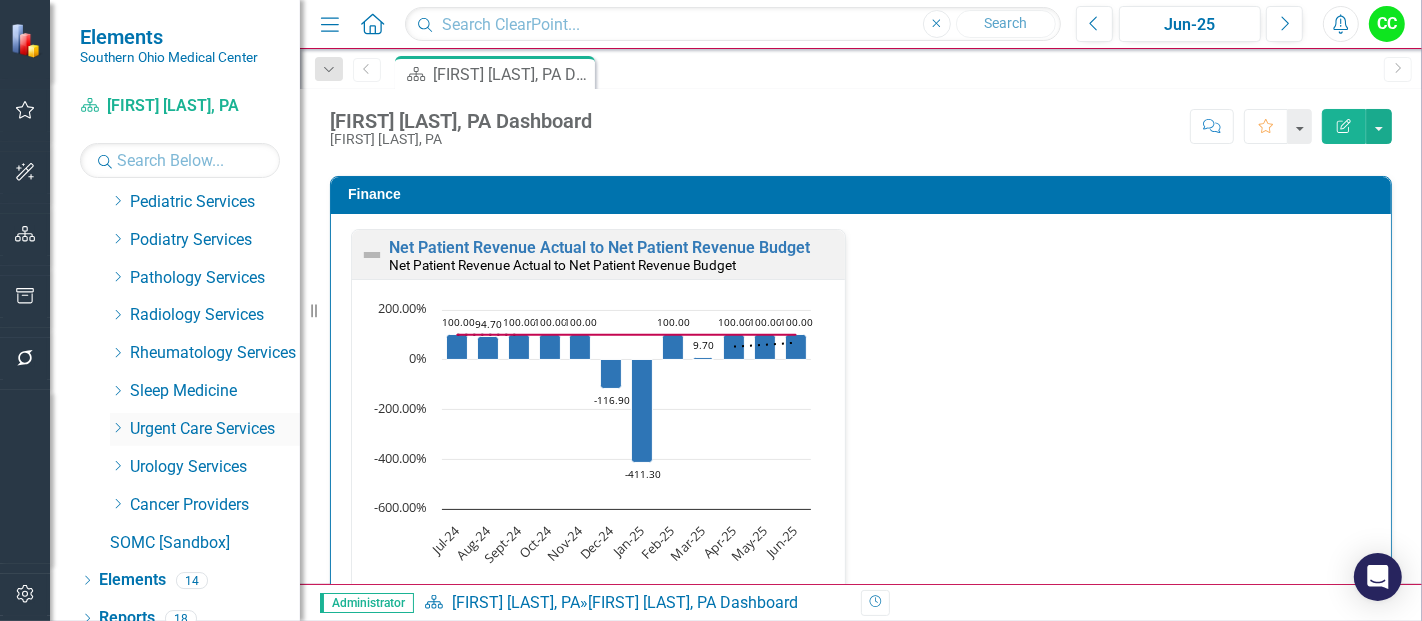 click on "Dropdown" 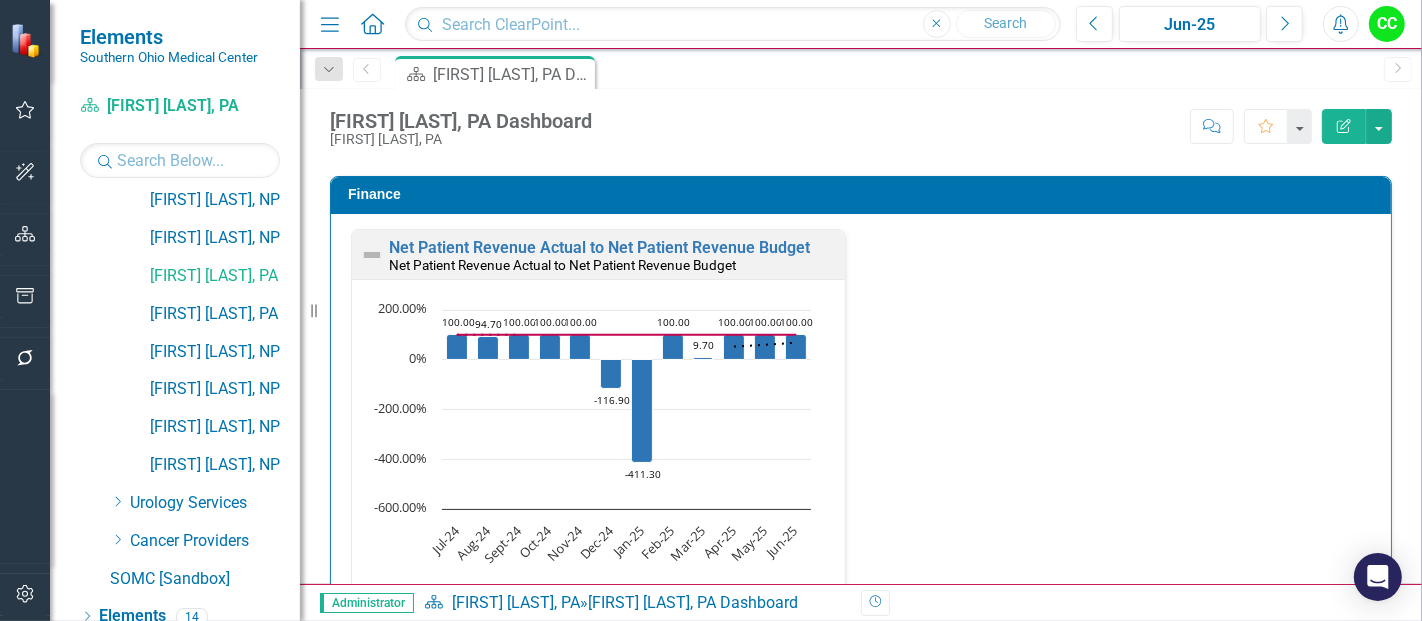 scroll, scrollTop: 1902, scrollLeft: 0, axis: vertical 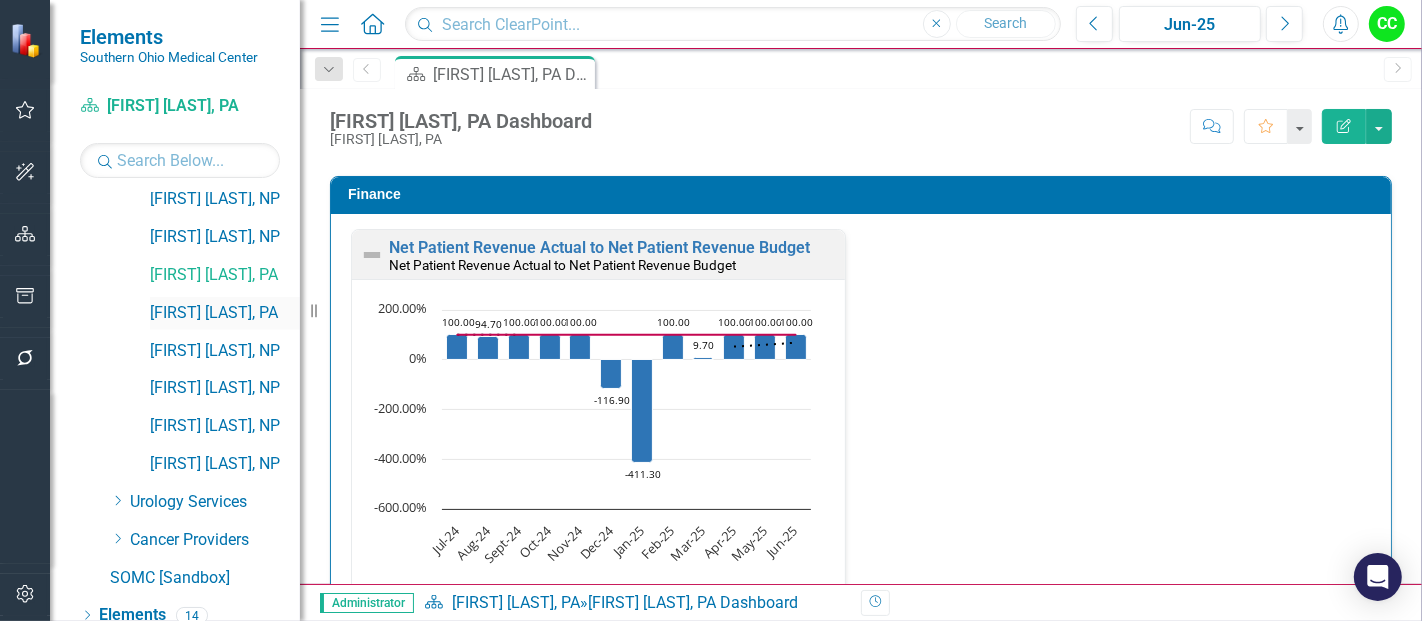 click on "[FIRST] [LAST], PA" at bounding box center (225, 313) 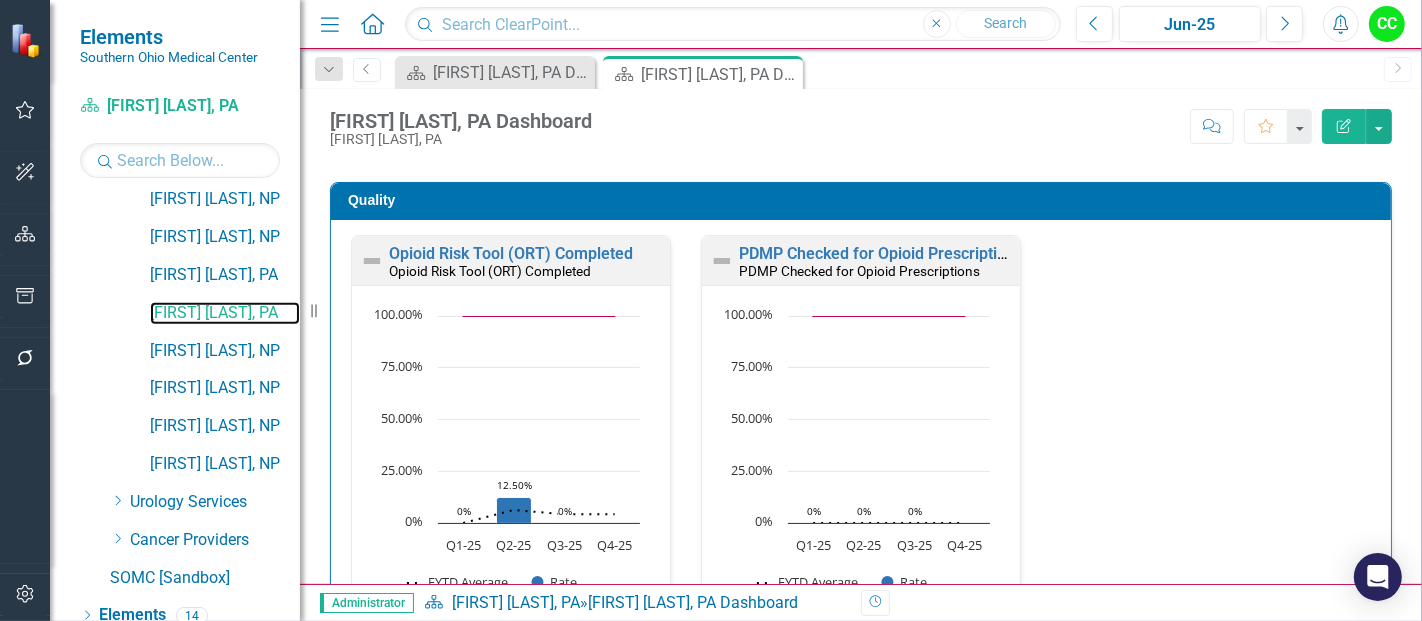 scroll, scrollTop: 559, scrollLeft: 0, axis: vertical 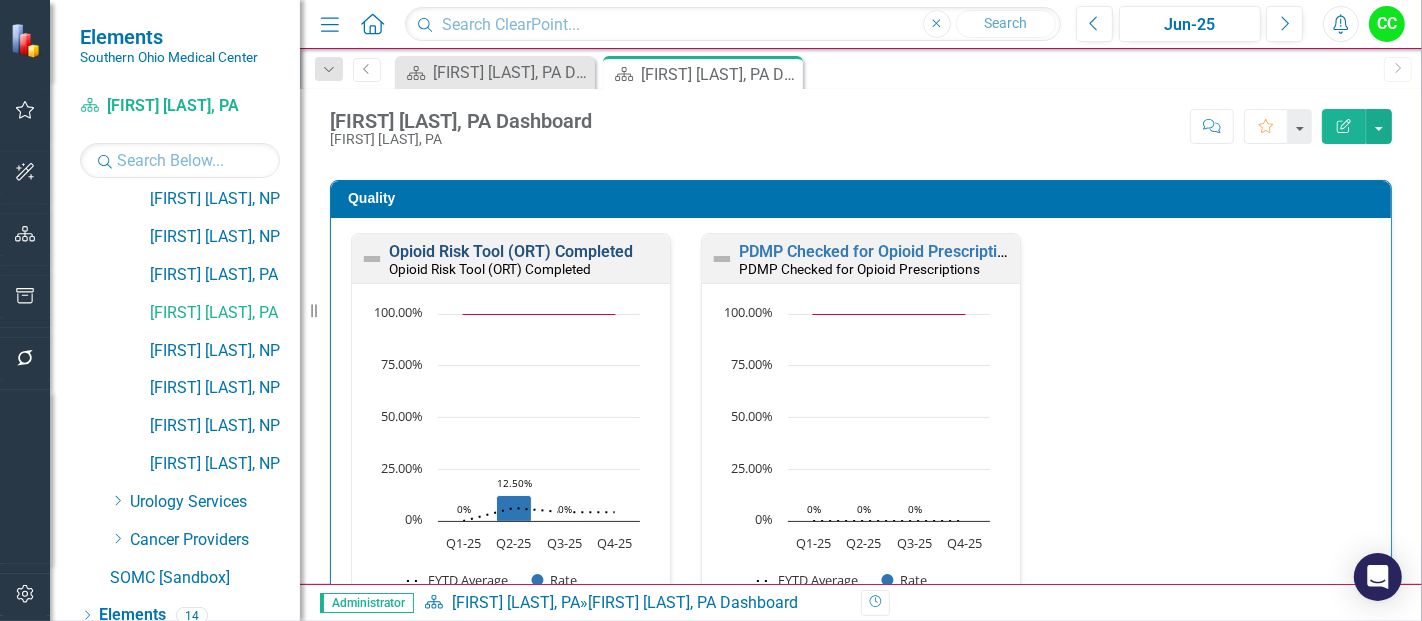 click on "Opioid Risk Tool (ORT) Completed" at bounding box center (511, 251) 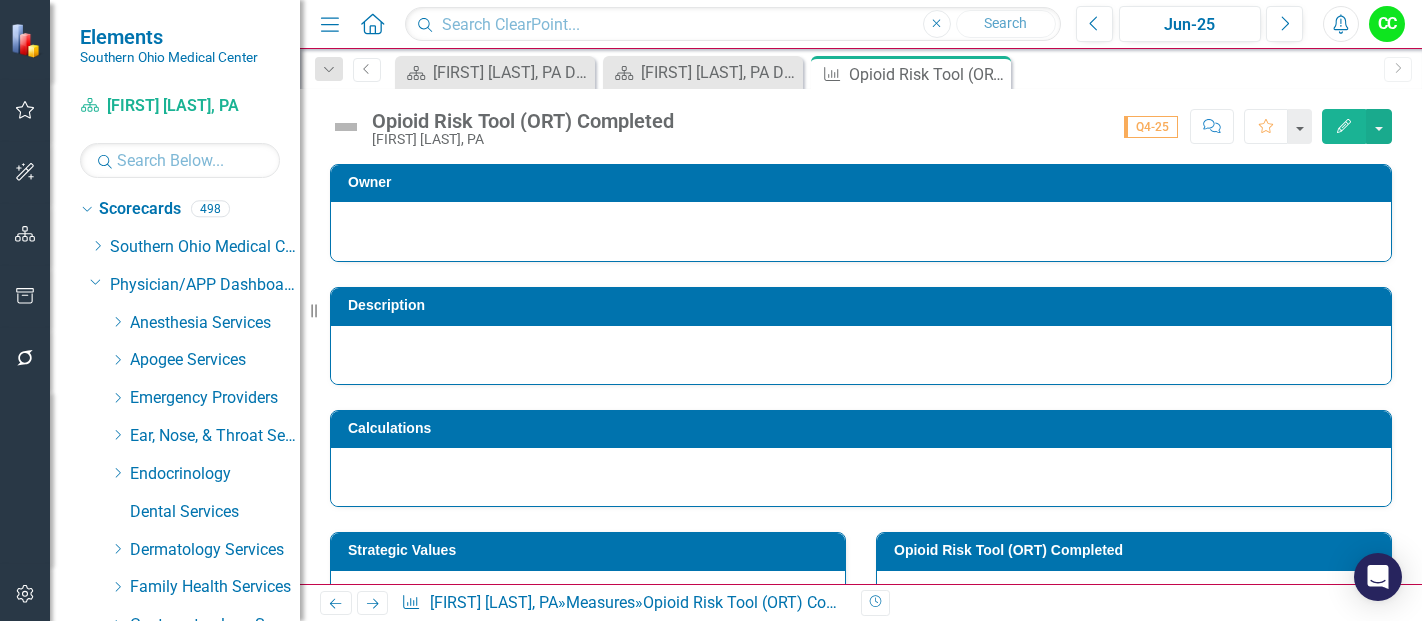 scroll, scrollTop: 0, scrollLeft: 0, axis: both 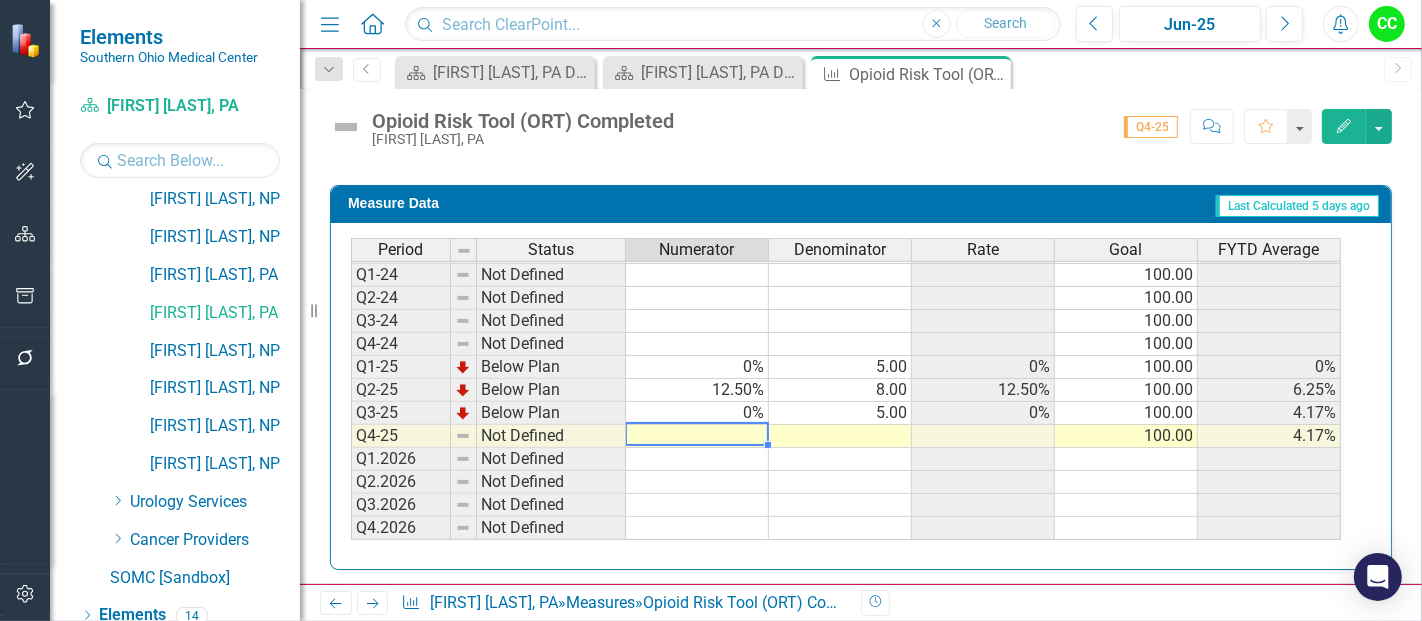 click at bounding box center (697, 436) 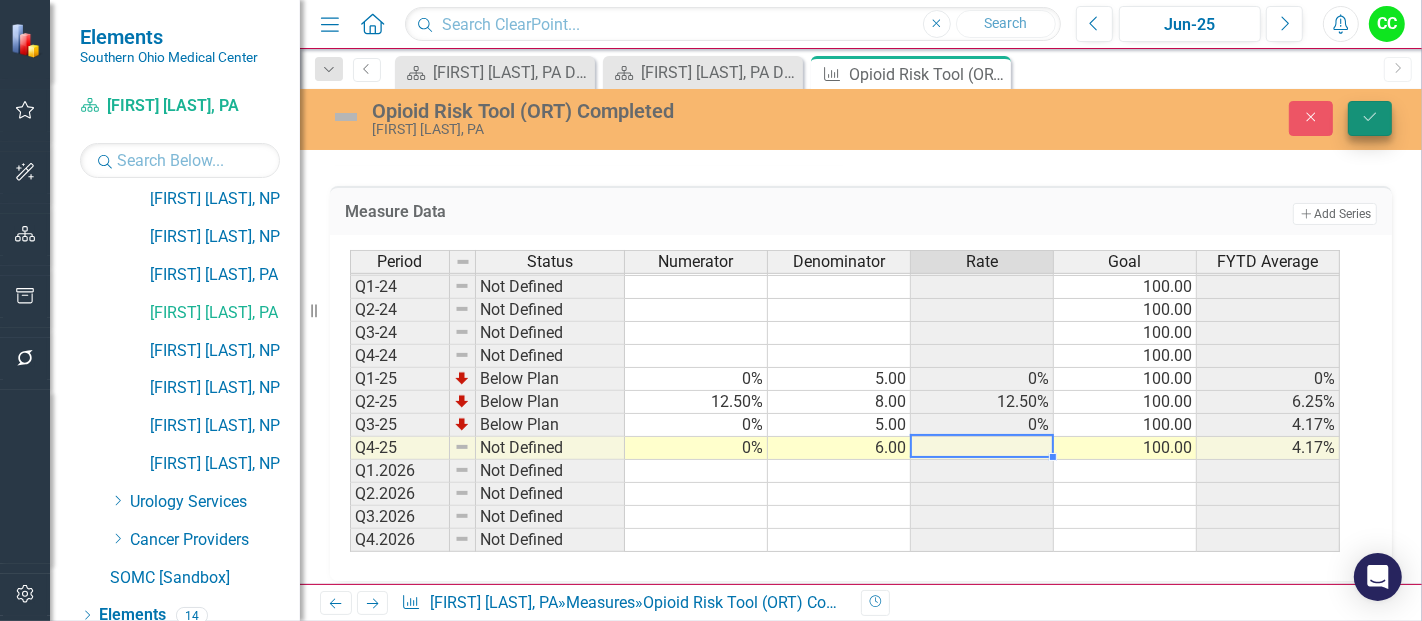 type on "6" 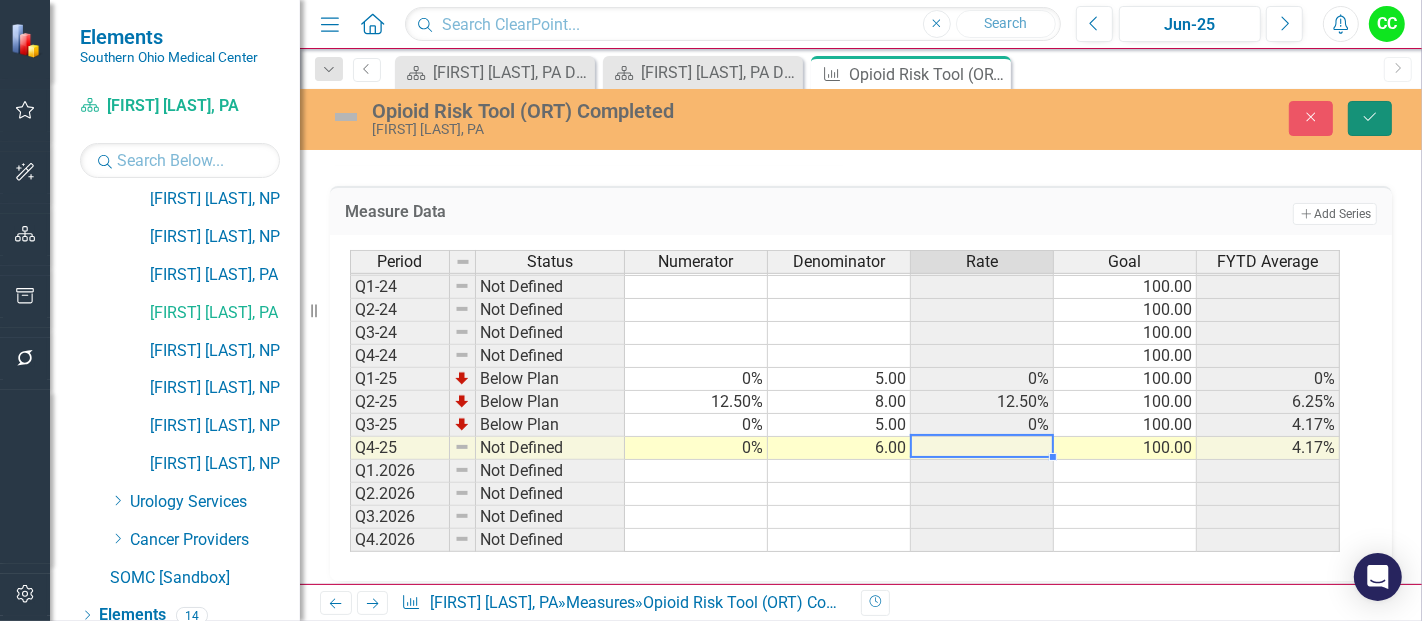click on "Save" at bounding box center (1370, 118) 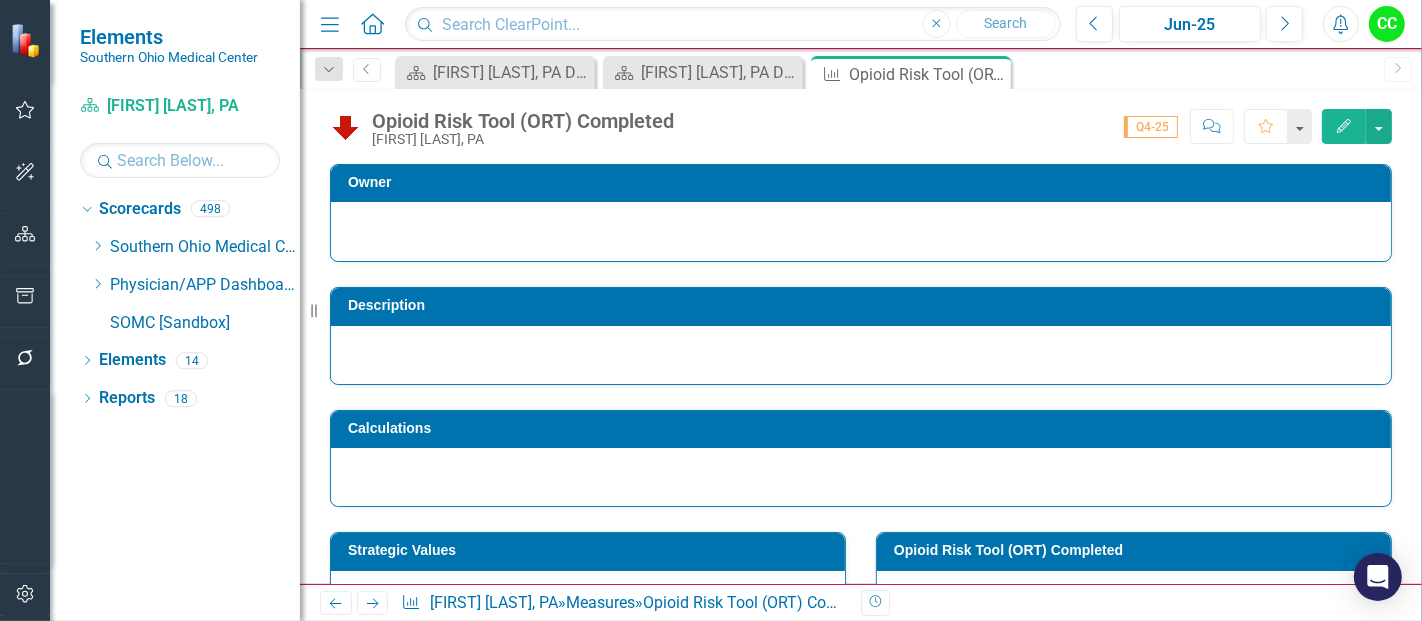 scroll, scrollTop: 0, scrollLeft: 0, axis: both 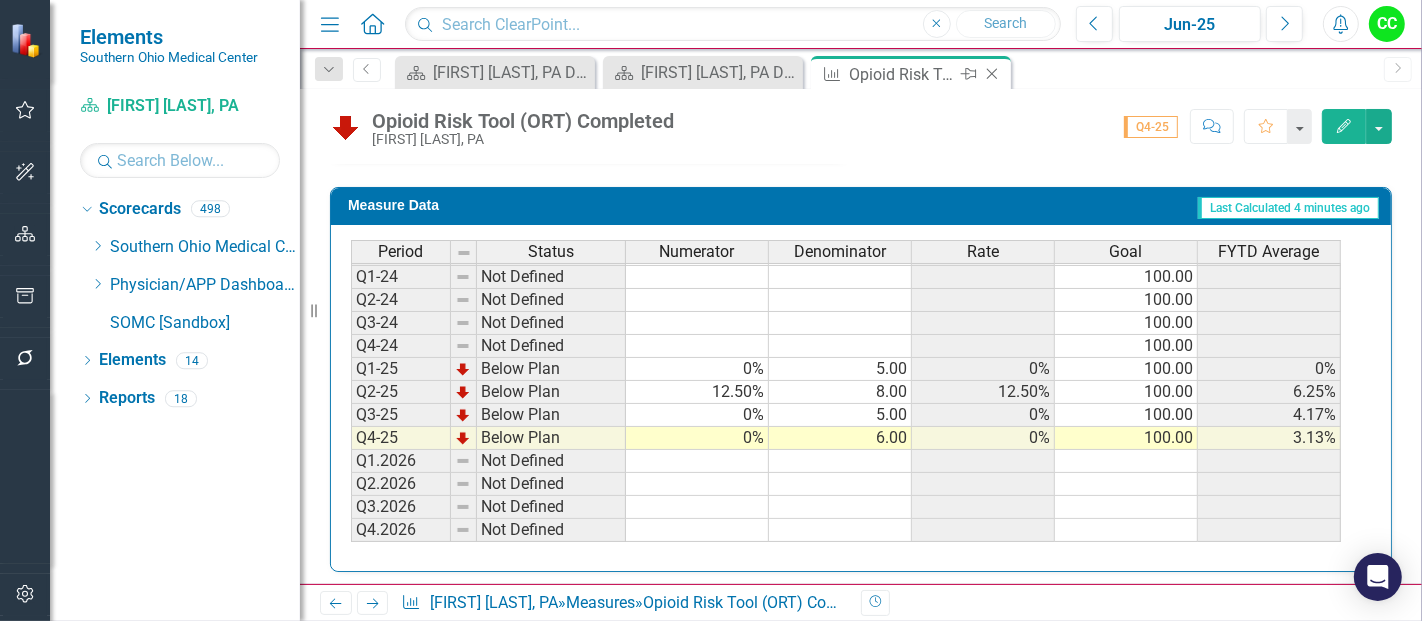 click 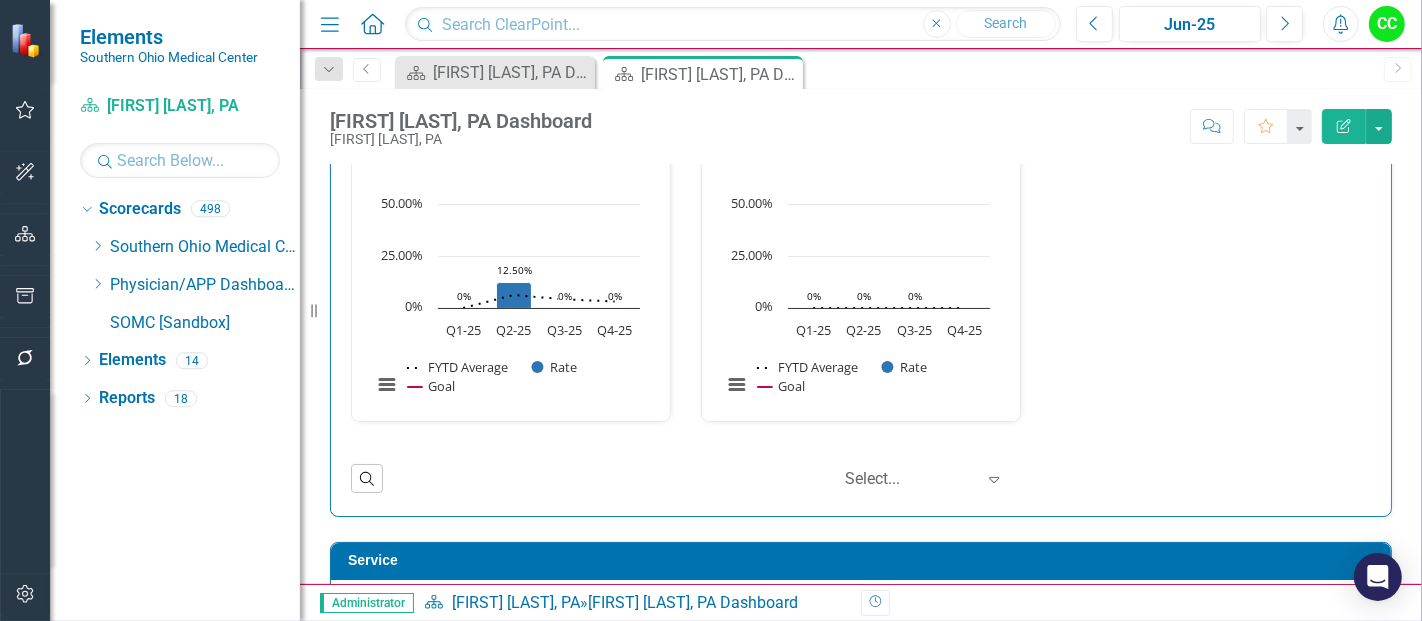 scroll, scrollTop: 548, scrollLeft: 0, axis: vertical 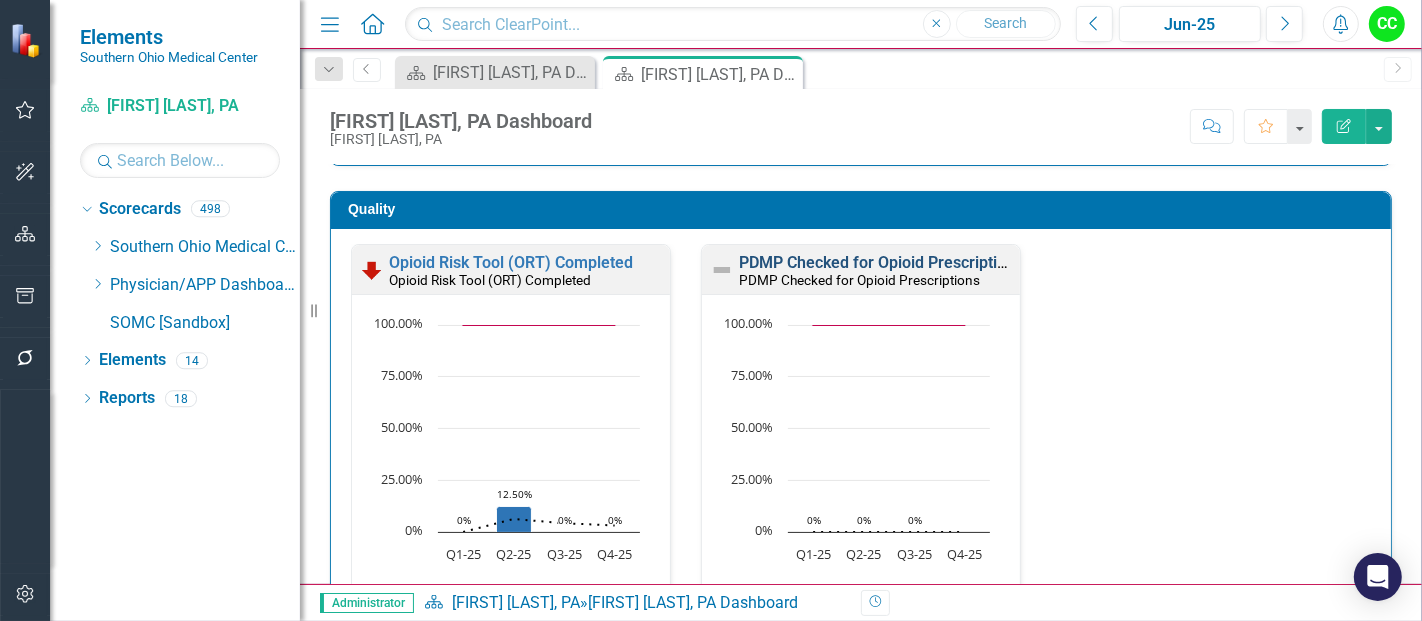 click on "PDMP Checked for Opioid Prescriptions" at bounding box center (881, 262) 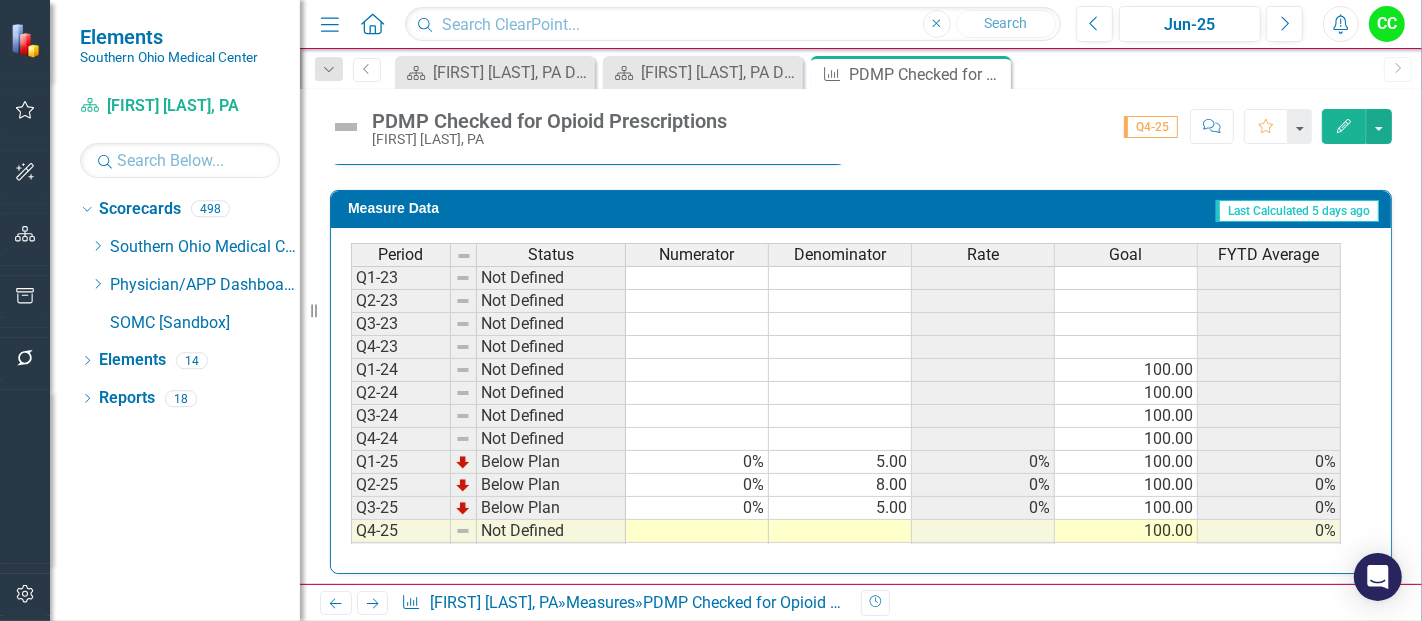 scroll, scrollTop: 866, scrollLeft: 0, axis: vertical 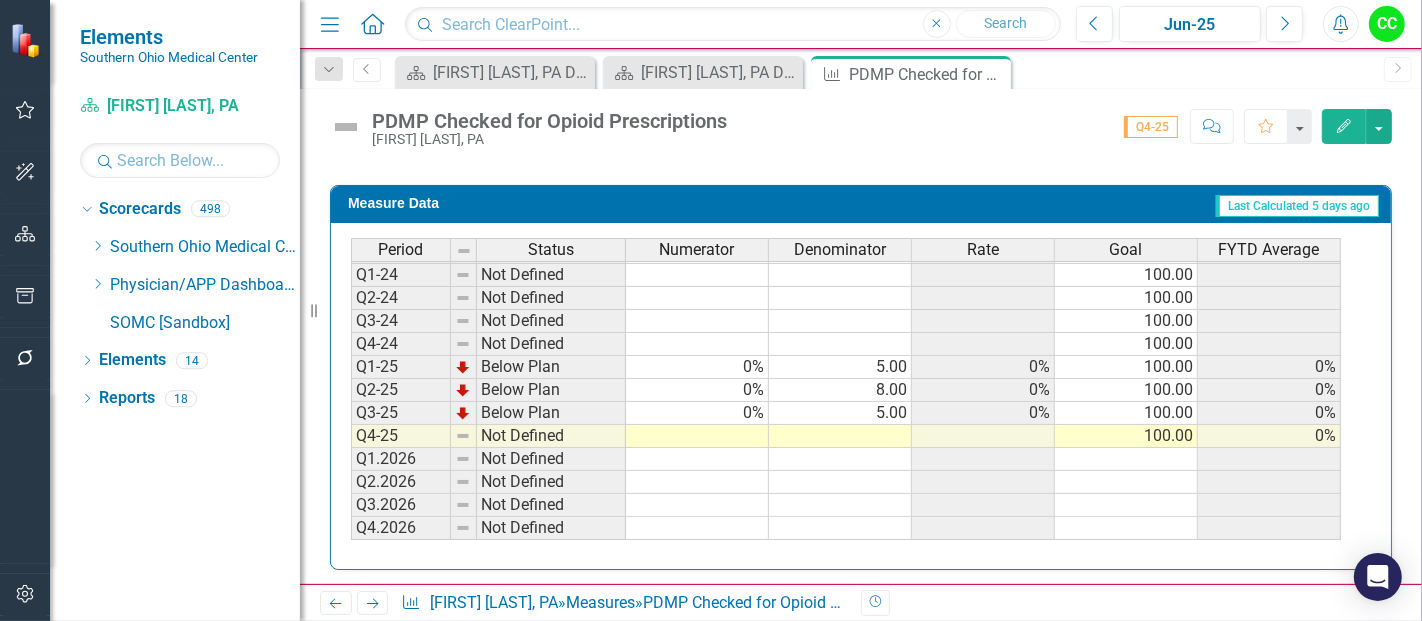 click on "Period Status Numerator Denominator Rate Goal FYTD Average Q1-23 Not Defined Q2-23 Not Defined Q3-23 Not Defined Q4-23 Not Defined Q1-24 Not Defined 100.00 Q2-24 Not Defined 100.00 Q3-24 Not Defined 100.00 Q4-24 Not Defined 100.00 Q1-25 Below Plan 0% 5.00 0% 100.00 0% Q2-25 Below Plan 0% 8.00 0% 100.00 0% Q3-25 Below Plan 0% 5.00 0% 100.00 0% Q4-25 Not Defined 100.00 0% Q1.2026 Not Defined Q2.2026 Not Defined Q3.2026 Not Defined Q4.2026 Not Defined" at bounding box center (351, 343) 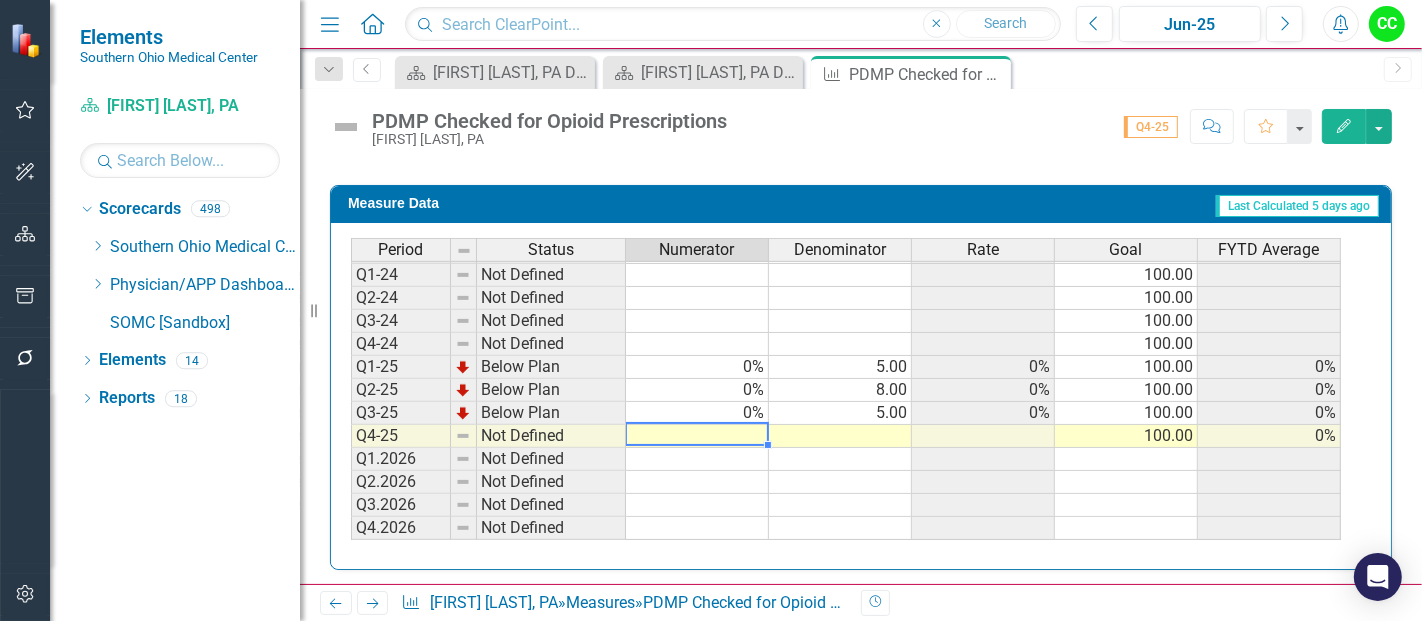 type on "0" 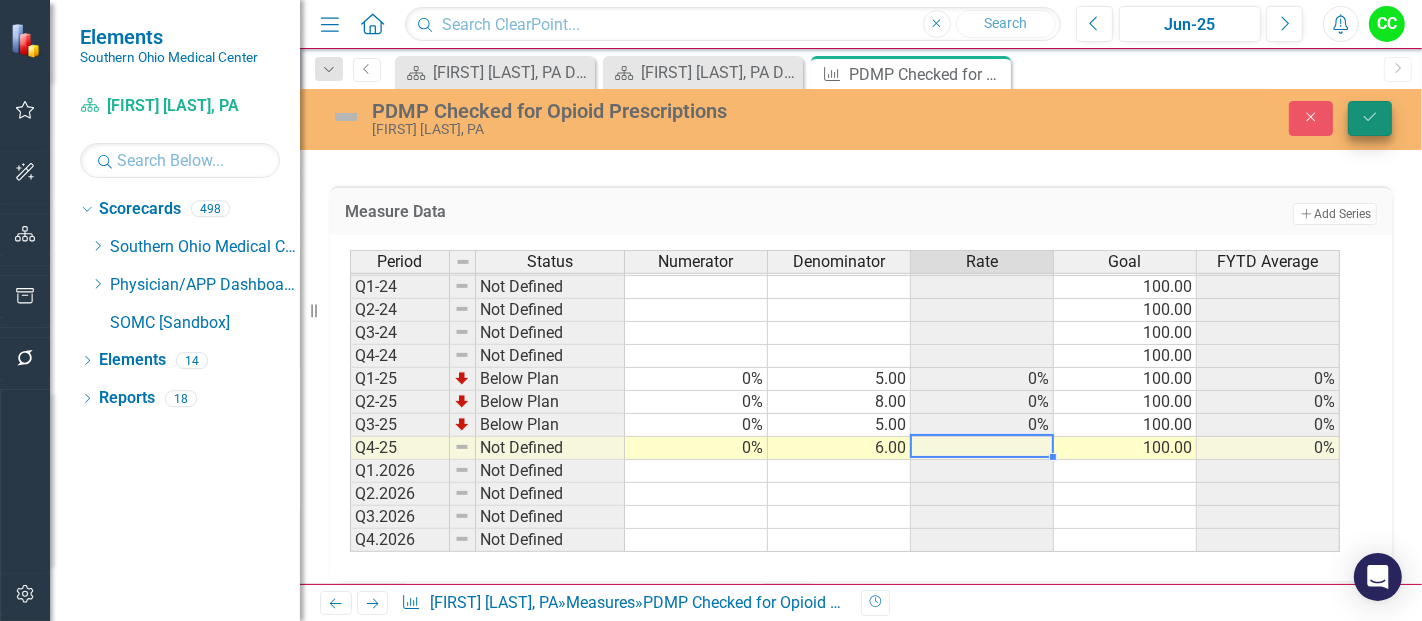 type on "6" 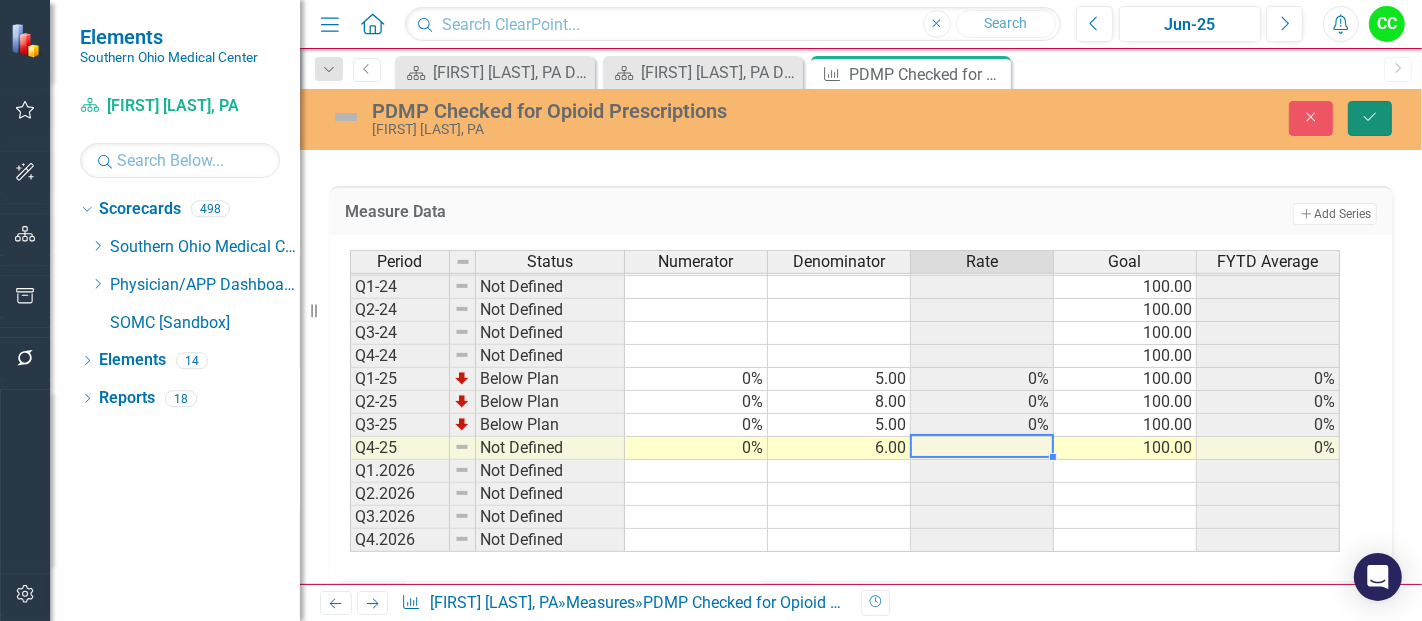 click on "Save" 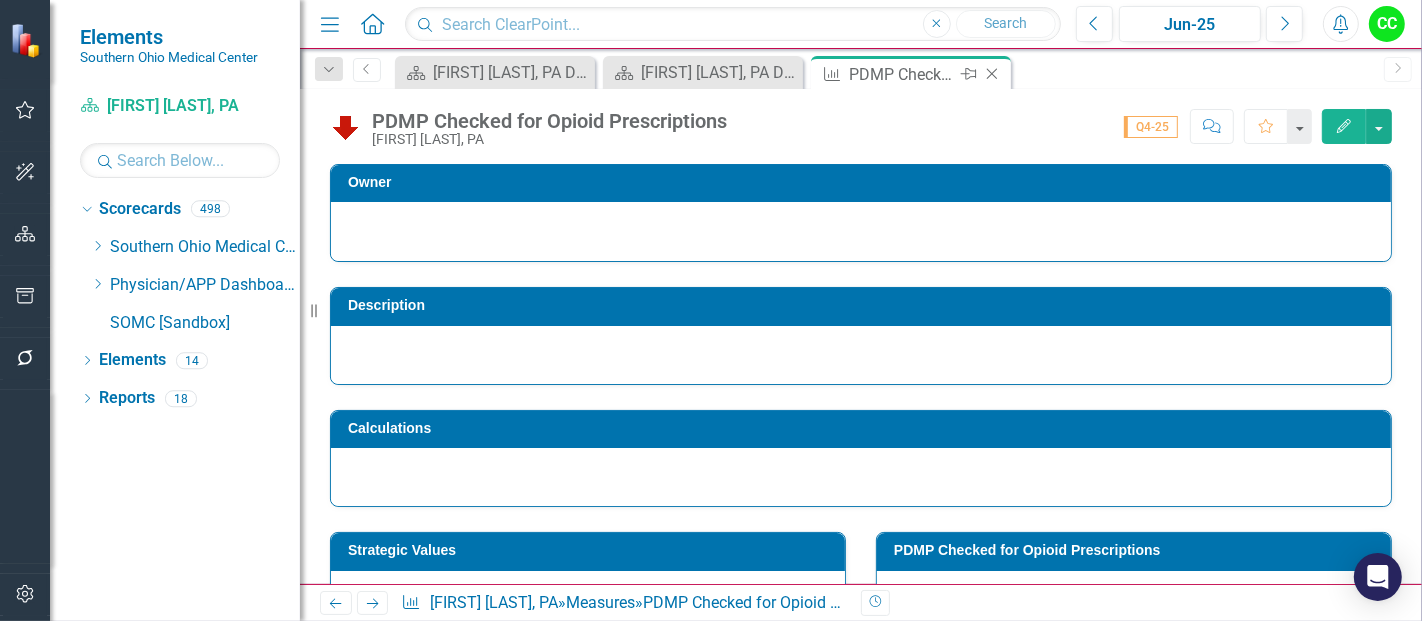click on "Close" 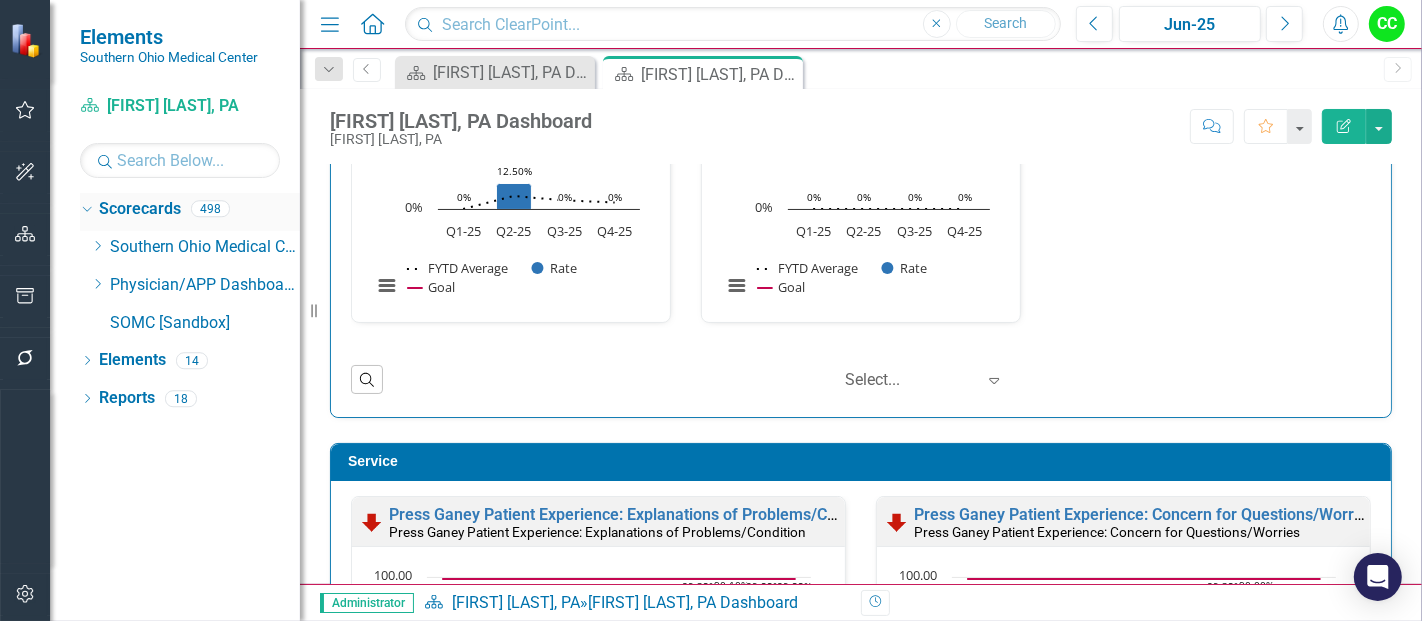 scroll, scrollTop: 2784, scrollLeft: 0, axis: vertical 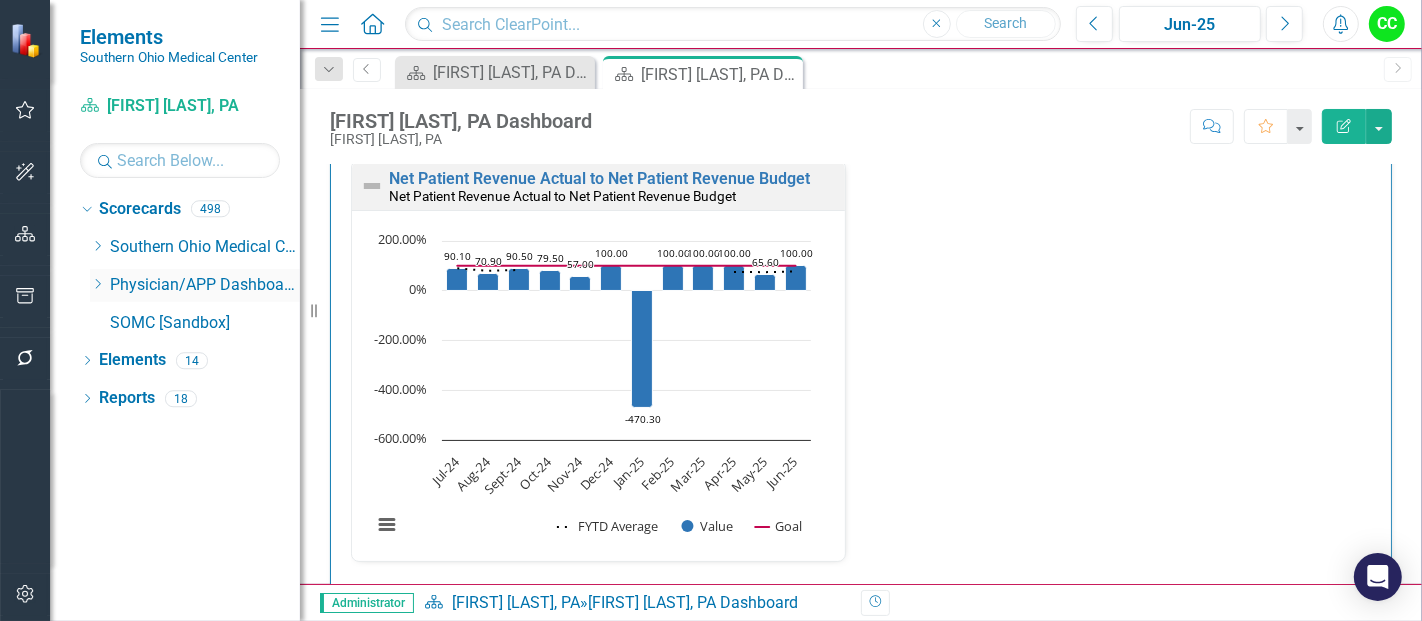 click on "Dropdown" 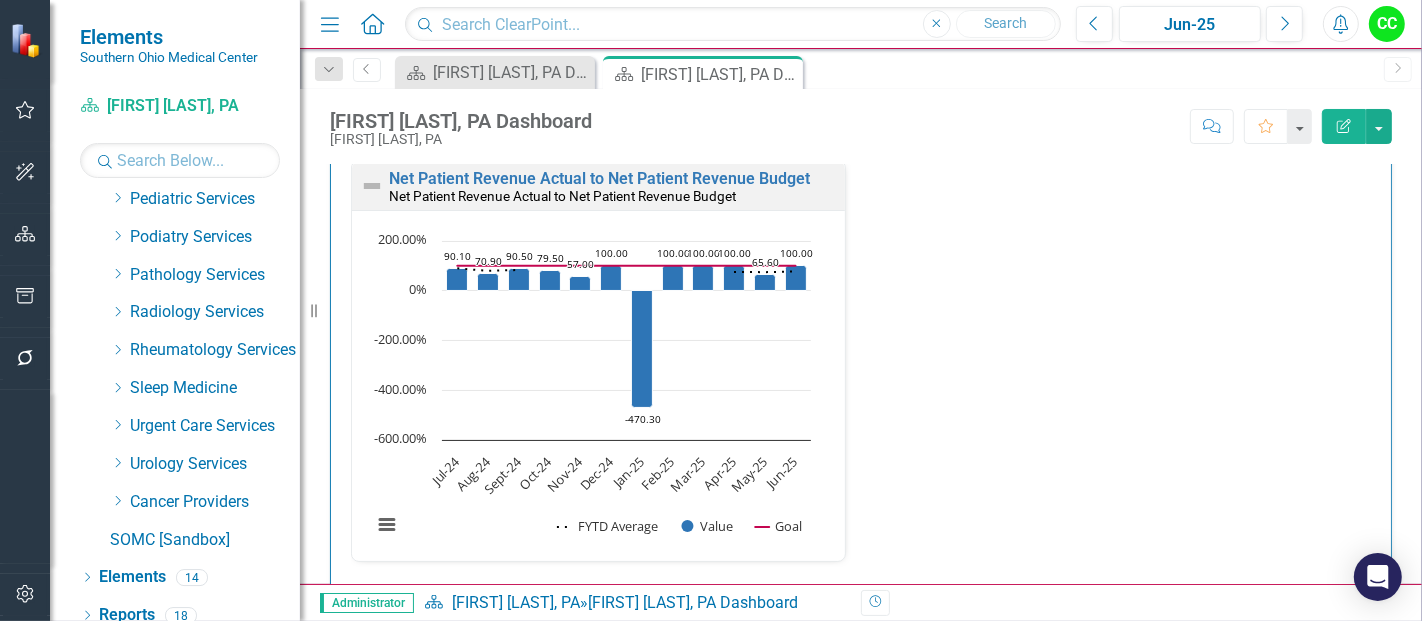 scroll, scrollTop: 995, scrollLeft: 0, axis: vertical 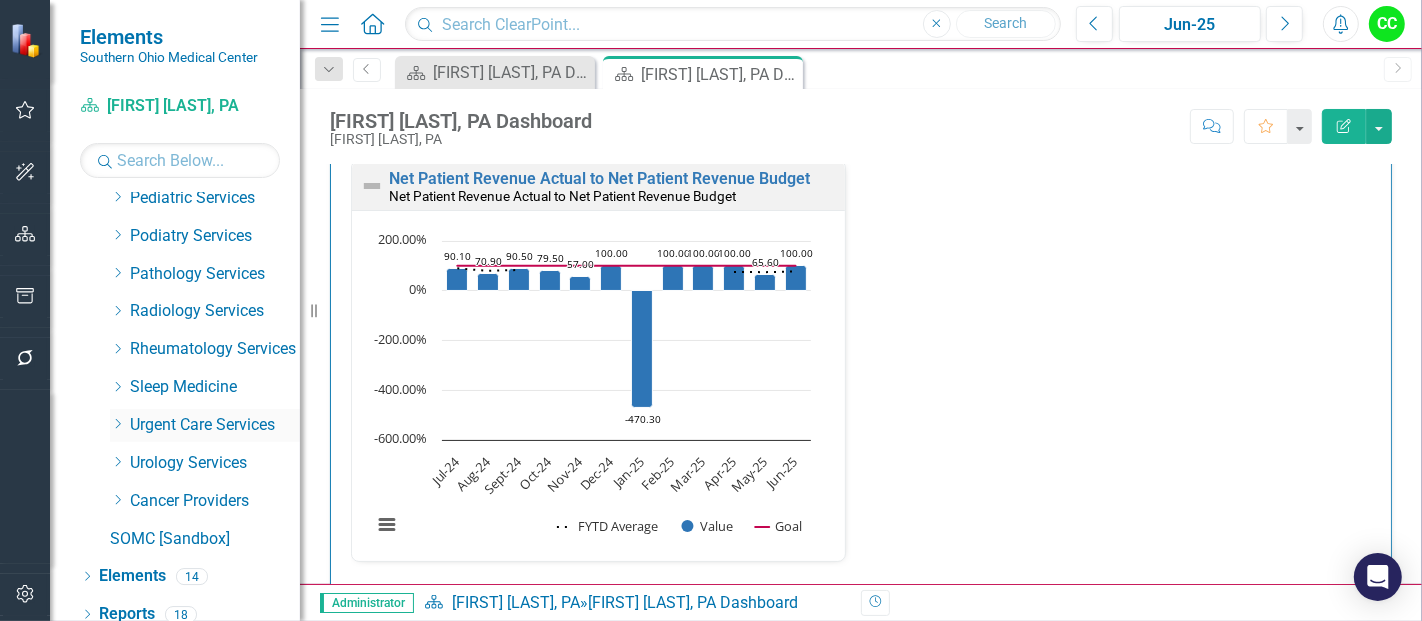 click on "Dropdown" 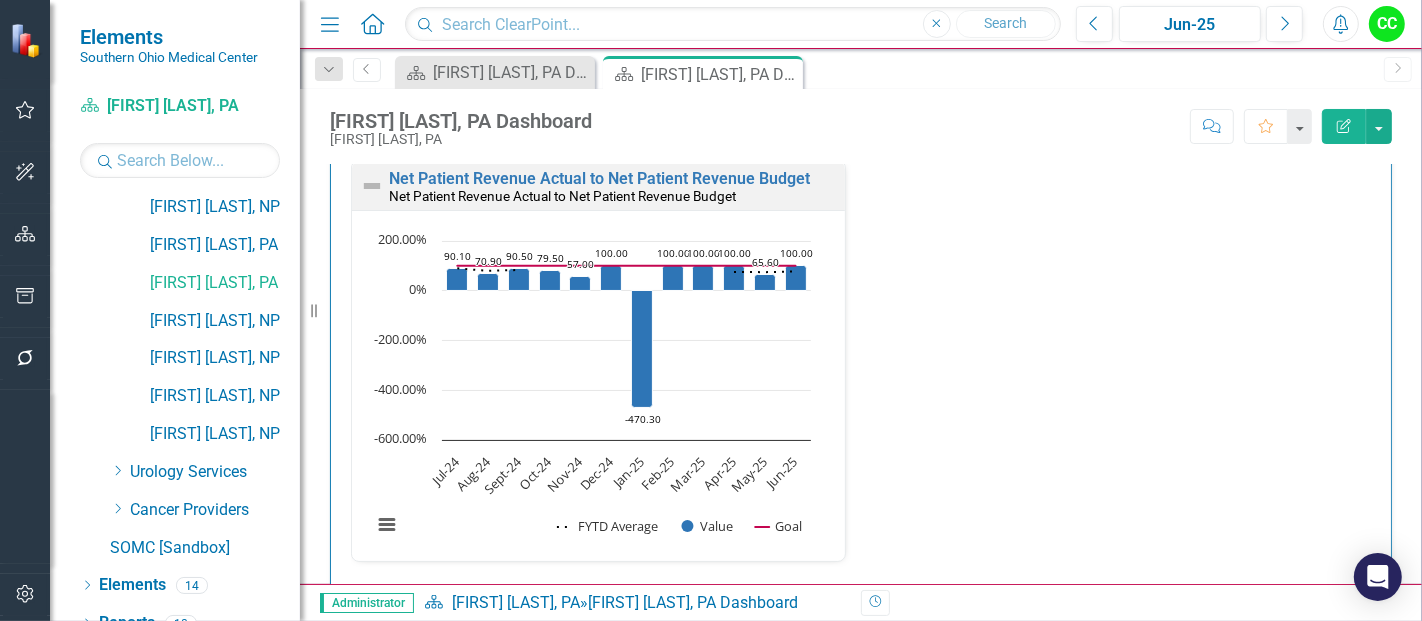 scroll, scrollTop: 1933, scrollLeft: 0, axis: vertical 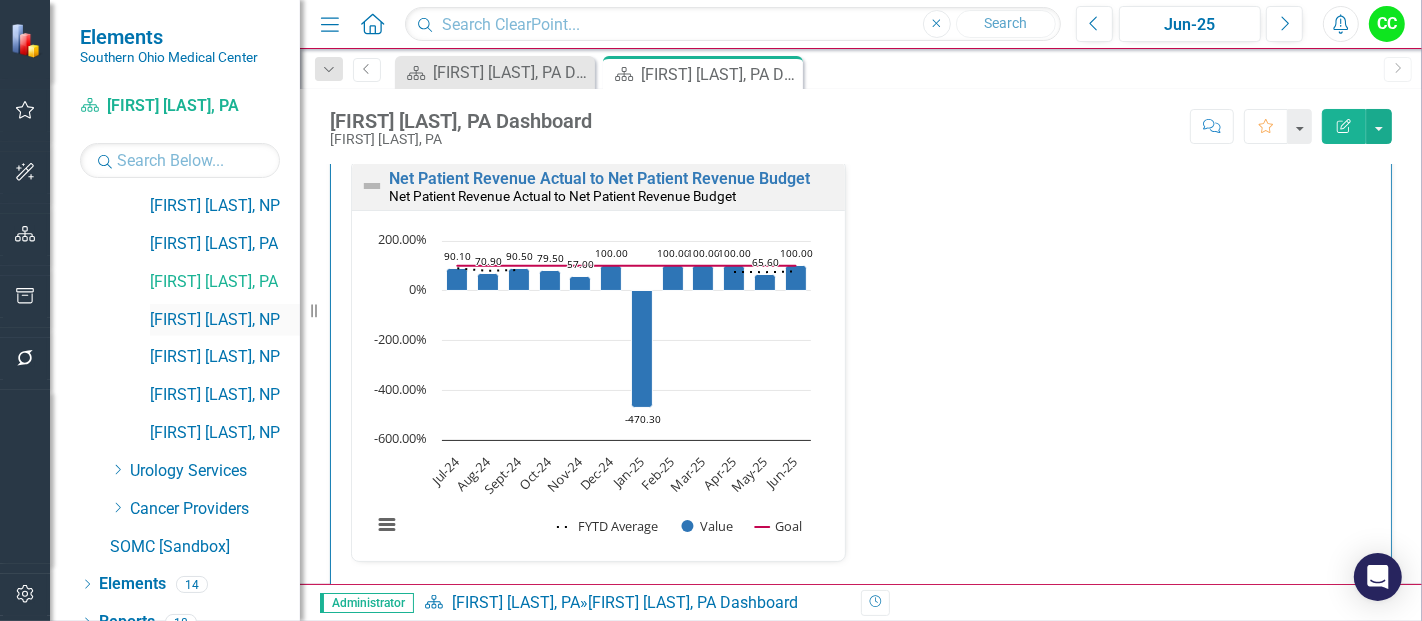 click on "[FIRST] [LAST], NP" at bounding box center (225, 320) 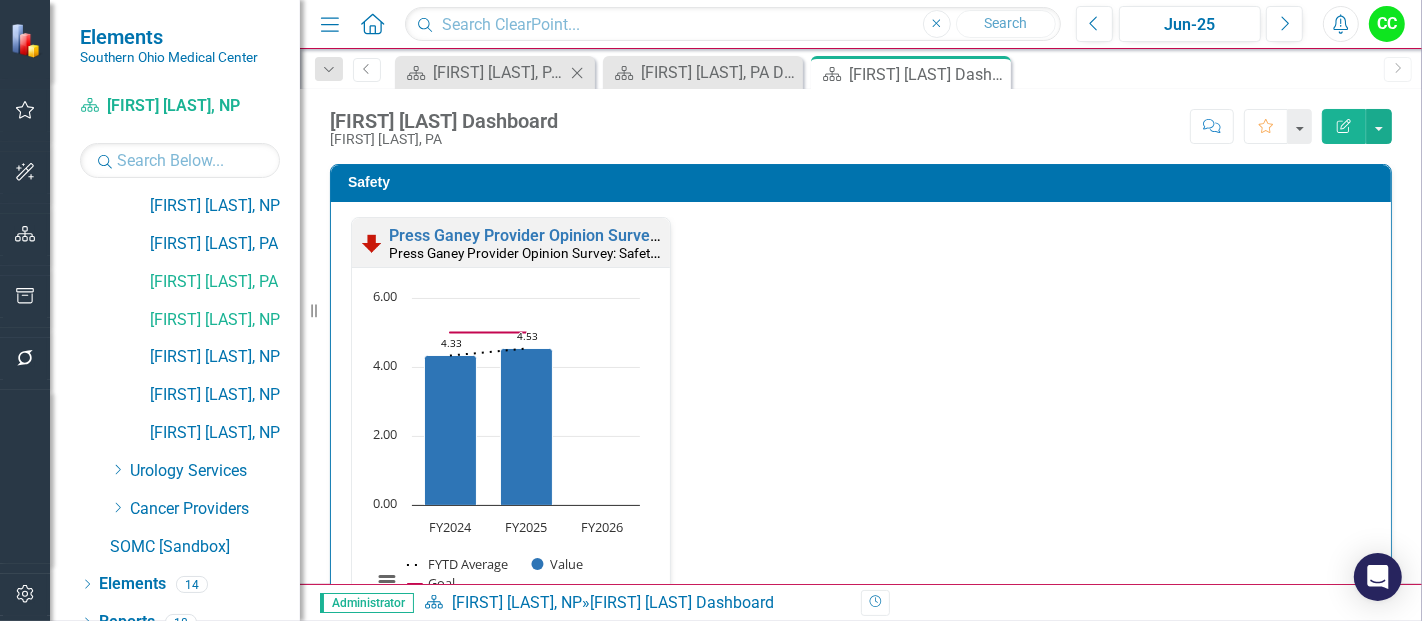 click on "Close" 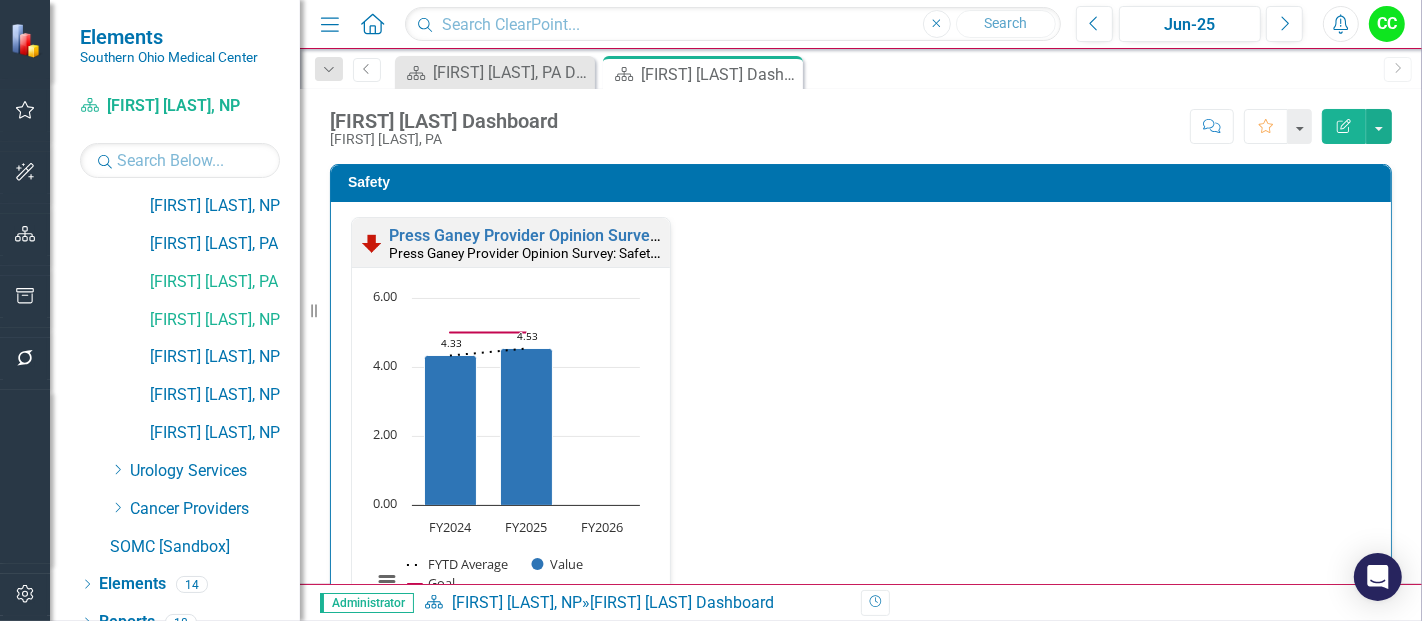 click on "Close" 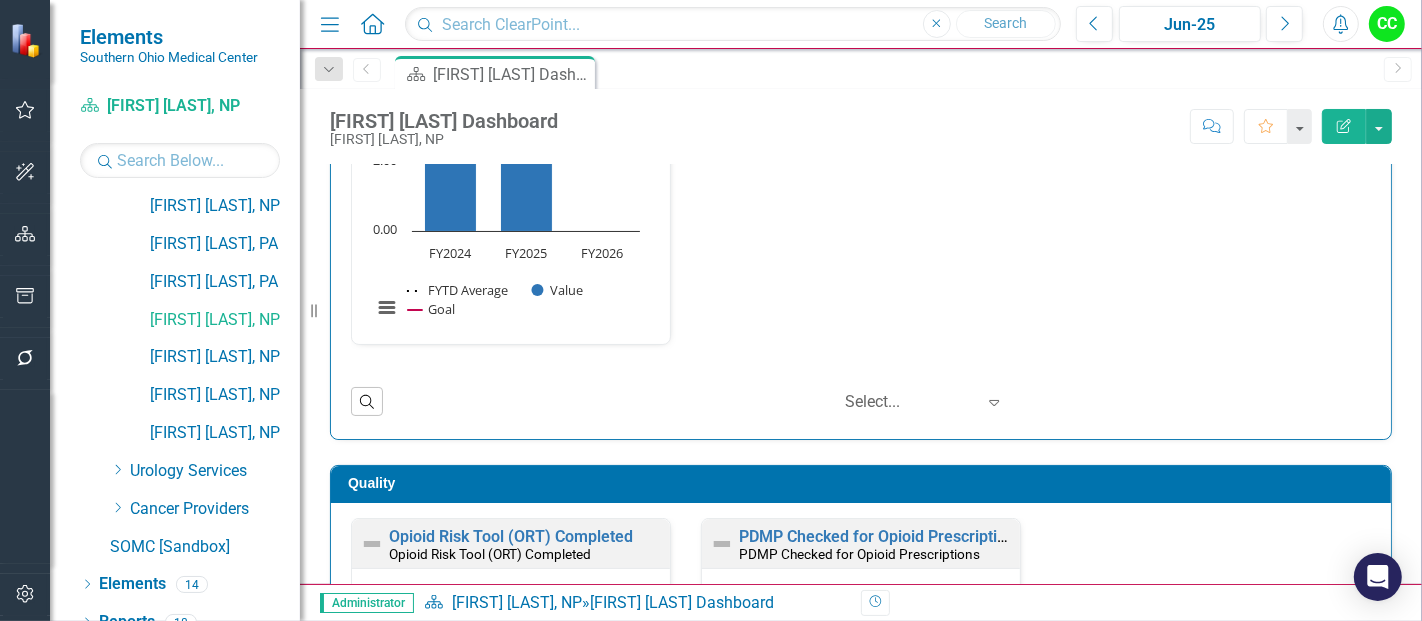 scroll, scrollTop: 595, scrollLeft: 0, axis: vertical 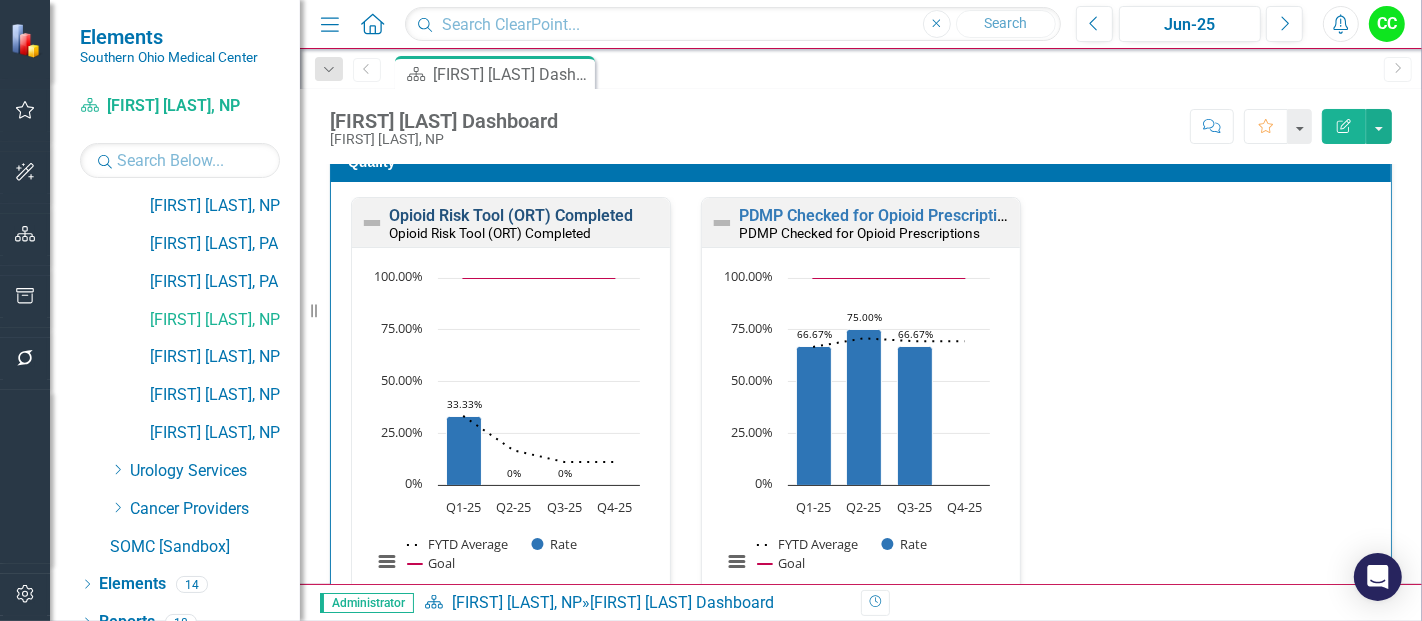click on "Opioid Risk Tool (ORT) Completed" at bounding box center [511, 215] 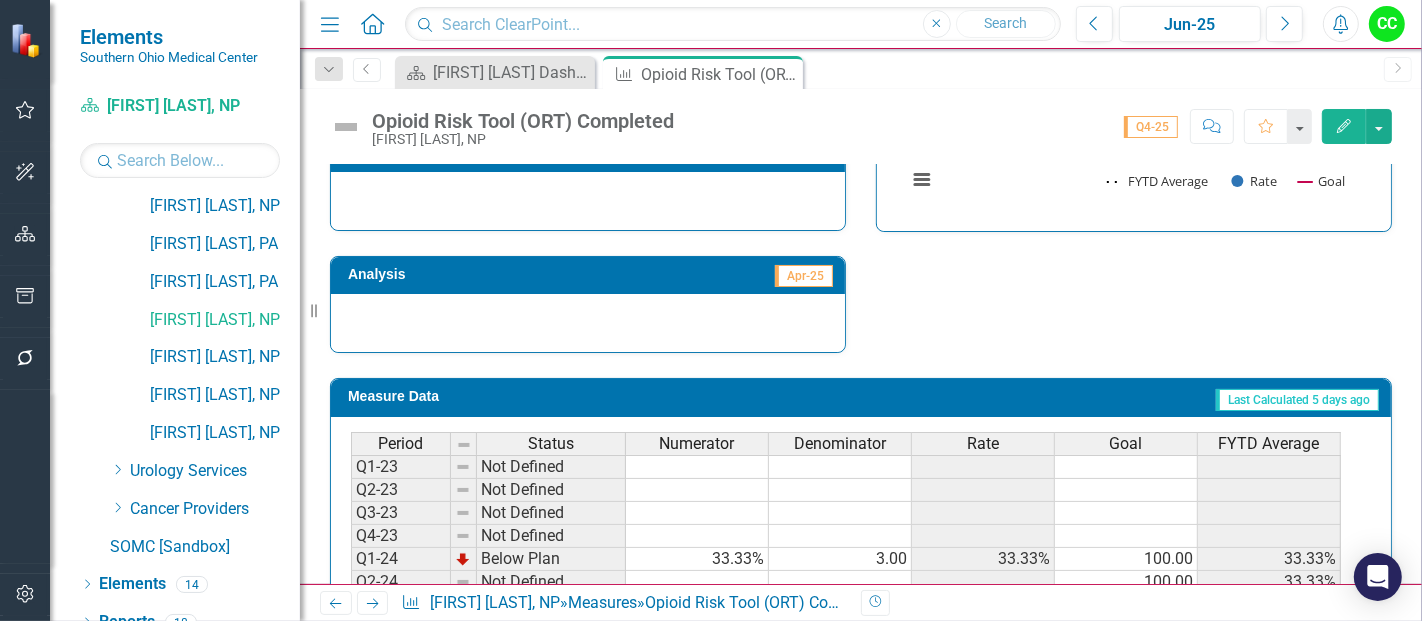 scroll, scrollTop: 897, scrollLeft: 0, axis: vertical 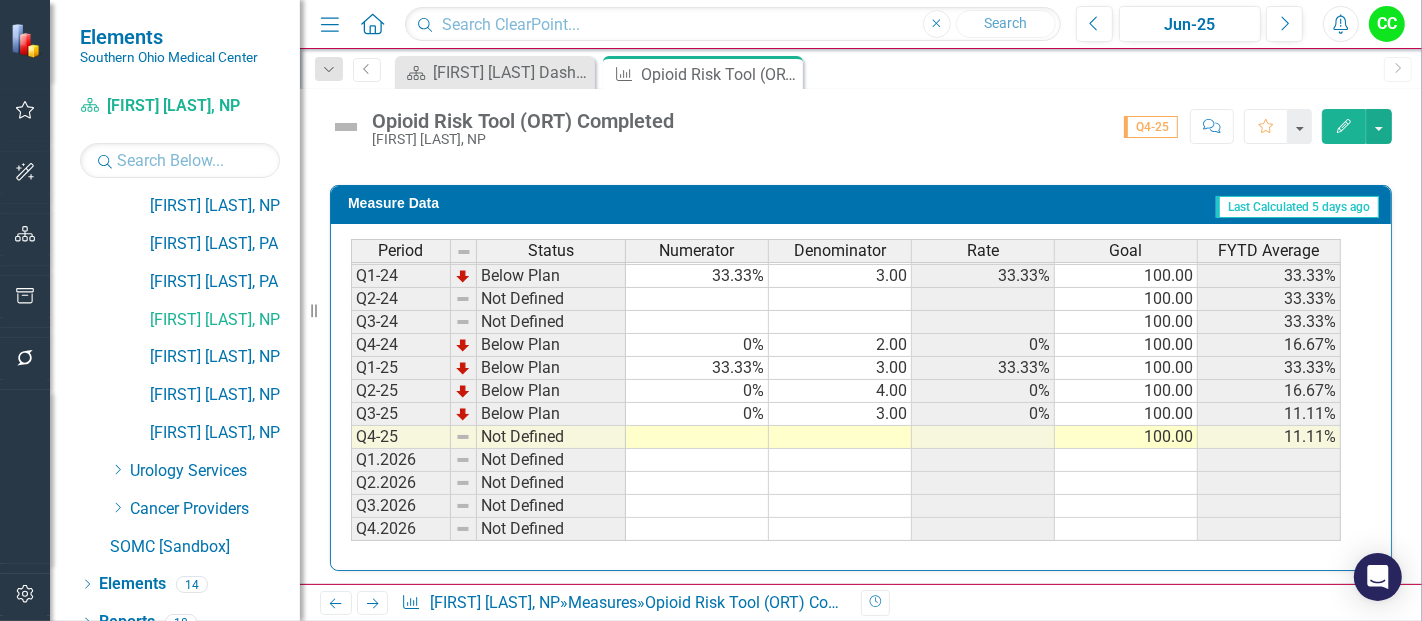 click at bounding box center [697, 437] 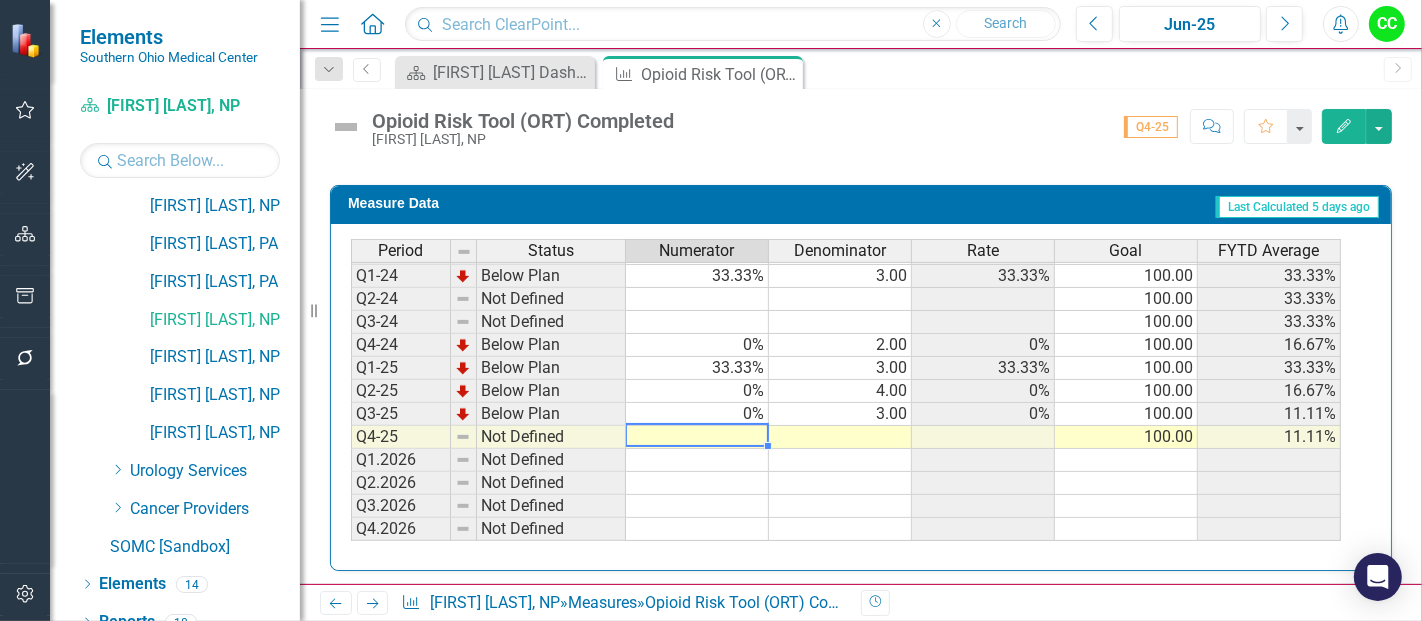 type on "0" 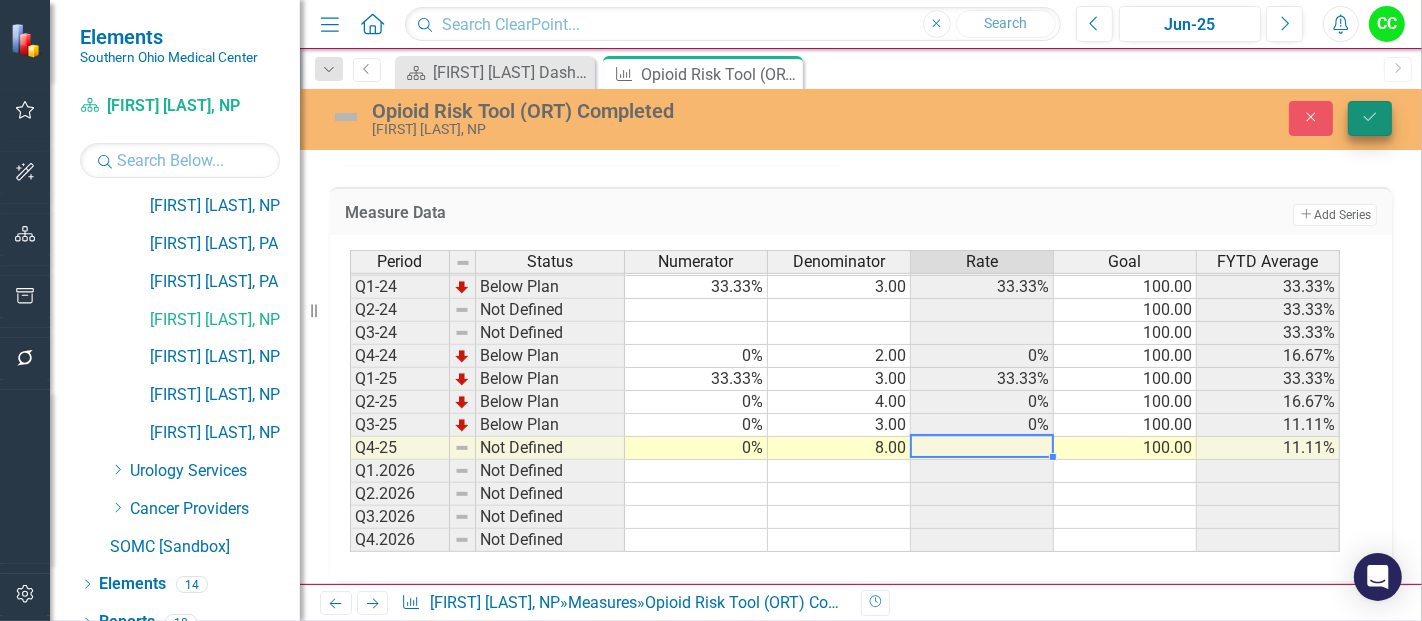 type on "8" 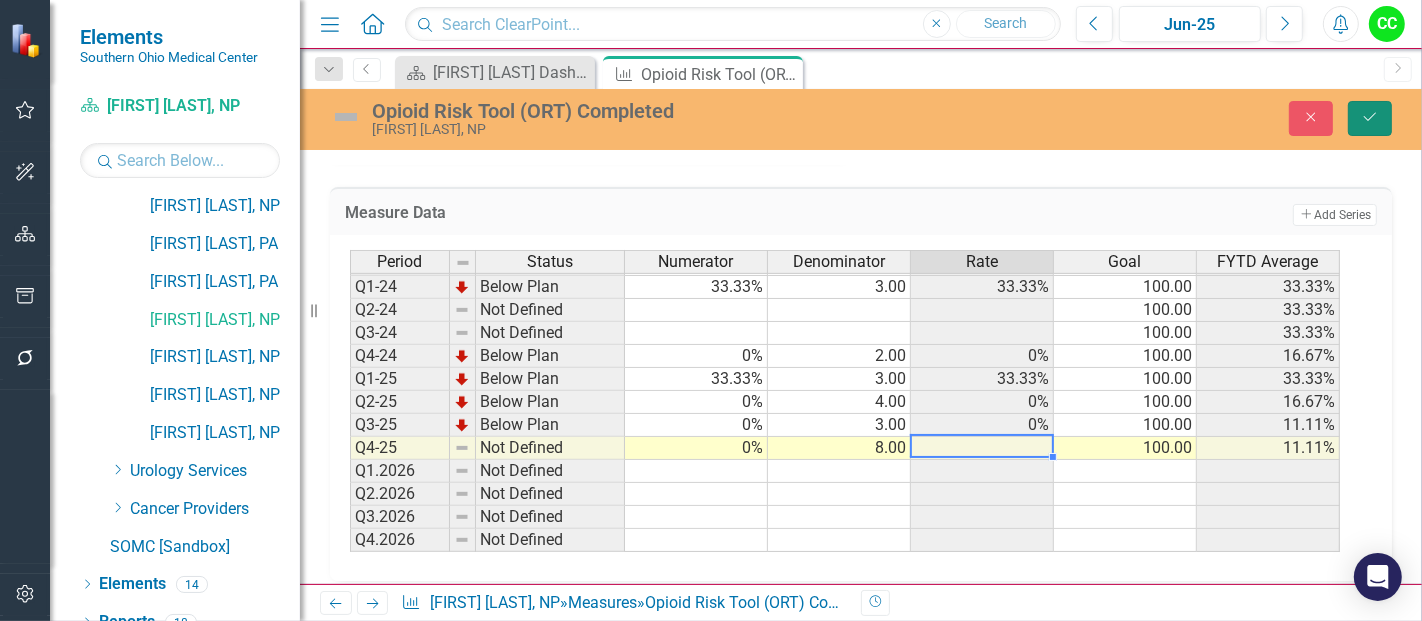 click on "Save" at bounding box center [1370, 118] 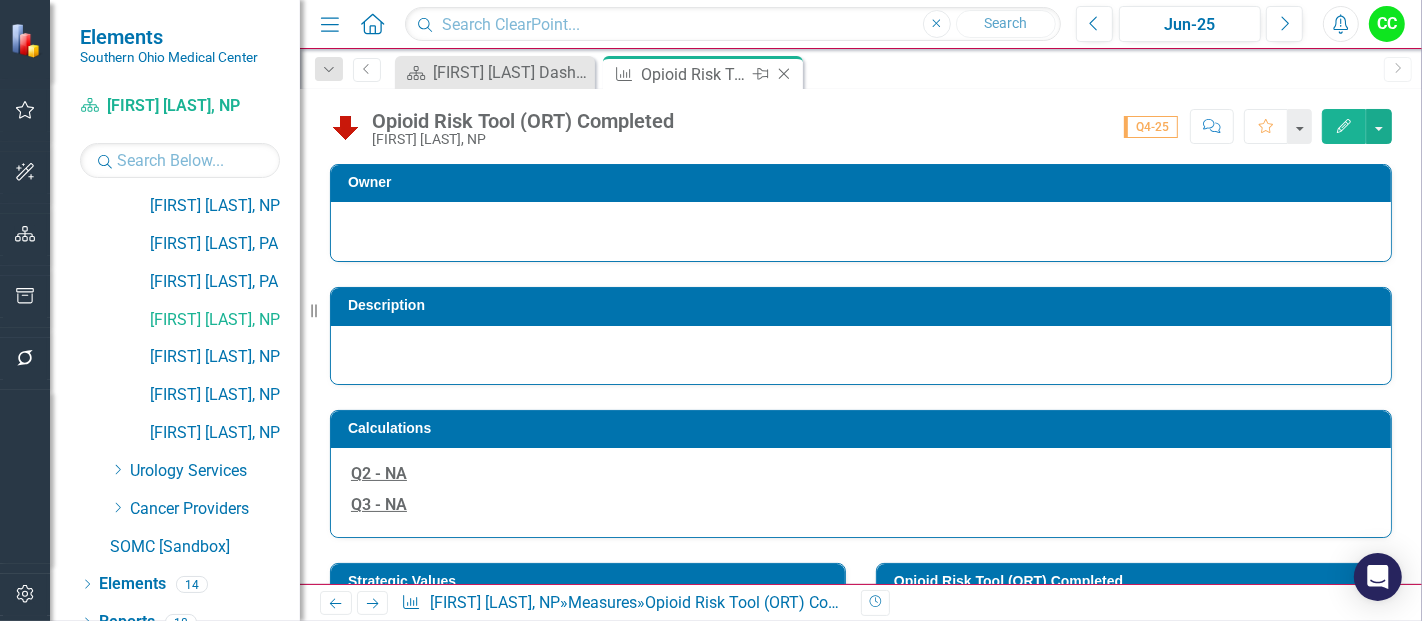 click on "Close" 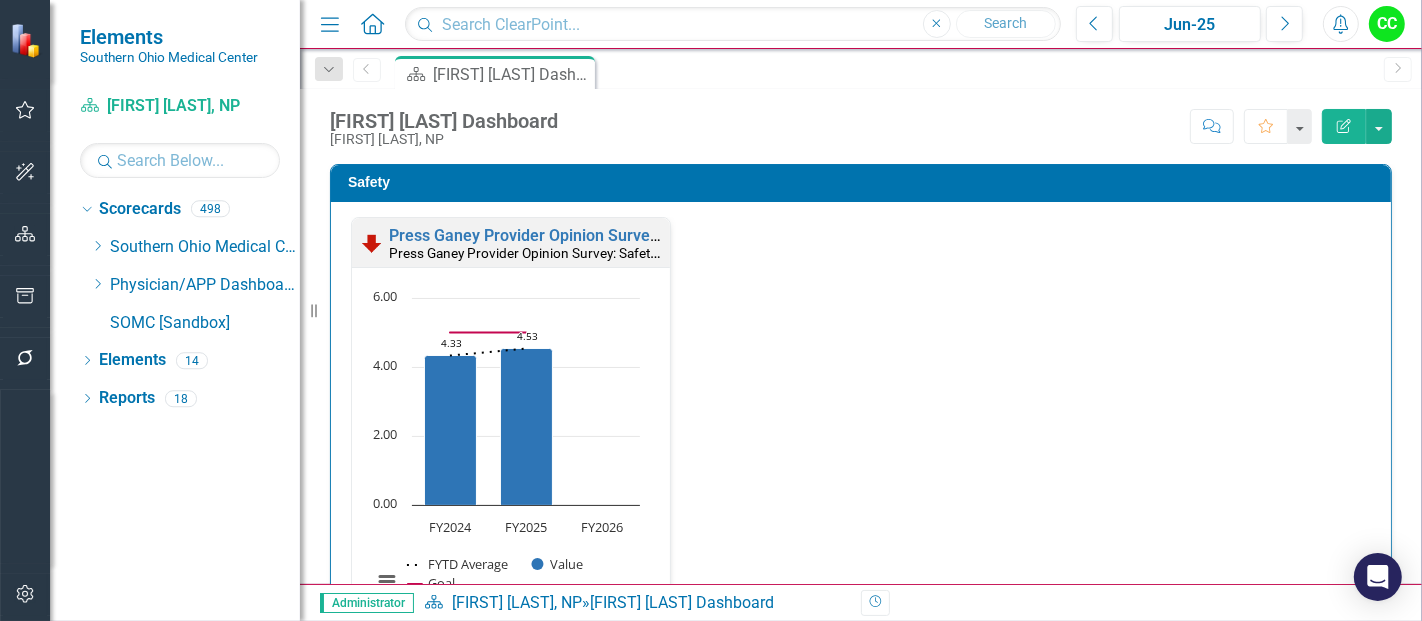 scroll, scrollTop: 0, scrollLeft: 0, axis: both 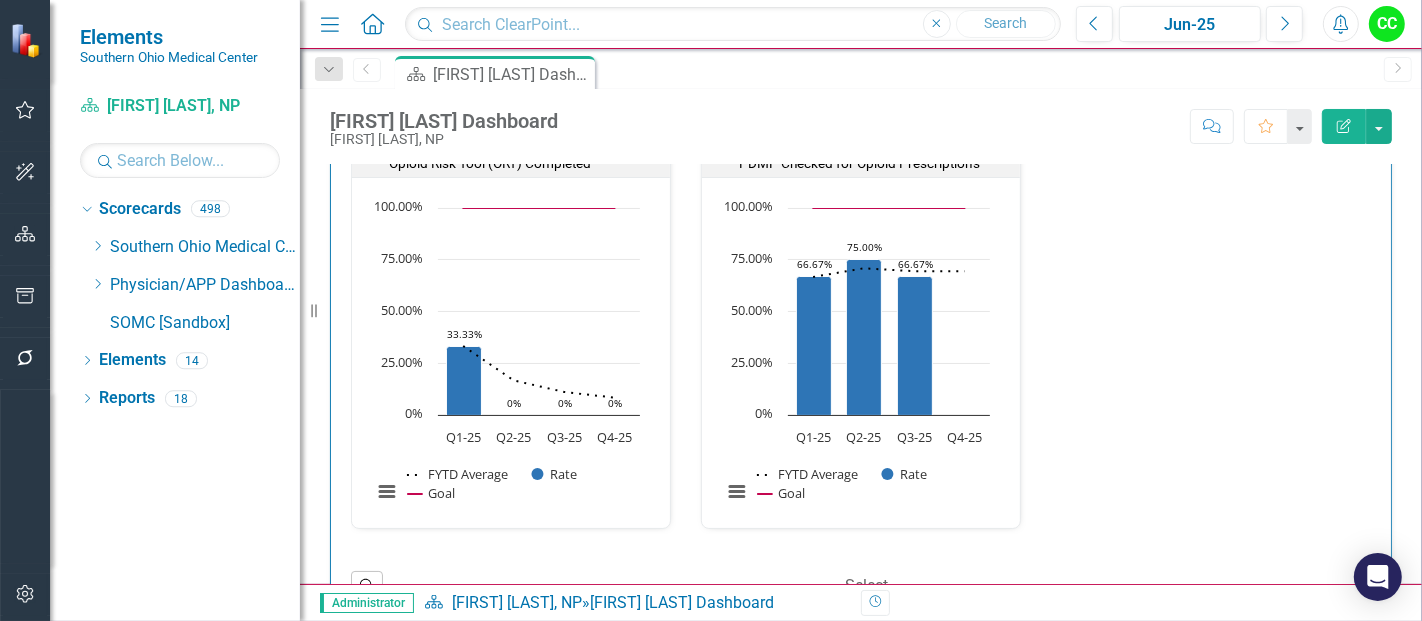 click on "PDMP Checked for Opioid Prescriptions PDMP Checked for Opioid Prescriptions" at bounding box center [877, 155] 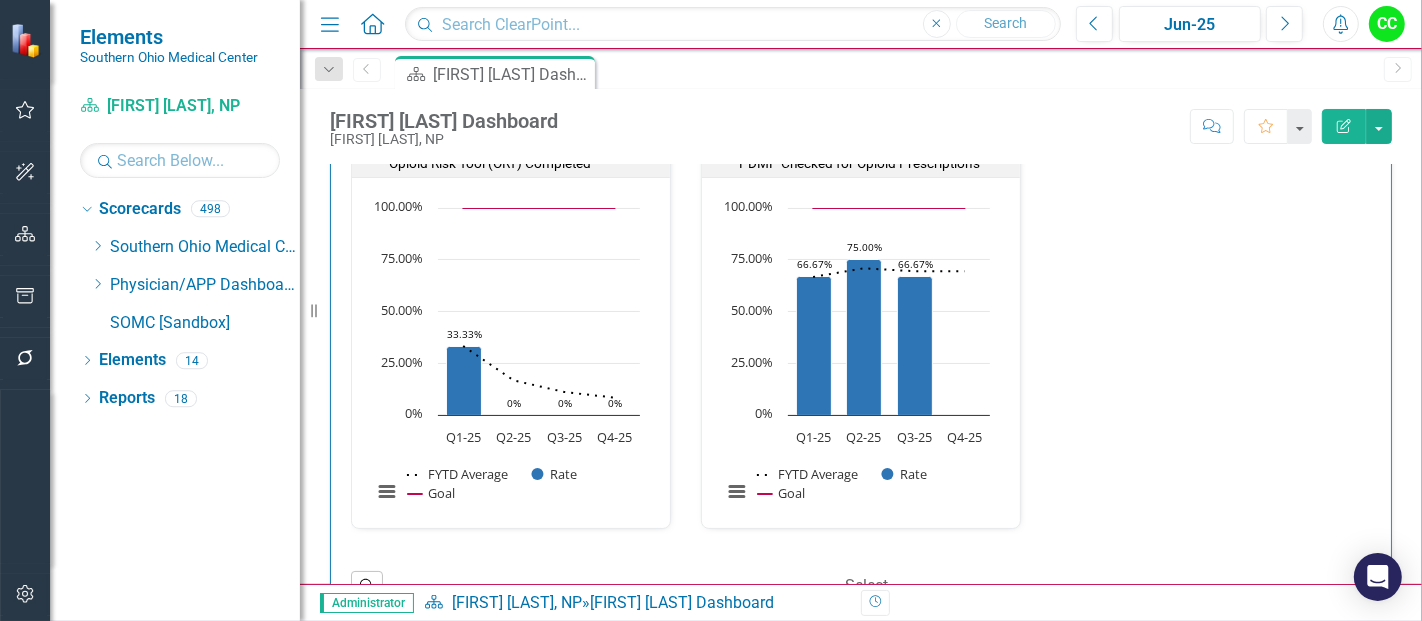 scroll, scrollTop: 560, scrollLeft: 0, axis: vertical 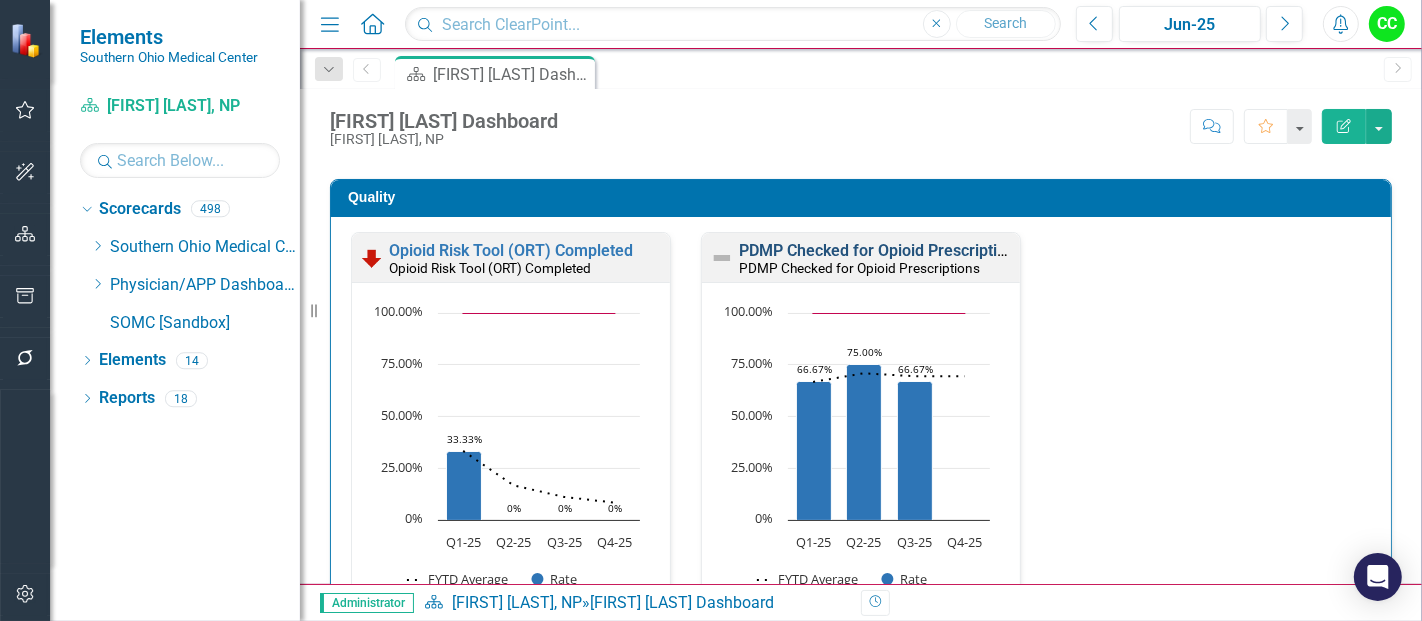 click on "PDMP Checked for Opioid Prescriptions" at bounding box center (881, 250) 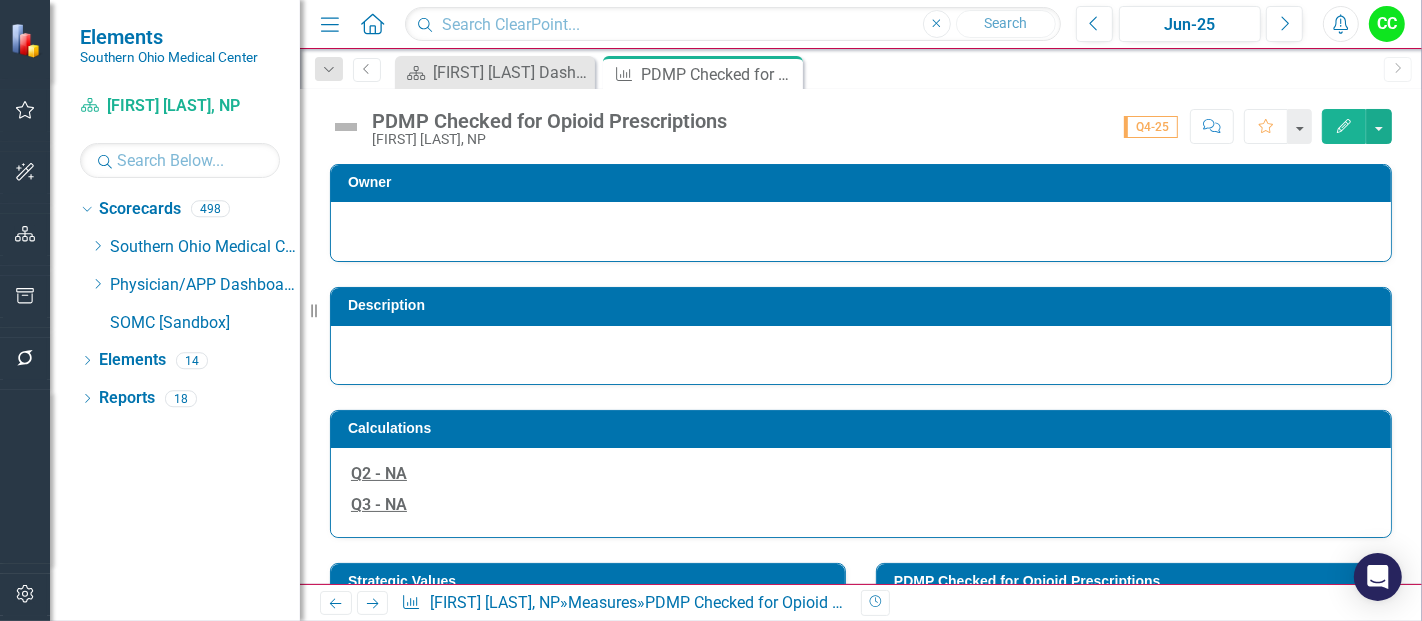 scroll, scrollTop: 796, scrollLeft: 0, axis: vertical 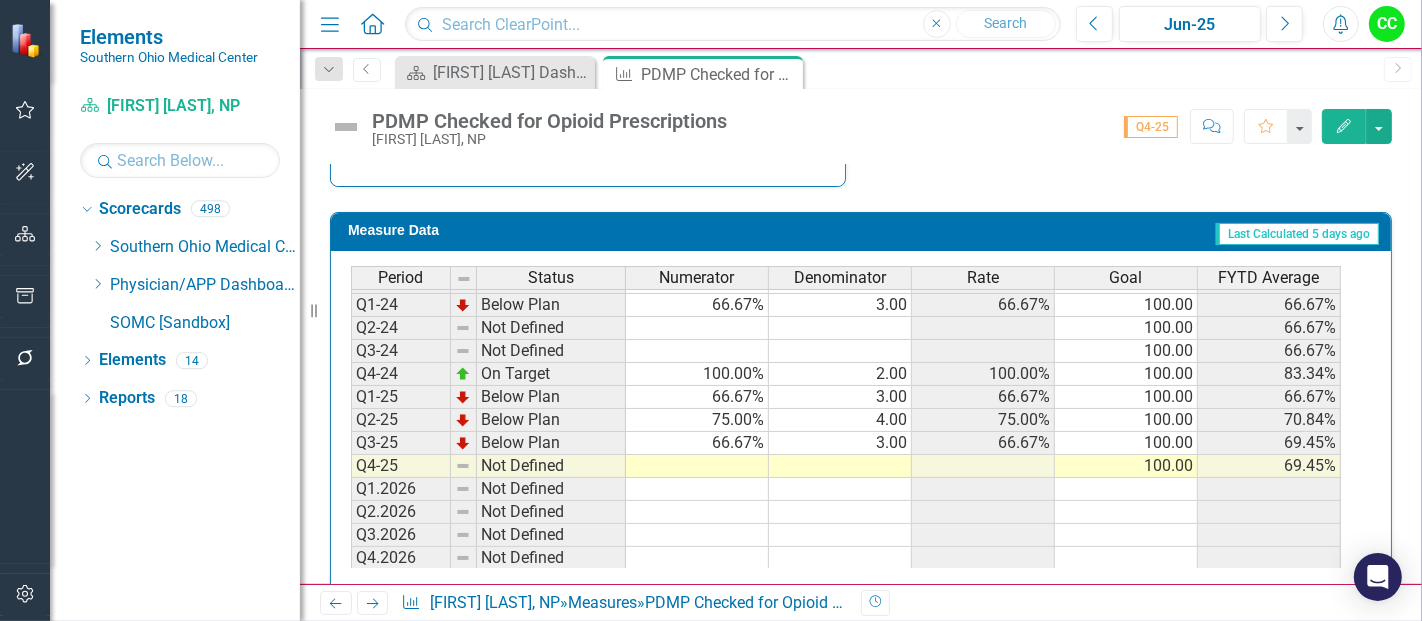 click at bounding box center [697, 466] 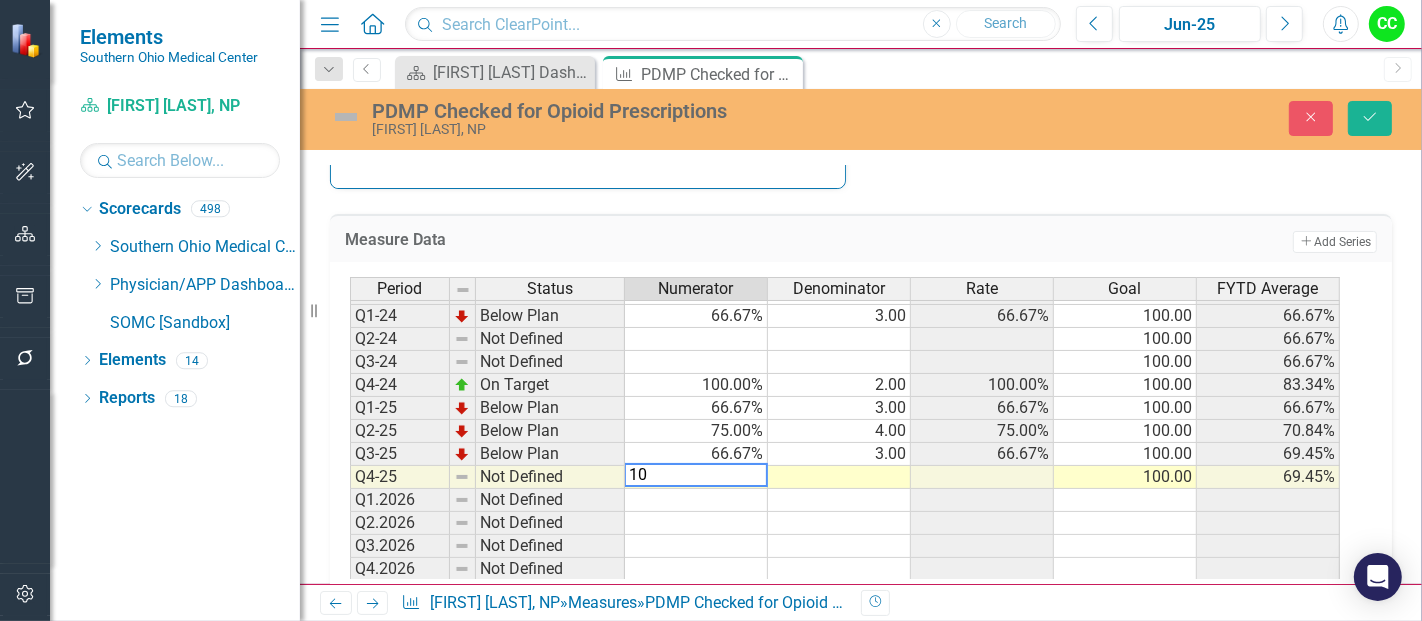 type on "100" 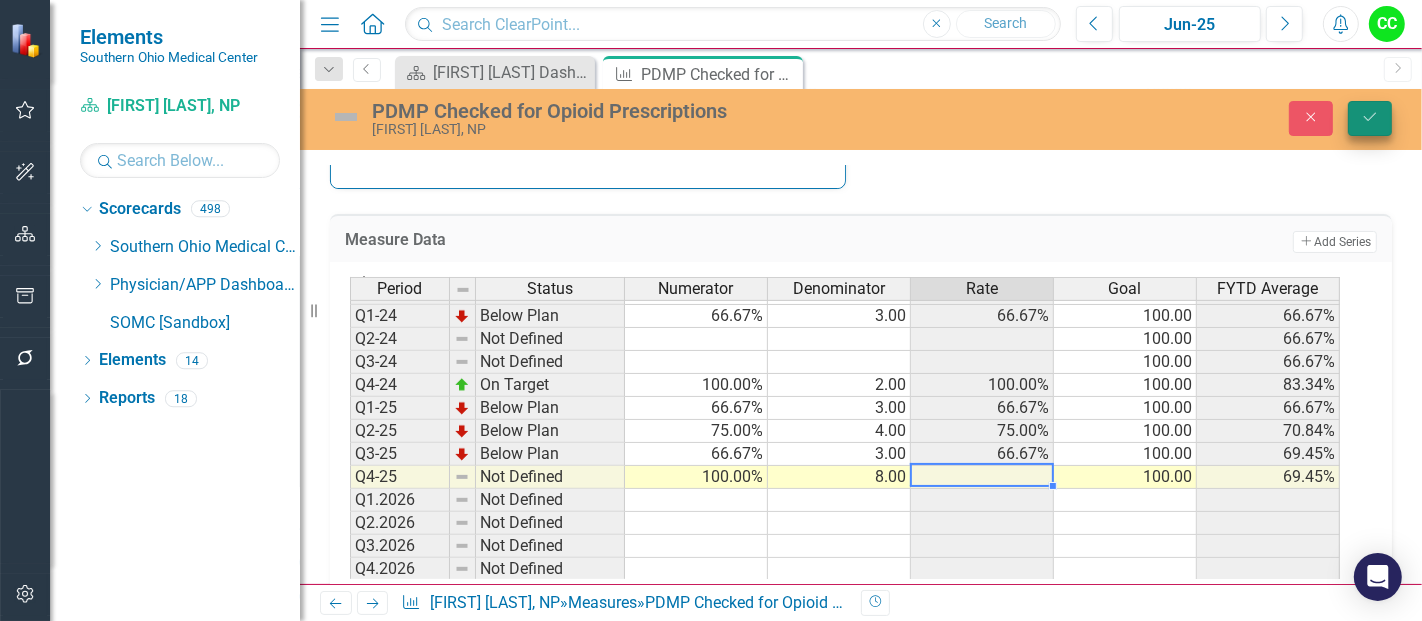 type on "8" 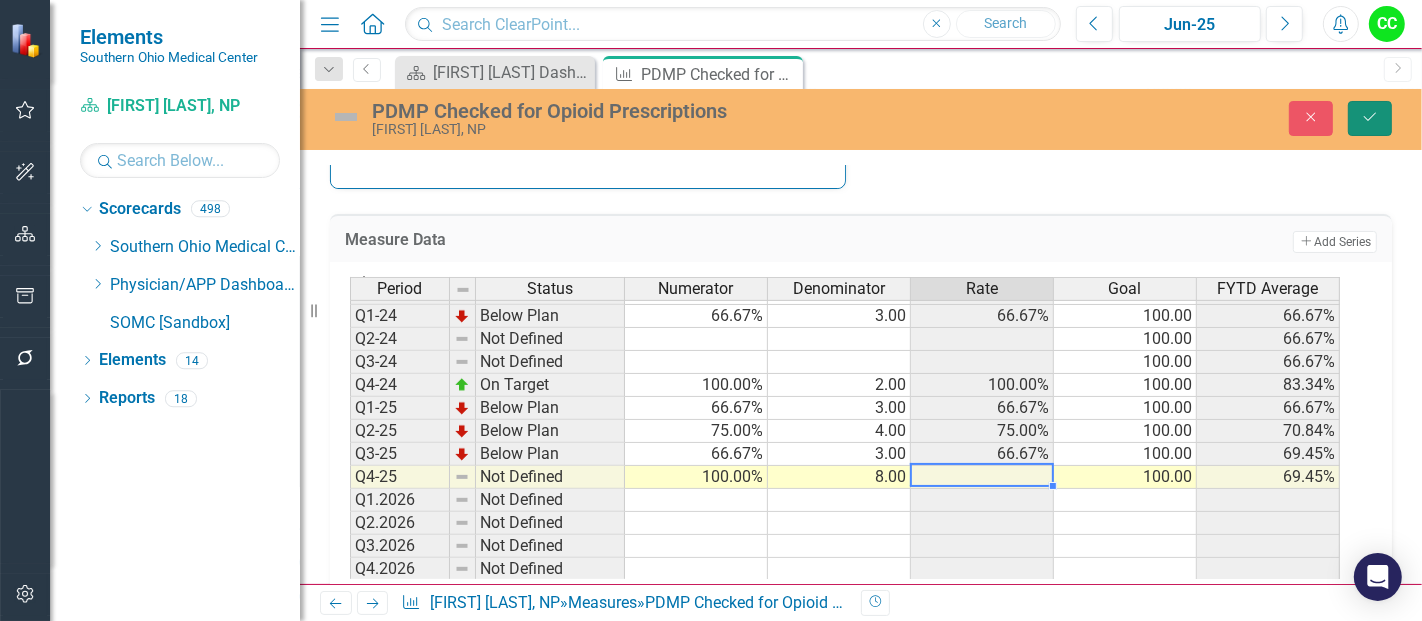 click on "Save" at bounding box center (1370, 118) 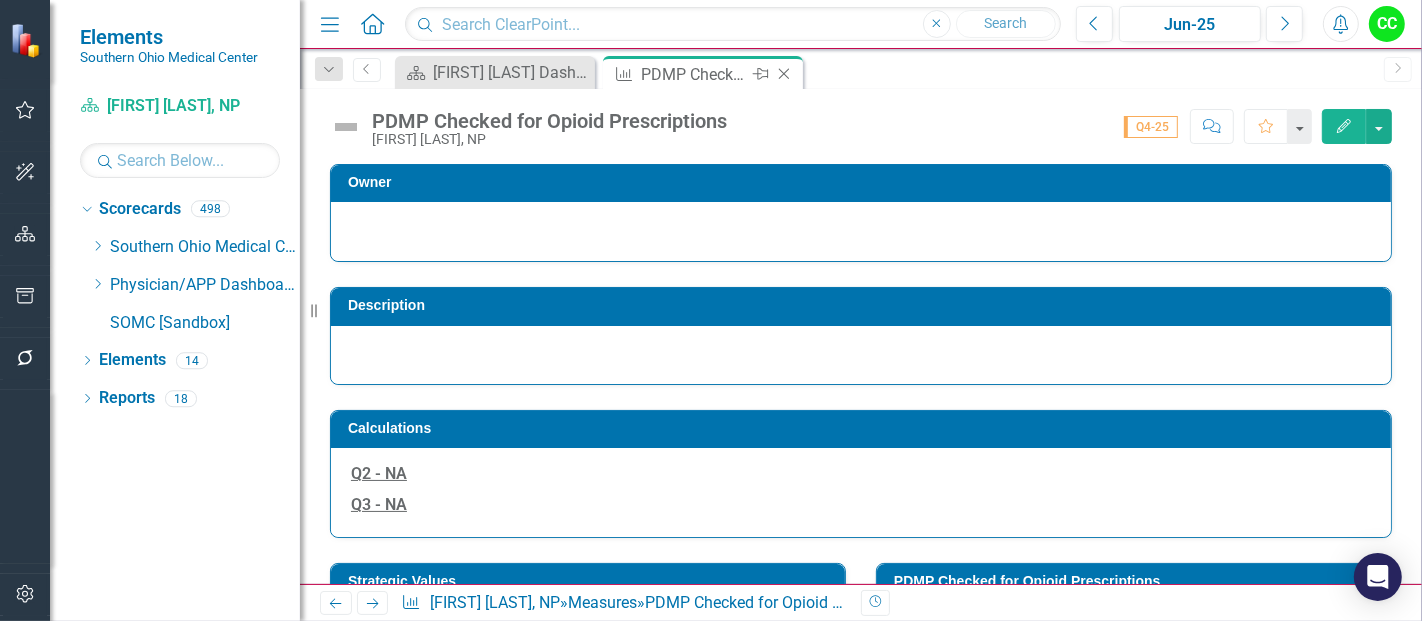 click on "Close" 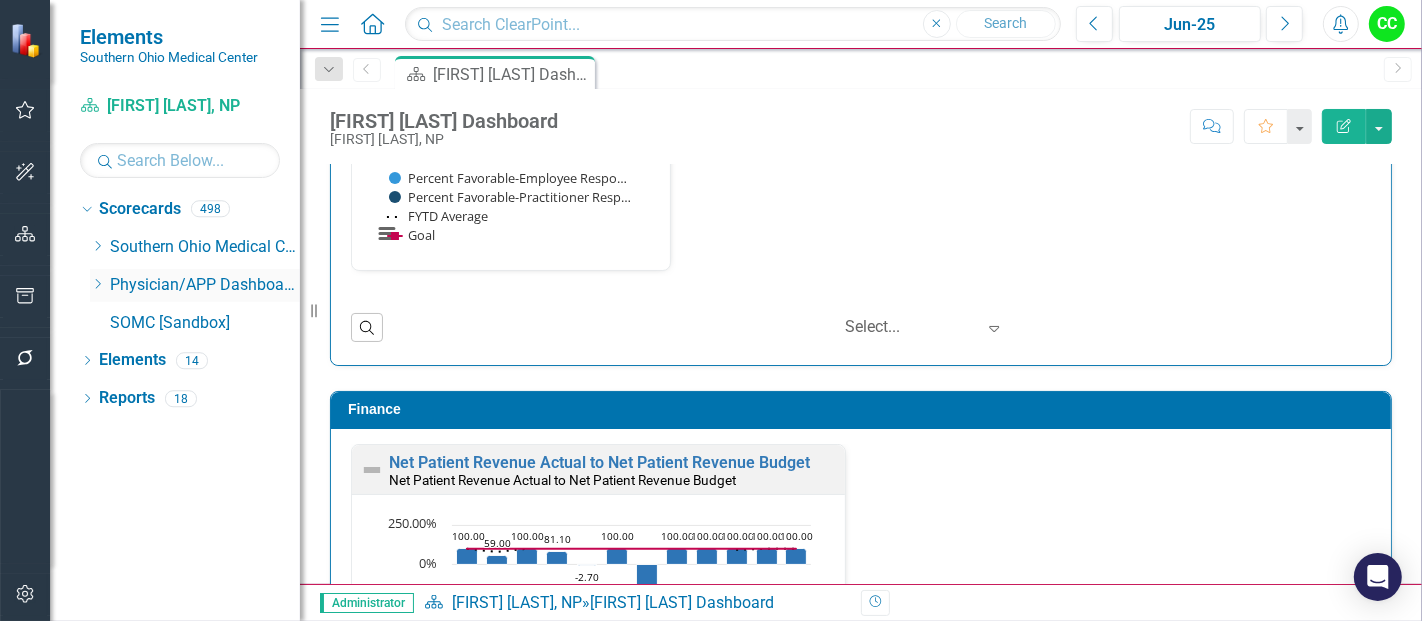 scroll, scrollTop: 2808, scrollLeft: 0, axis: vertical 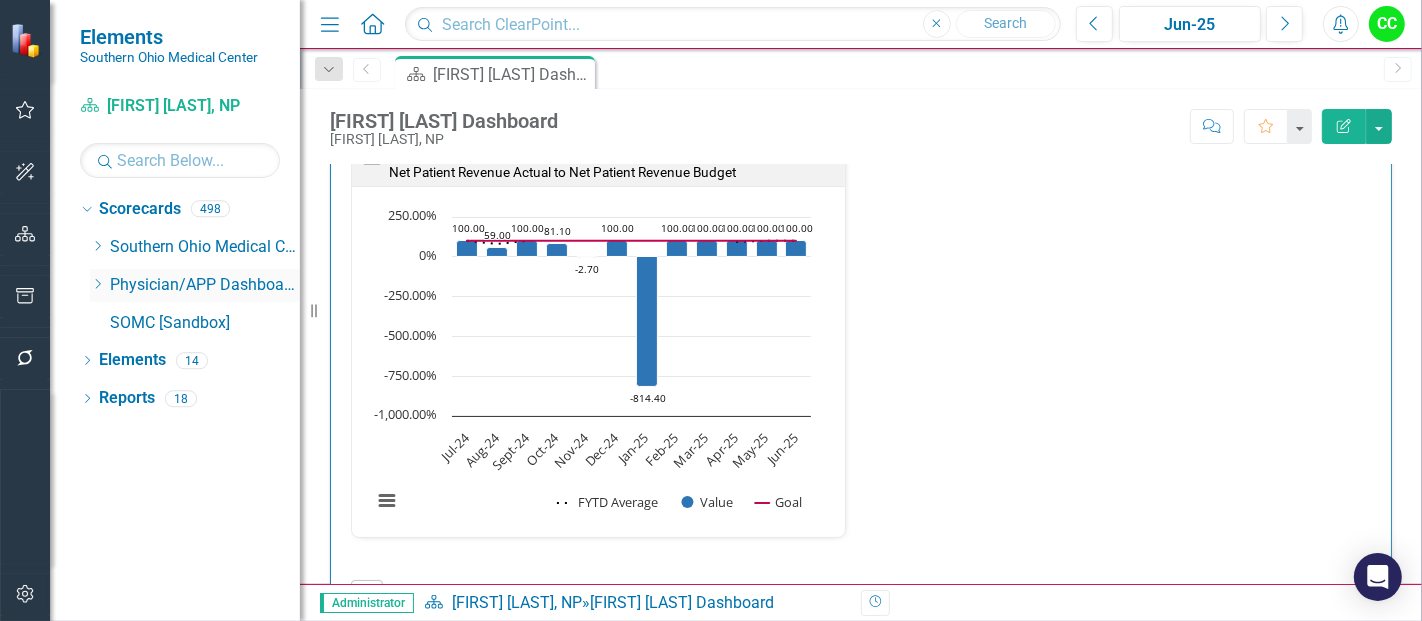 click 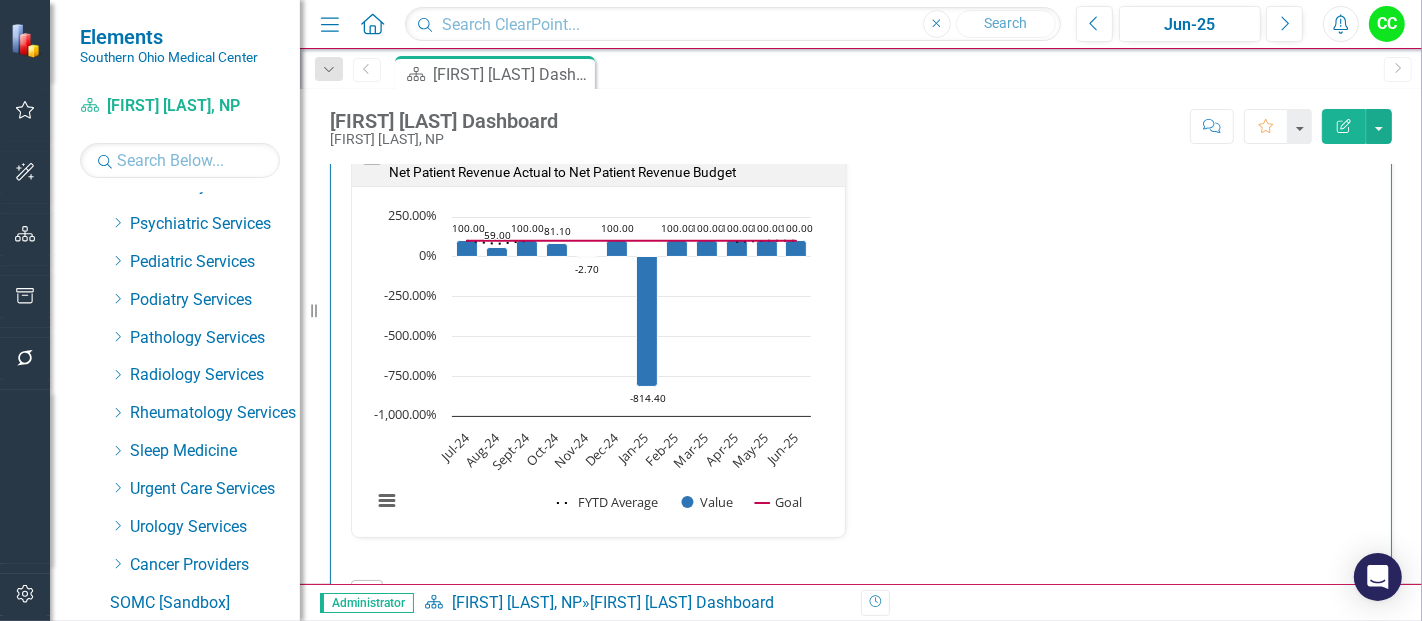 scroll, scrollTop: 935, scrollLeft: 0, axis: vertical 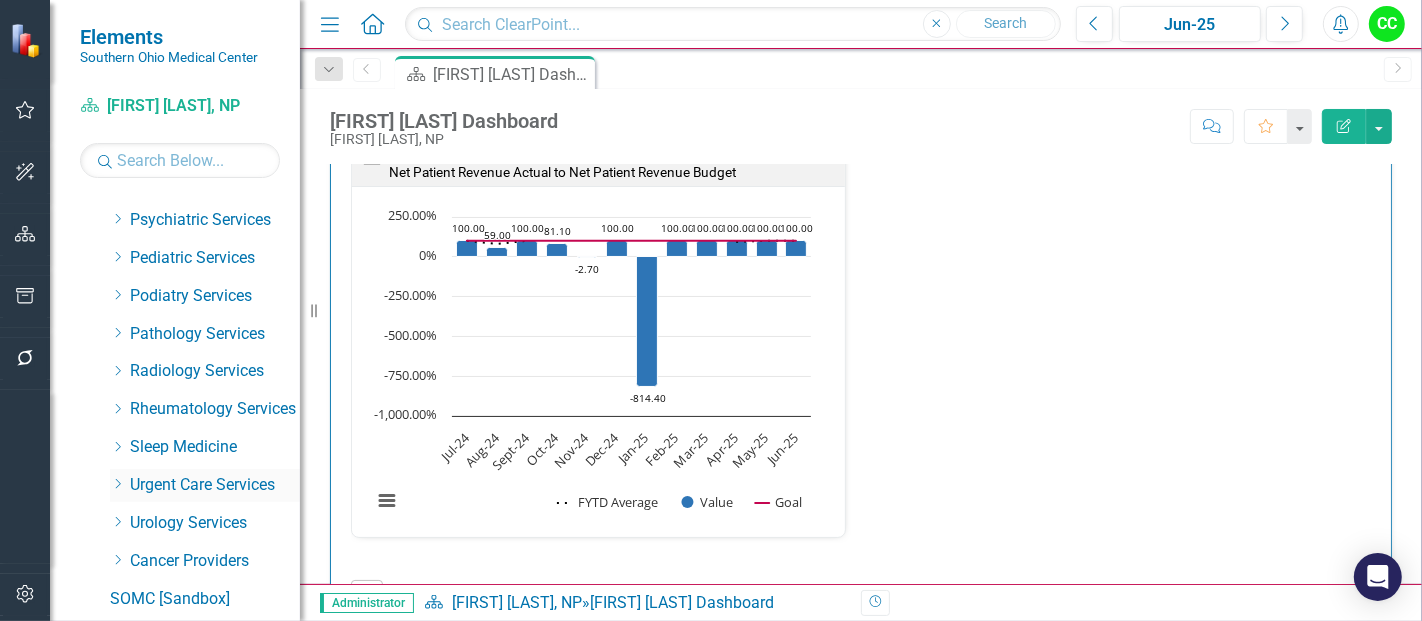 click on "Dropdown" 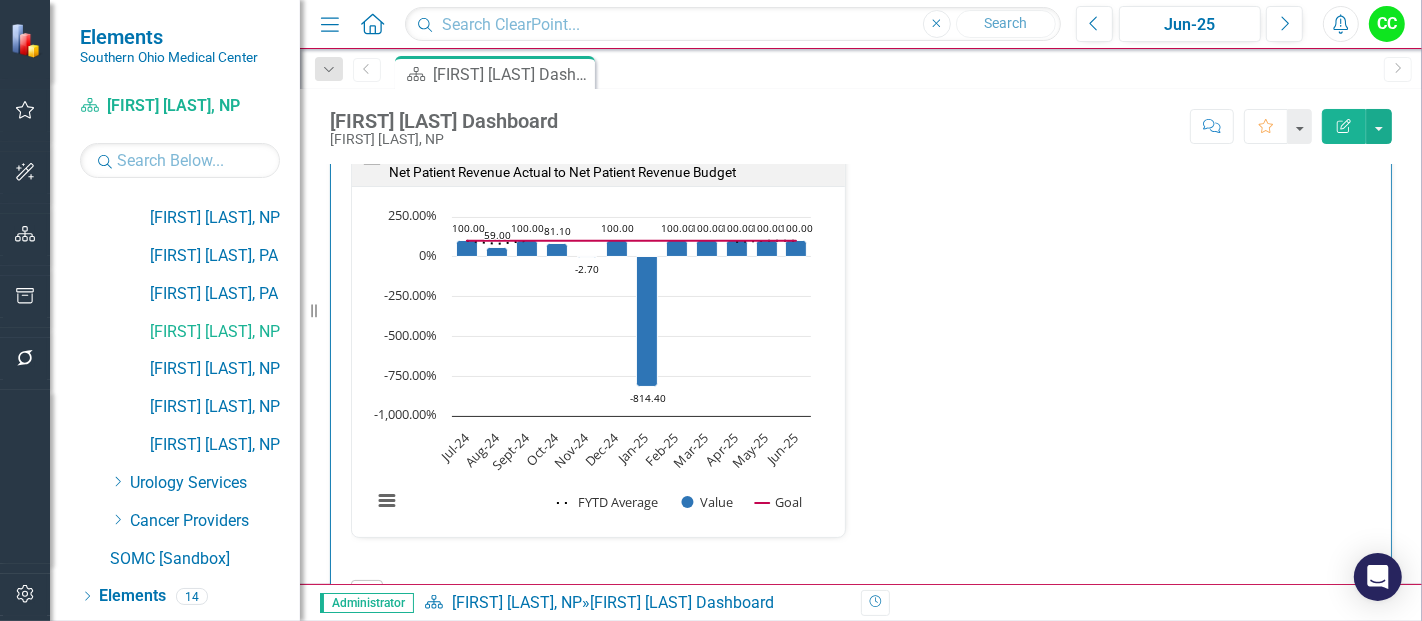 scroll, scrollTop: 1923, scrollLeft: 0, axis: vertical 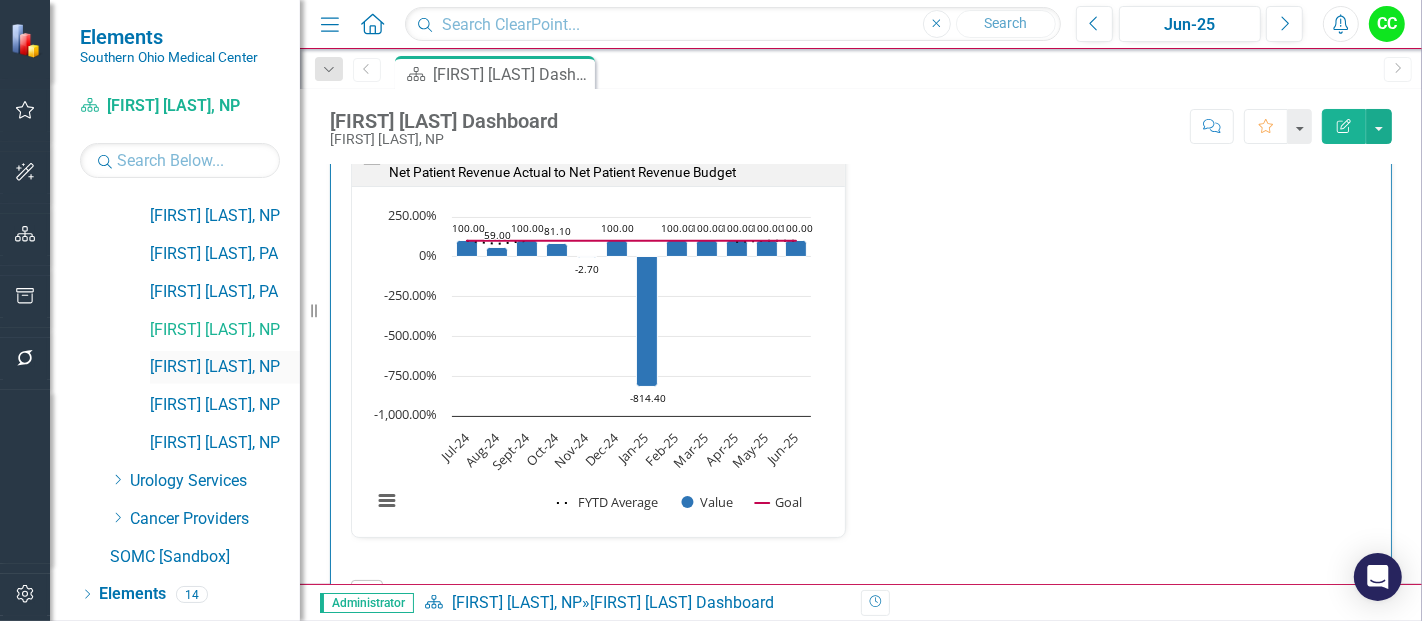 click on "[FIRST] [LAST], NP" at bounding box center [225, 367] 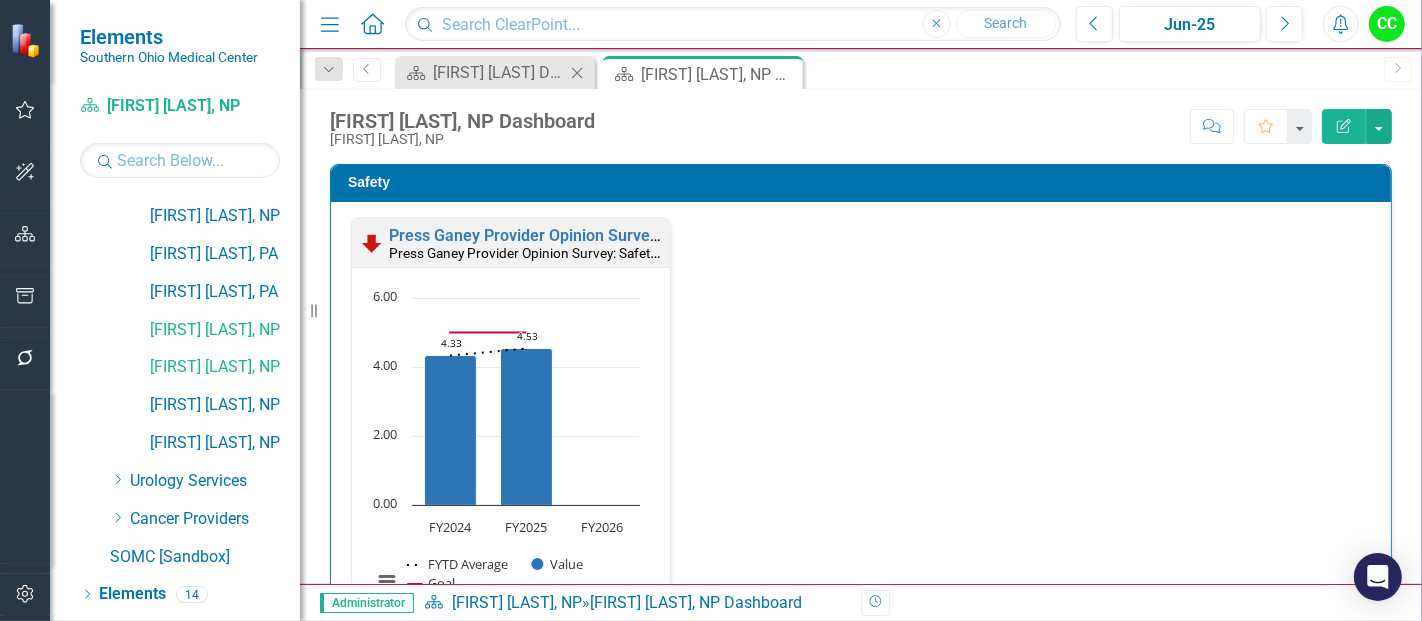 click 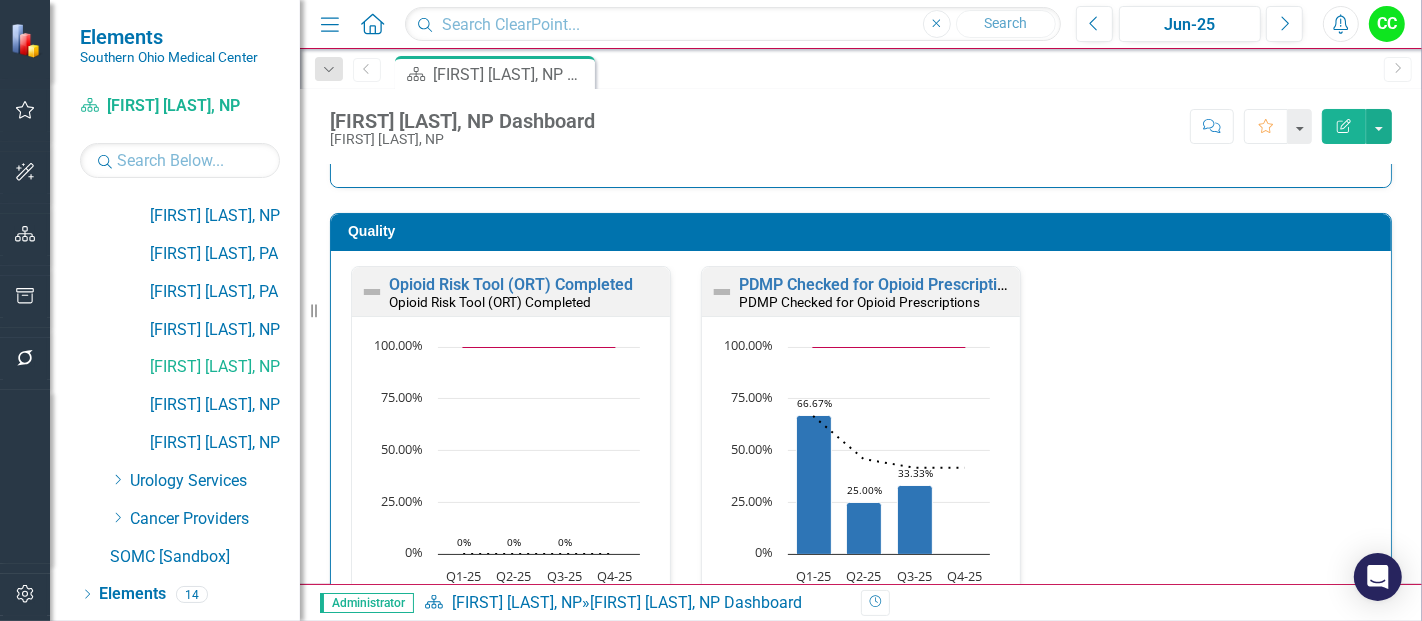 scroll, scrollTop: 528, scrollLeft: 0, axis: vertical 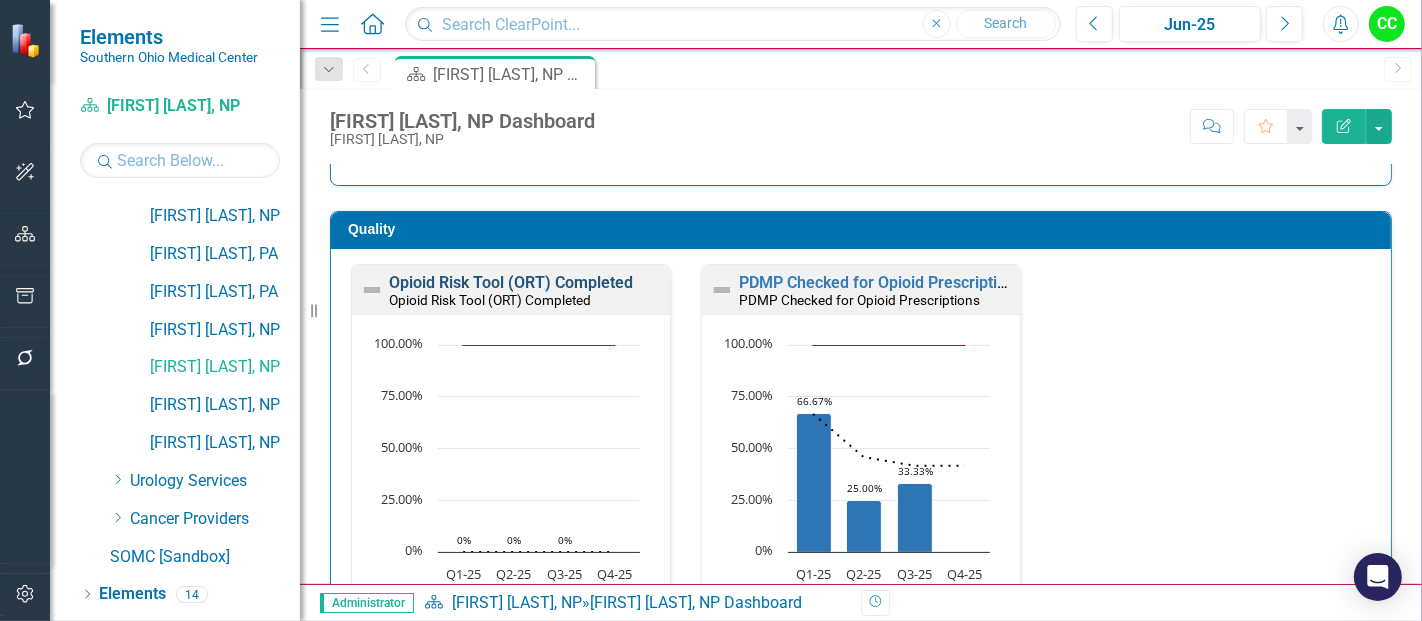 click on "Opioid Risk Tool (ORT) Completed" at bounding box center (511, 282) 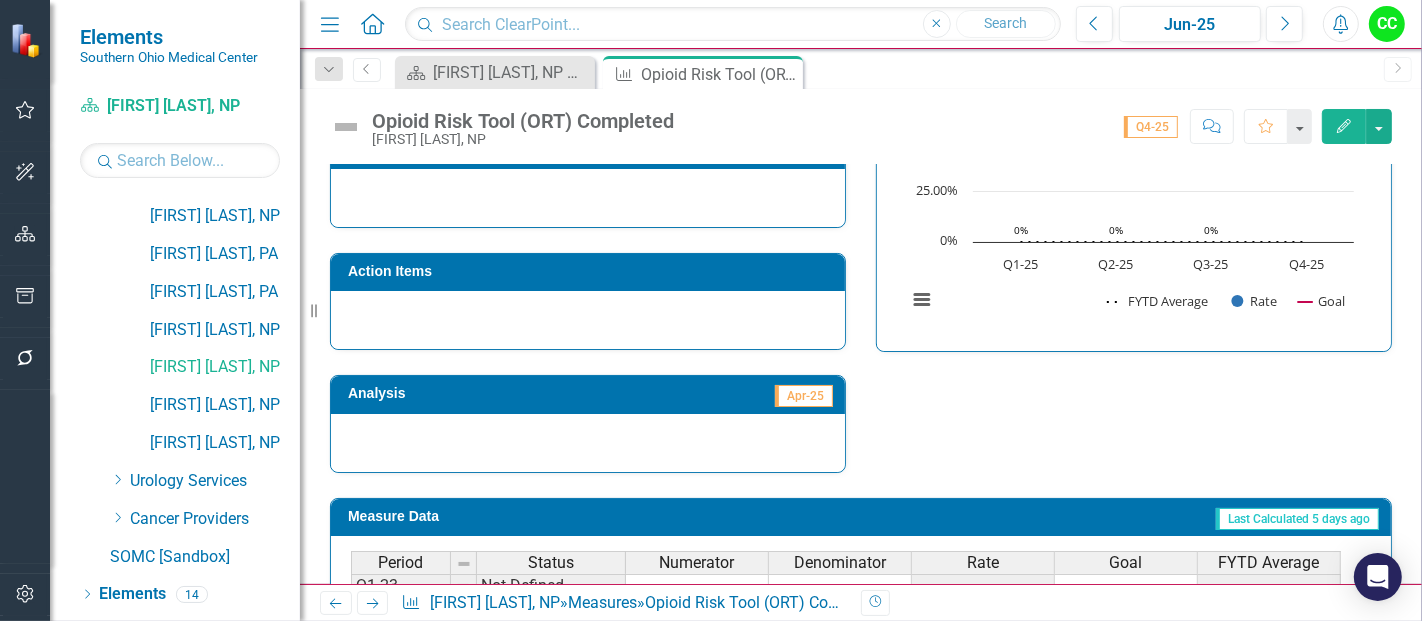 scroll, scrollTop: 866, scrollLeft: 0, axis: vertical 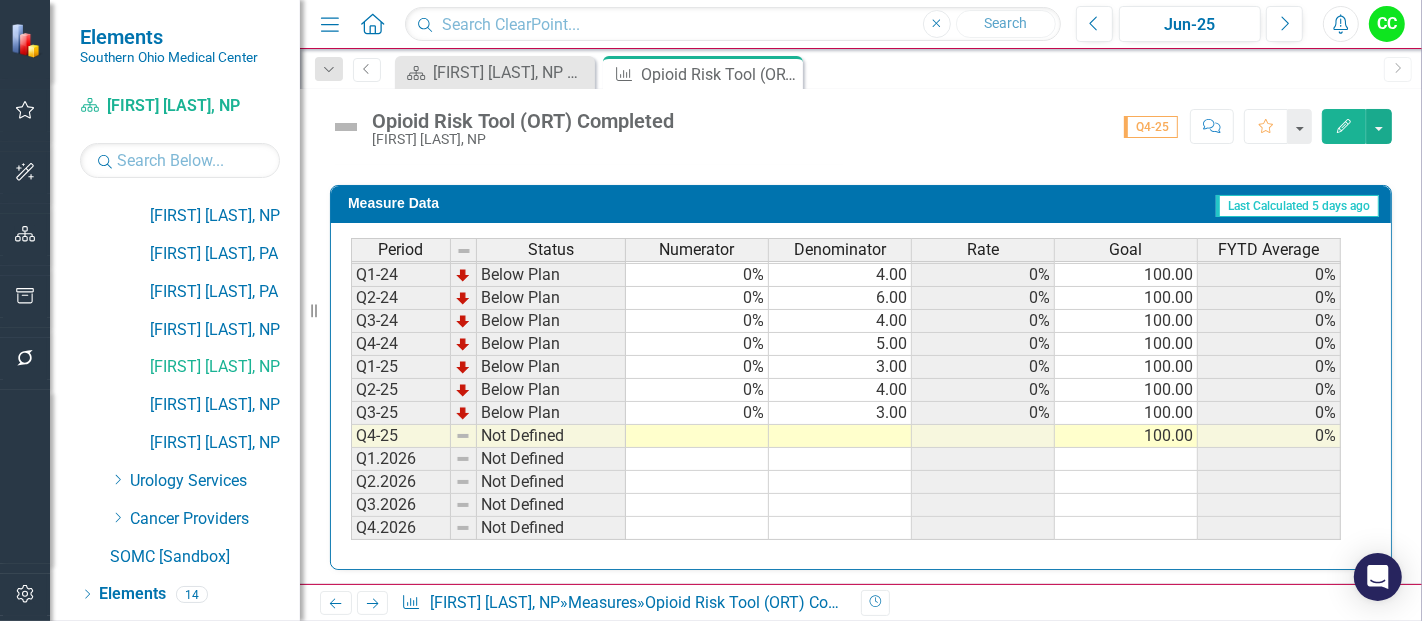 click at bounding box center [697, 436] 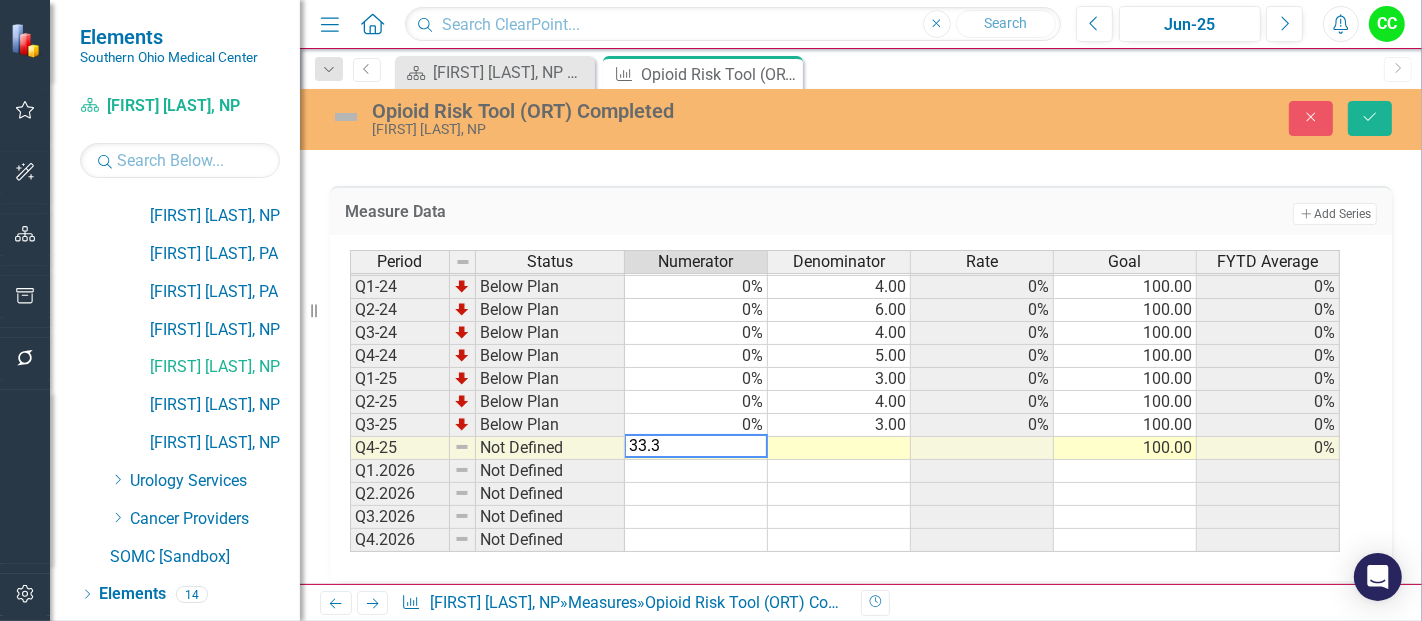 type on "33.33" 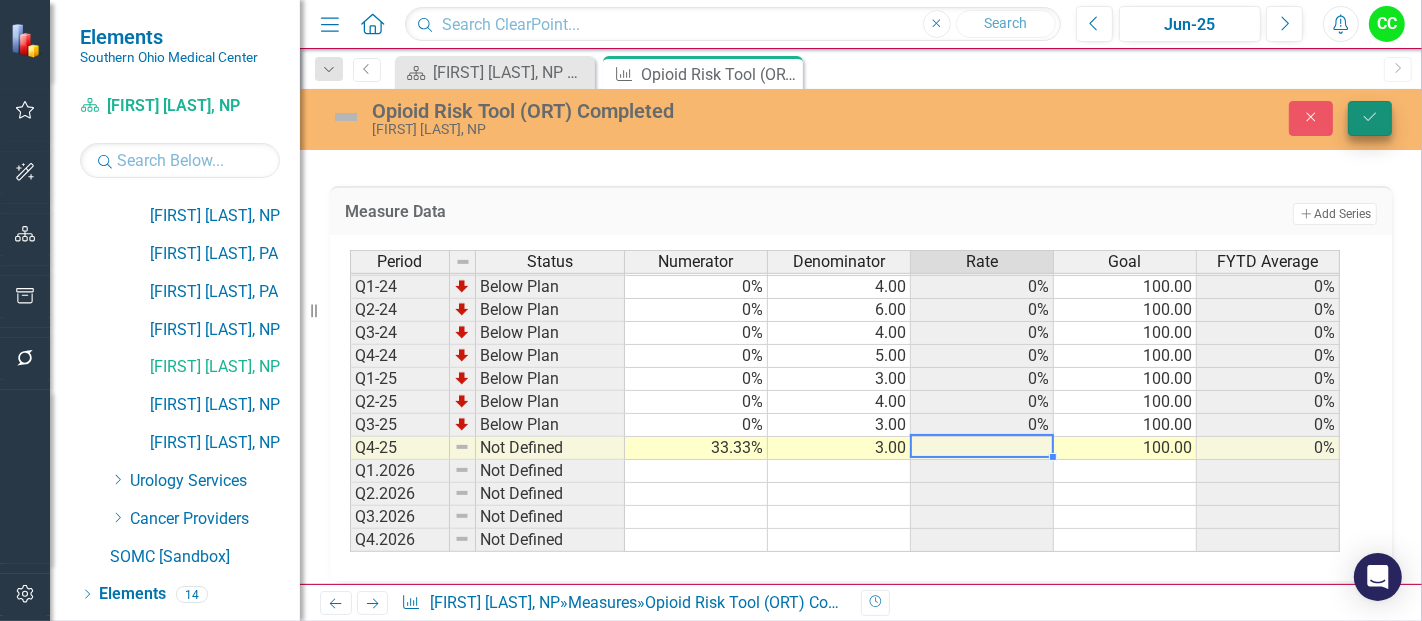 type on "3" 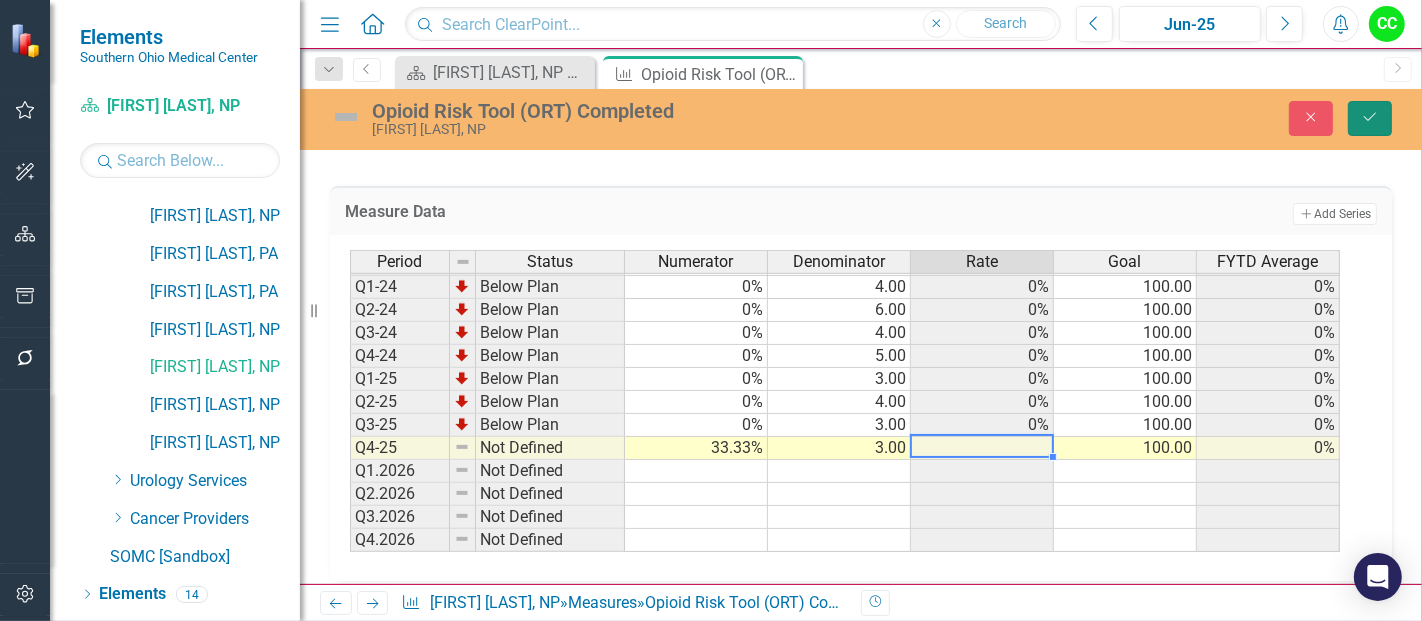click on "Save" 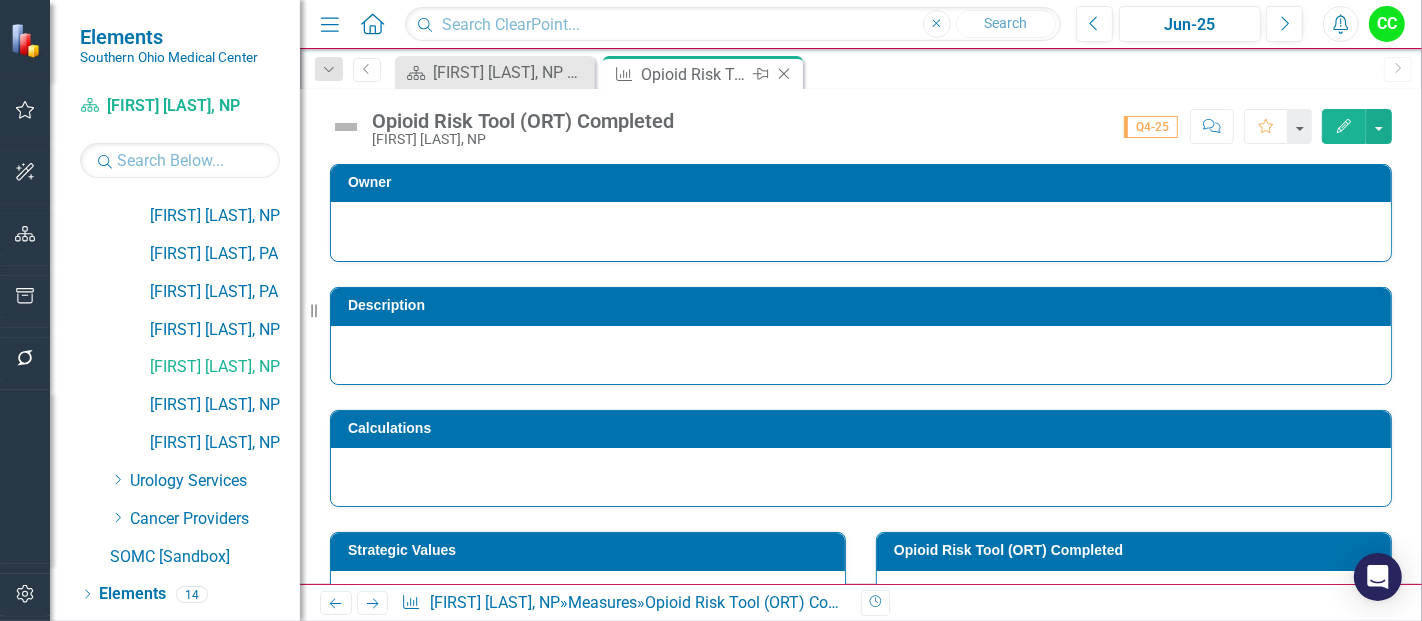 click on "Close" 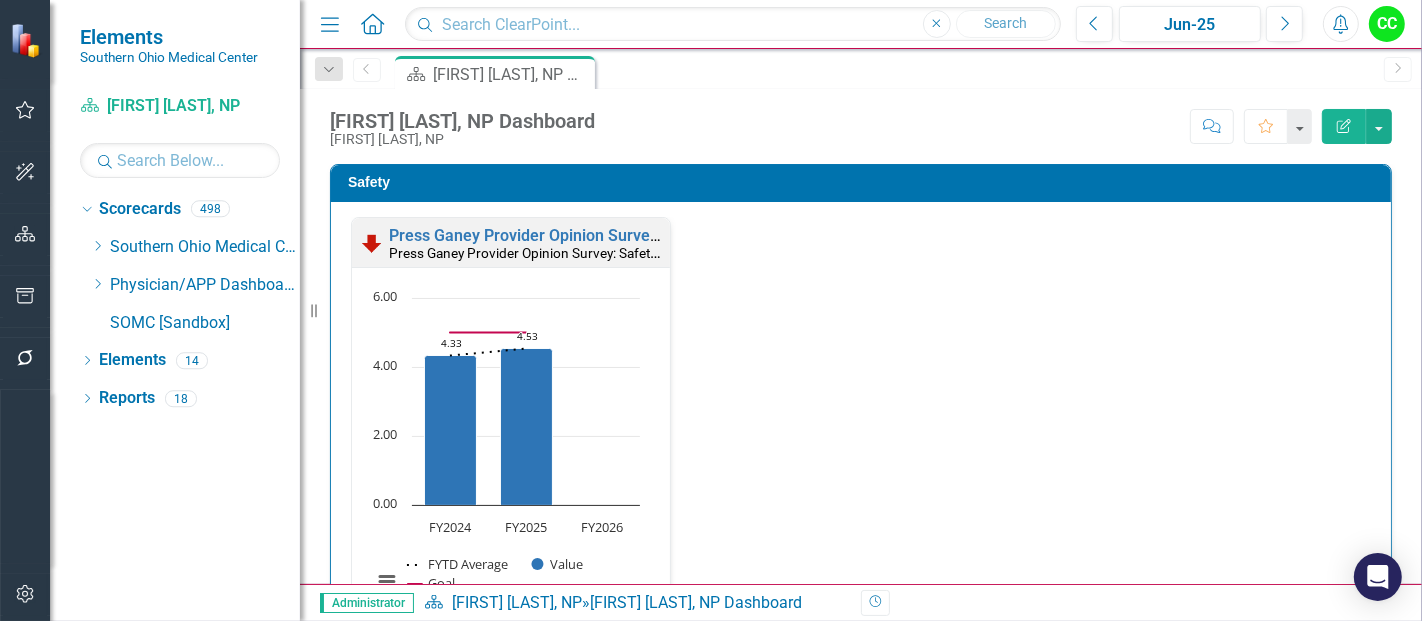 scroll, scrollTop: 0, scrollLeft: 0, axis: both 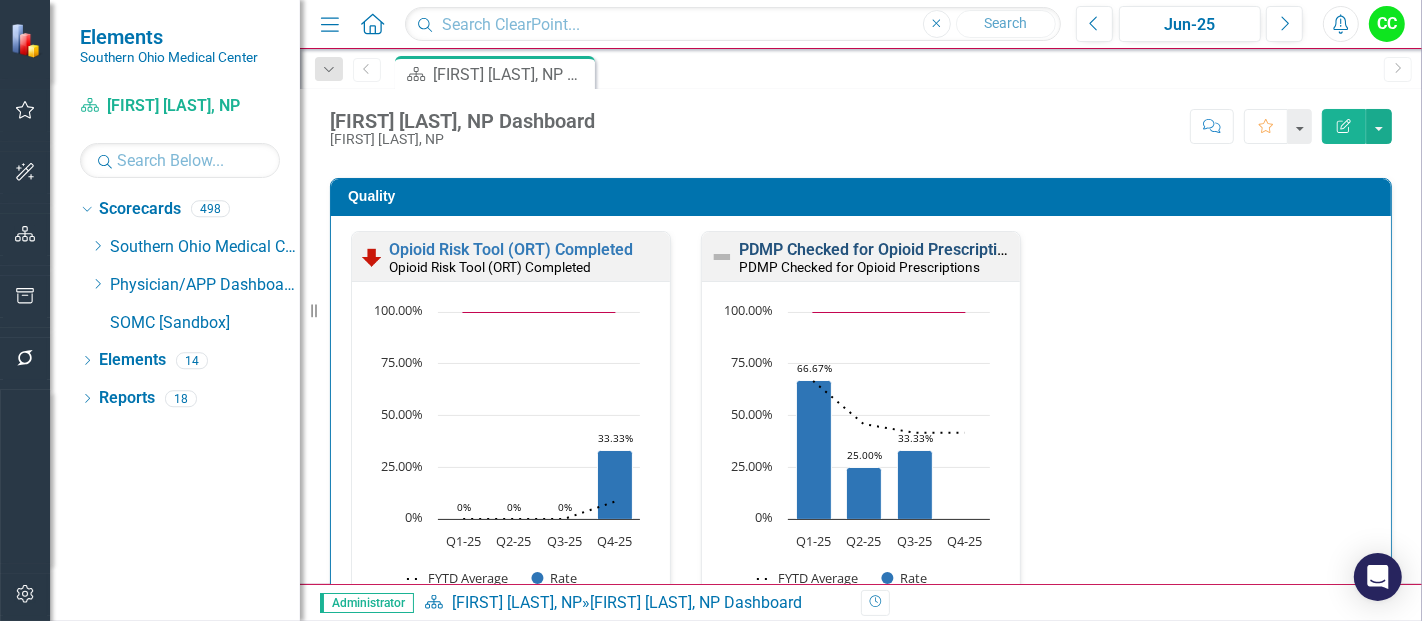 click on "PDMP Checked for Opioid Prescriptions" at bounding box center (881, 249) 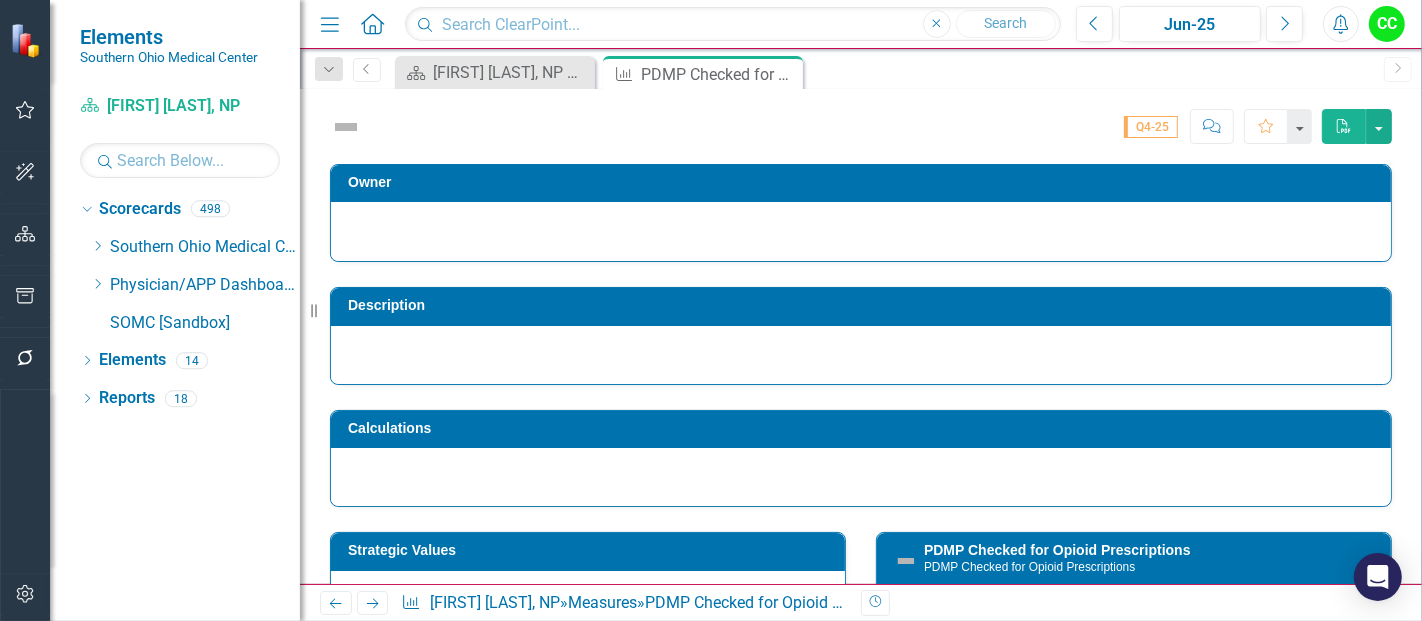 scroll, scrollTop: 765, scrollLeft: 0, axis: vertical 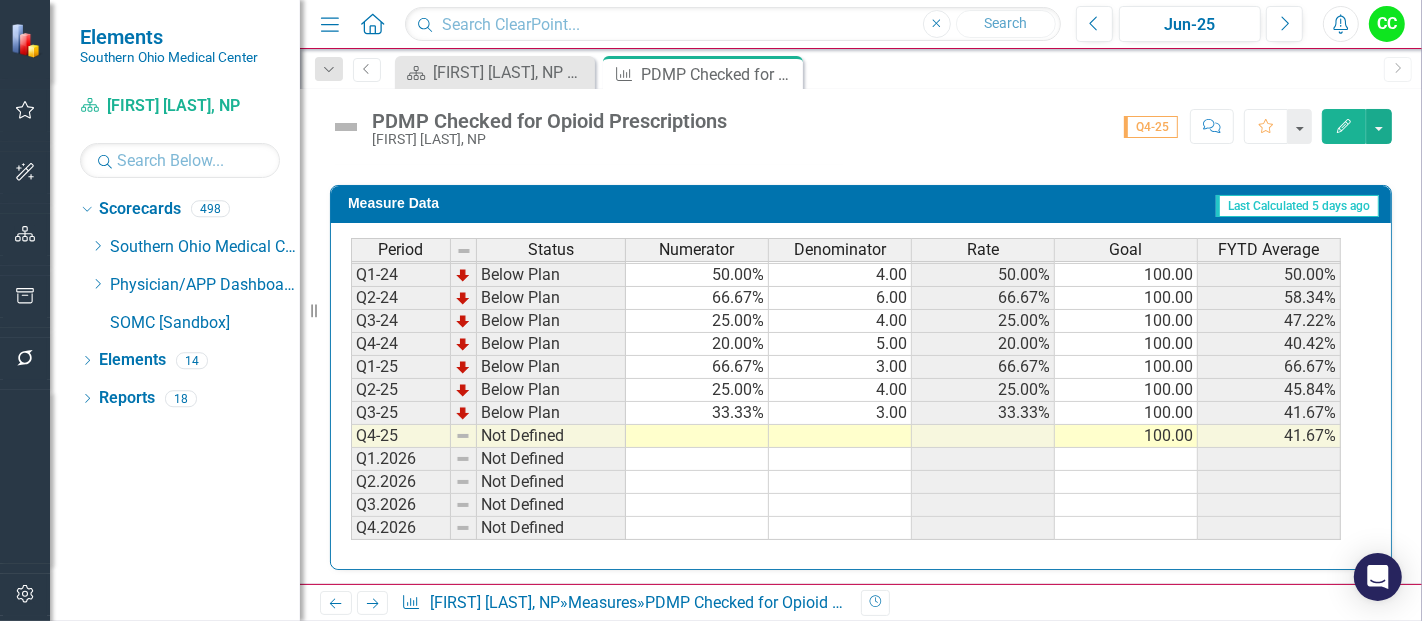click at bounding box center [697, 436] 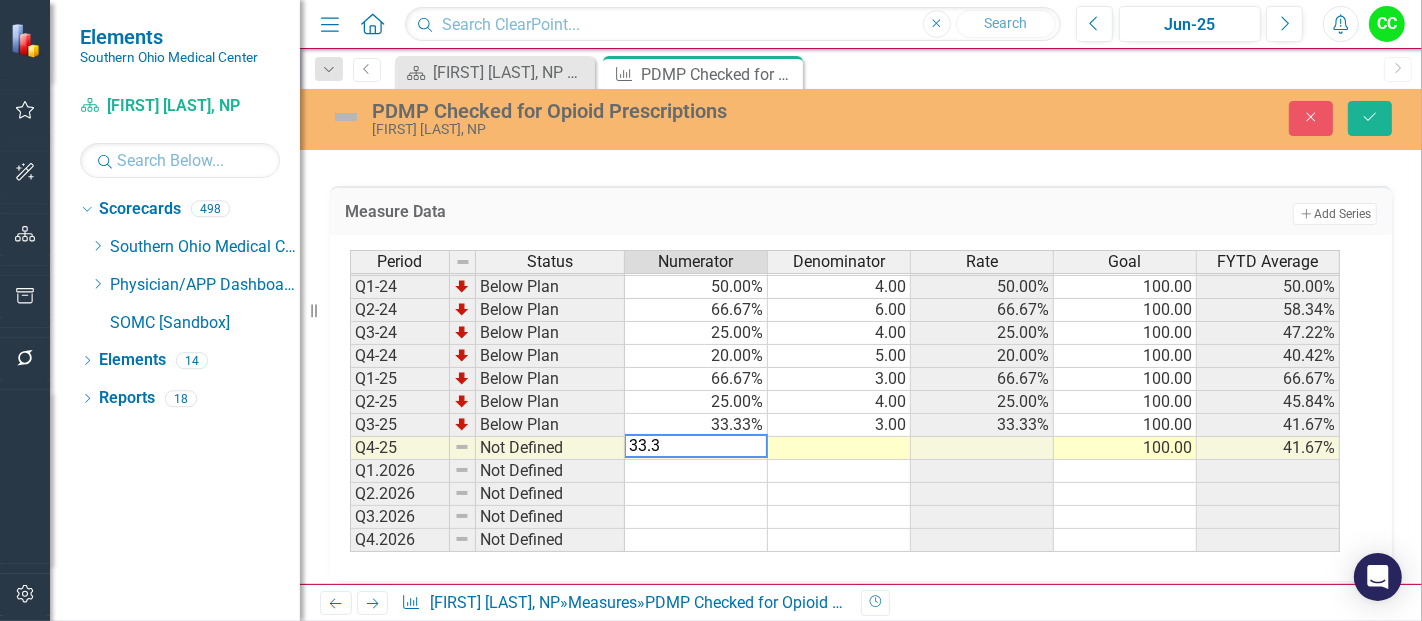 type on "33.33" 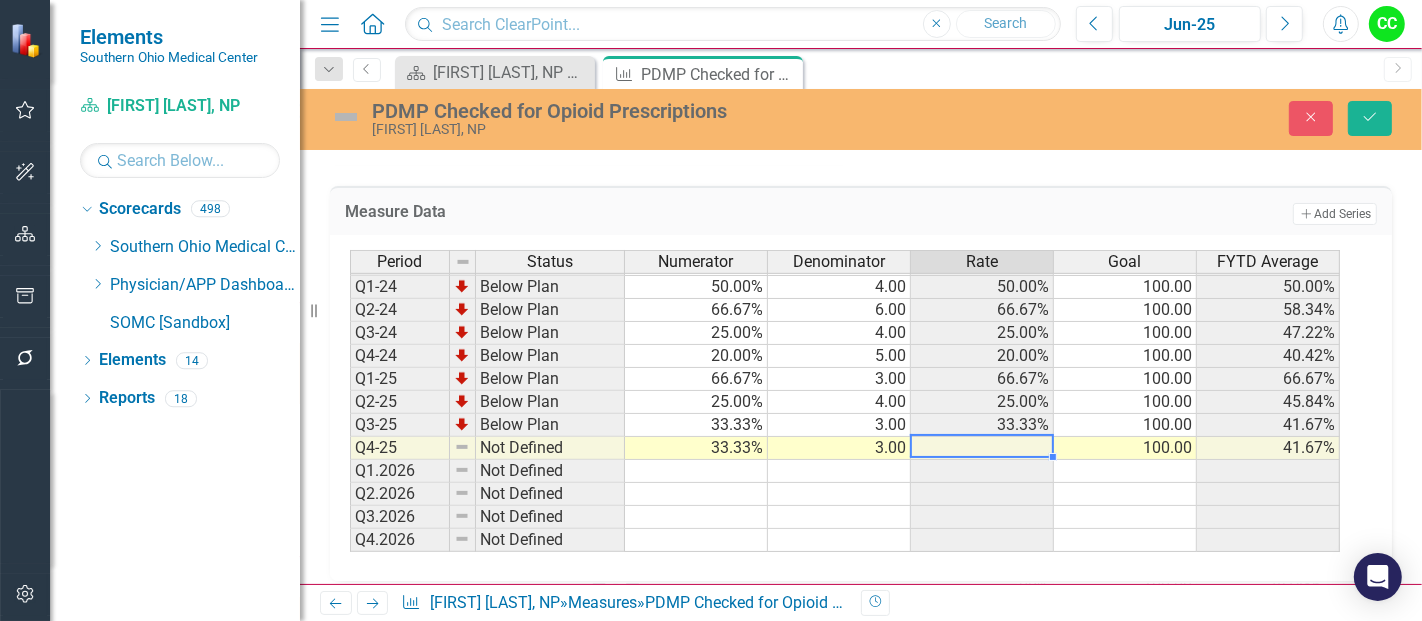 type on "3" 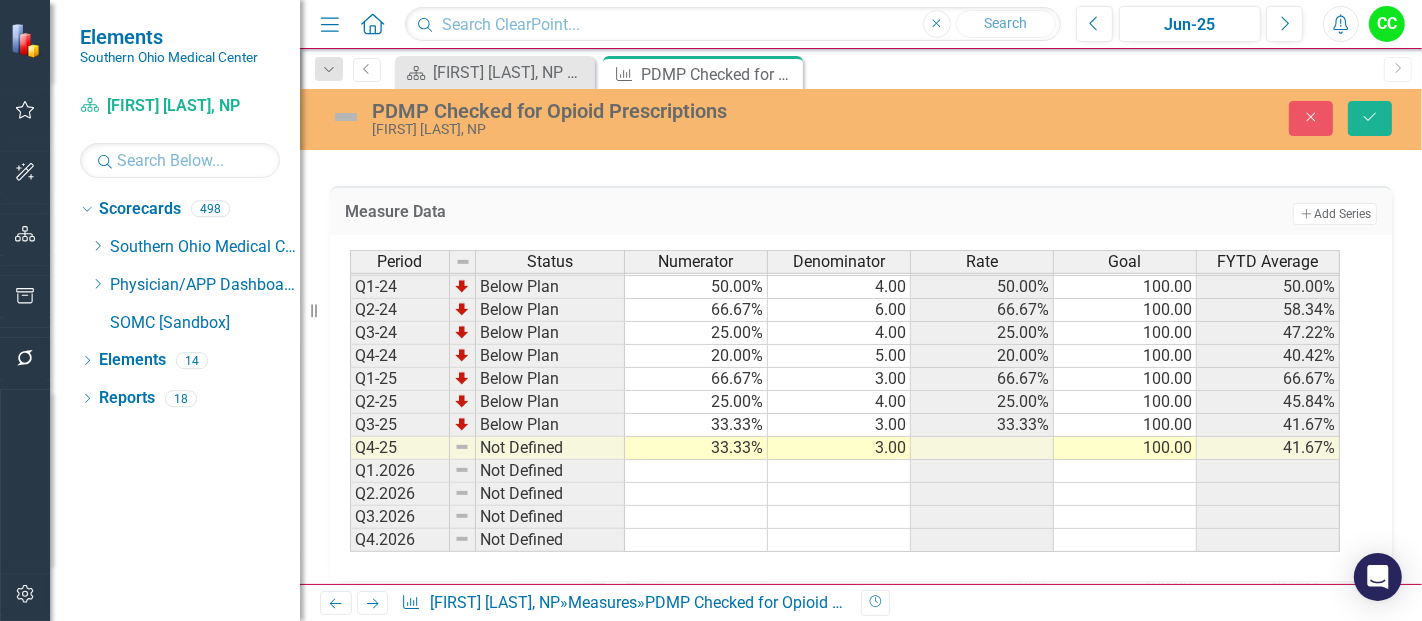 click on "Close Save" at bounding box center (1189, 118) 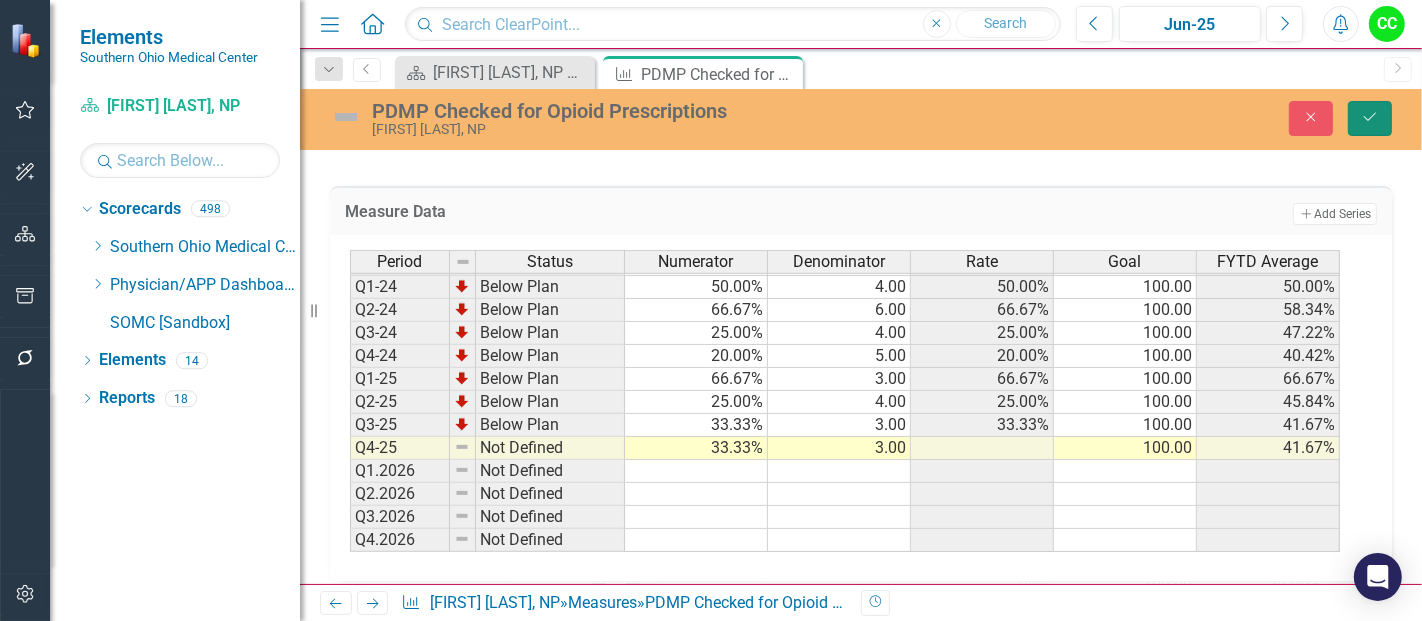 click on "Save" at bounding box center [1370, 118] 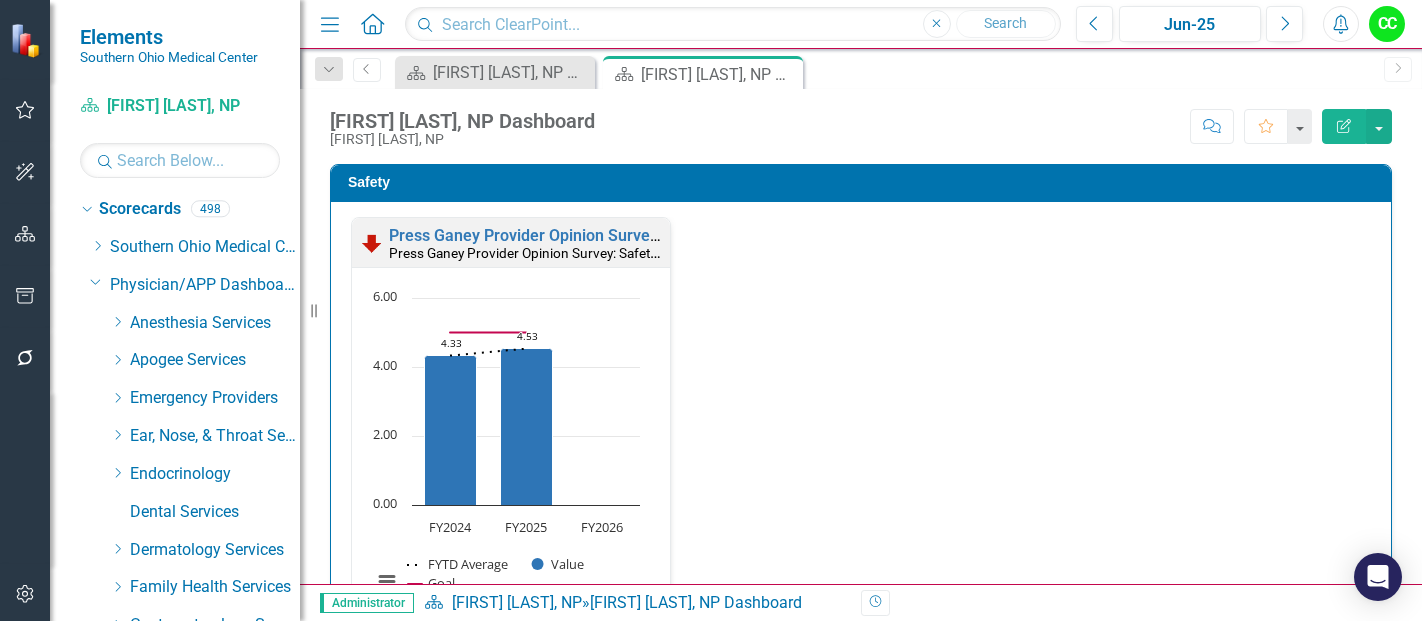 scroll, scrollTop: 0, scrollLeft: 0, axis: both 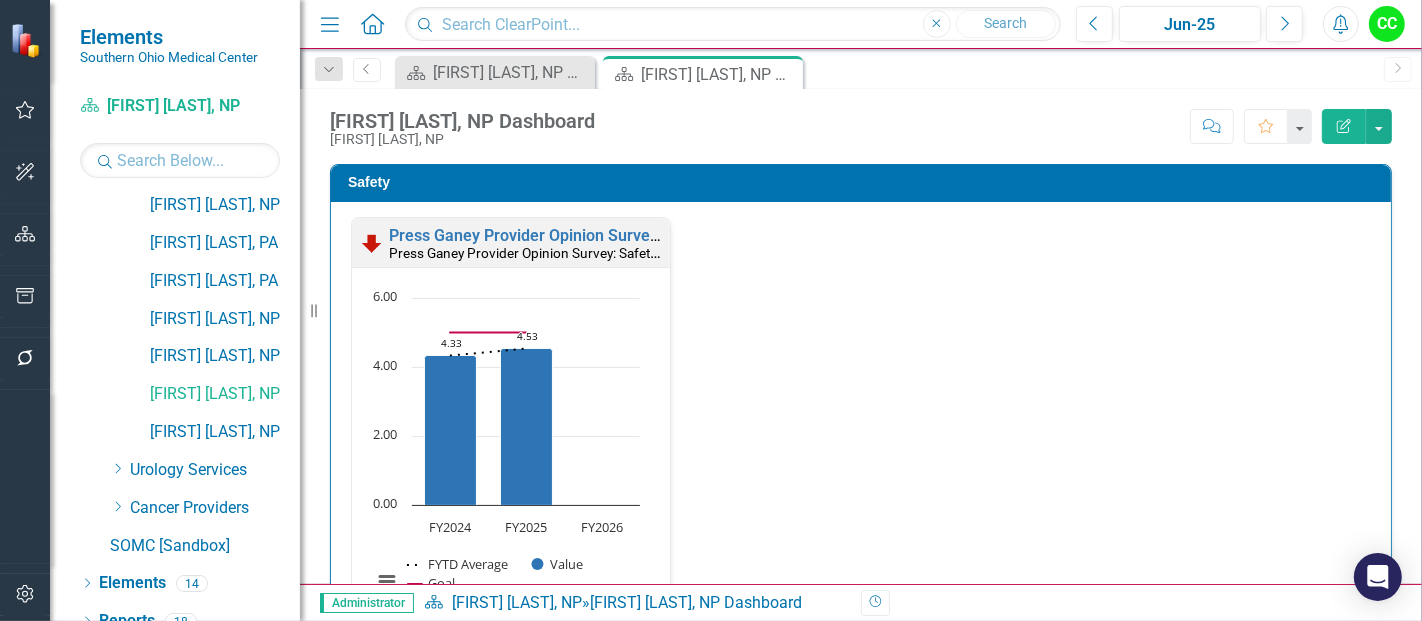 click on "[FIRST] [LAST], NP" at bounding box center (225, 394) 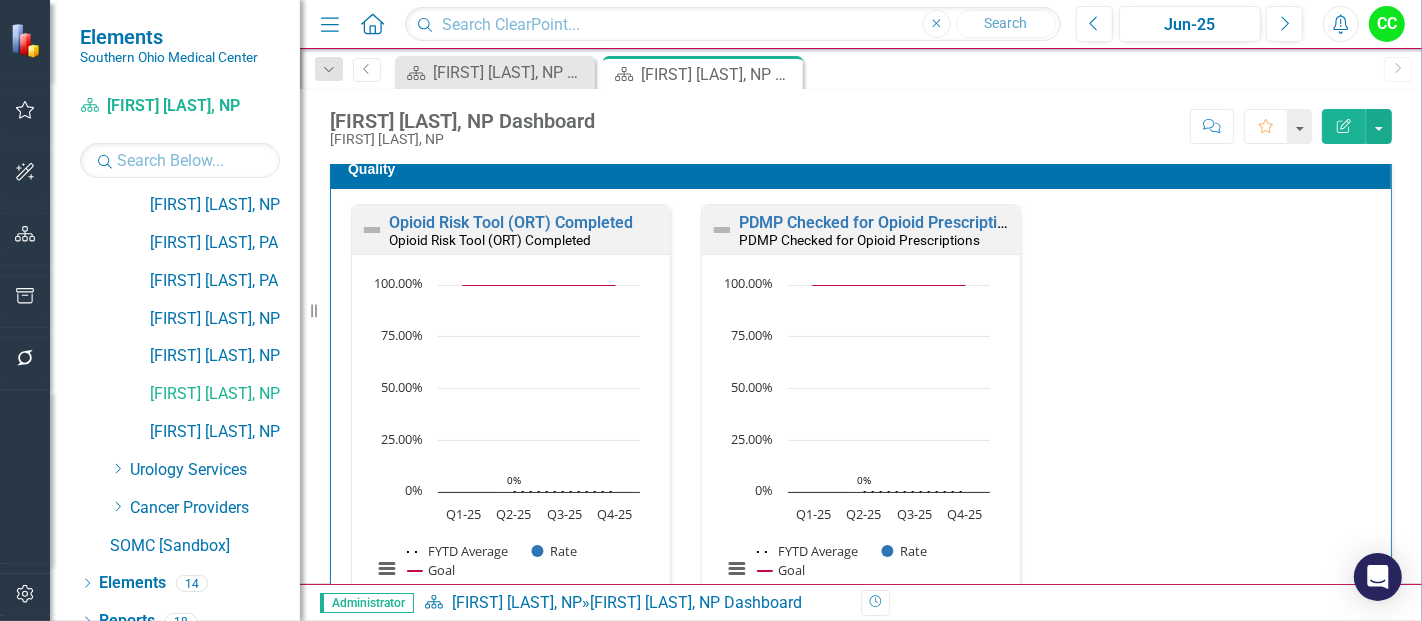 scroll, scrollTop: 588, scrollLeft: 0, axis: vertical 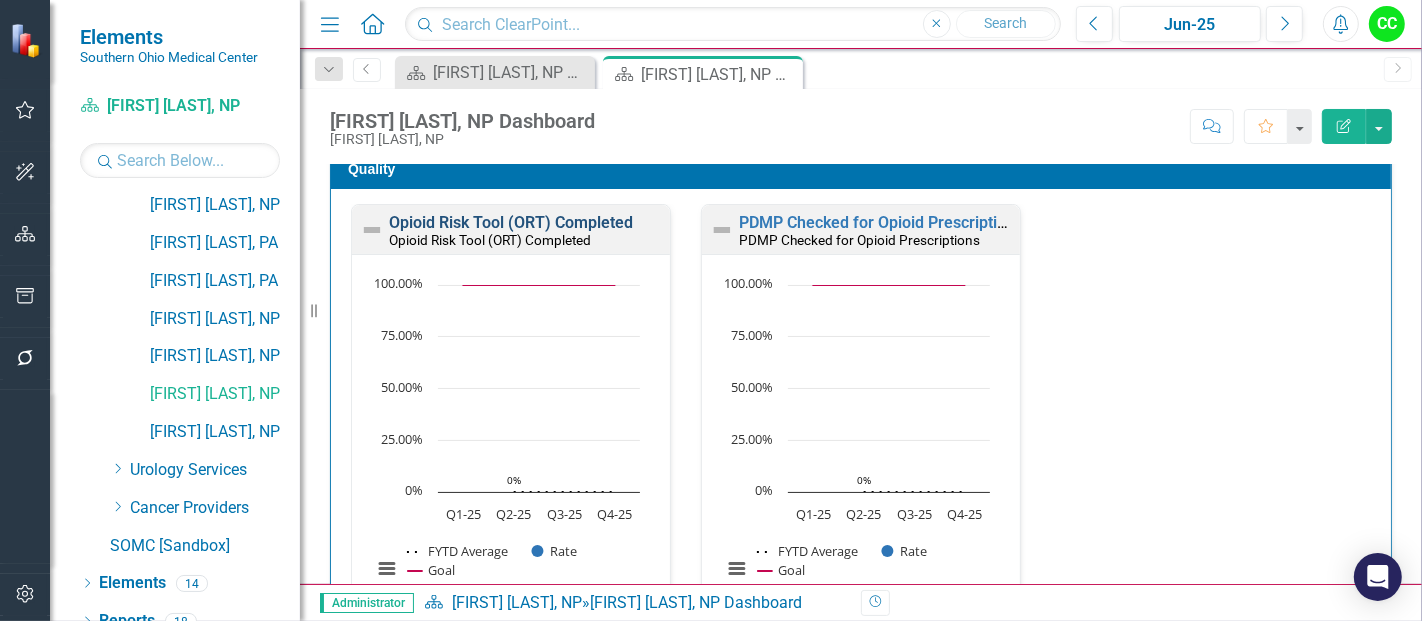 click on "Opioid Risk Tool (ORT) Completed" at bounding box center (511, 222) 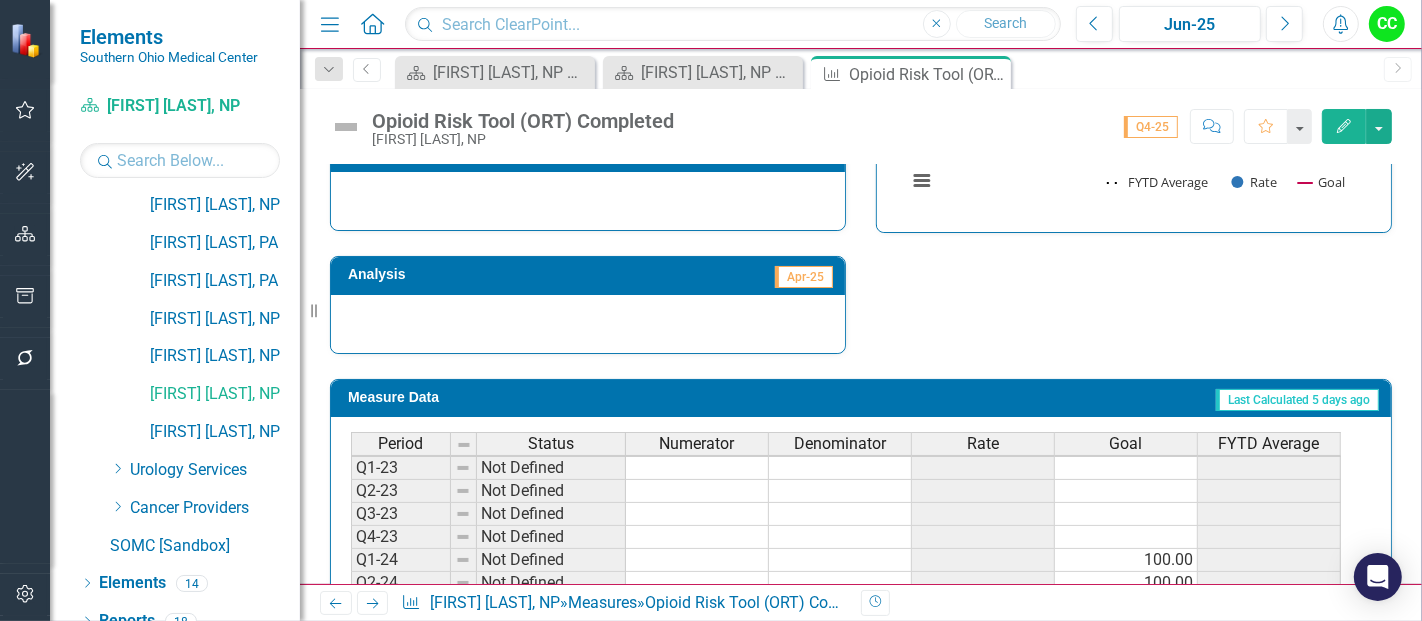 scroll, scrollTop: 833, scrollLeft: 0, axis: vertical 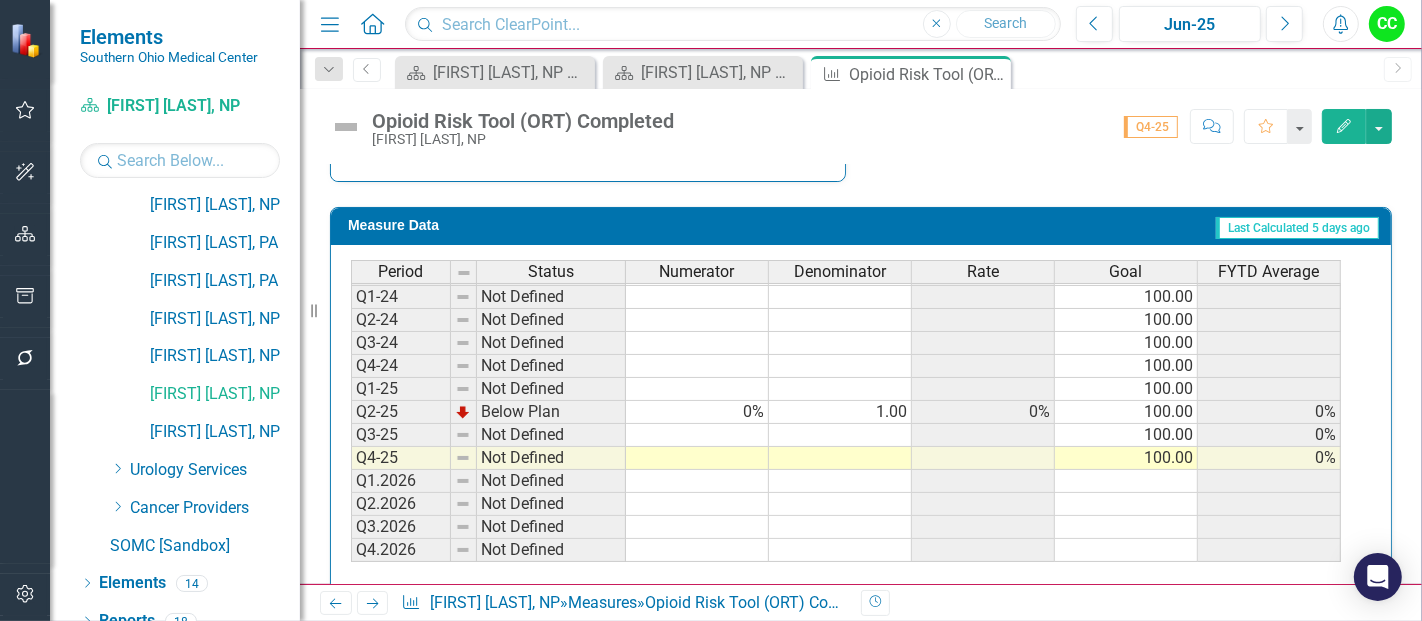 click at bounding box center [697, 458] 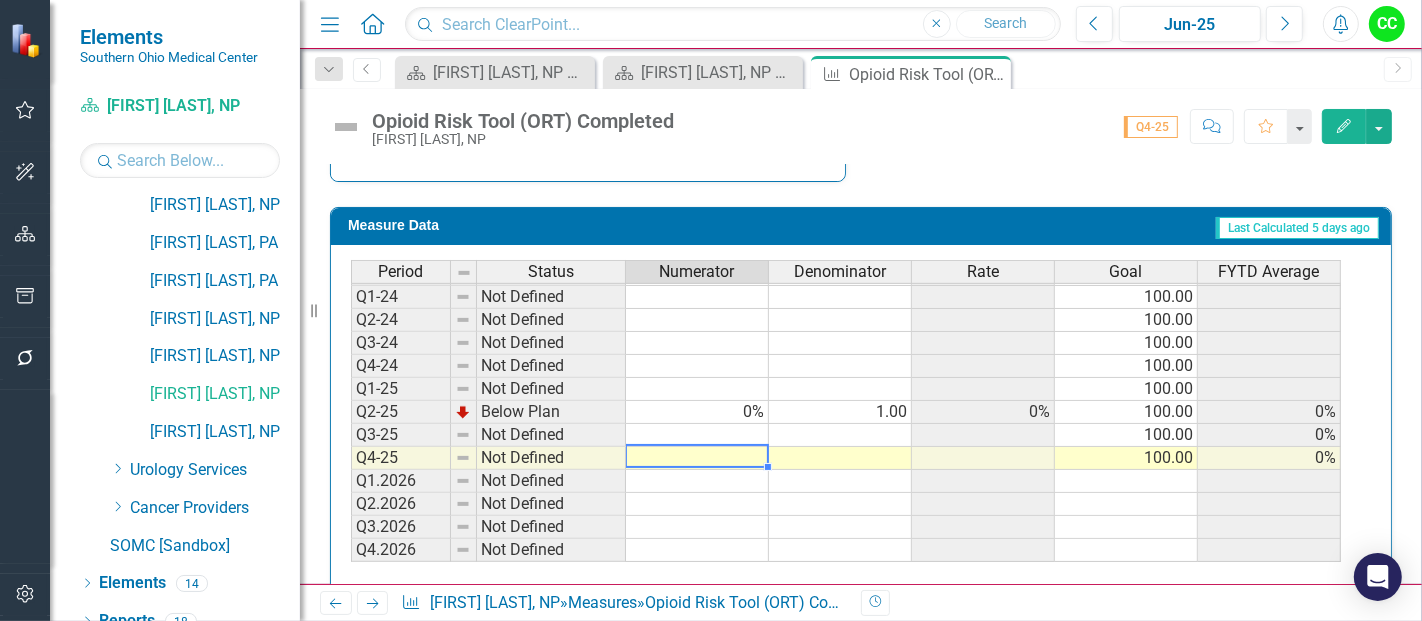type on "0" 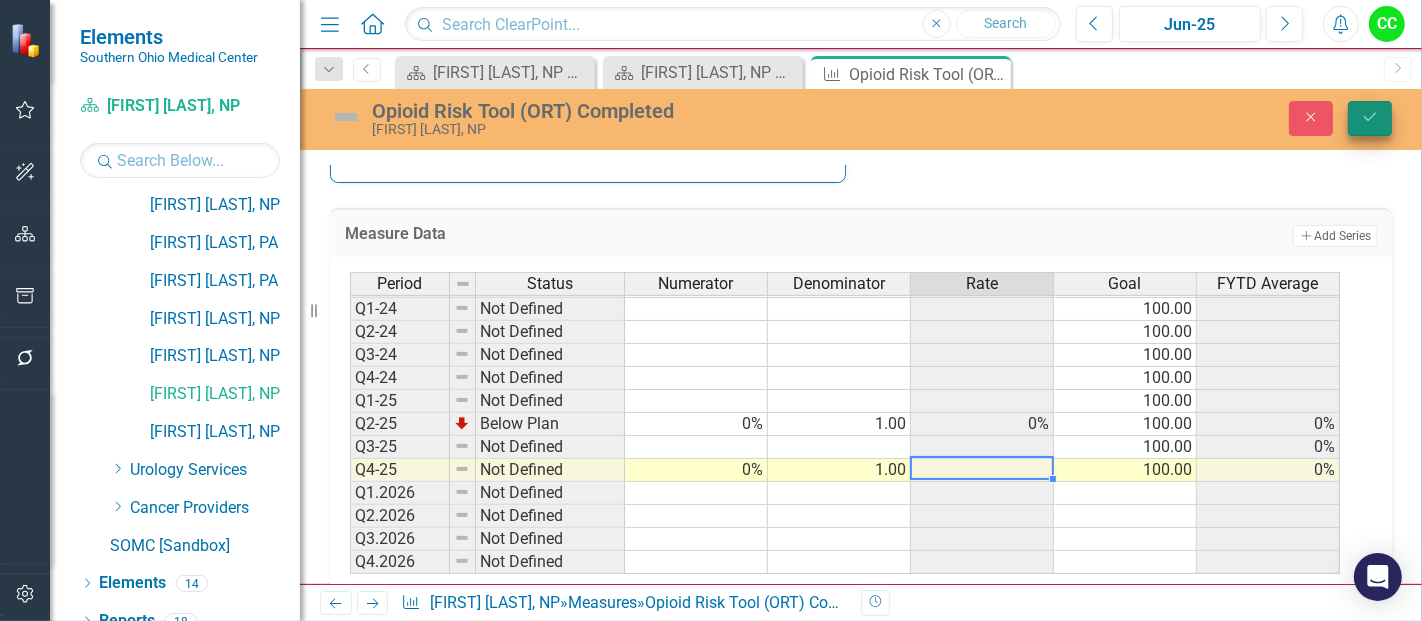 type on "1" 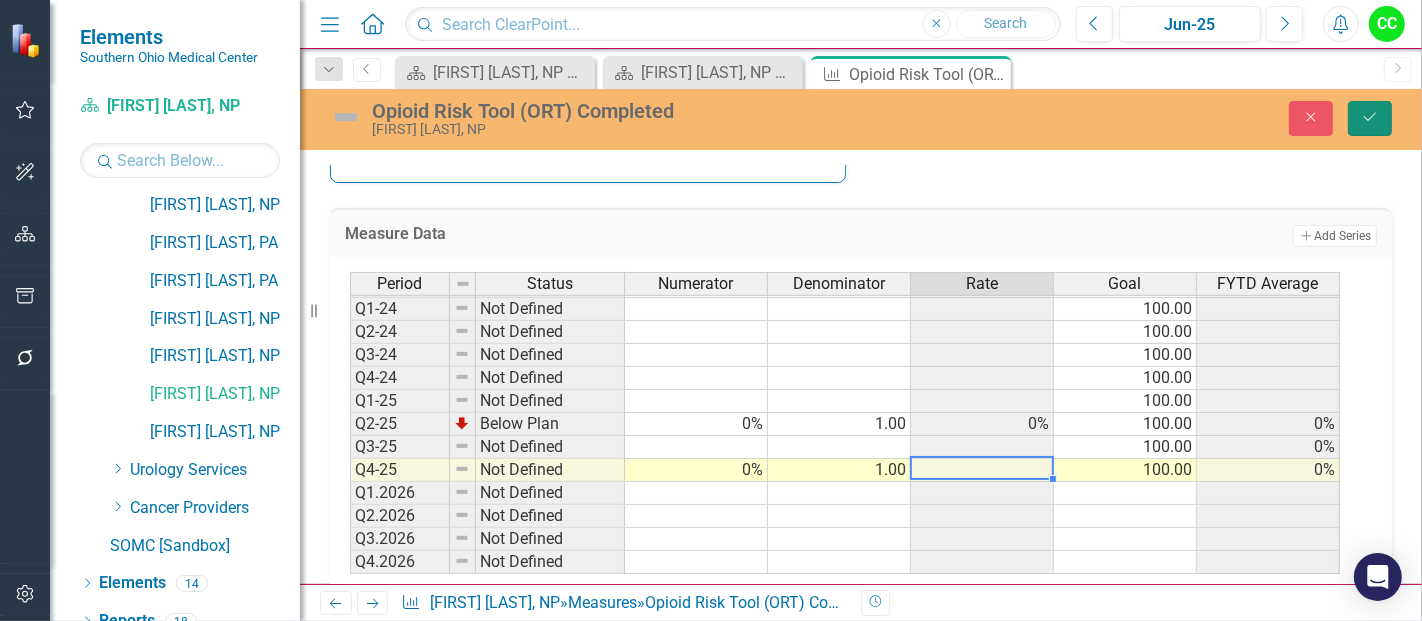 click on "Save" 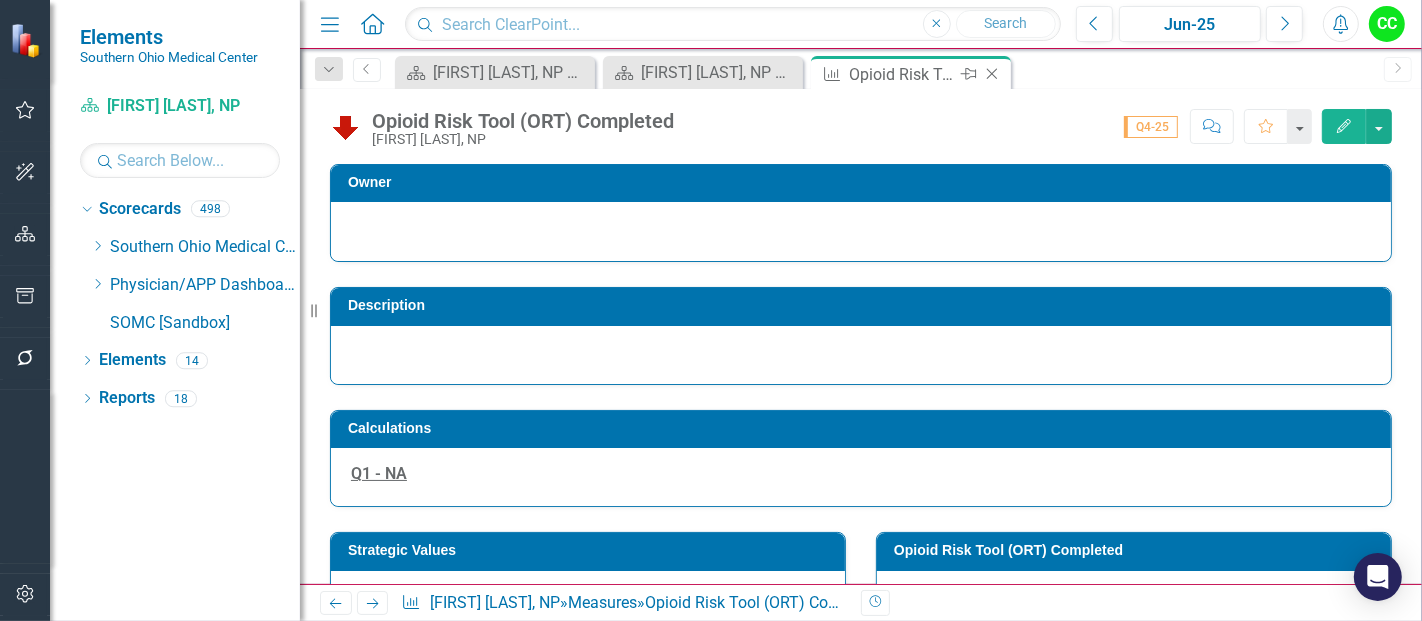 scroll, scrollTop: 0, scrollLeft: 0, axis: both 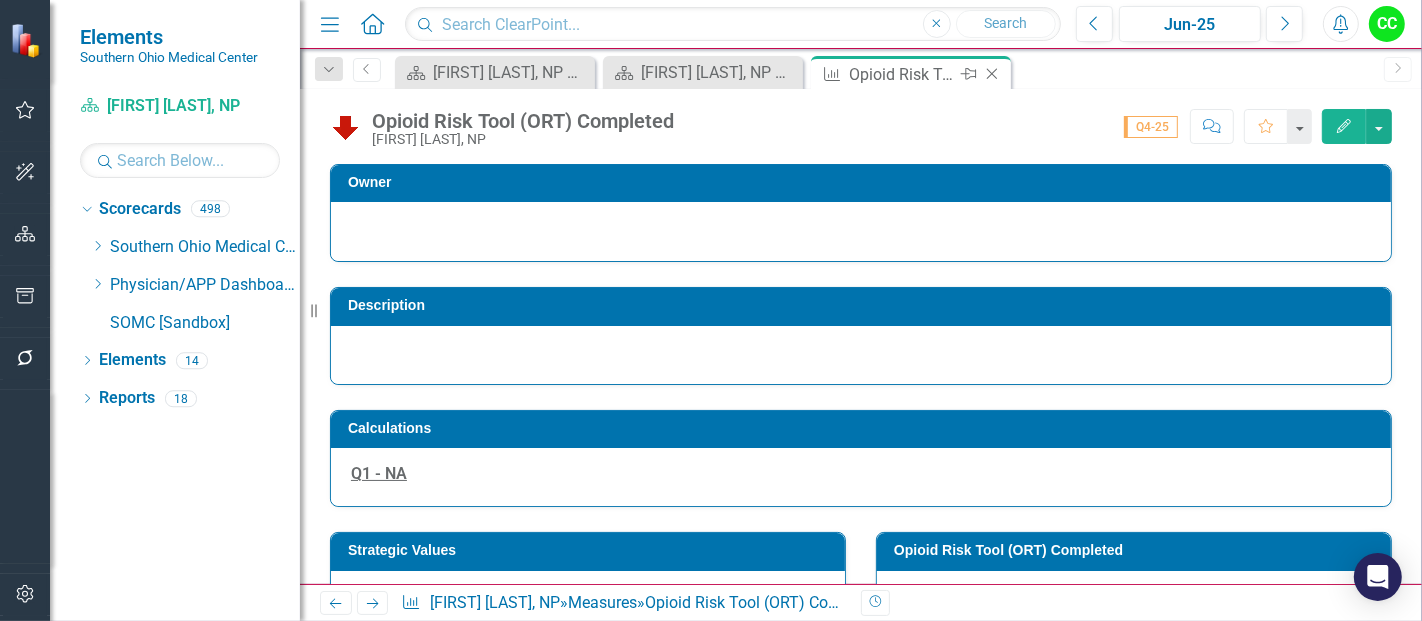 click 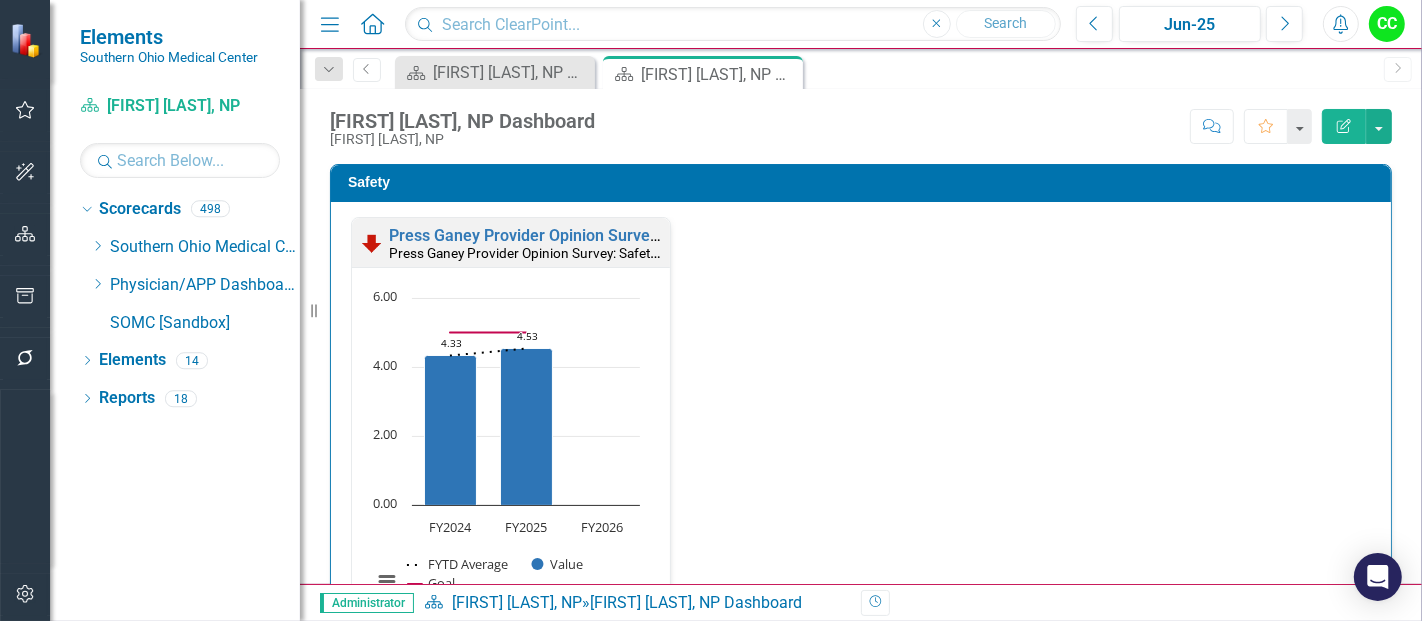 click on "PDMP Checked for Opioid Prescriptions" at bounding box center [881, 810] 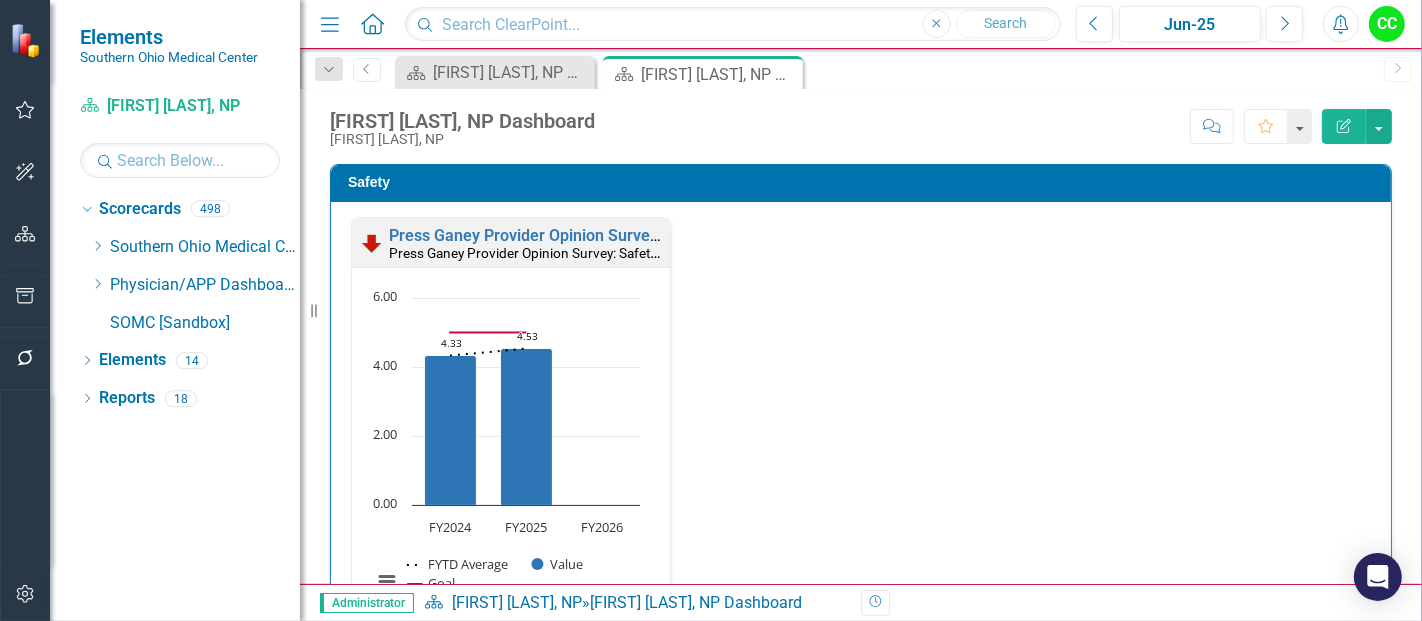 scroll, scrollTop: 0, scrollLeft: 0, axis: both 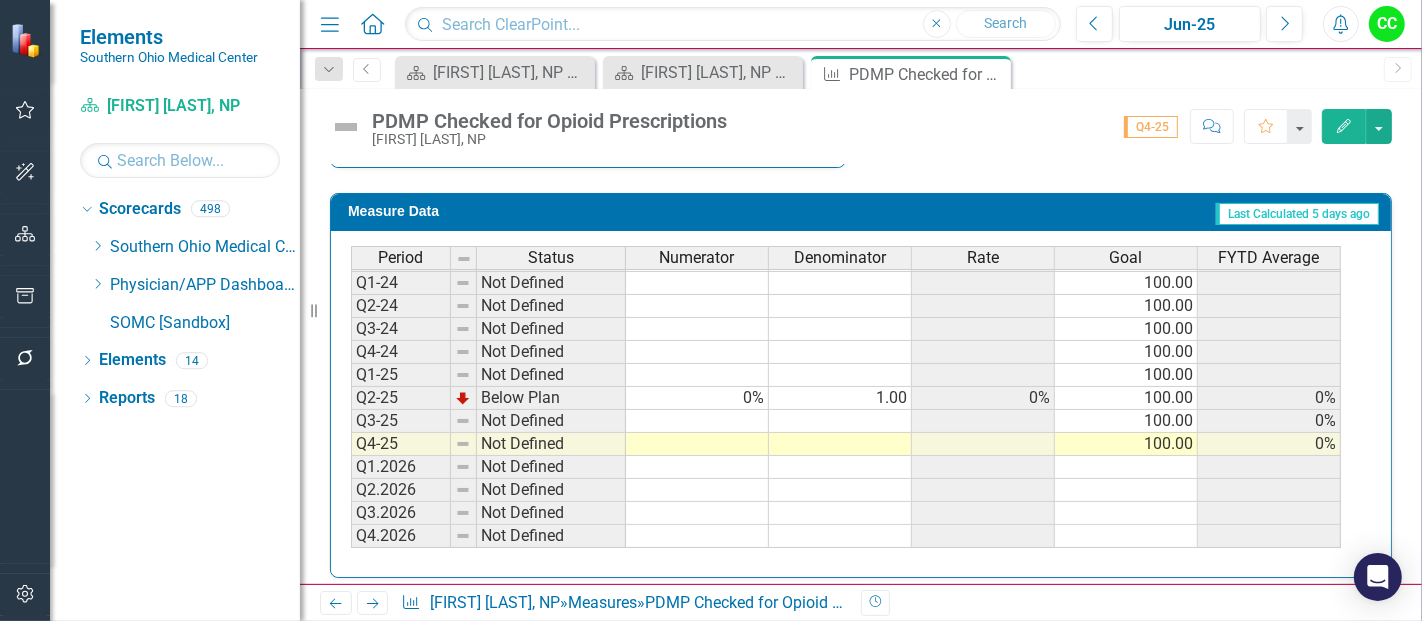 click at bounding box center [697, 444] 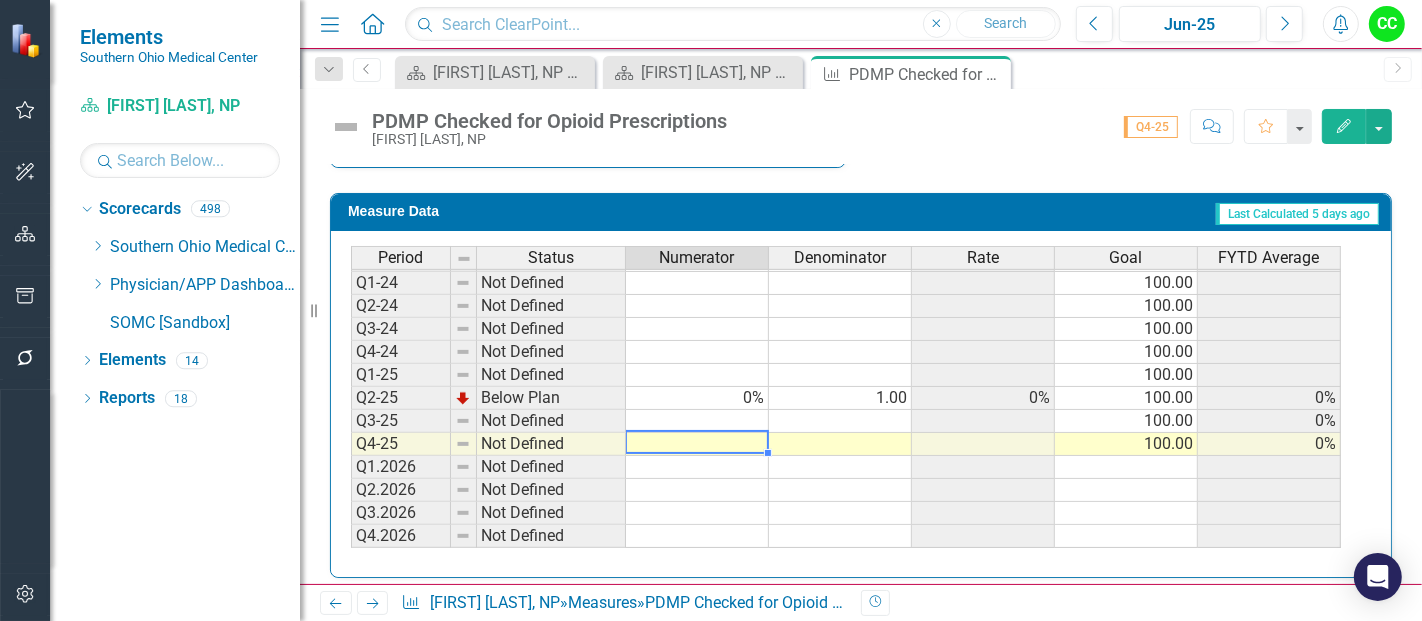 type on "0" 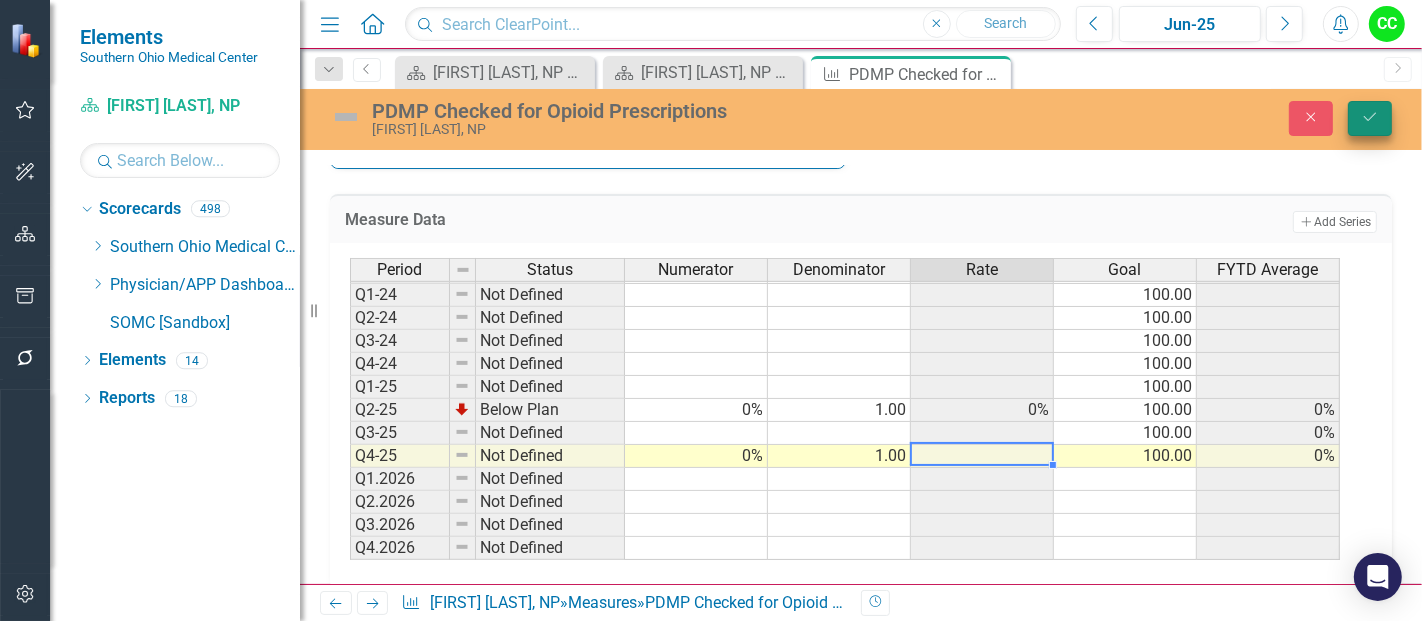 type on "1" 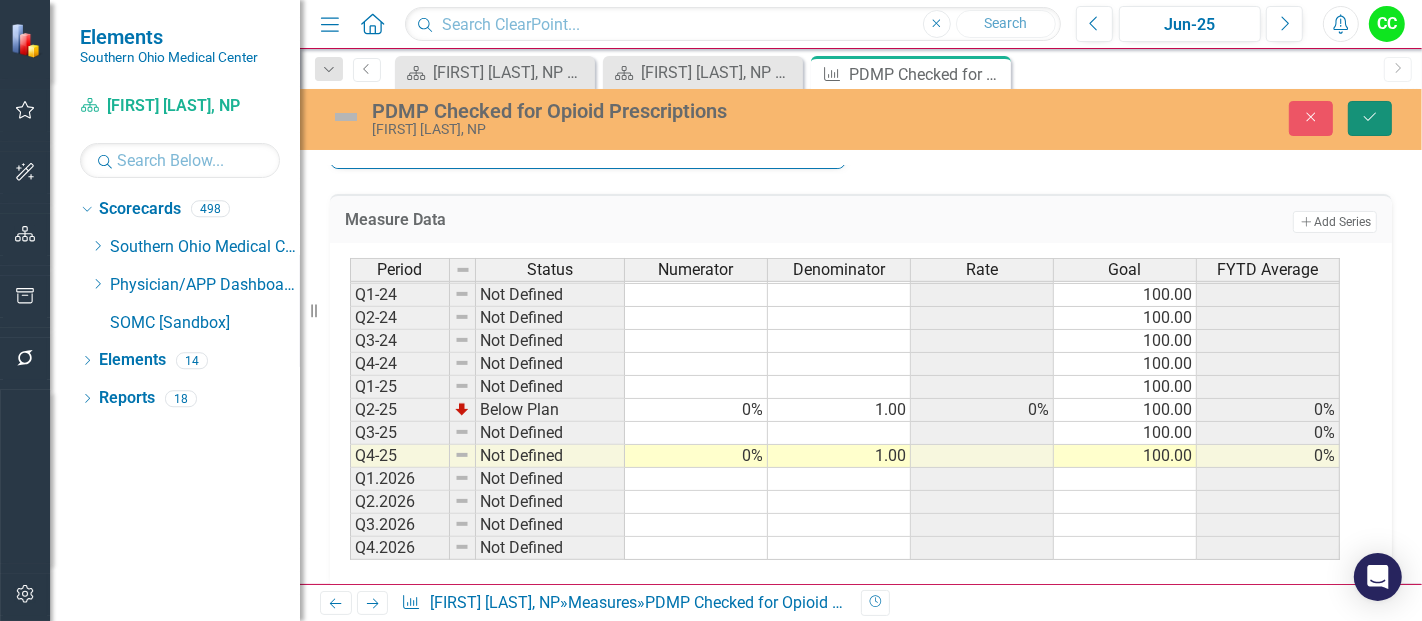 click on "Save" 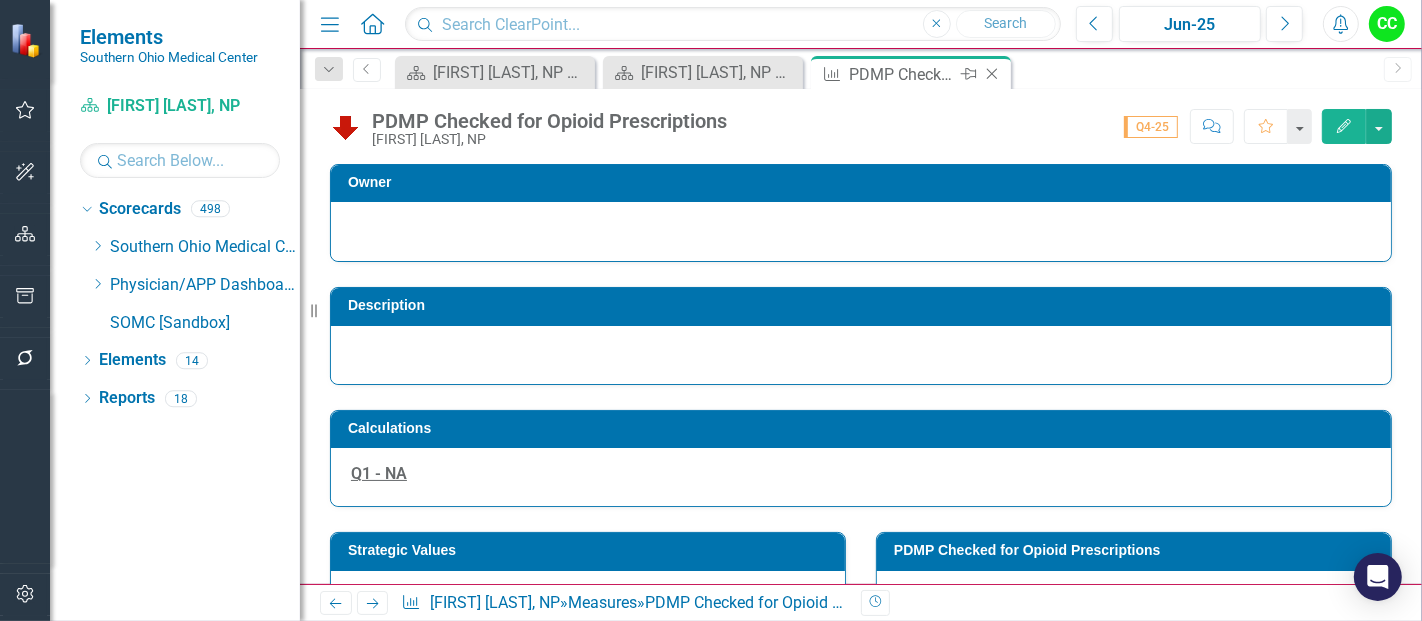 click on "Close" 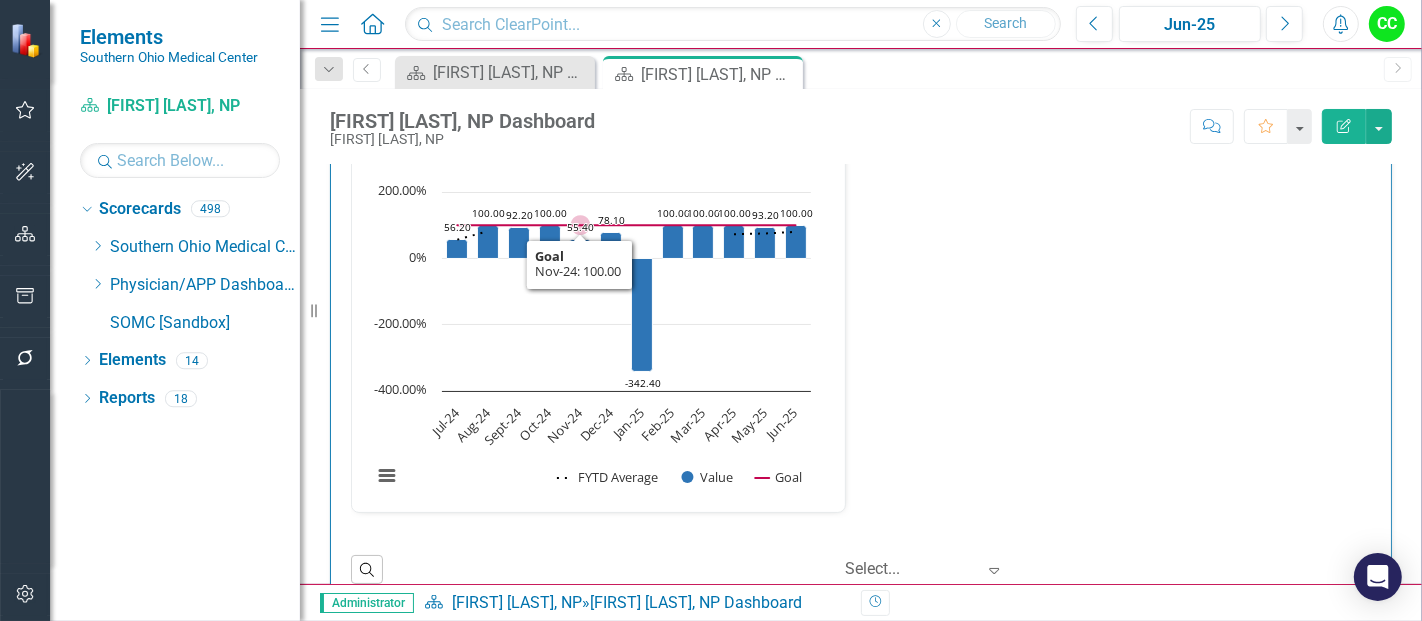 scroll, scrollTop: 2834, scrollLeft: 0, axis: vertical 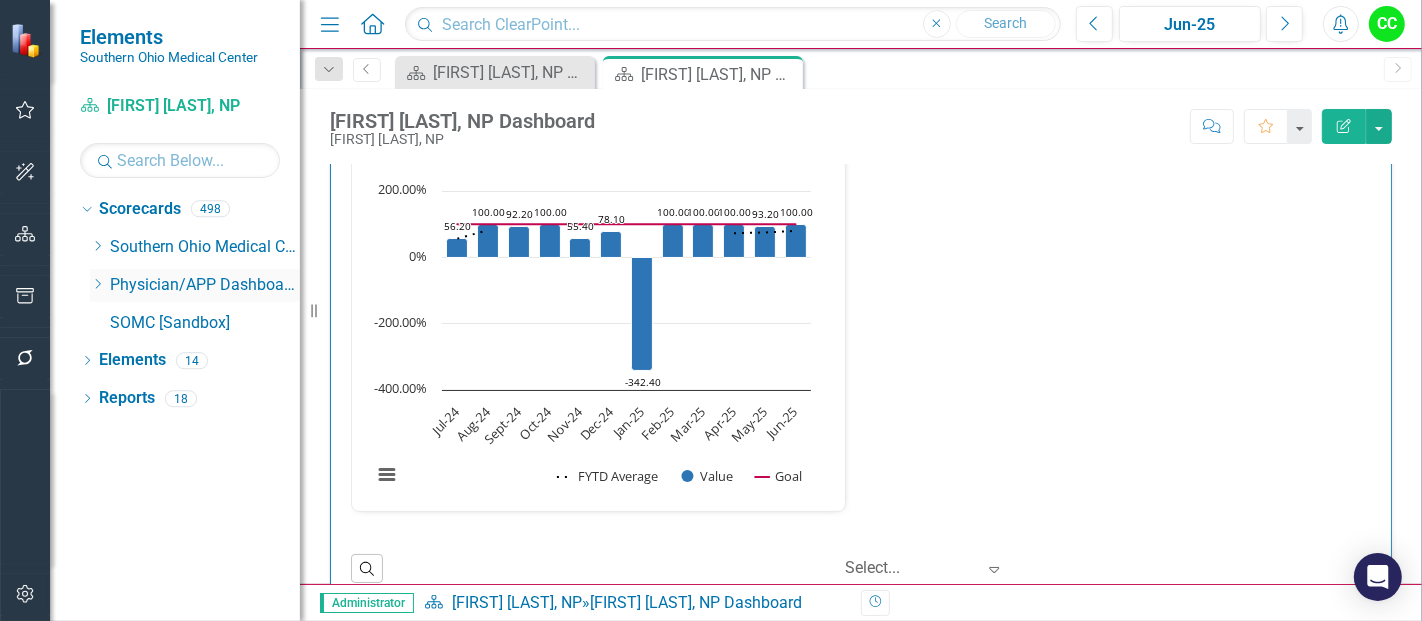 click on "Dropdown" at bounding box center (97, 285) 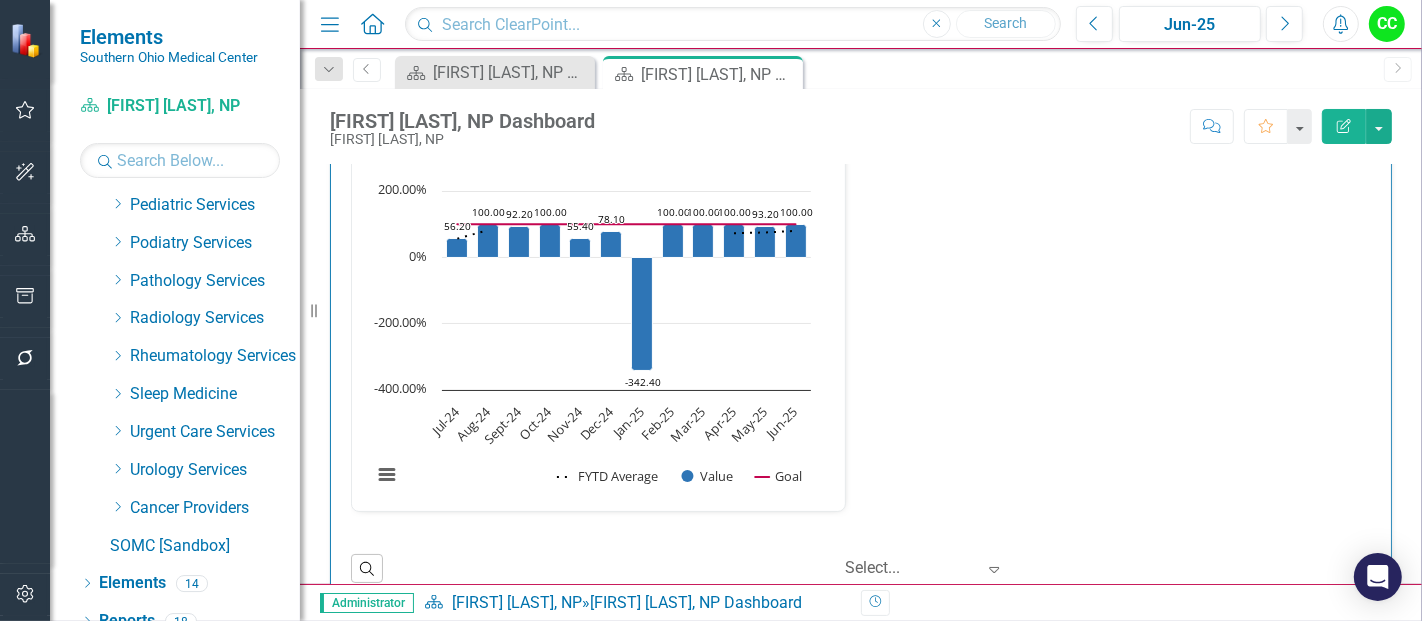 scroll, scrollTop: 1008, scrollLeft: 0, axis: vertical 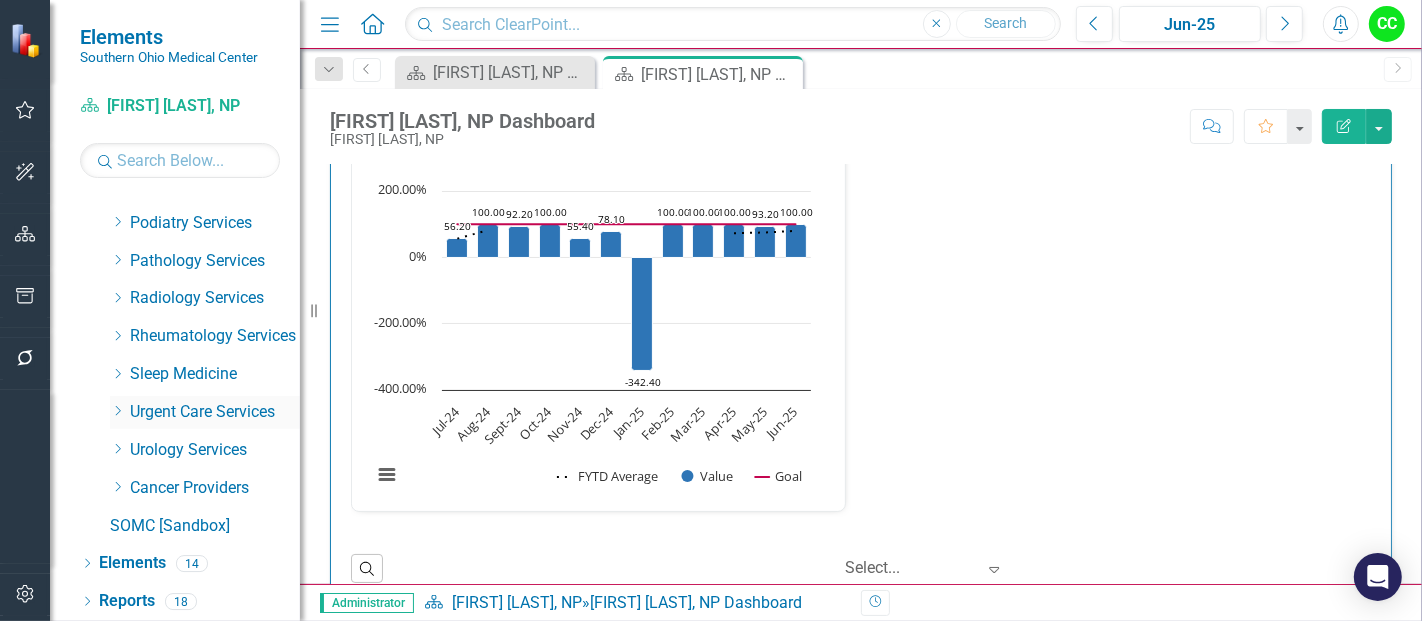 click on "Dropdown" 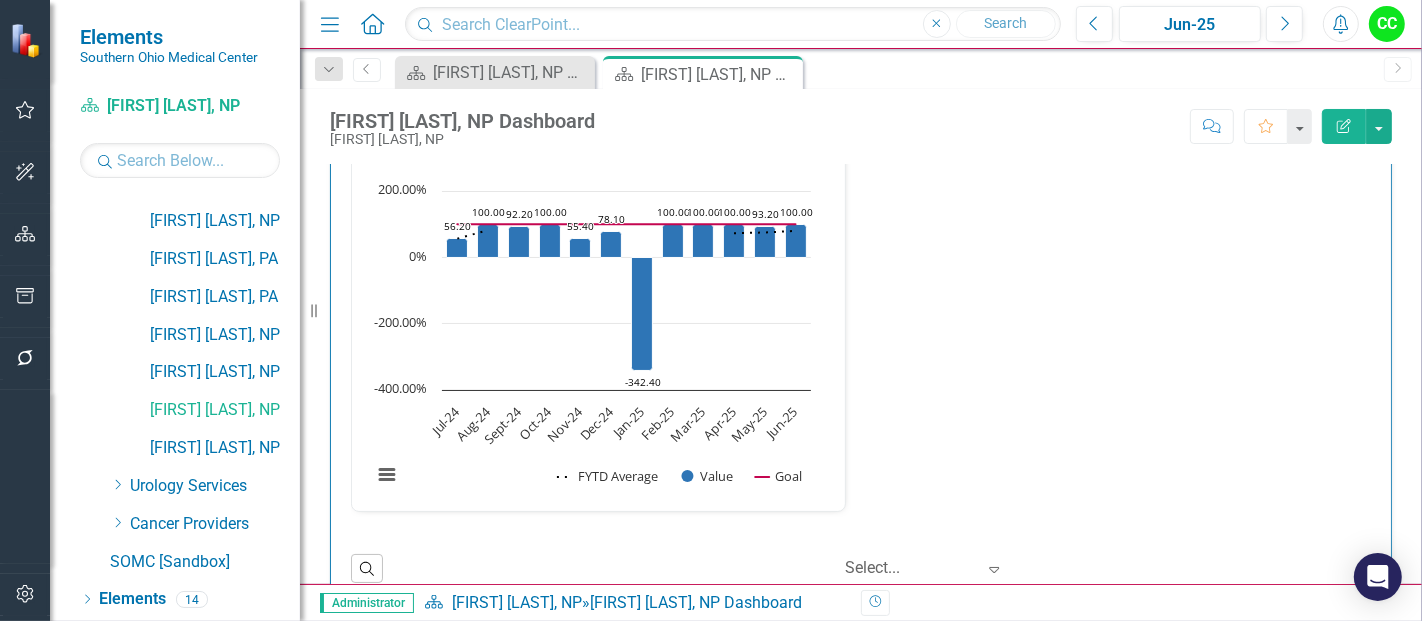 scroll, scrollTop: 1919, scrollLeft: 0, axis: vertical 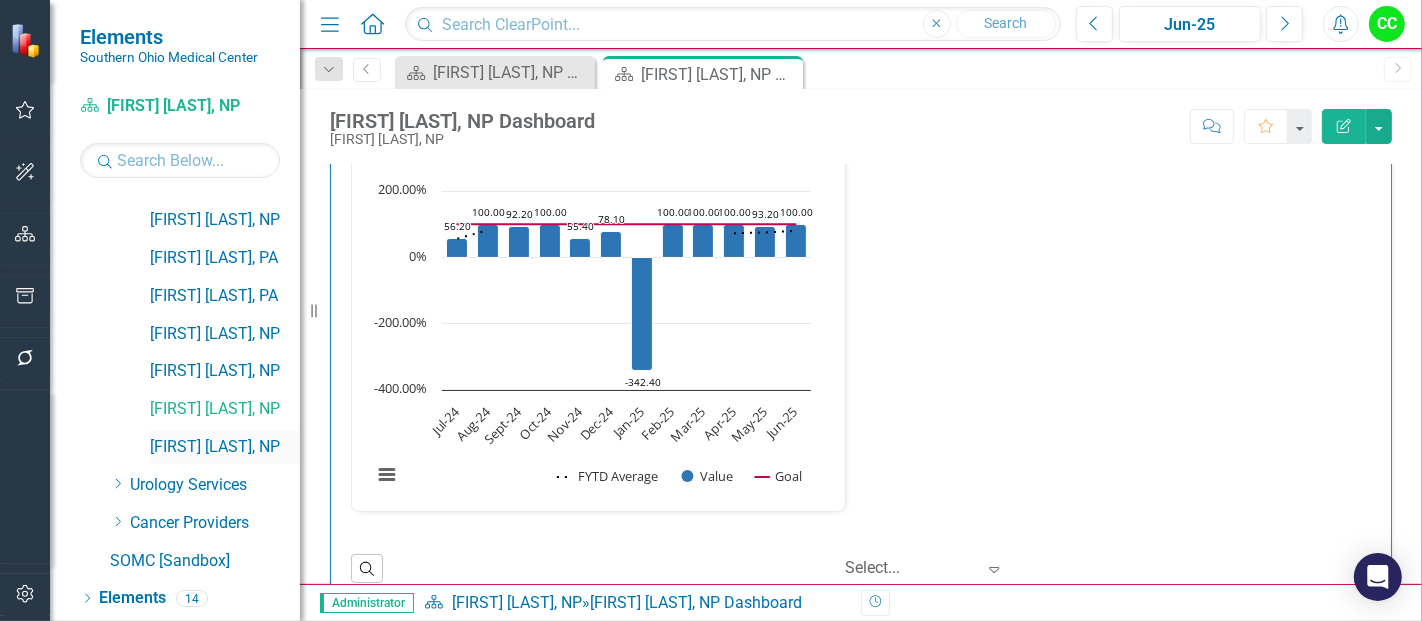 click on "[FIRST] [LAST], NP" at bounding box center (225, 447) 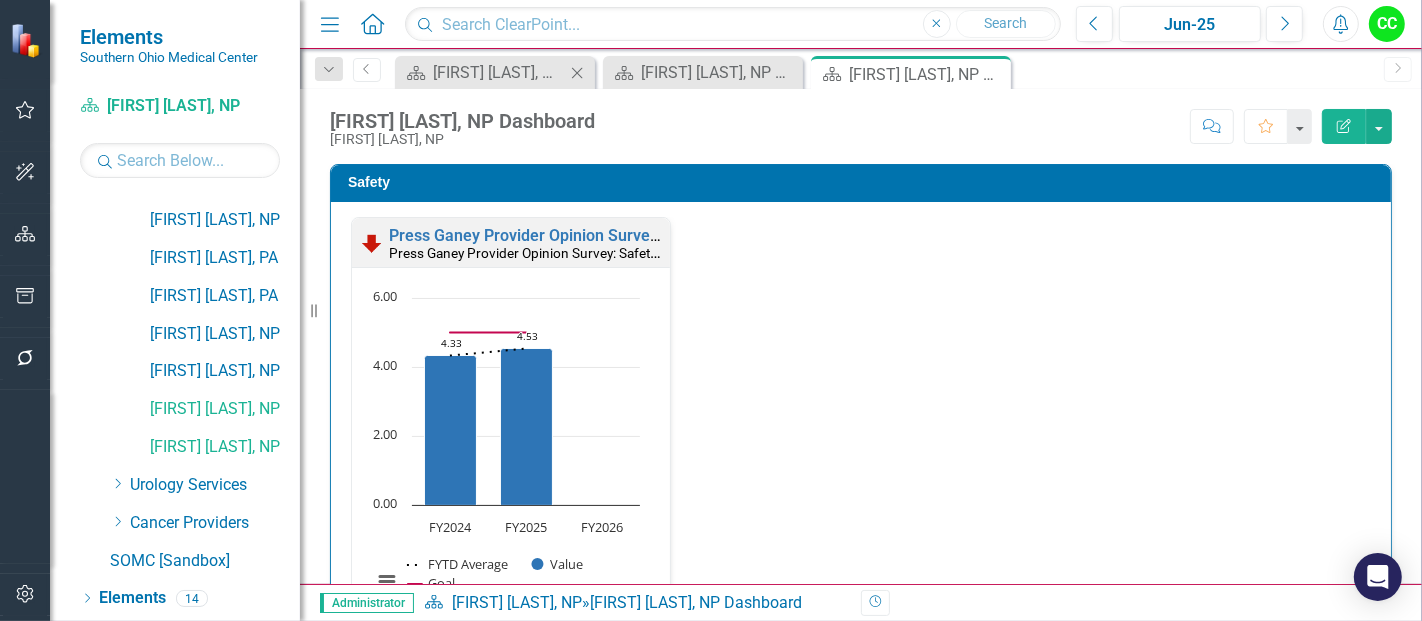 click on "Close" 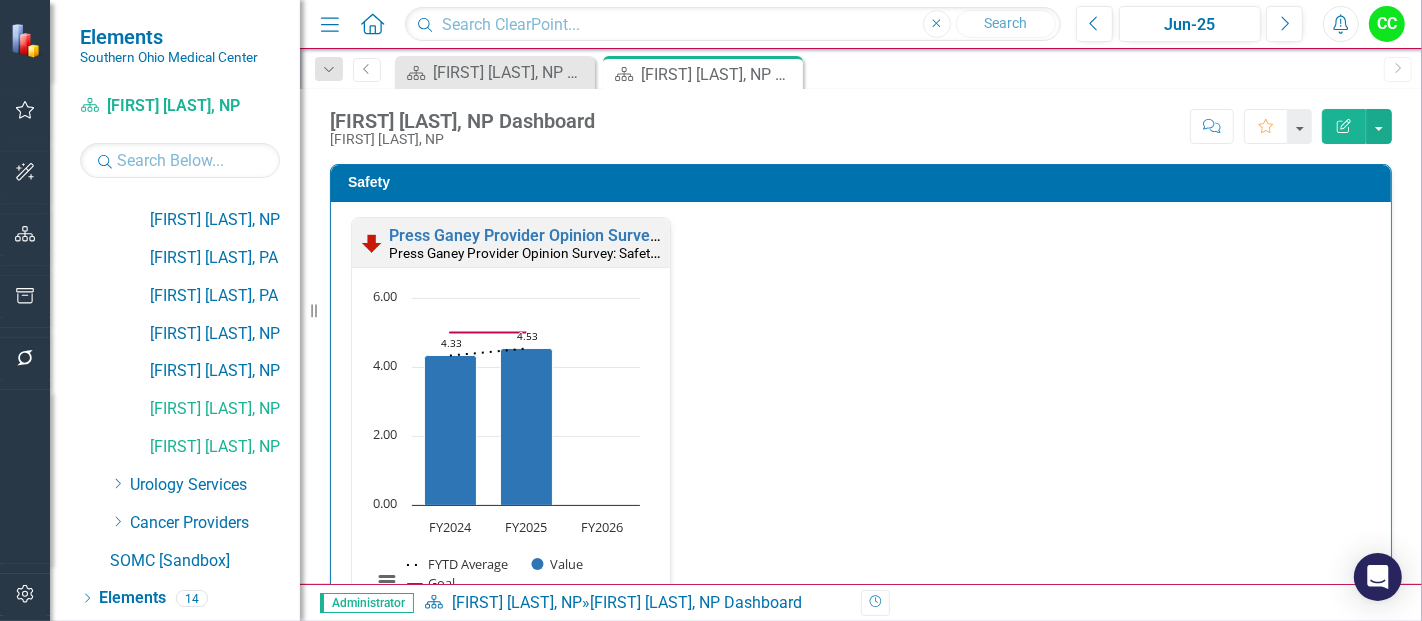 click on "Close" 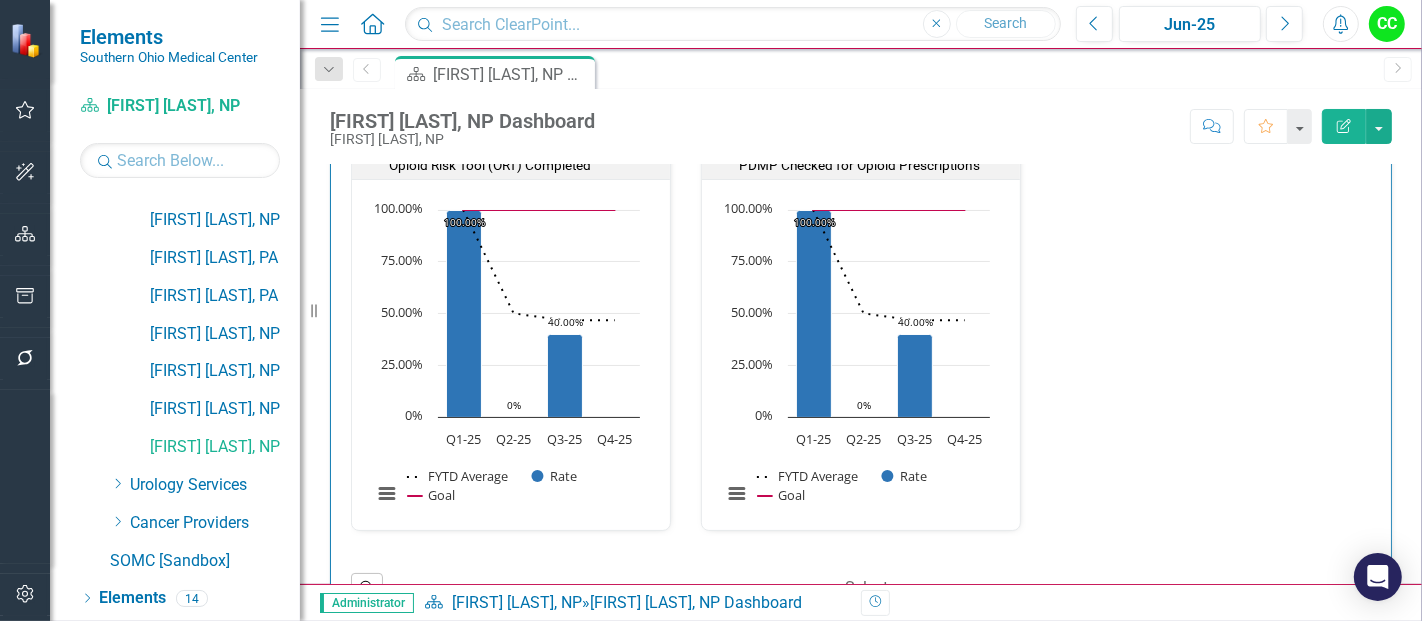 scroll, scrollTop: 592, scrollLeft: 0, axis: vertical 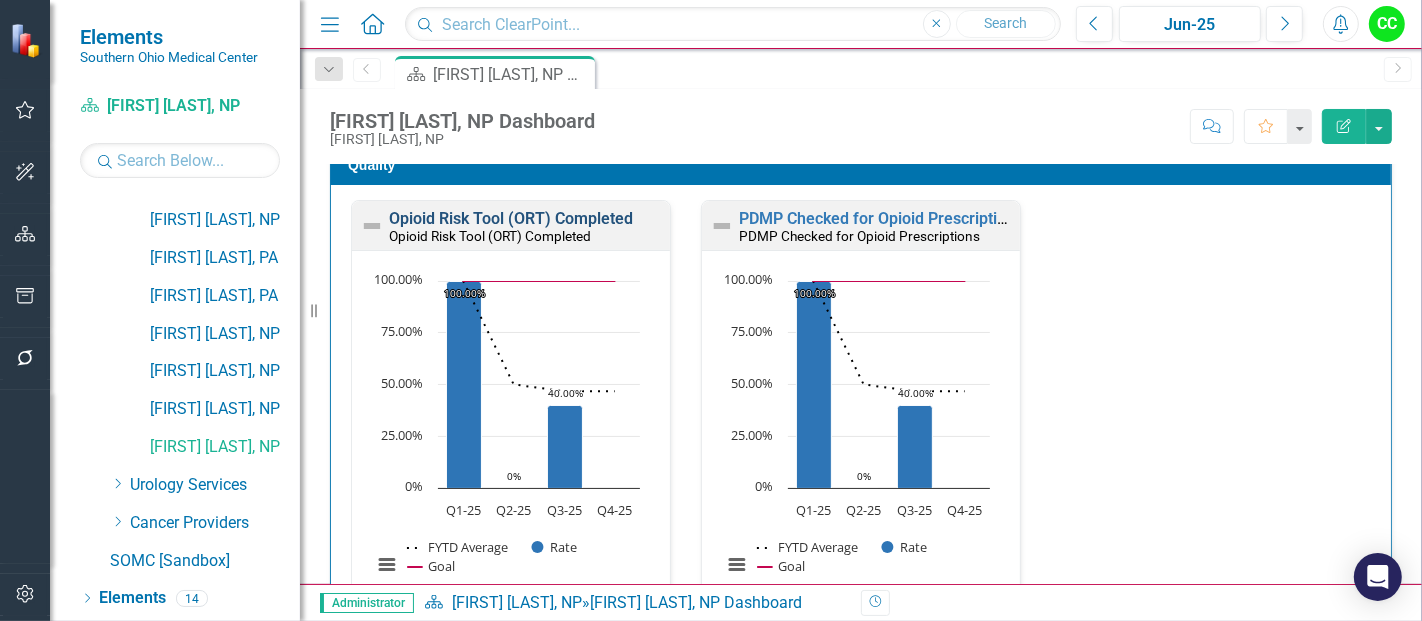 click on "Opioid Risk Tool (ORT) Completed" at bounding box center (511, 218) 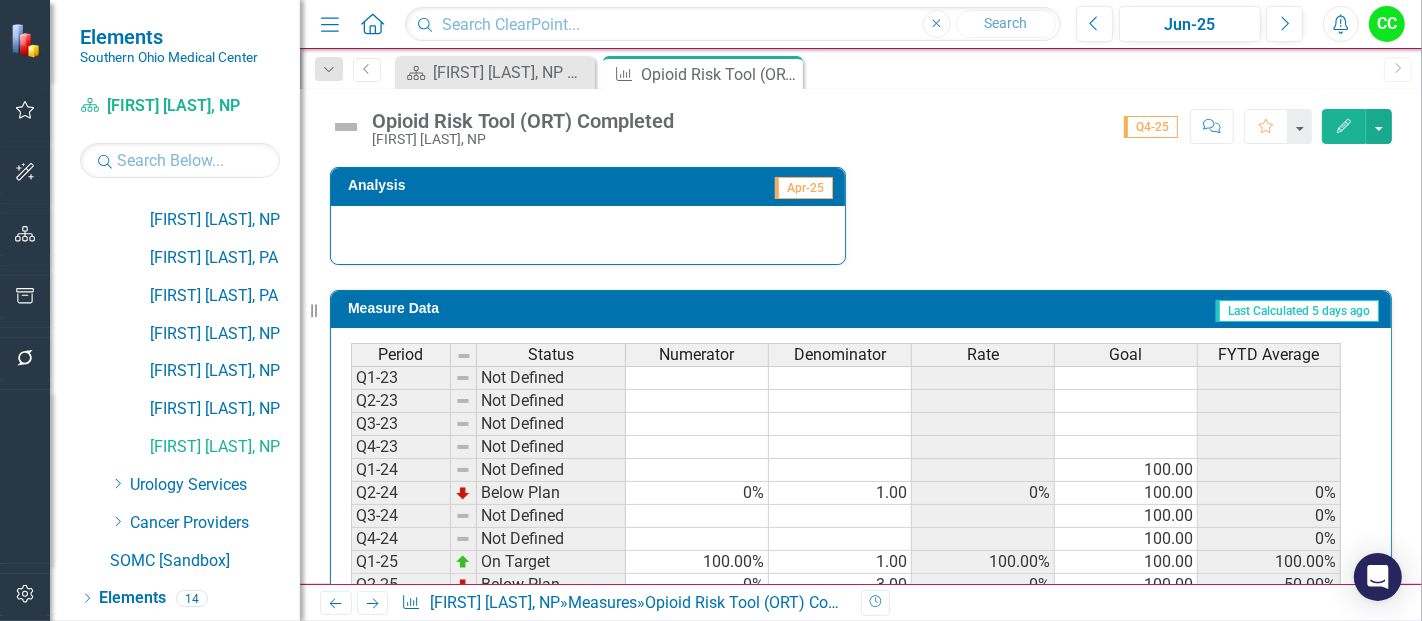 scroll, scrollTop: 866, scrollLeft: 0, axis: vertical 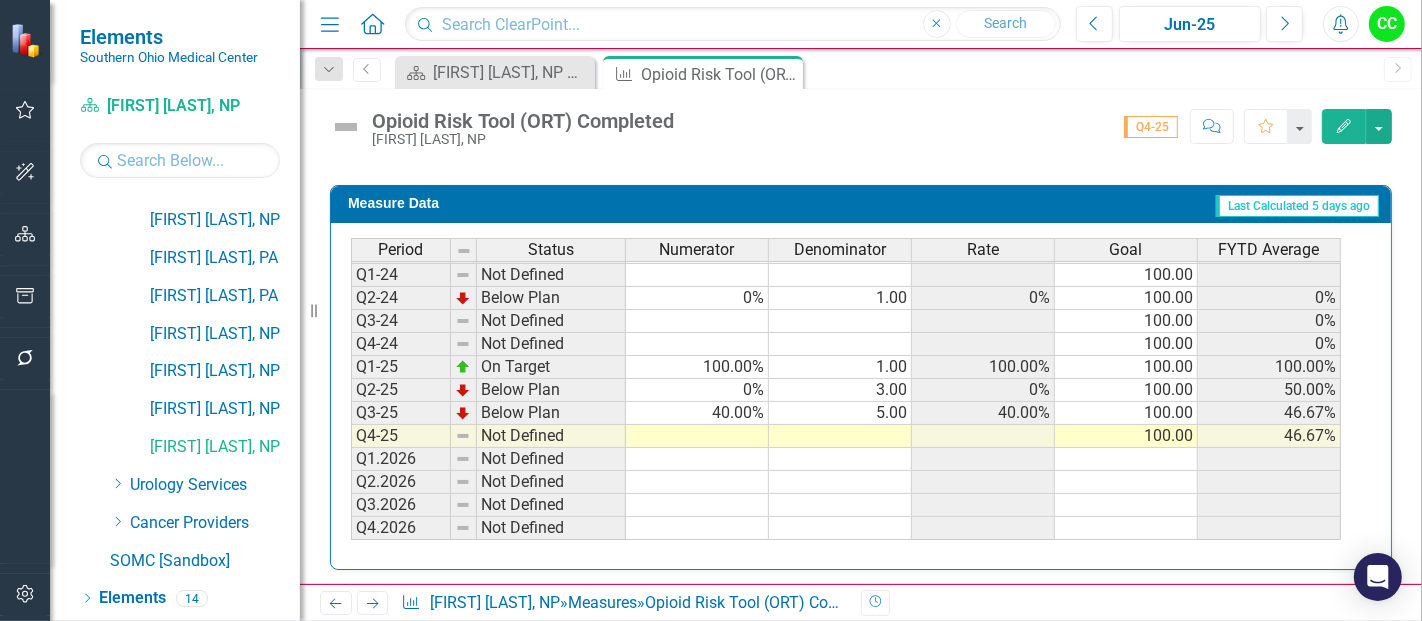click at bounding box center (697, 436) 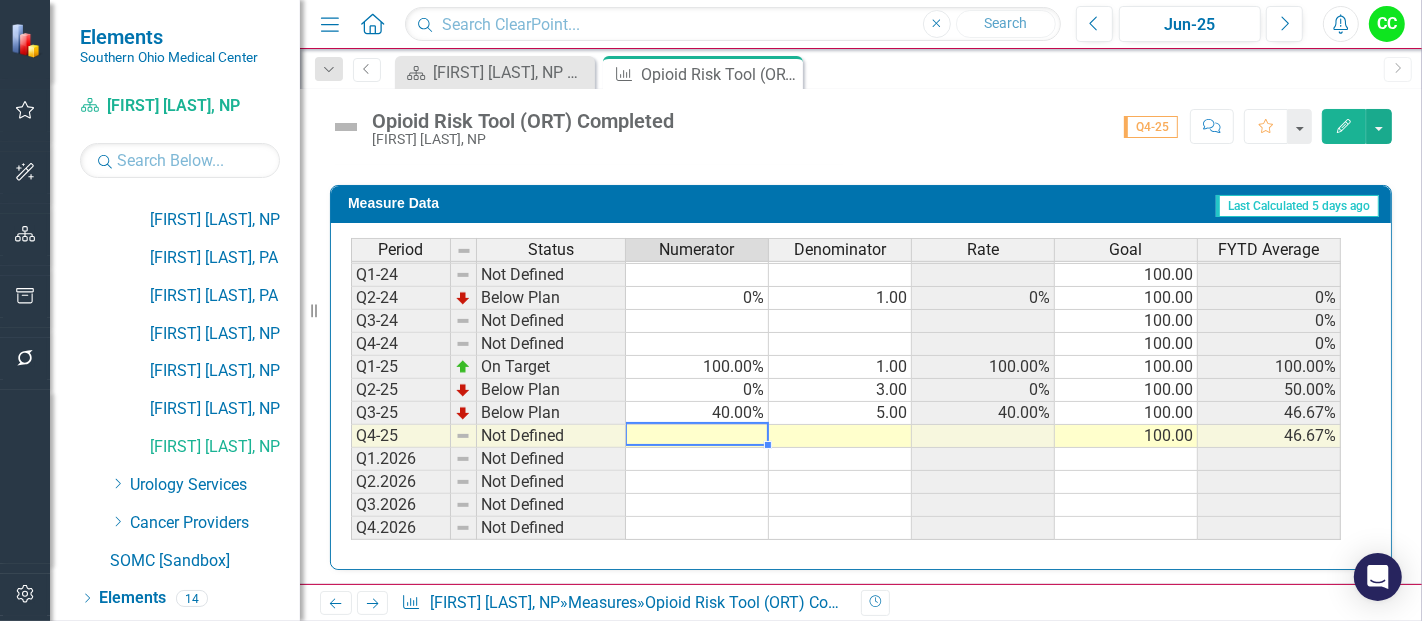 type on "0" 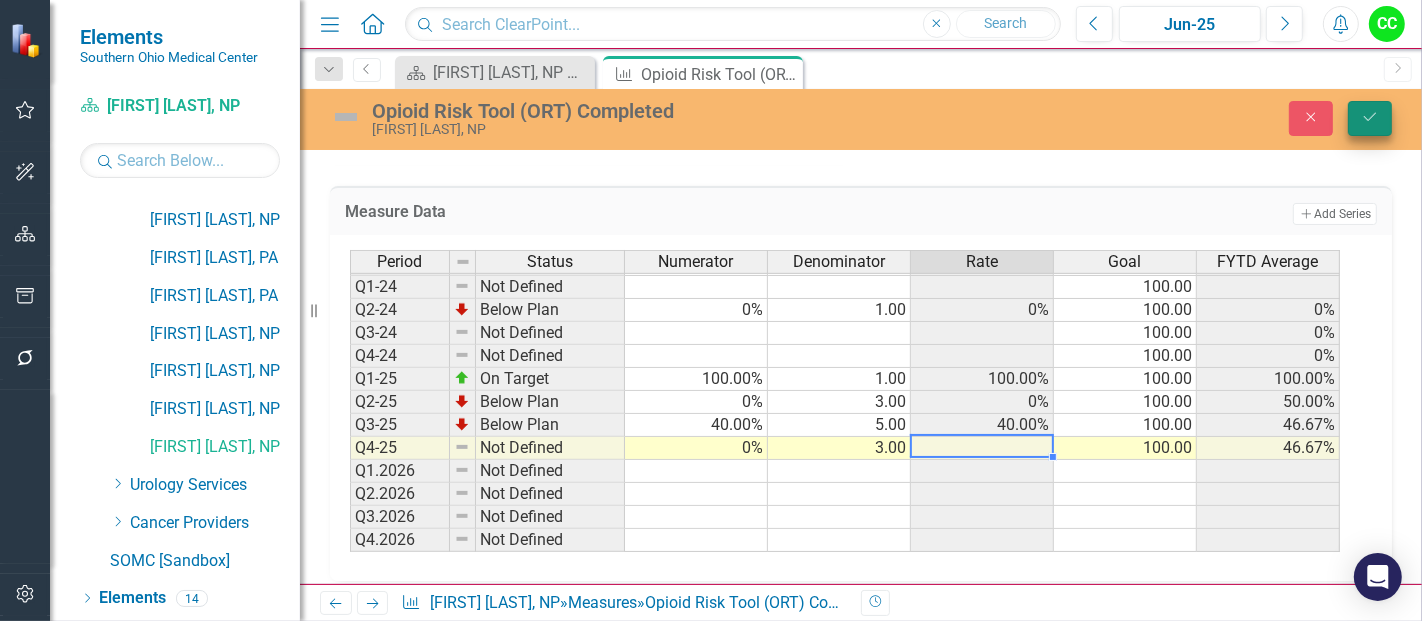 type on "3" 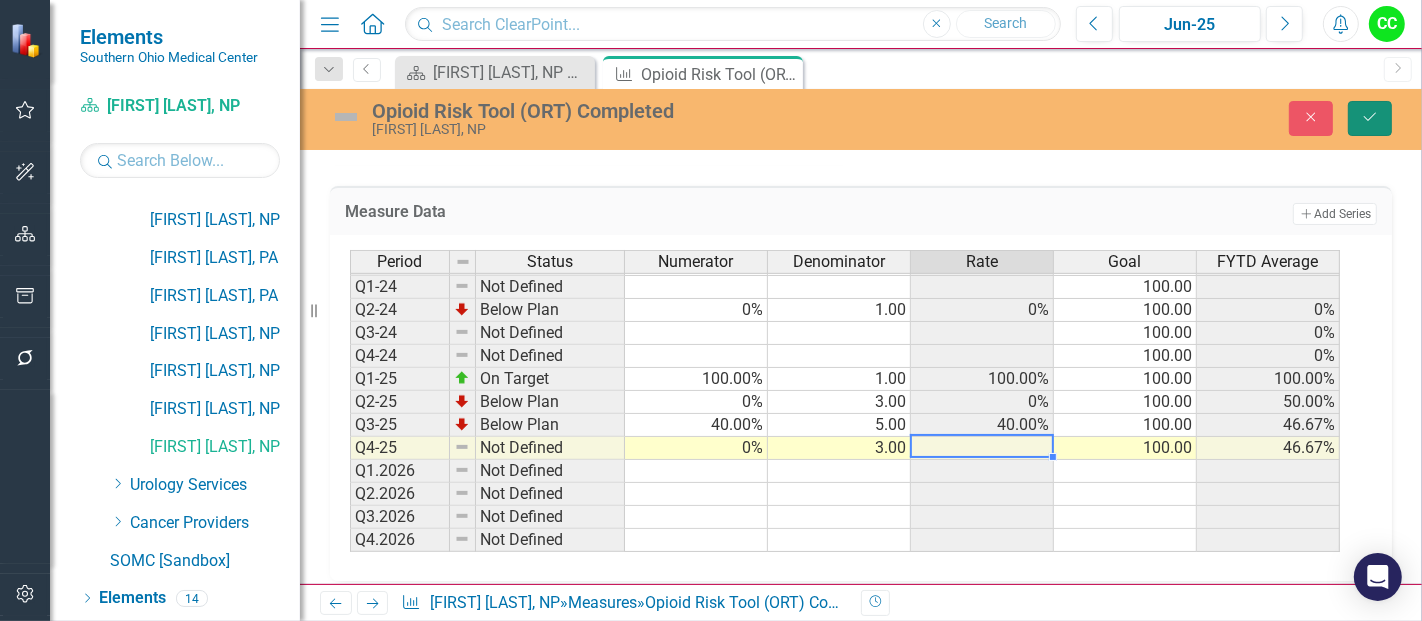 click on "Save" at bounding box center [1370, 118] 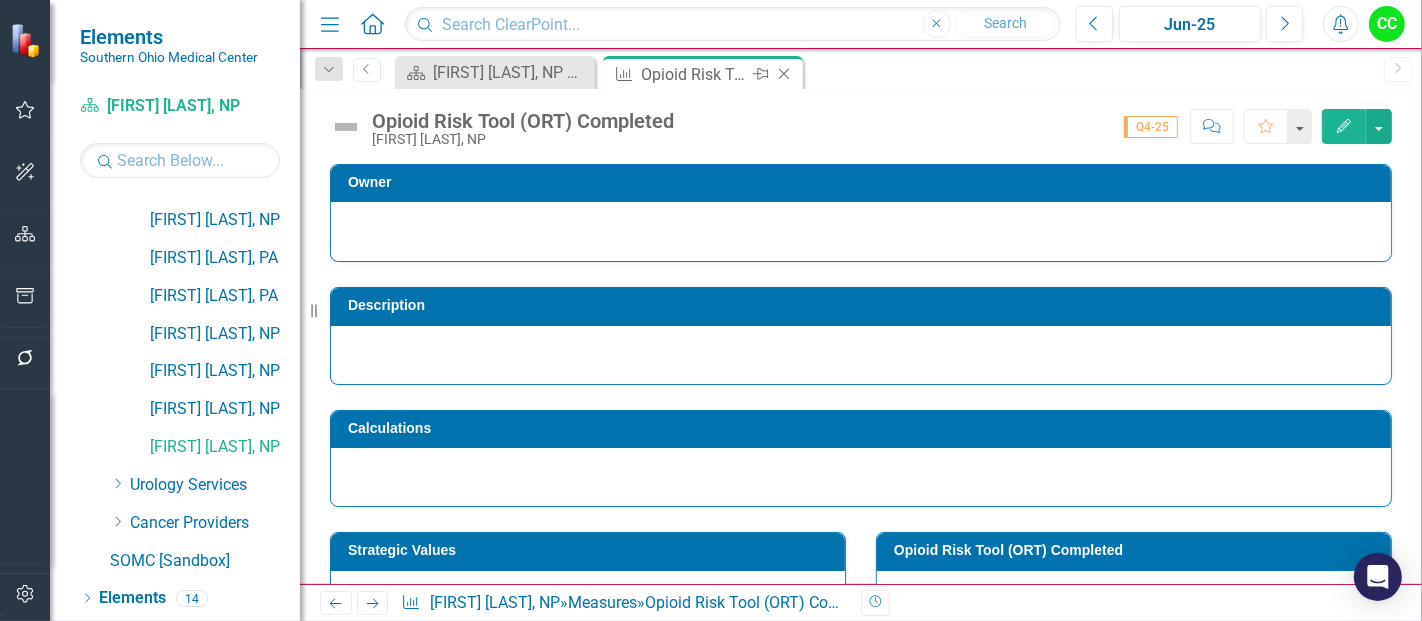 click on "Close" 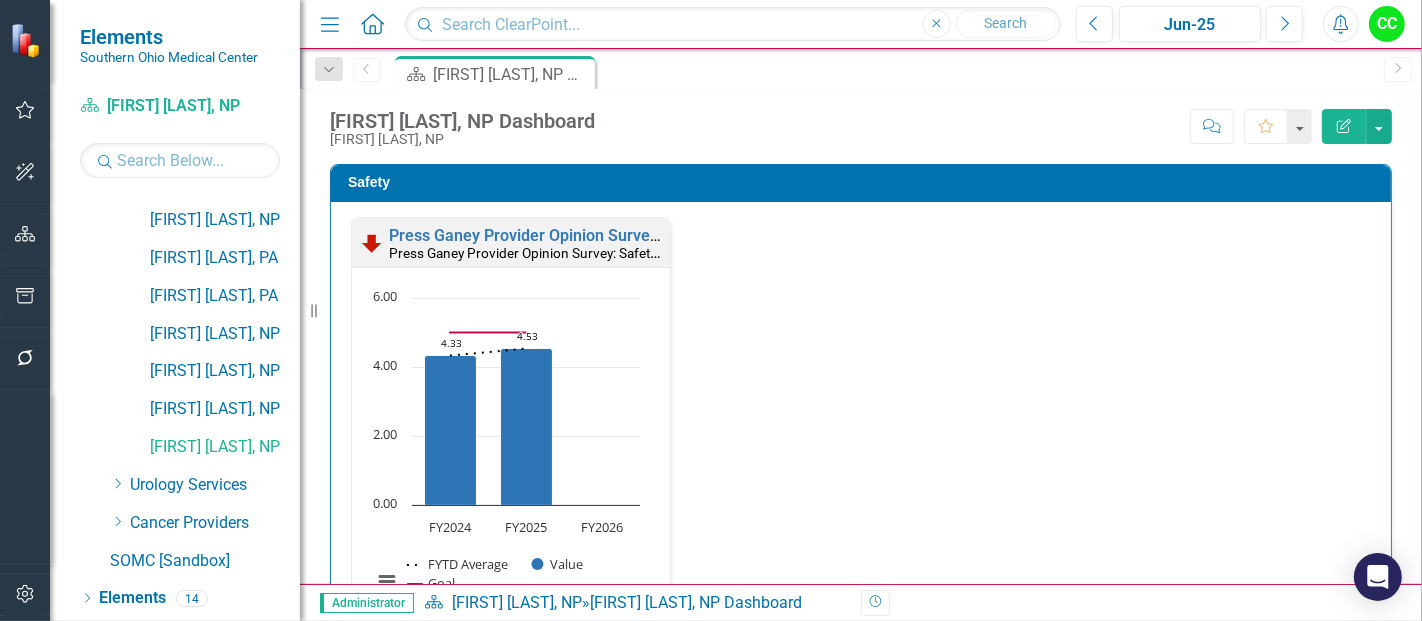 scroll, scrollTop: 490, scrollLeft: 0, axis: vertical 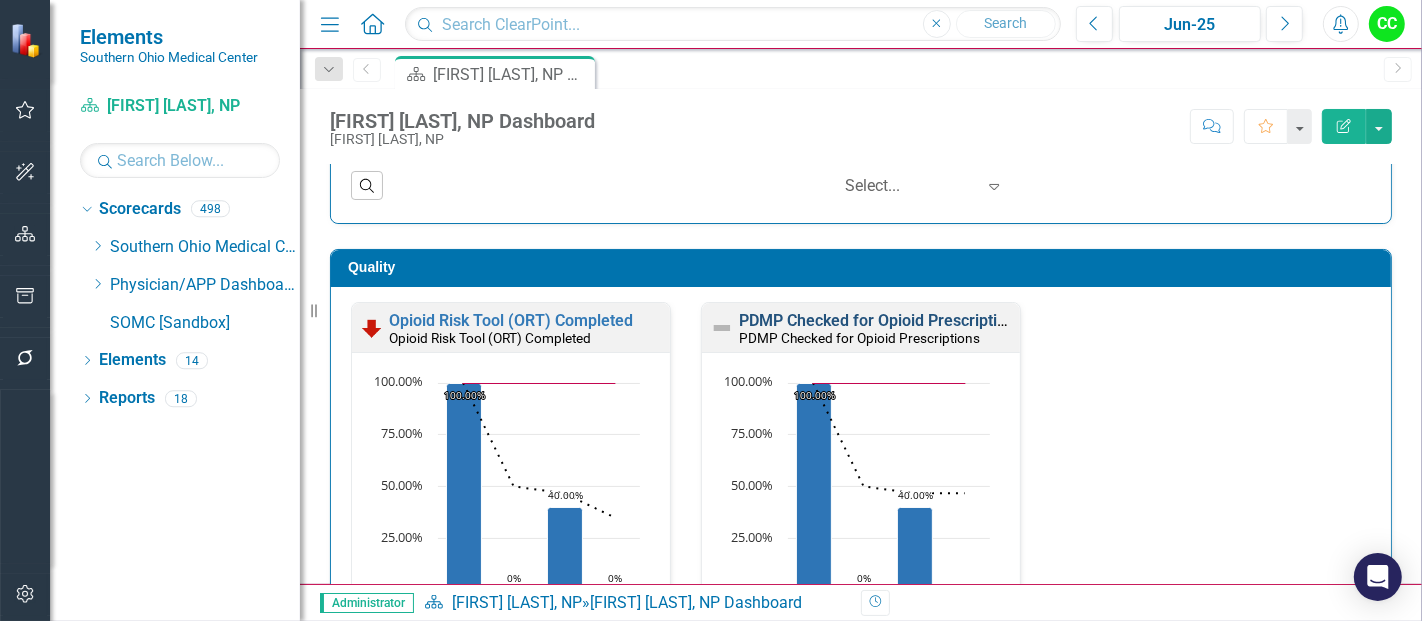 click on "PDMP Checked for Opioid Prescriptions" at bounding box center [881, 320] 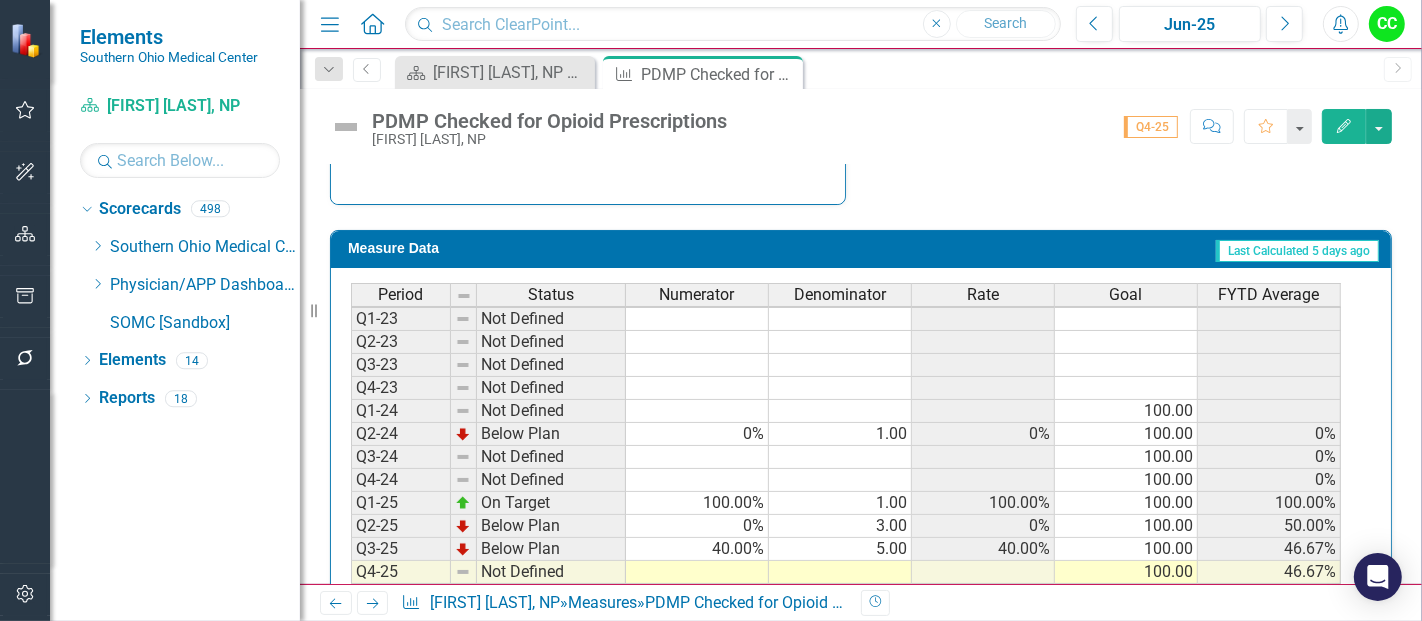 scroll, scrollTop: 866, scrollLeft: 0, axis: vertical 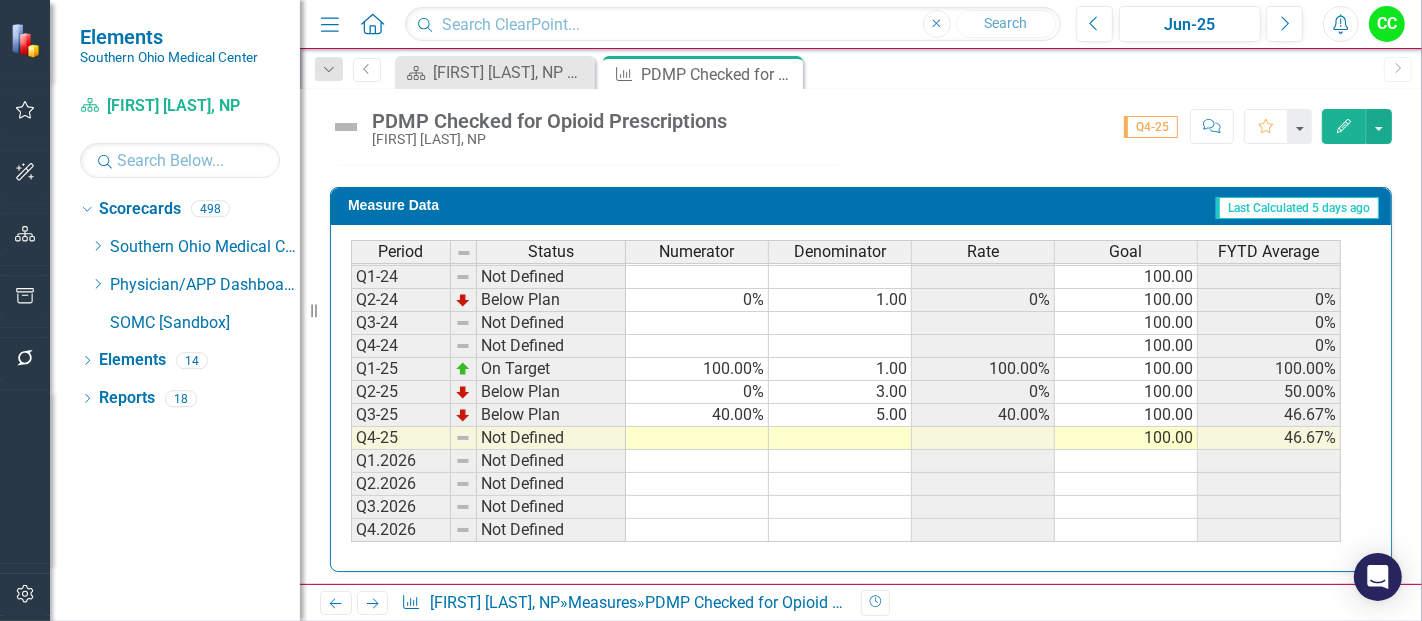 click at bounding box center [697, 438] 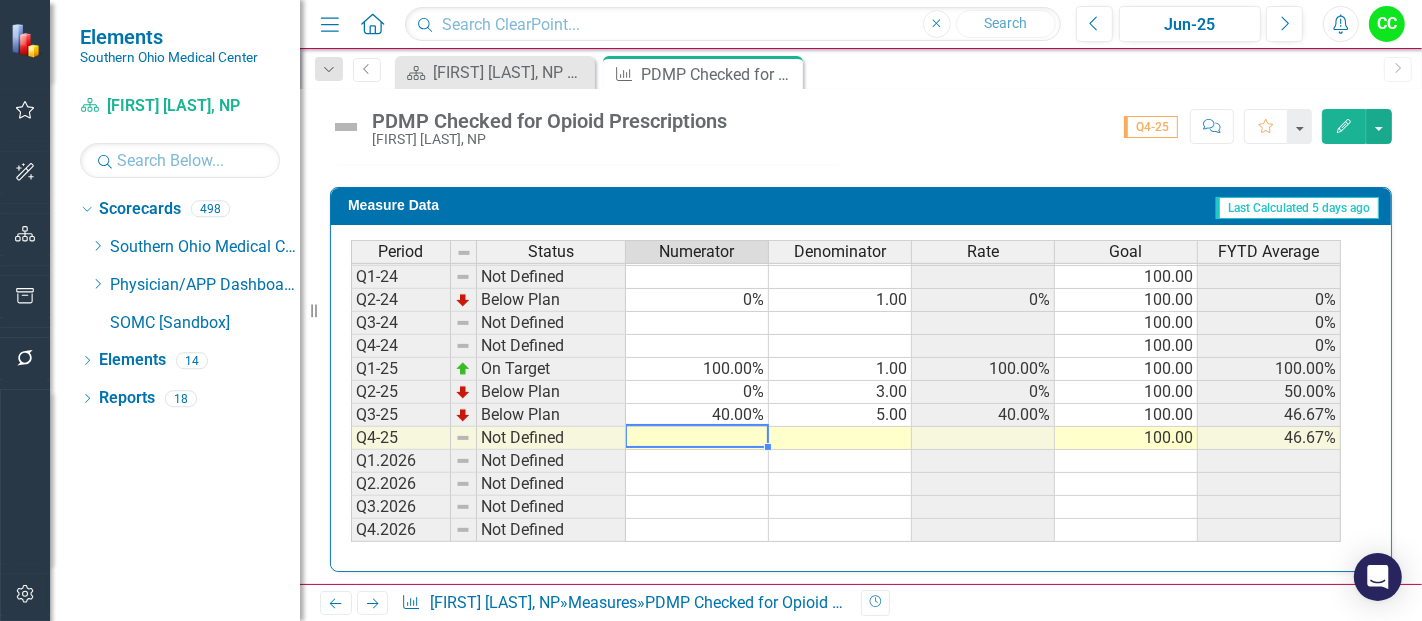 type on "0" 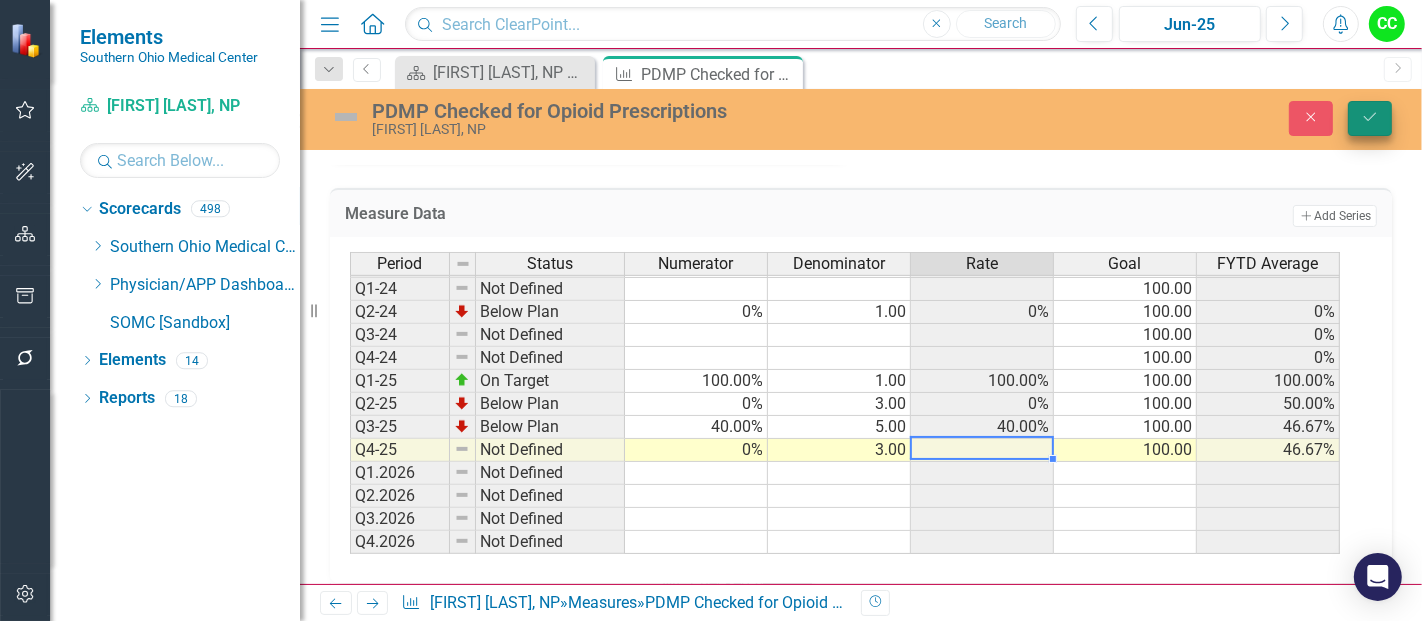 type on "3" 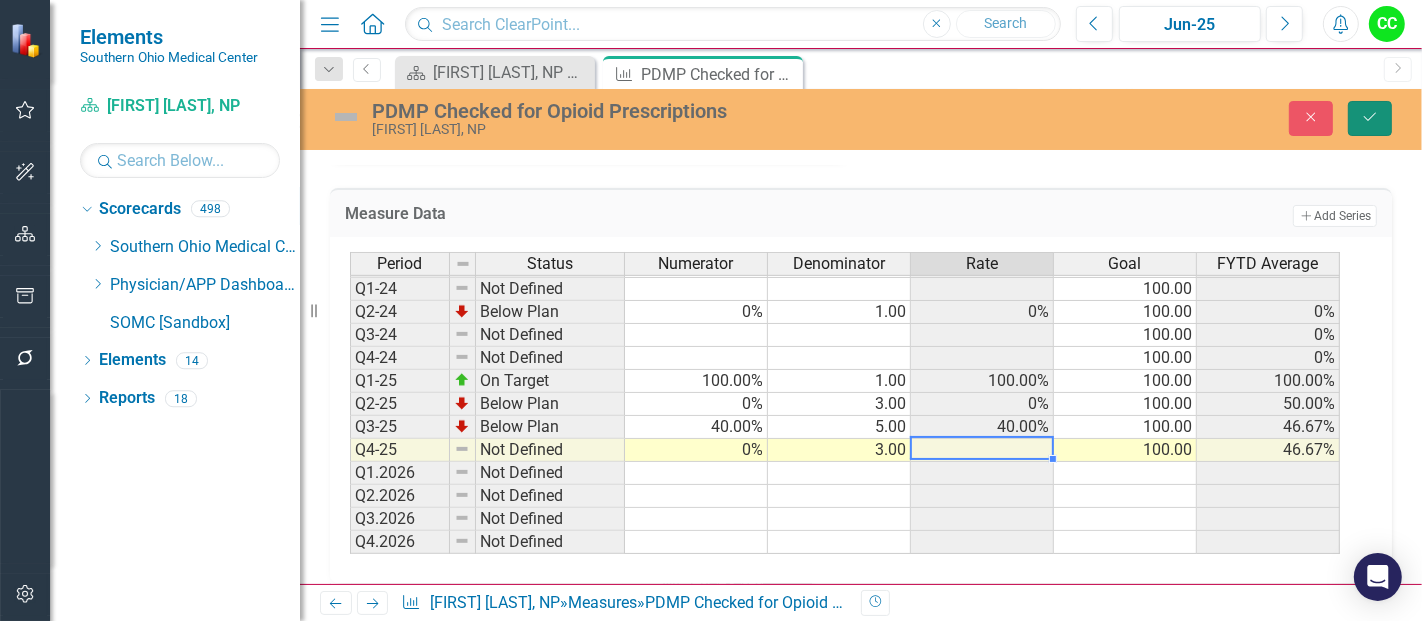 click on "Save" 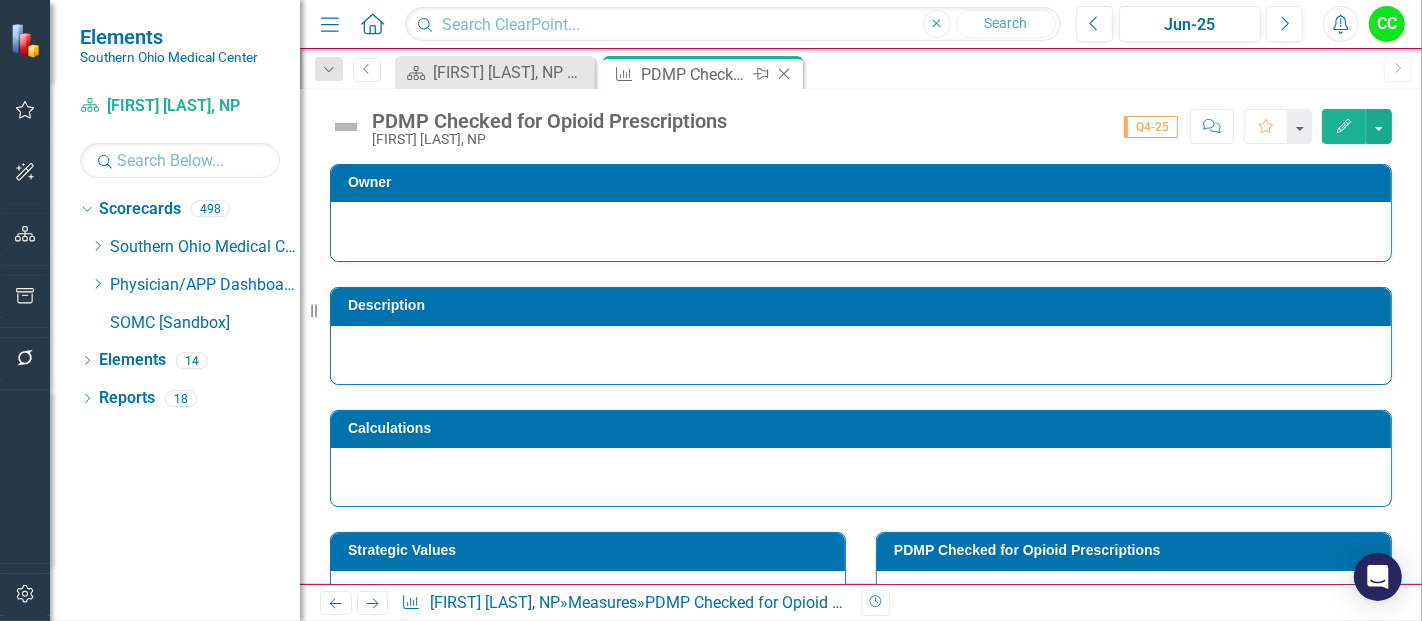 click on "Close" 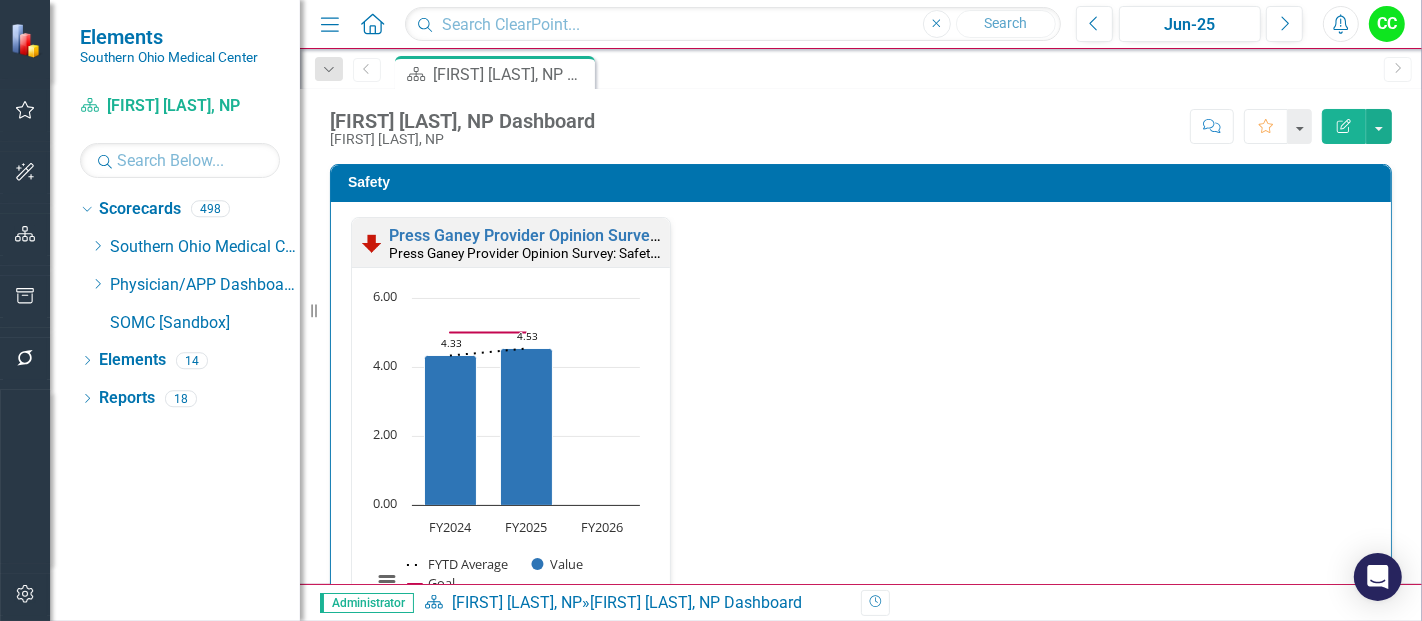 scroll, scrollTop: 437, scrollLeft: 0, axis: vertical 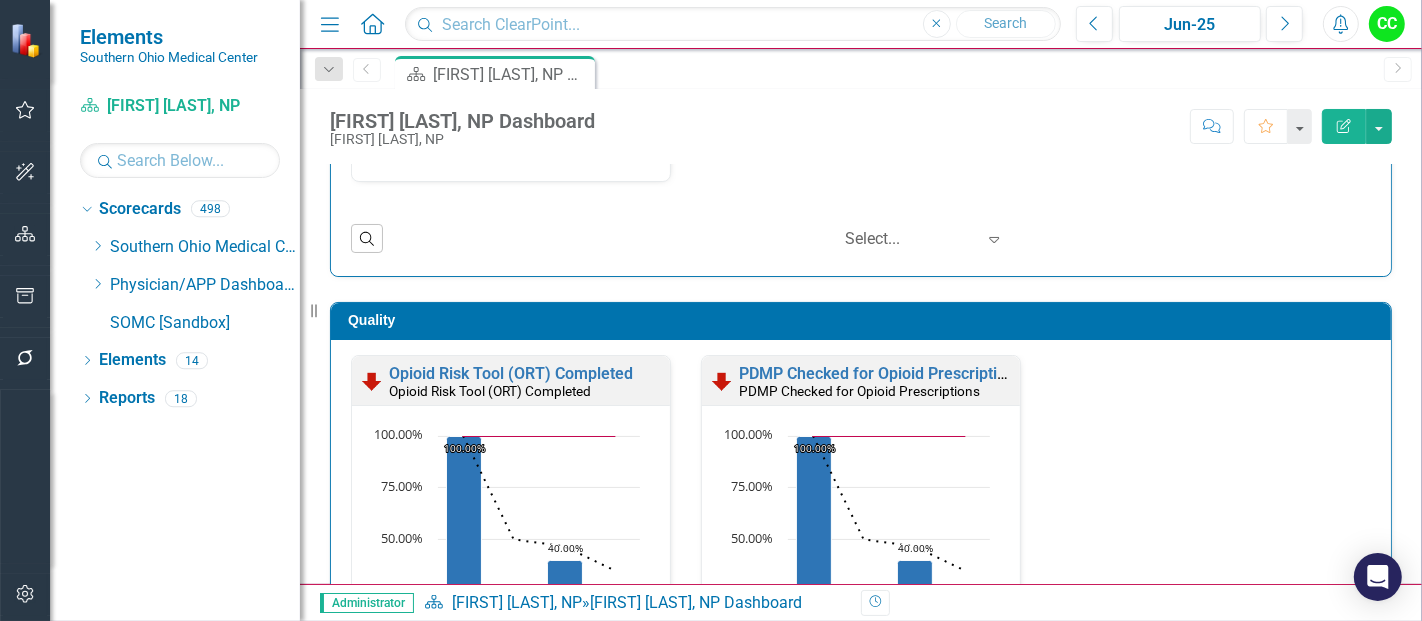 drag, startPoint x: 787, startPoint y: 71, endPoint x: 1140, endPoint y: 234, distance: 388.81616 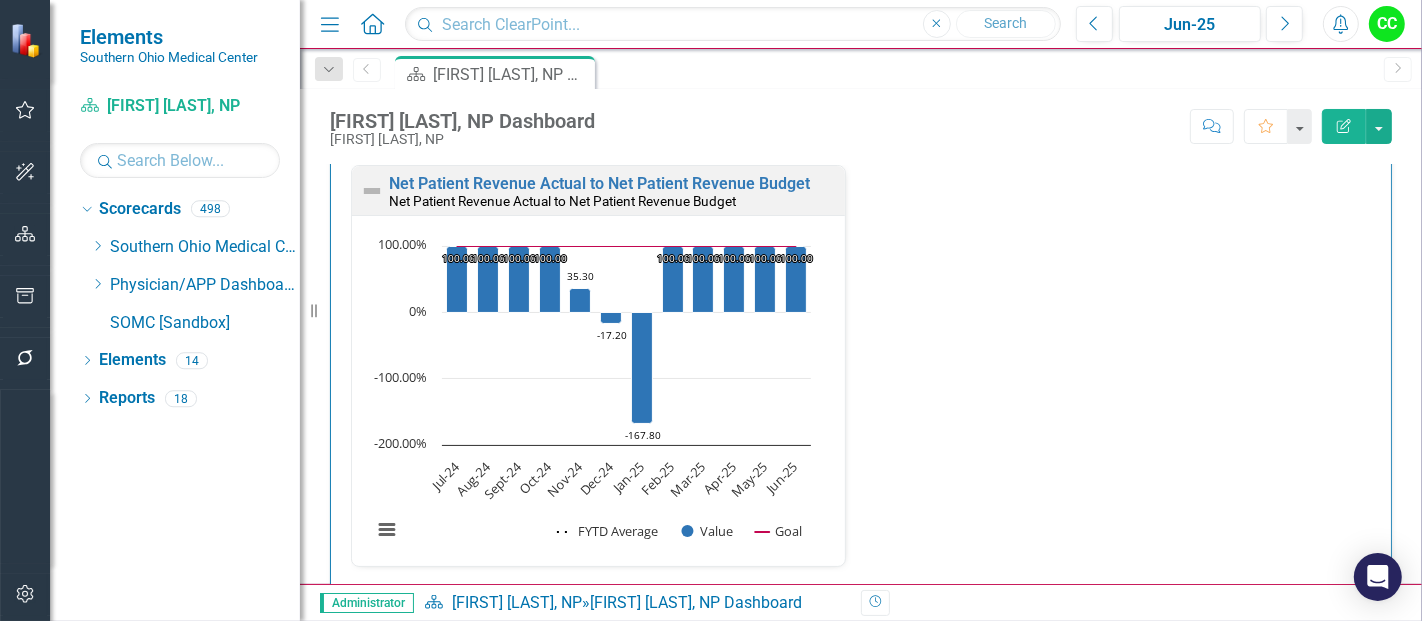 scroll, scrollTop: 2800, scrollLeft: 0, axis: vertical 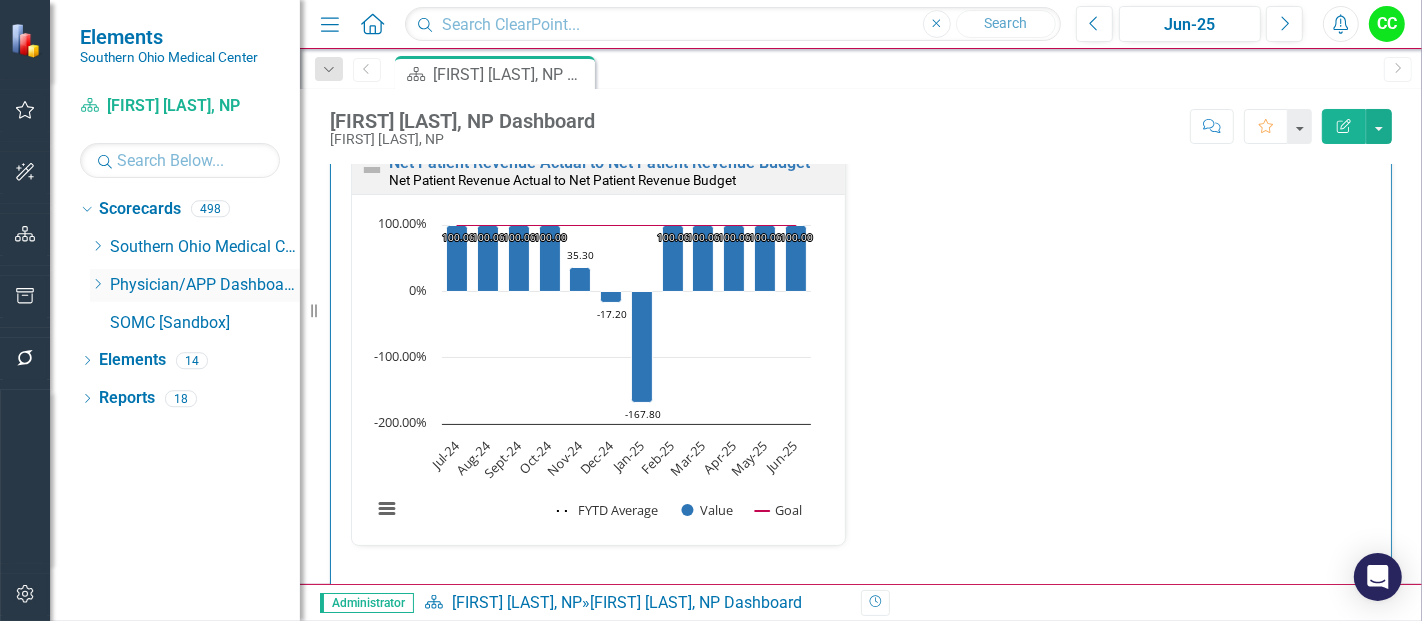 click on "Dropdown" 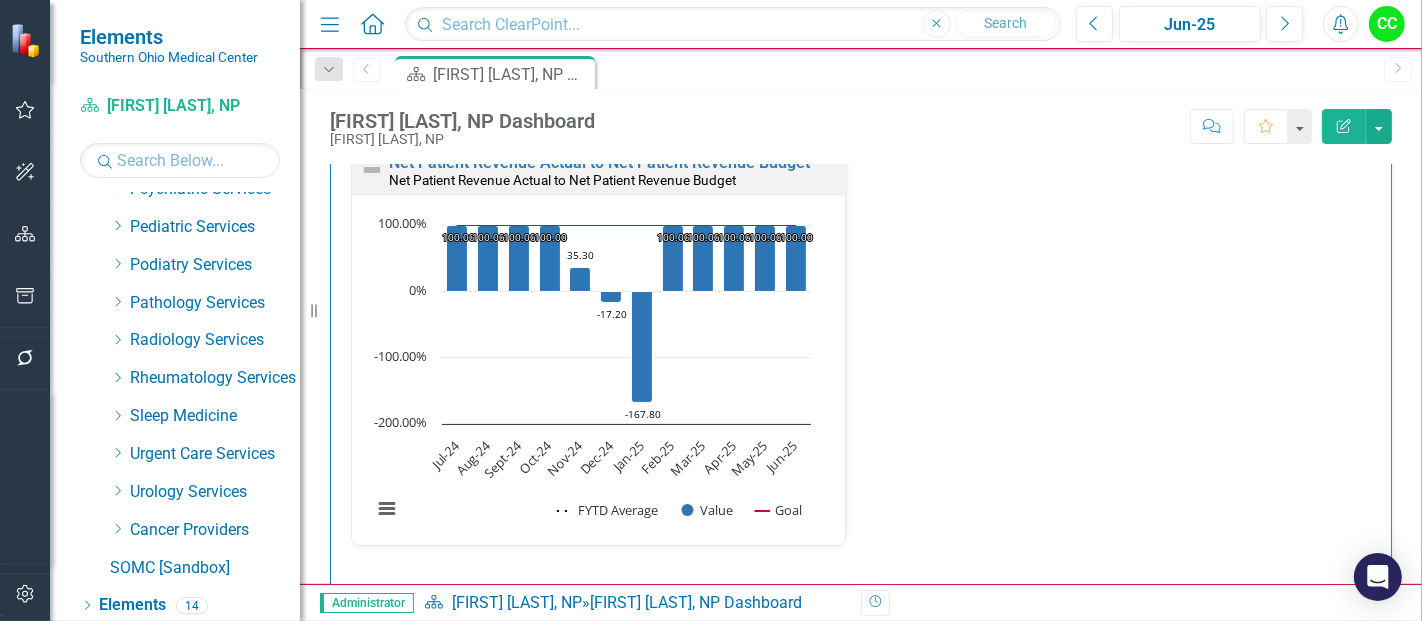 scroll, scrollTop: 975, scrollLeft: 0, axis: vertical 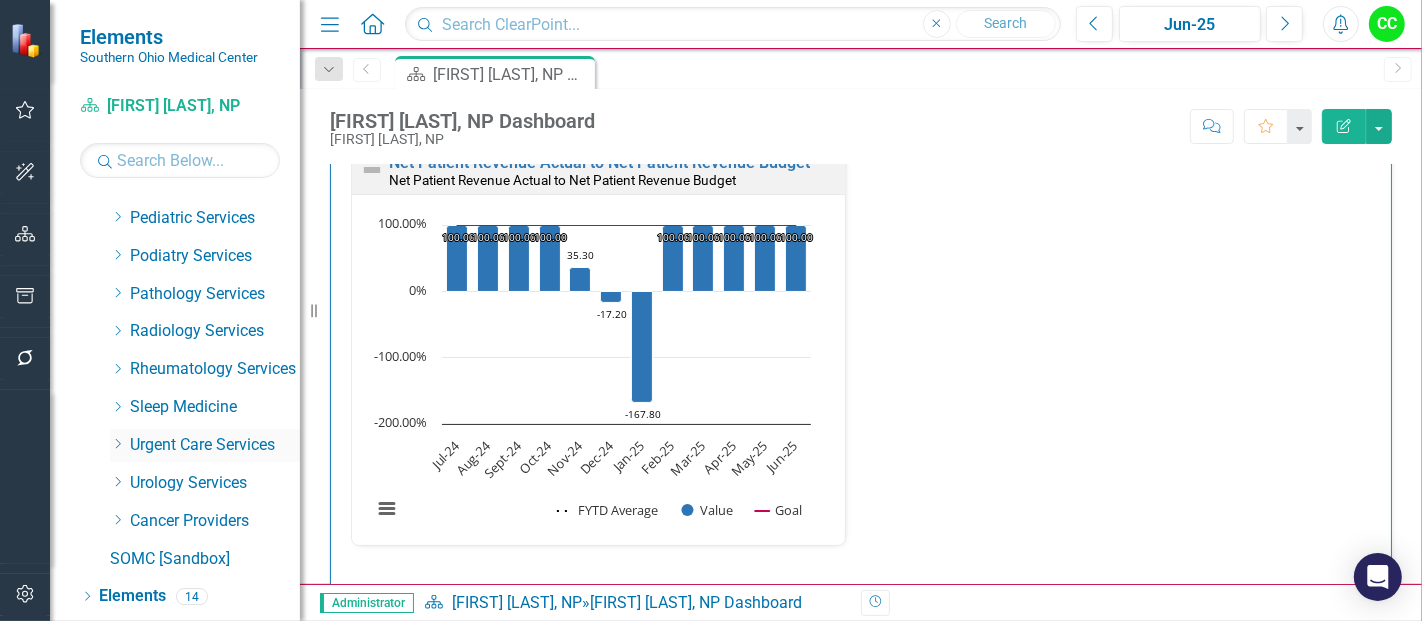 click on "Dropdown" at bounding box center [117, 445] 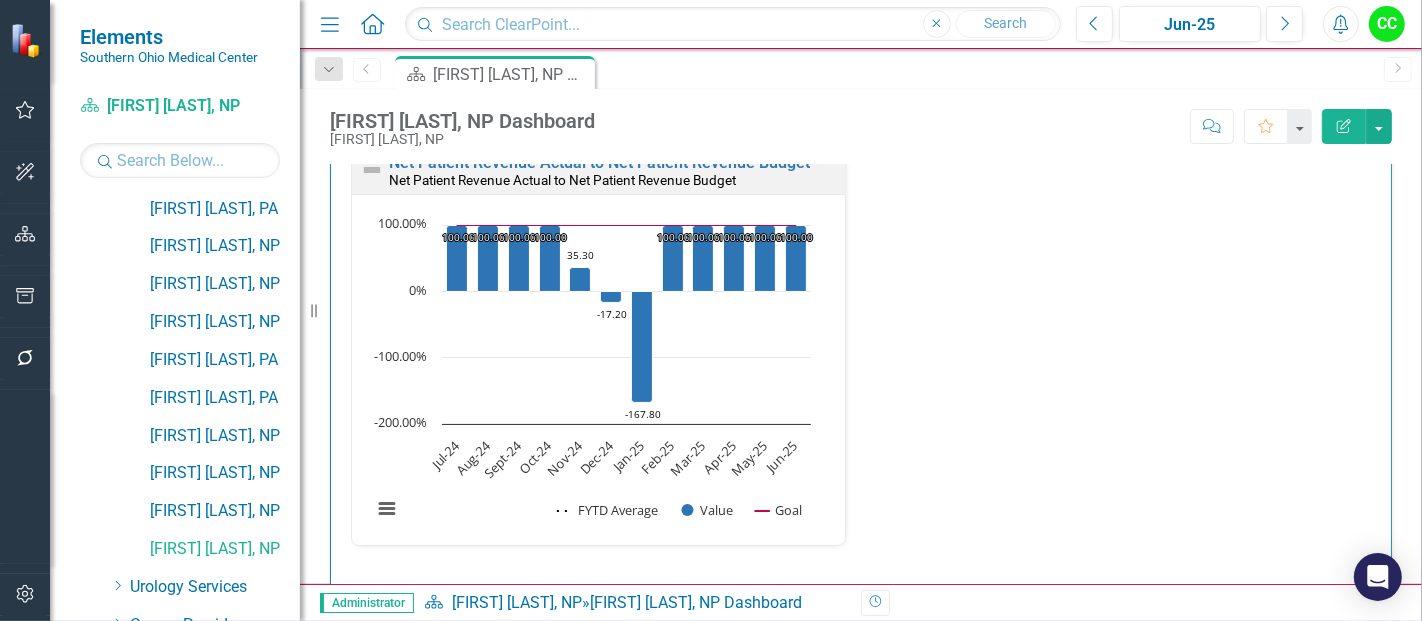 scroll, scrollTop: 1953, scrollLeft: 0, axis: vertical 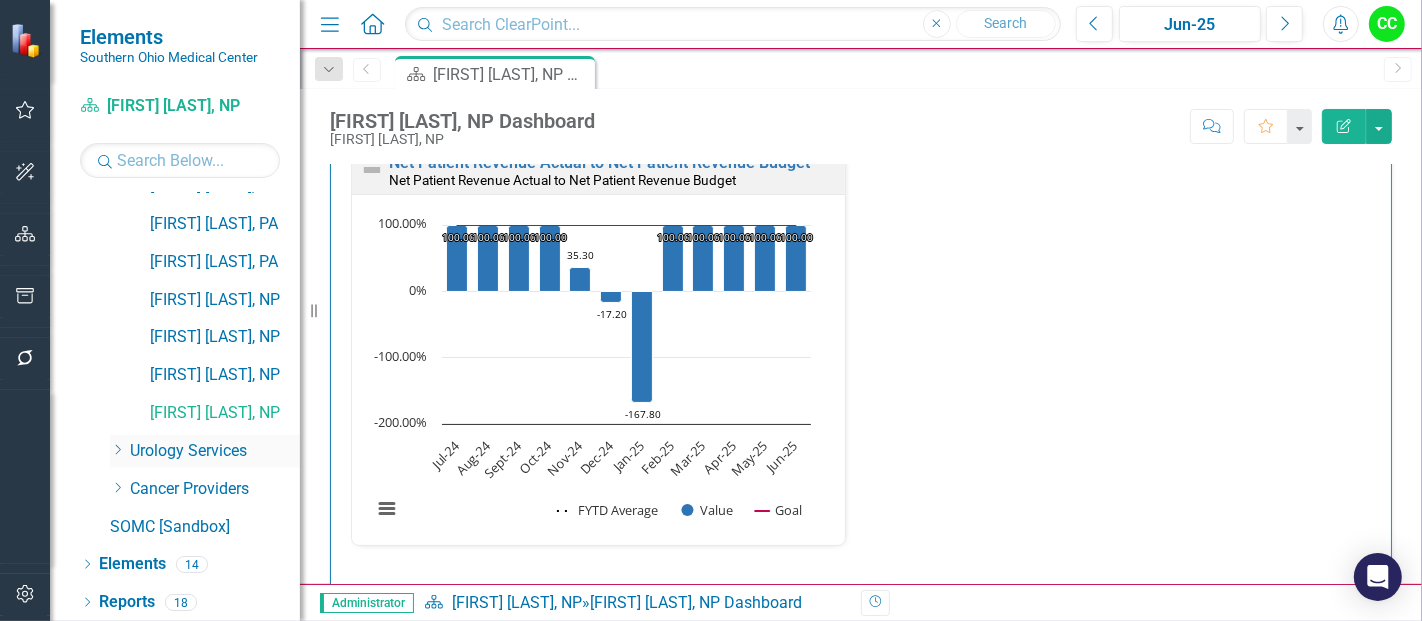 click 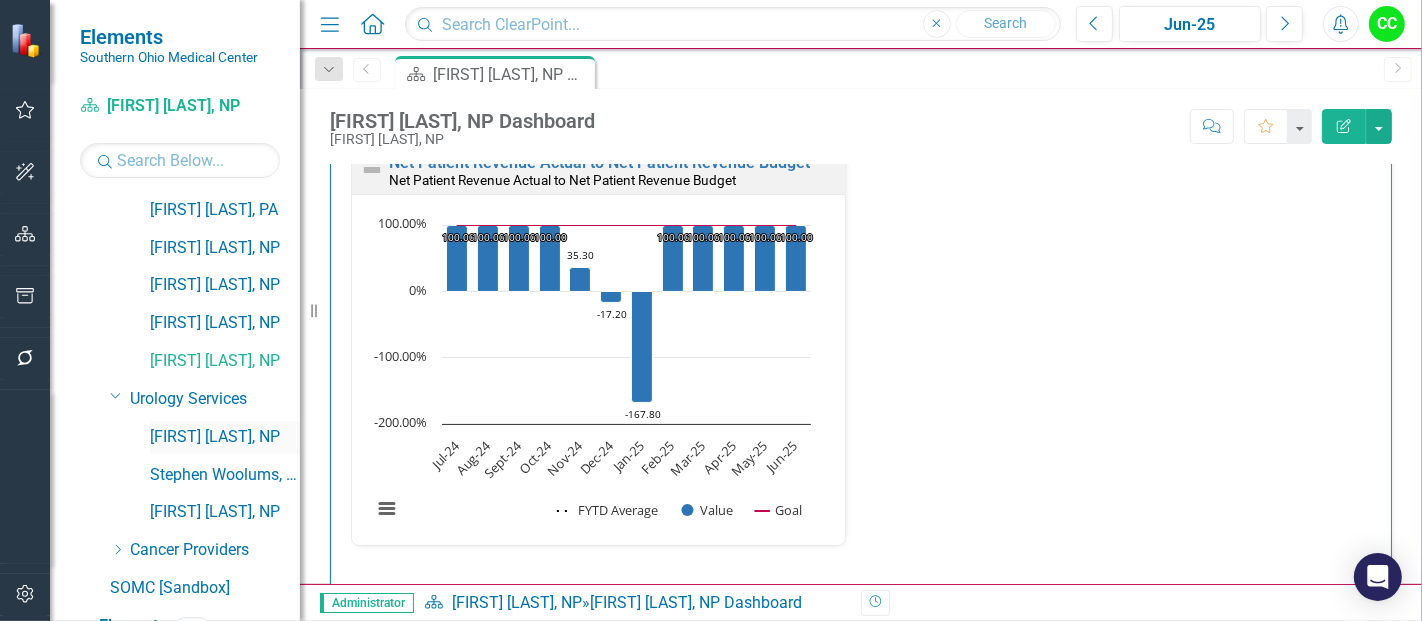 scroll, scrollTop: 2006, scrollLeft: 0, axis: vertical 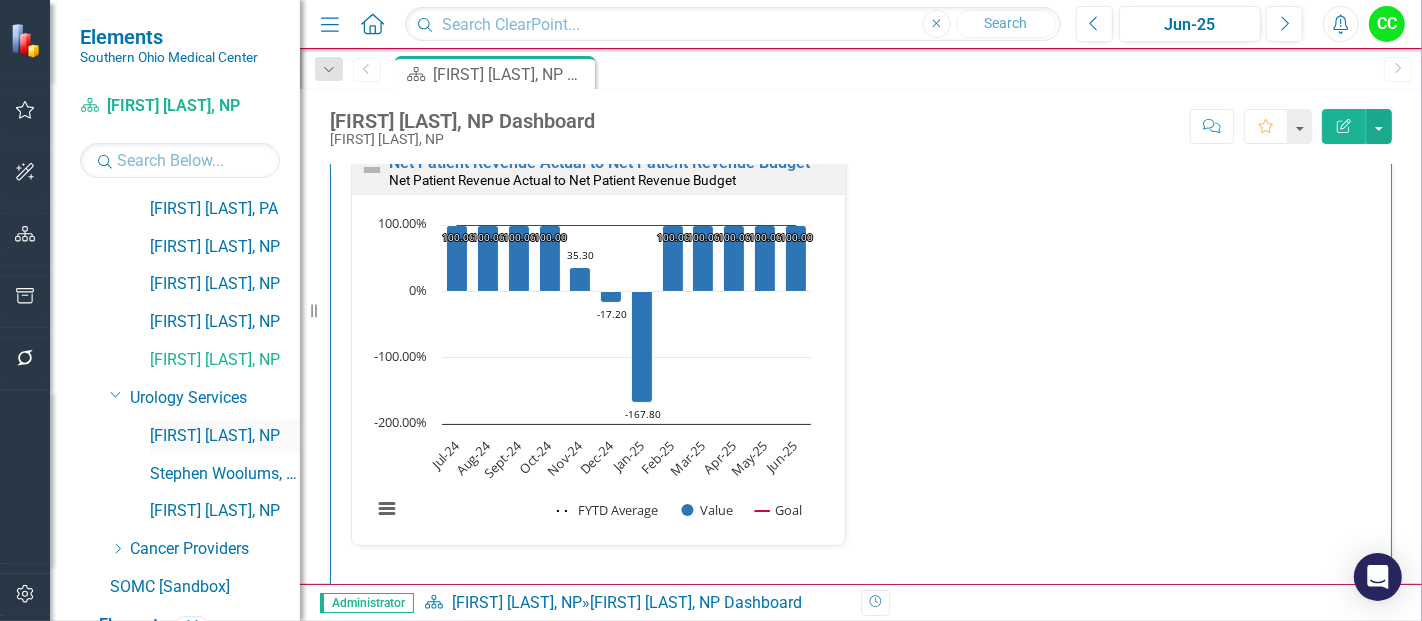 click on "[FIRST] [LAST], NP" at bounding box center [225, 436] 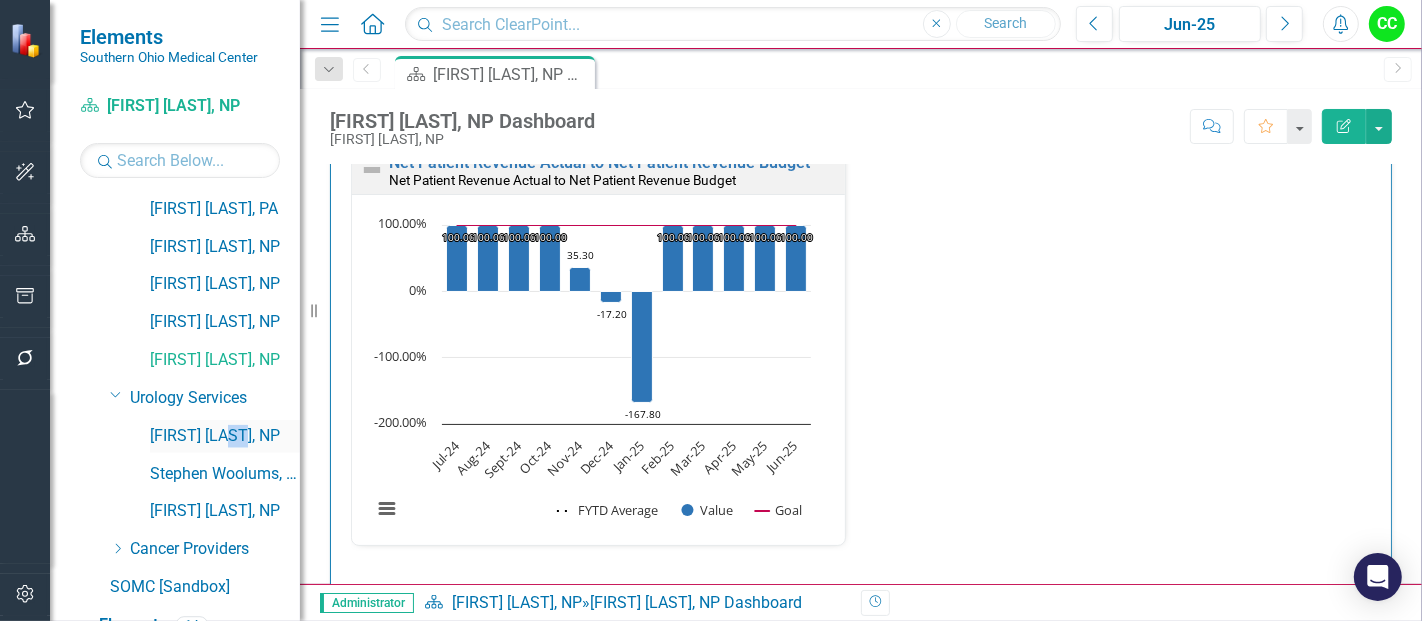click on "[FIRST] [LAST], NP" at bounding box center [225, 436] 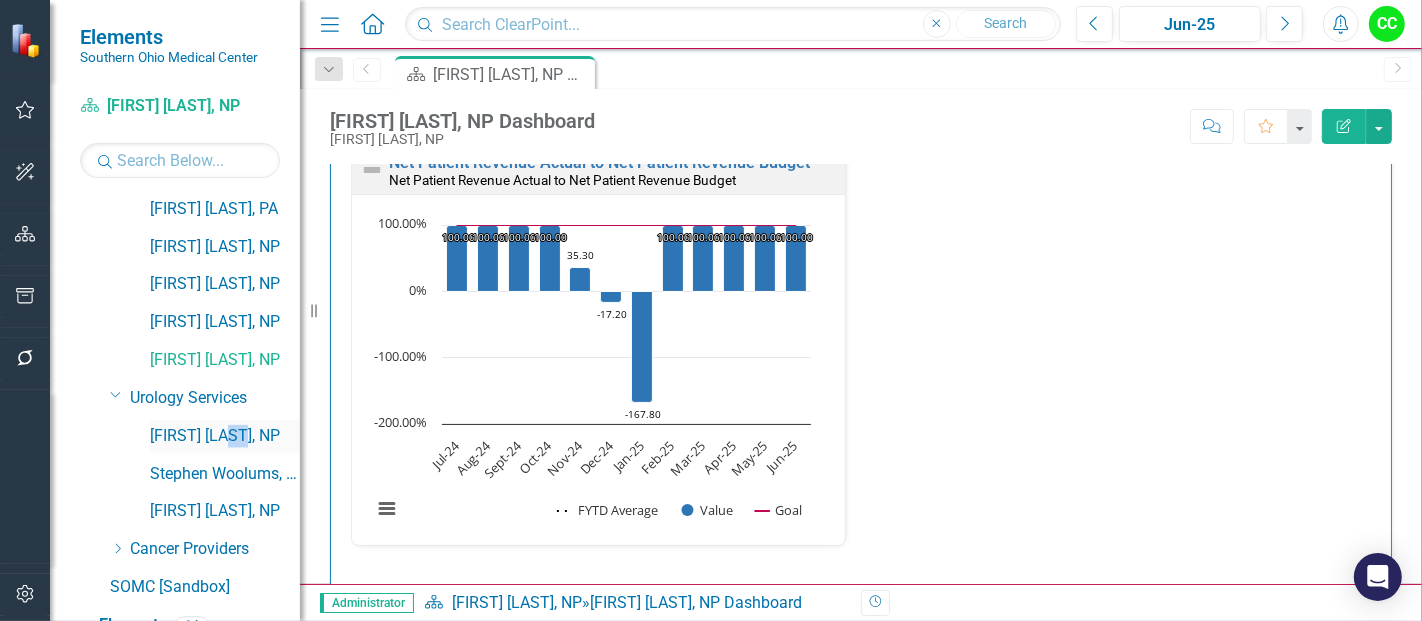 click on "[FIRST] [LAST], NP" at bounding box center (225, 436) 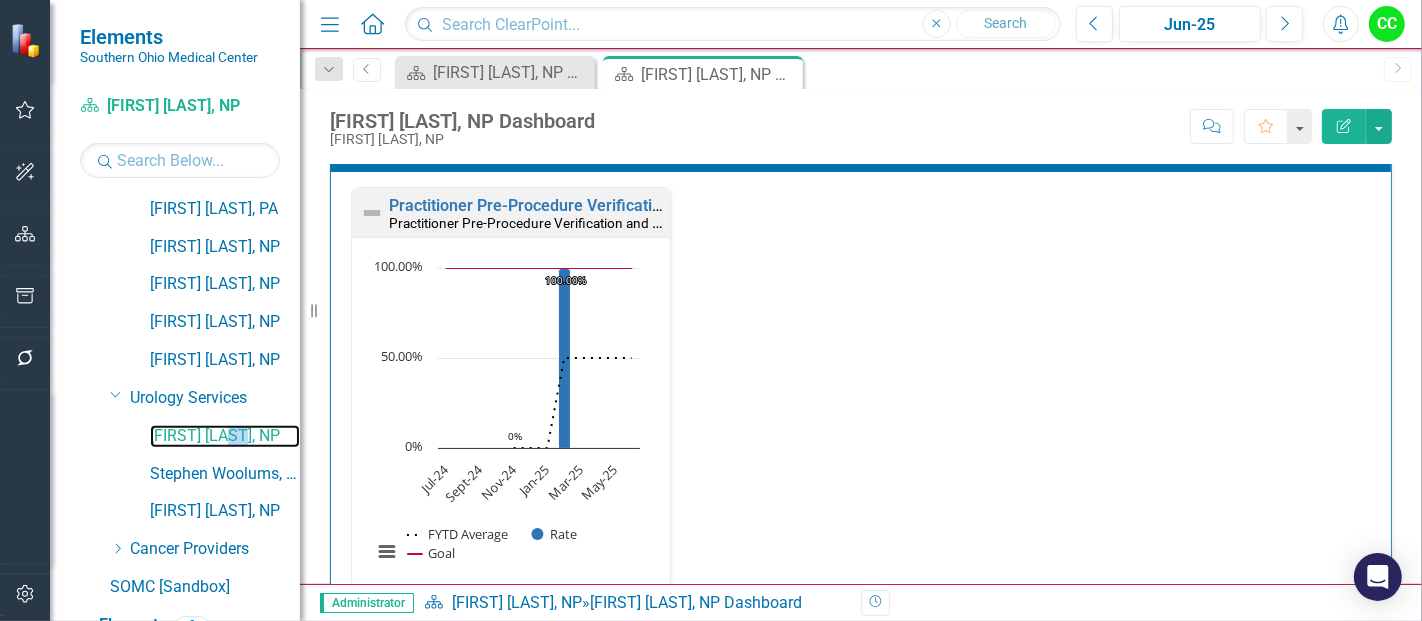 scroll, scrollTop: 606, scrollLeft: 0, axis: vertical 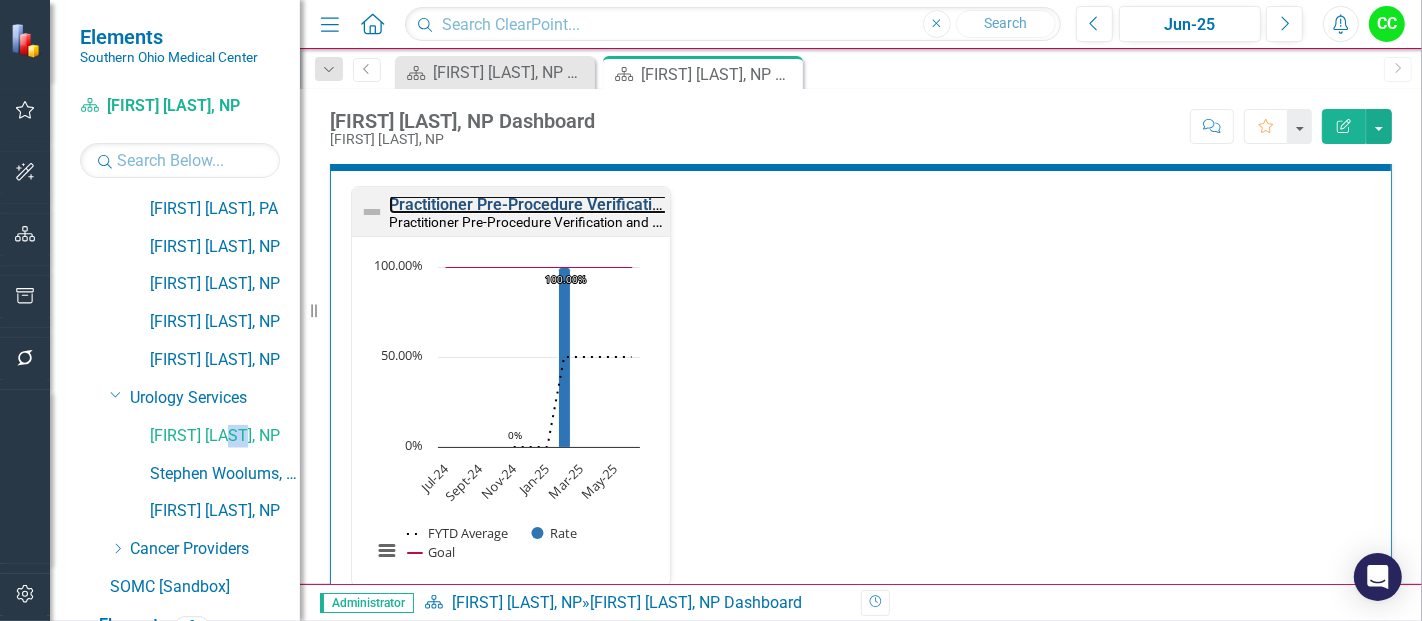 click on "Practitioner Pre-Procedure Verification and Final Time Out Checklist Completed" at bounding box center (675, 204) 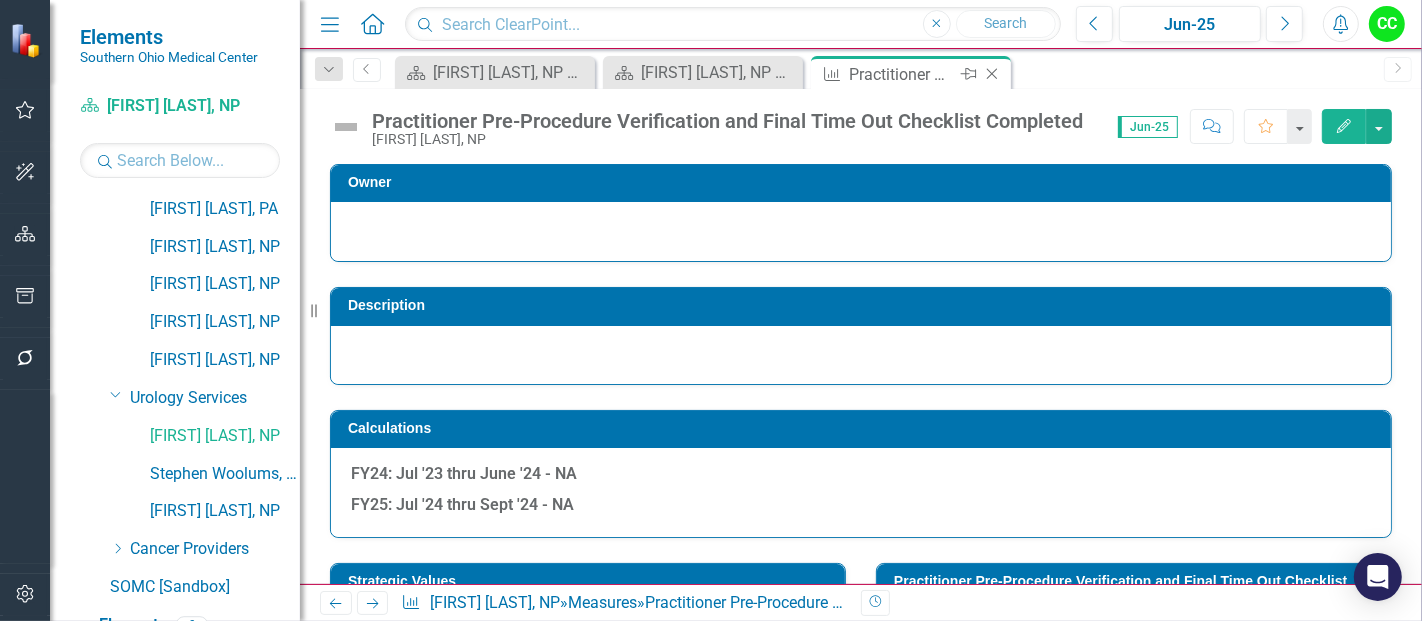 click on "Close" 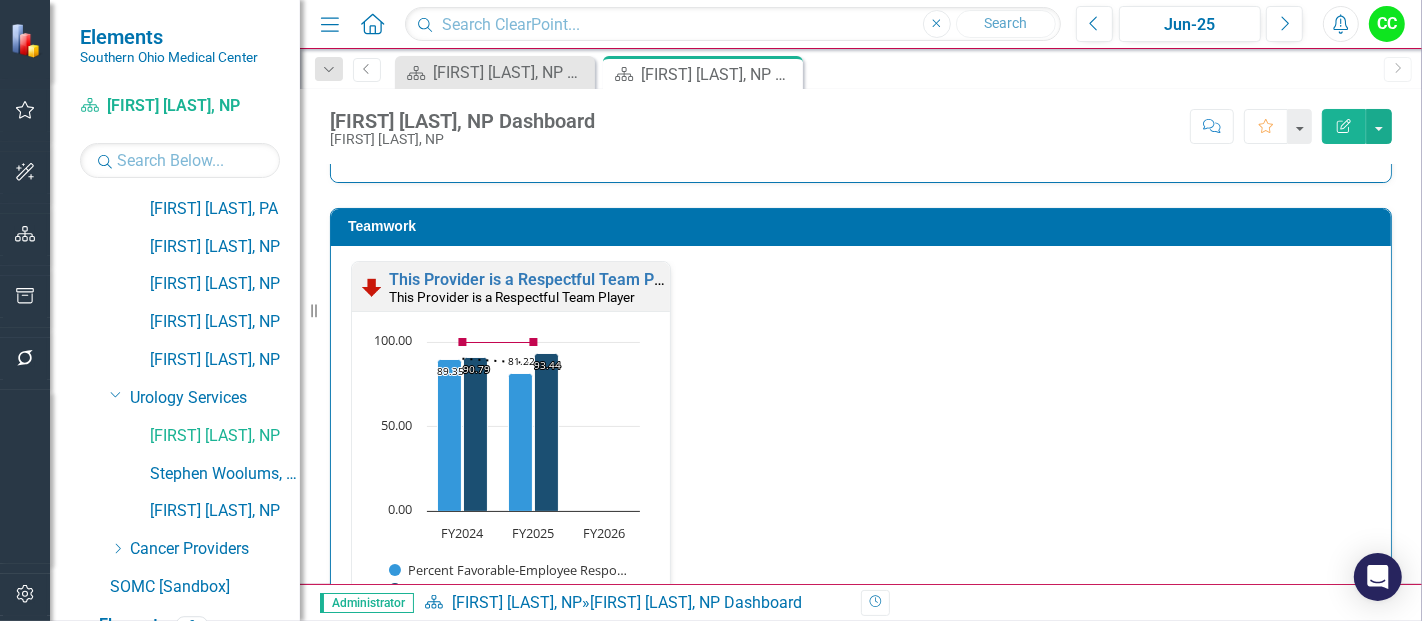 scroll, scrollTop: 2108, scrollLeft: 0, axis: vertical 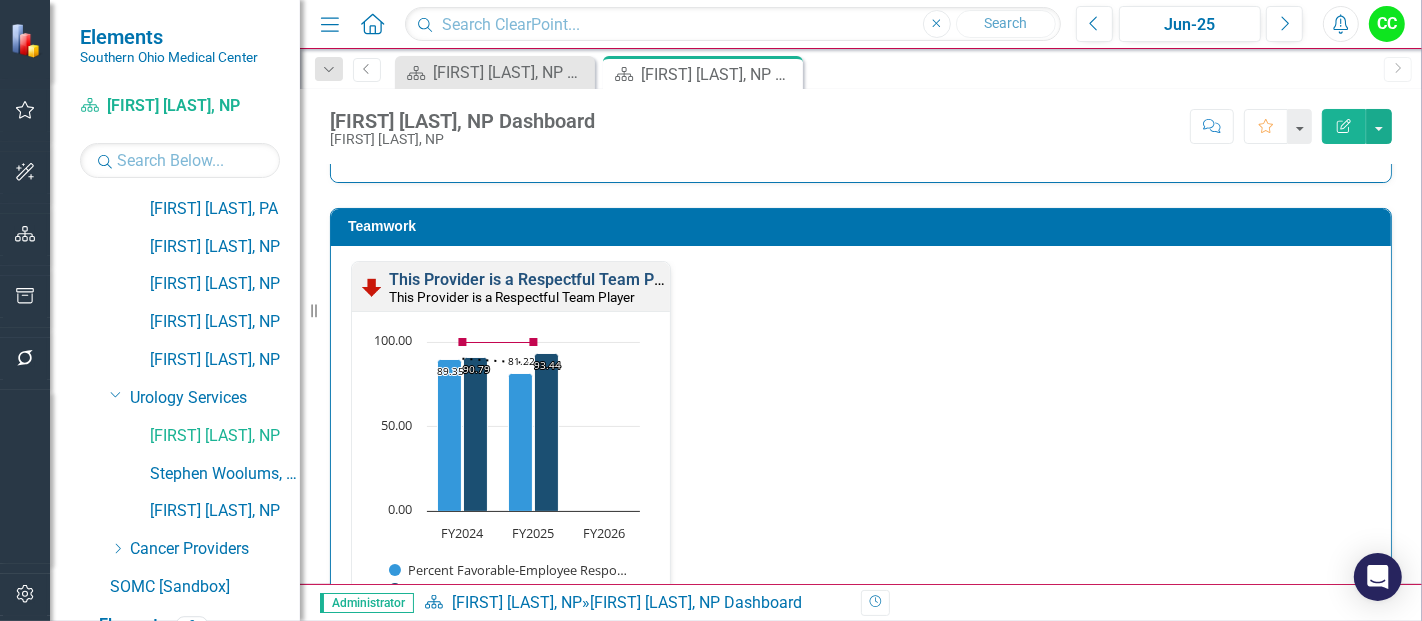 click on "This Provider is a Respectful Team Player" at bounding box center [539, 279] 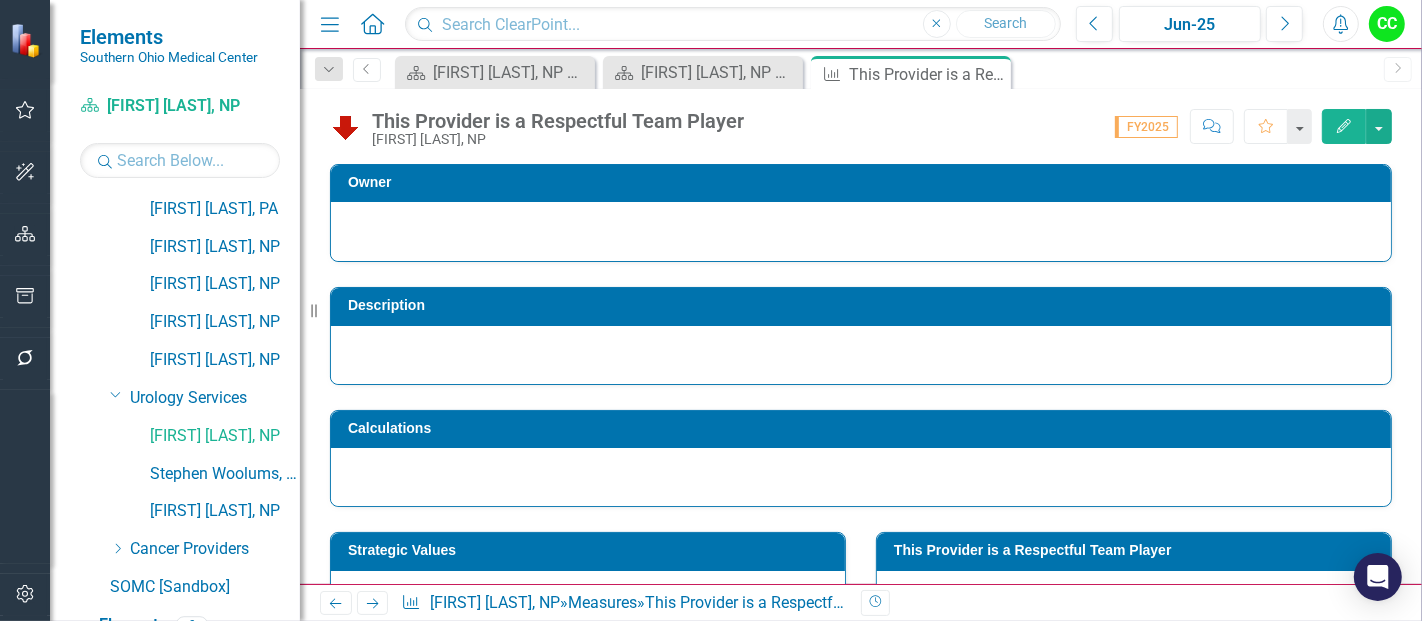 scroll, scrollTop: 197, scrollLeft: 0, axis: vertical 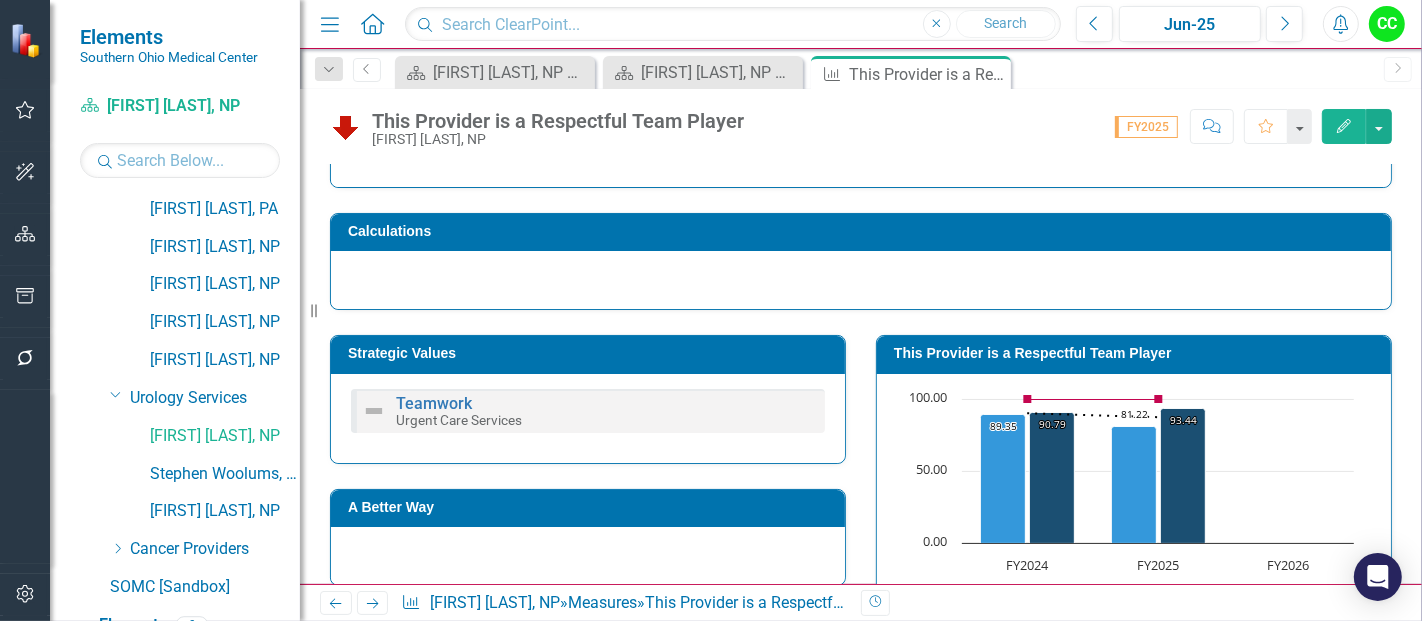 click on "This Provider is a Respectful Team Player" at bounding box center (1137, 353) 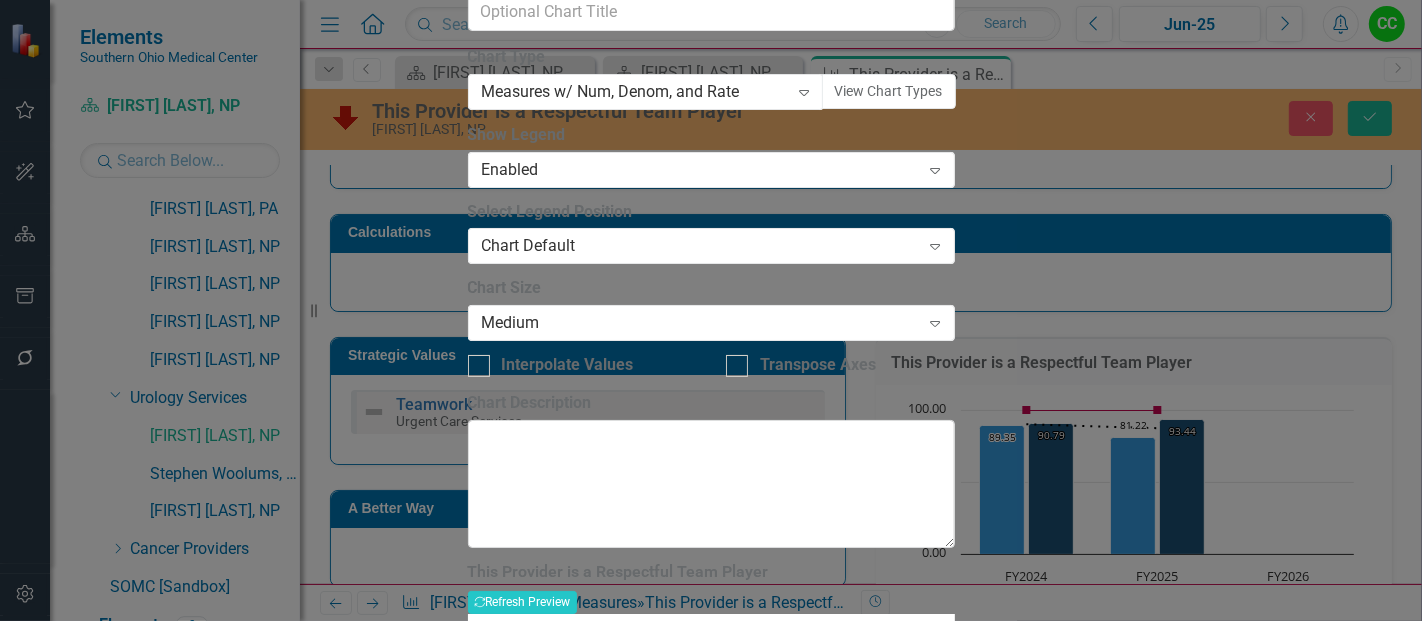 click on "Chart Series" at bounding box center (551, -261) 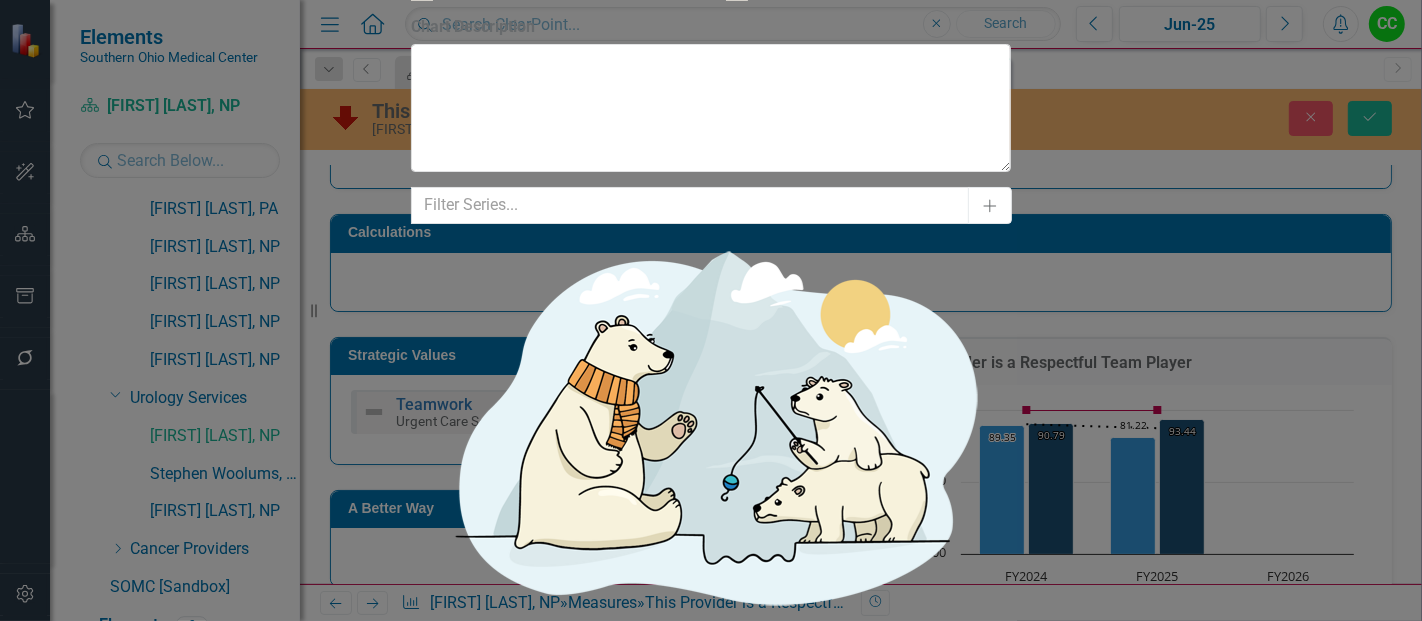 click on "Chart Periods" at bounding box center [588, -637] 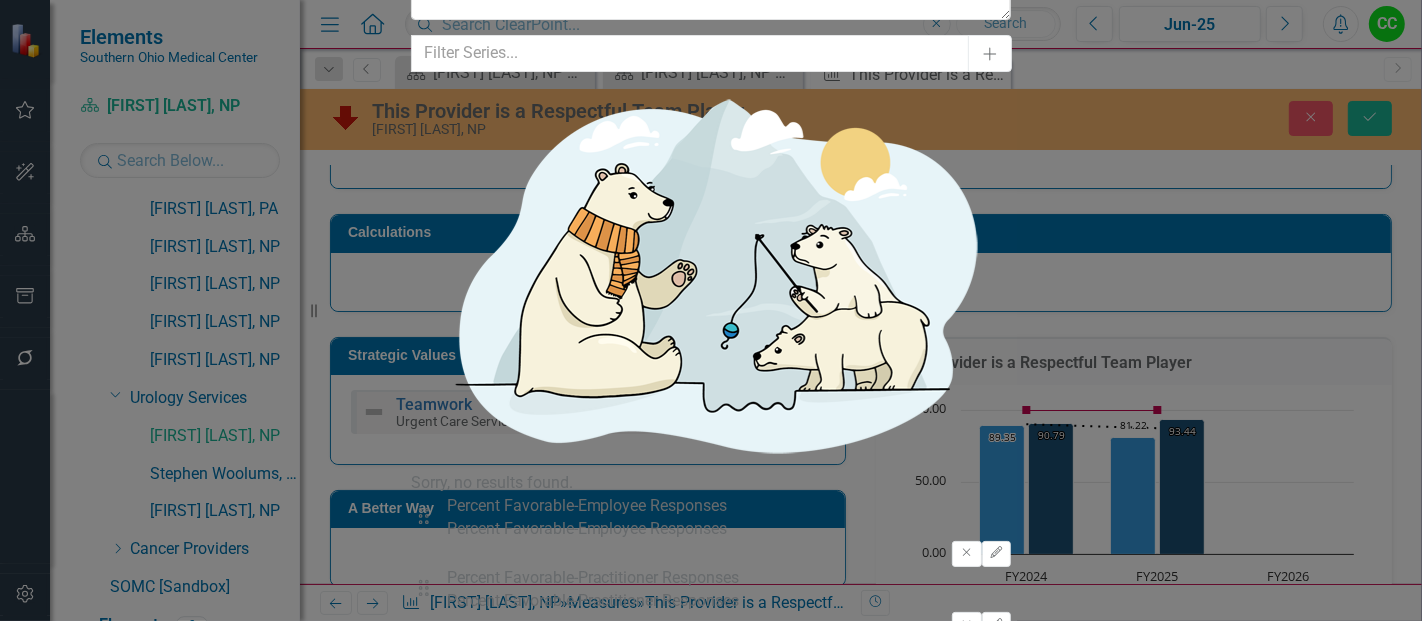 click on "+/- N Periods" at bounding box center (700, 827) 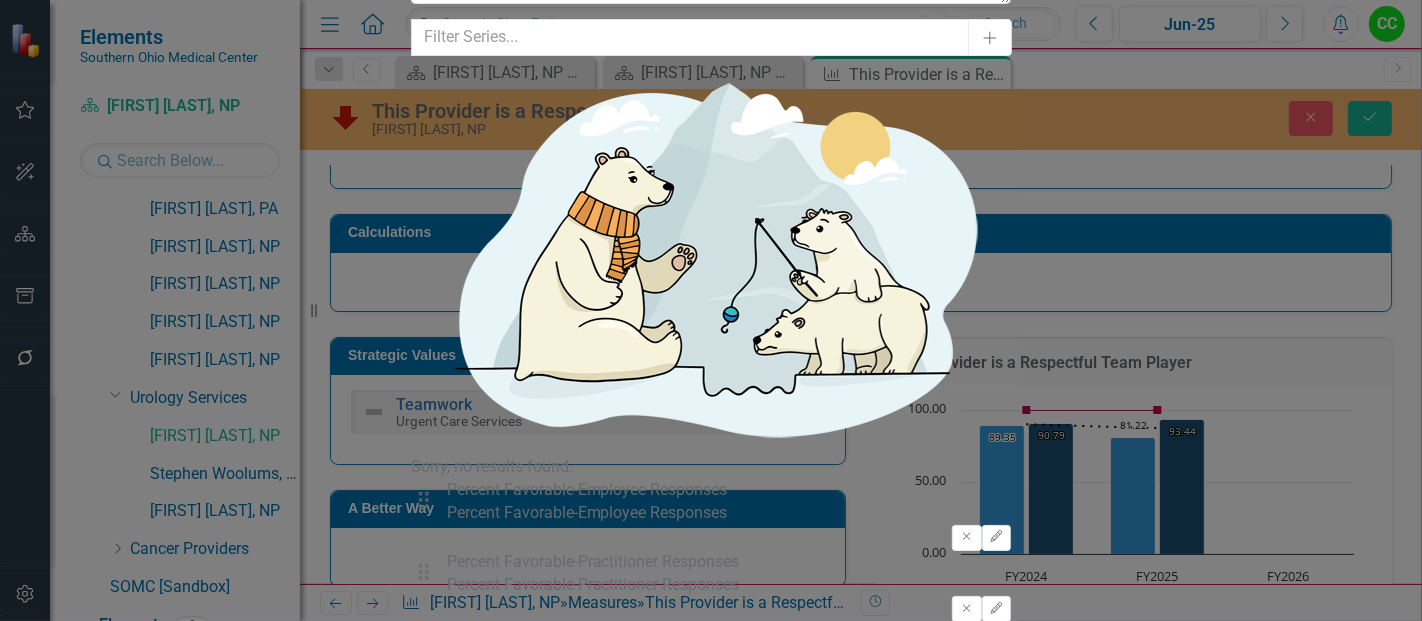click on "Current Fiscal Year" at bounding box center [711, 723] 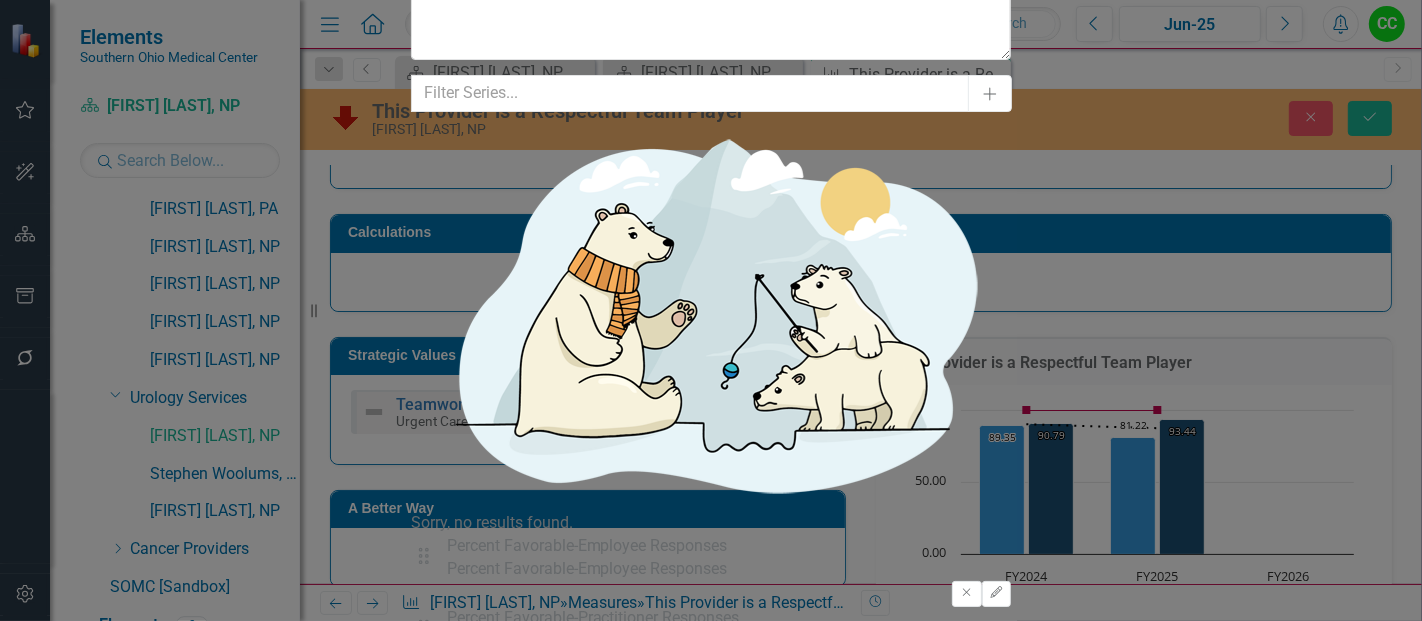 click on "Save" at bounding box center (507, 1454) 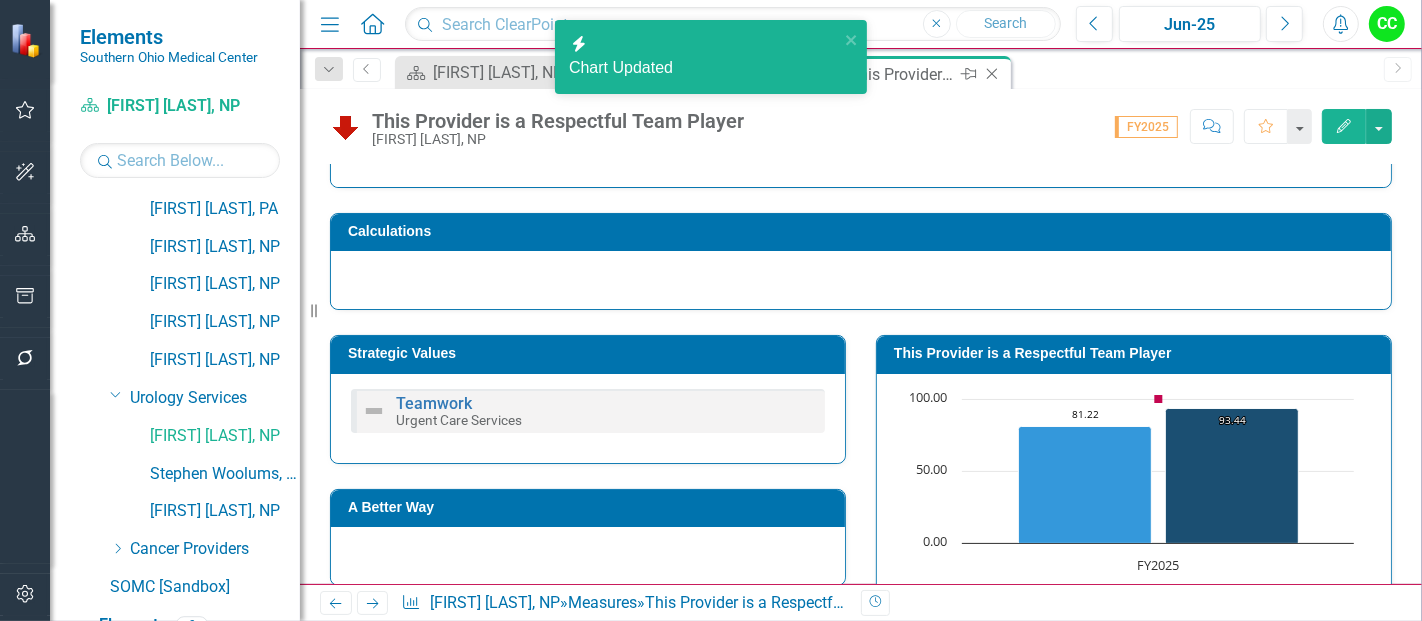 click on "Close" 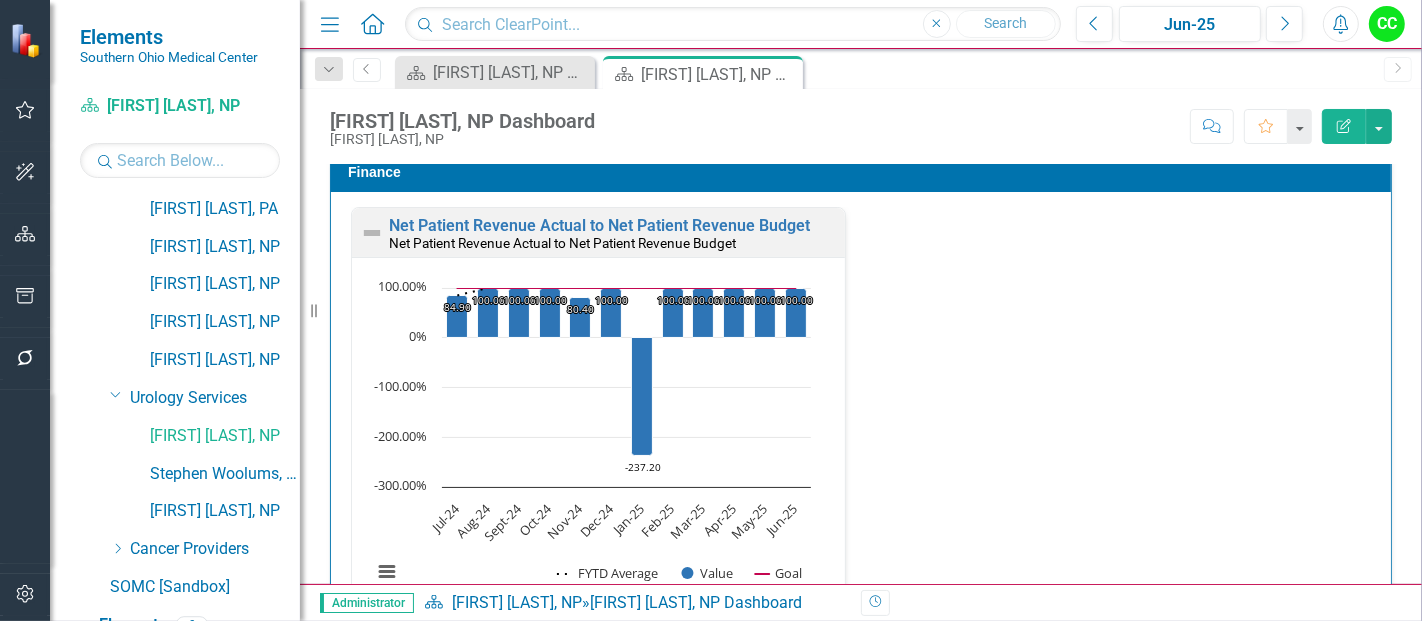 scroll, scrollTop: 2746, scrollLeft: 0, axis: vertical 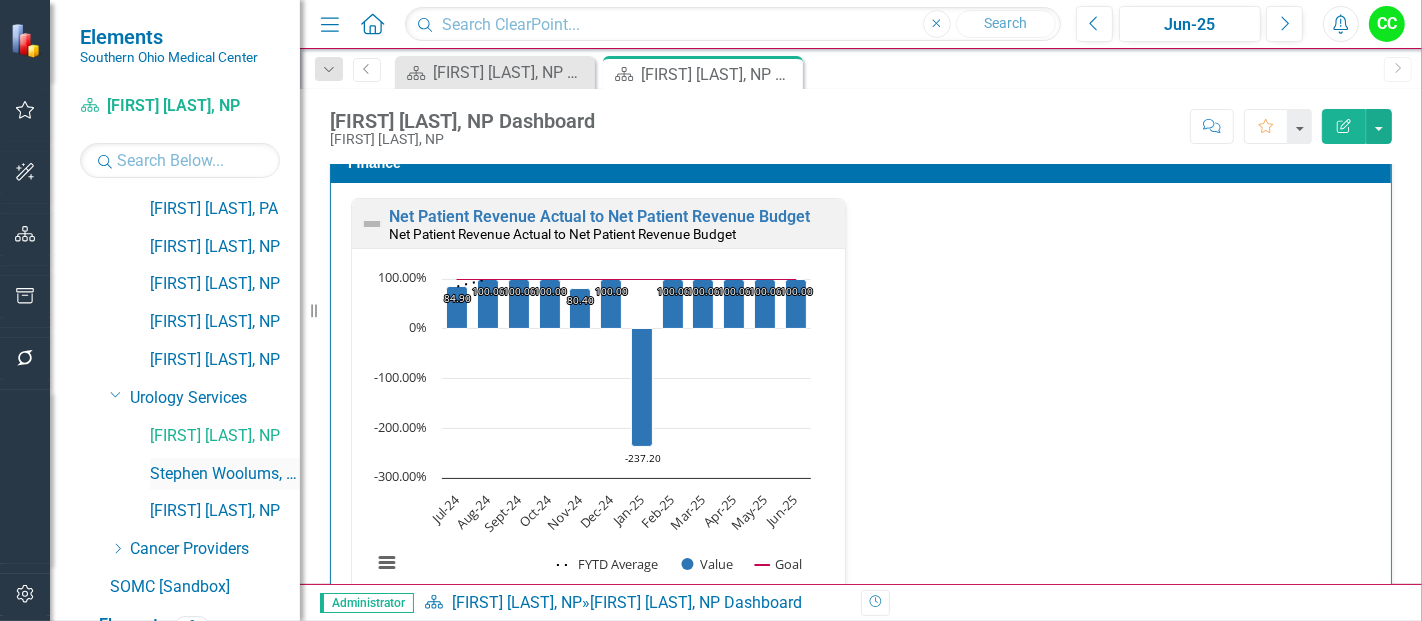 click on "Stephen Woolums, MD" at bounding box center [225, 474] 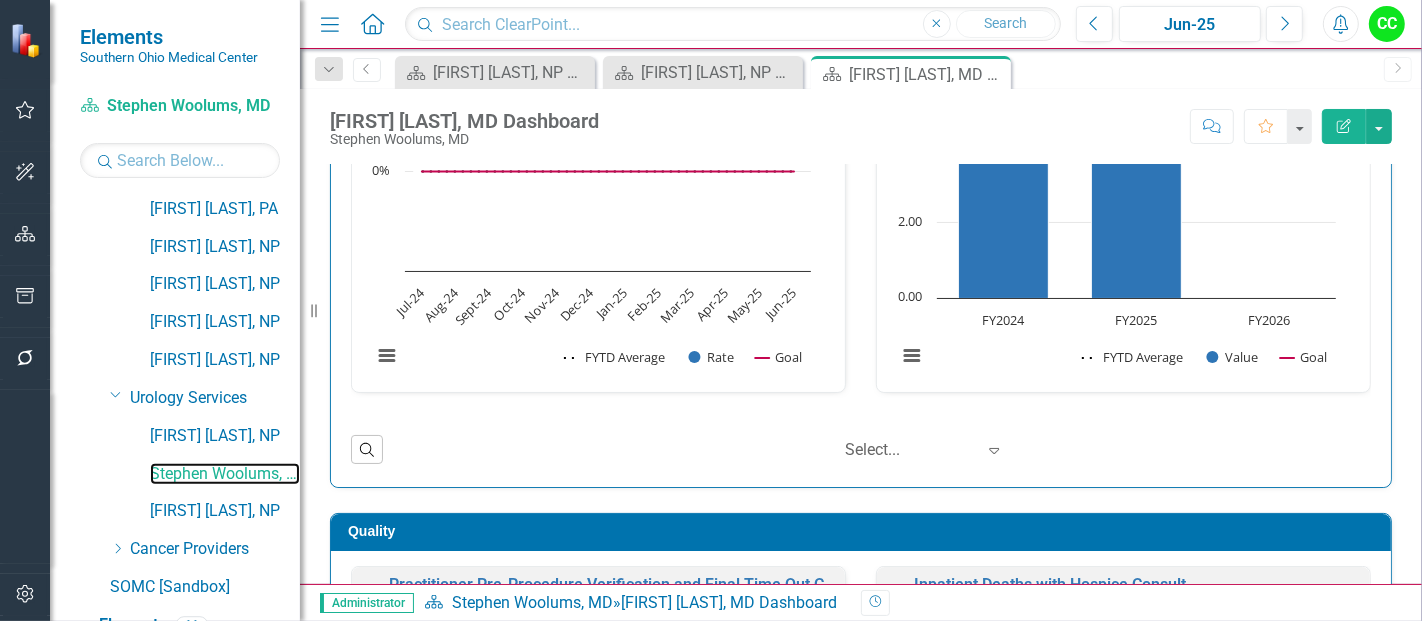 scroll, scrollTop: 228, scrollLeft: 0, axis: vertical 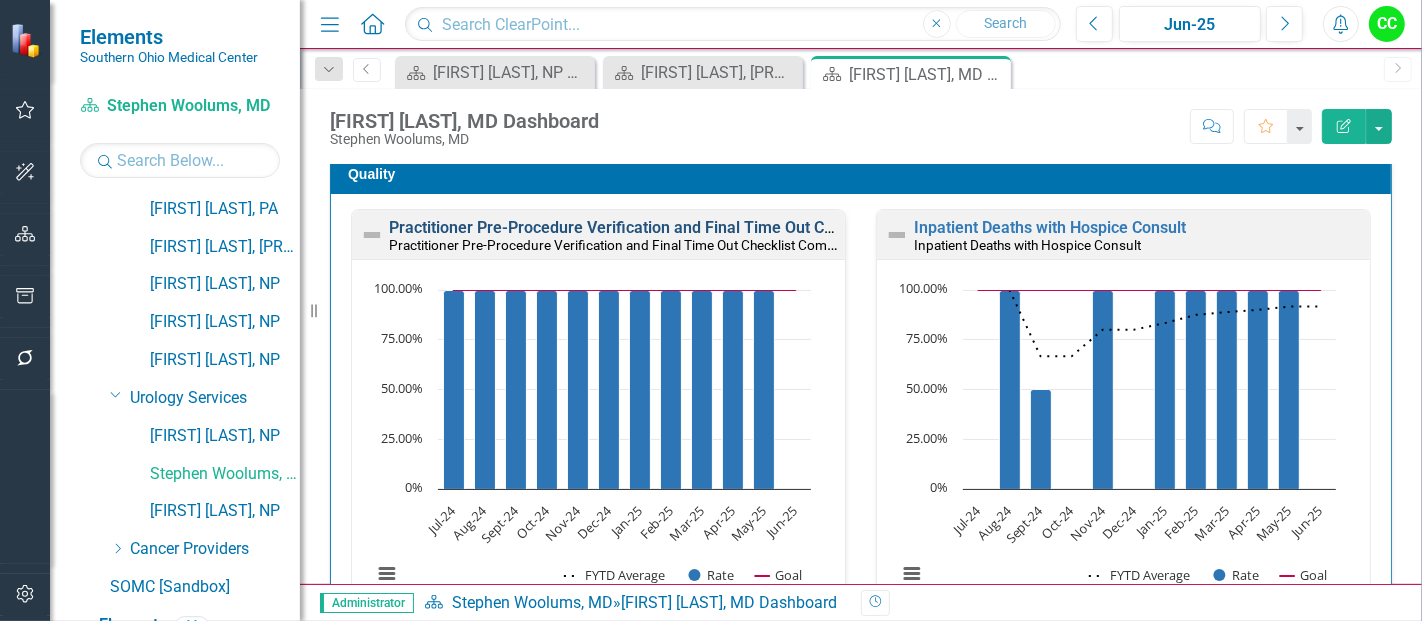click on "Practitioner Pre-Procedure Verification and Final Time Out Checklist Completed" at bounding box center [675, 227] 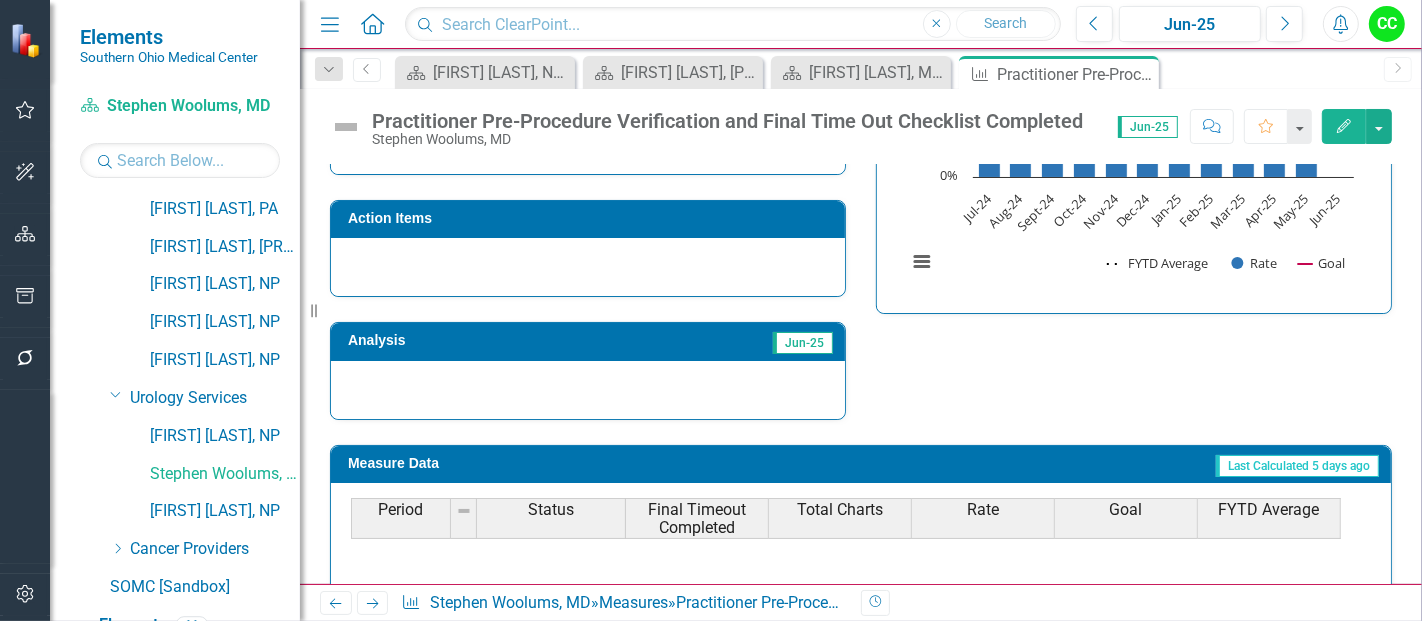 scroll, scrollTop: 883, scrollLeft: 0, axis: vertical 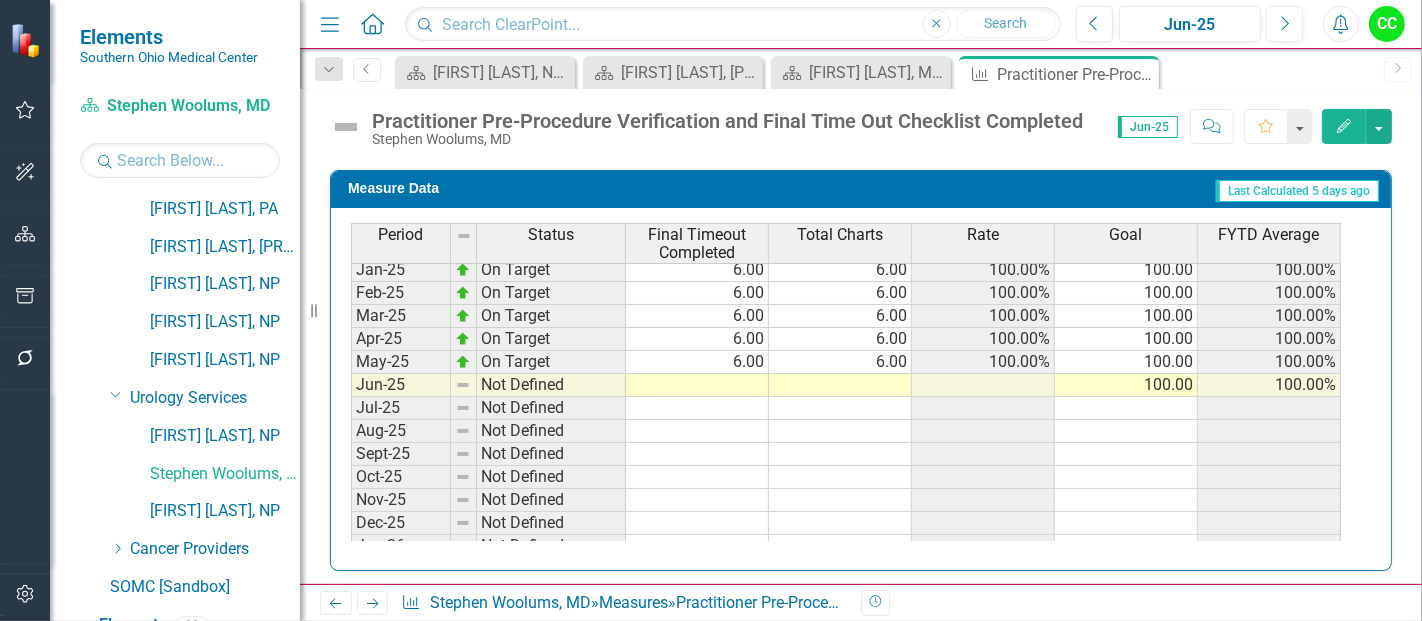 click on "Oct-23 On Target 6.00 6.00 100.00% 100.00 95.83% Nov-23 On Target 6.00 6.00 100.00% 100.00 96.67% Dec-23 On Target 6.00 6.00 100.00% 100.00 97.22% Jan-24 On Target 6.00 6.00 100.00% 100.00 97.62% Feb-24 On Target 6.00 6.00 100.00% 100.00 97.92% Mar-24 On Target 6.00 6.00 100.00% 100.00 98.15% Apr-24 On Target 6.00 6.00 100.00% 100.00 98.33% May-24 On Target 6.00 6.00 100.00% 100.00 98.48% Jun-24 On Target 6.00 6.00 100.00% 100.00 98.61% Jul-24 On Target 6.00 6.00 100.00% 100.00 100.00% Aug-24 On Target 6.00 6.00 100.00% 100.00 100.00% Sept-24 On Target 6.00 6.00 100.00% 100.00 100.00% Oct-24 On Target 6.00 6.00 100.00% 100.00 100.00% Nov-24 On Target 6.00 6.00 100.00% 100.00 100.00% Dec-24 On Target 6.00 6.00 100.00% 100.00 100.00% Jan-25 On Target 6.00 6.00 100.00% 100.00 100.00% Feb-25 On Target 6.00 6.00 100.00% 100.00 100.00% Mar-25 On Target 6.00 6.00 100.00% 100.00 100.00% Apr-25 On Target 6.00 6.00 100.00% 100.00 100.00% May-25 On Target 6.00 6.00 100.00% 100.00 100.00% Jun-25 Not Defined 100.00 Jul-25" at bounding box center (846, 293) 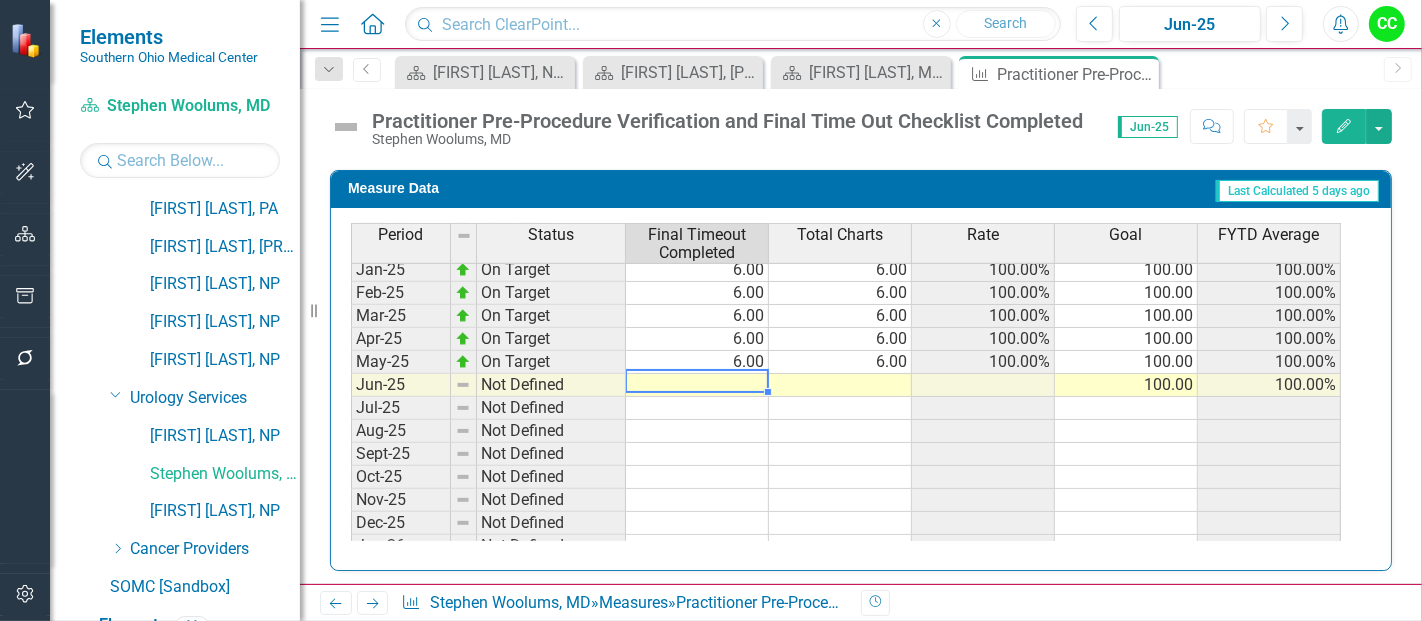 type on "6" 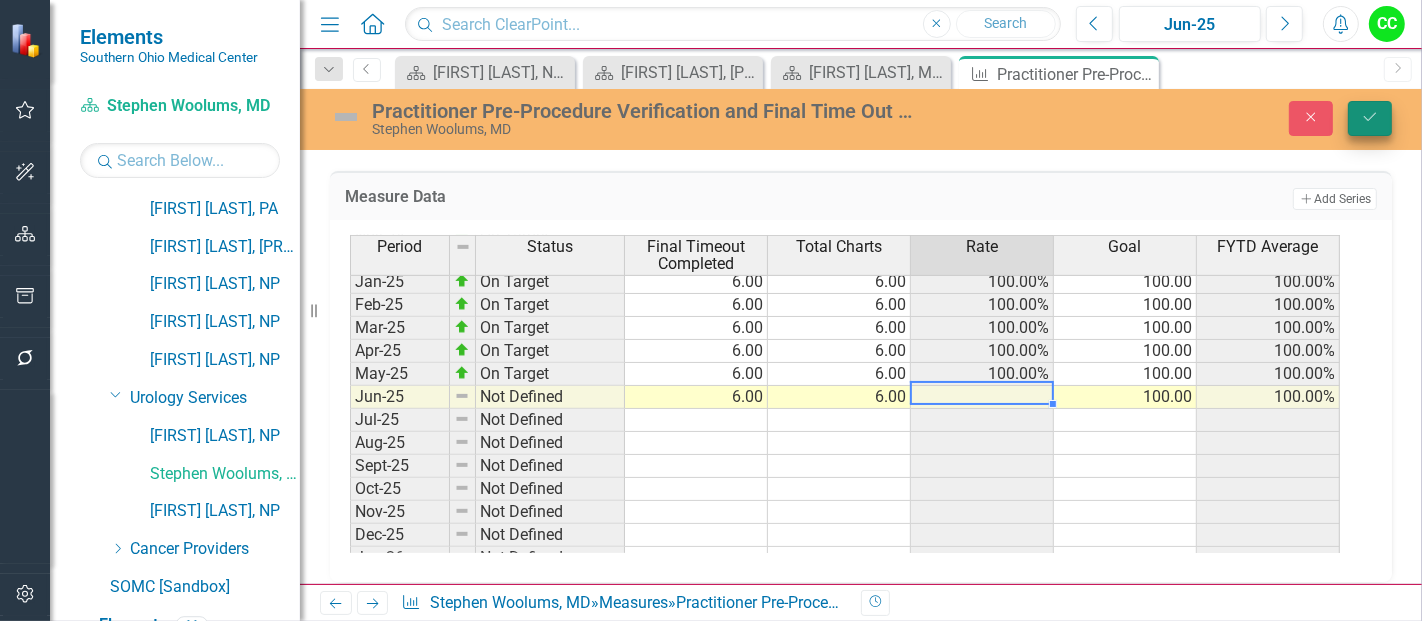 type on "6" 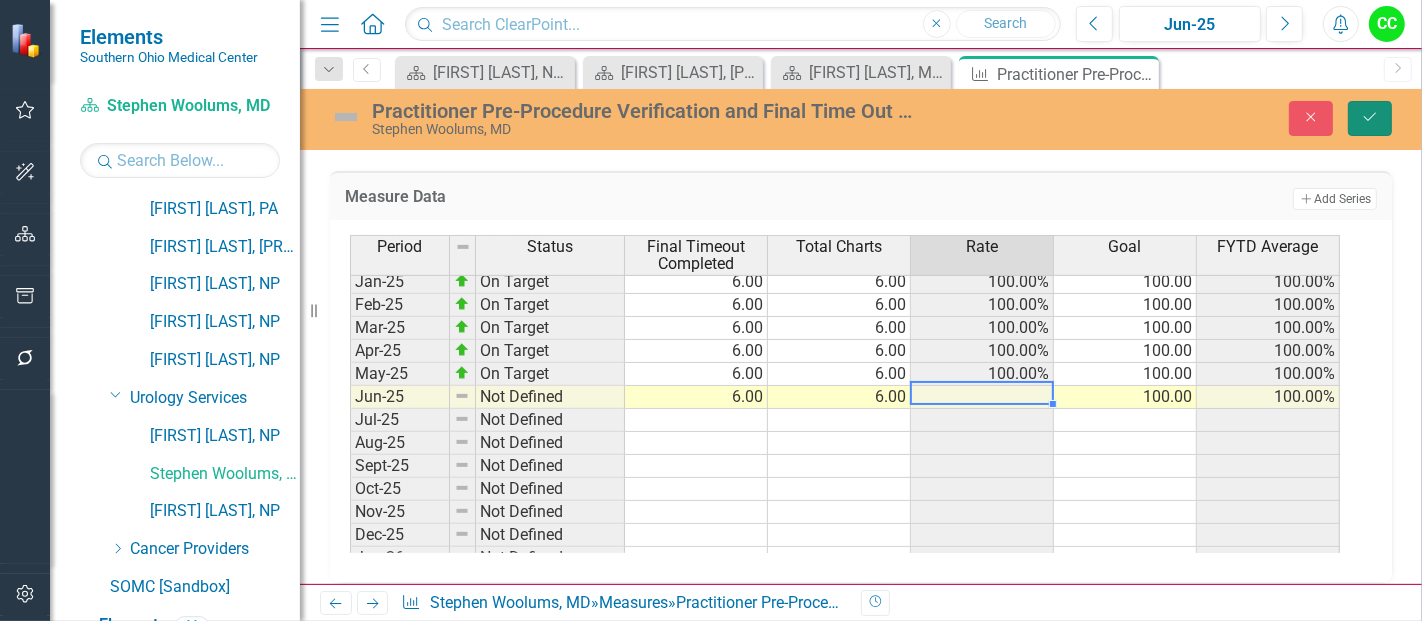 click on "Save" 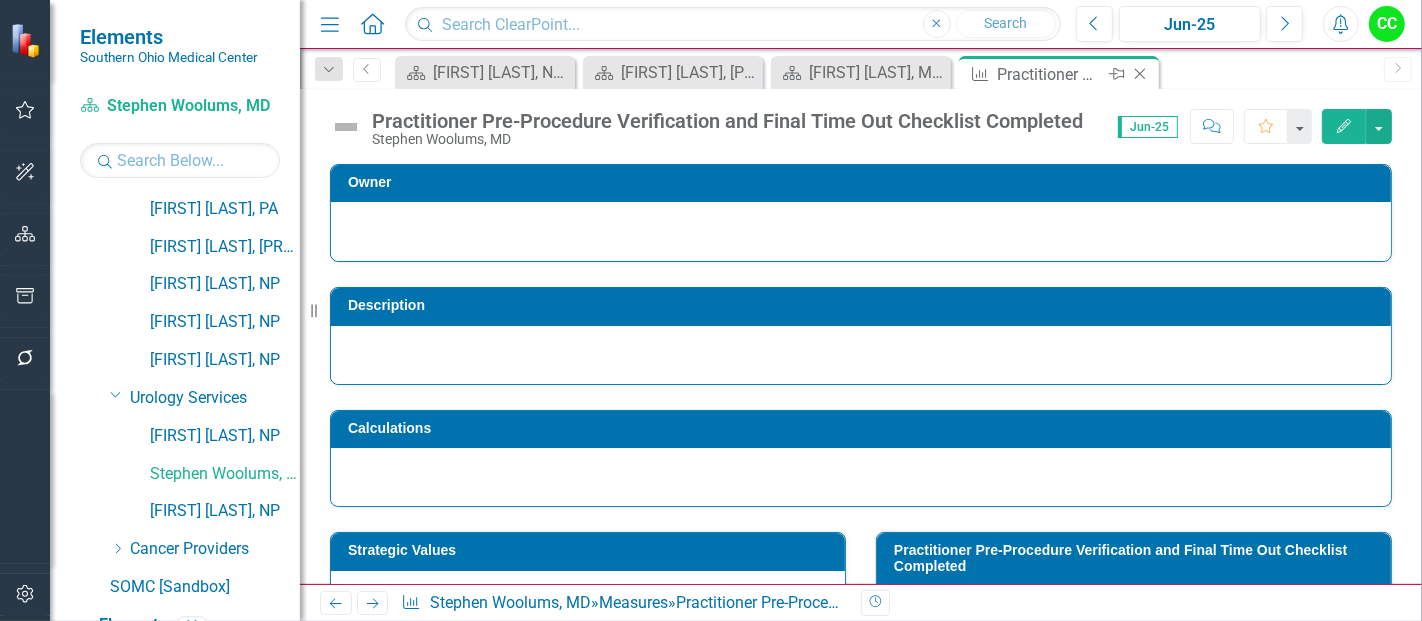 click on "Close" 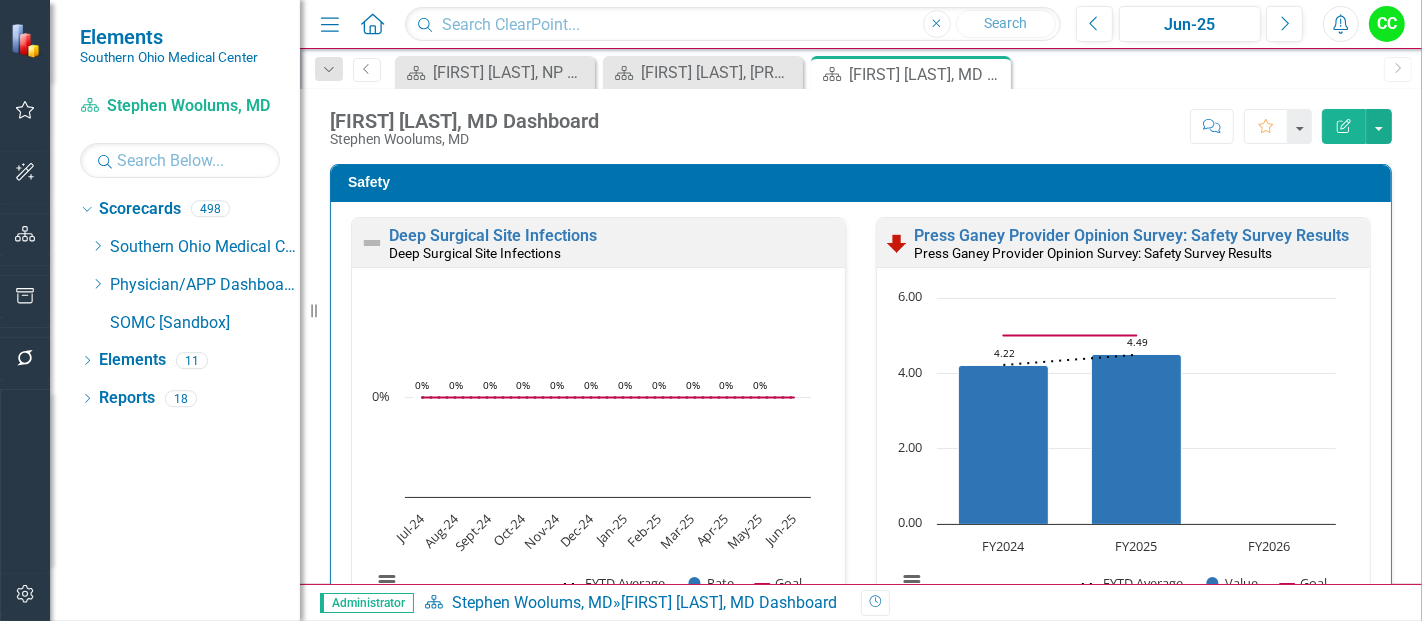 scroll, scrollTop: 0, scrollLeft: 0, axis: both 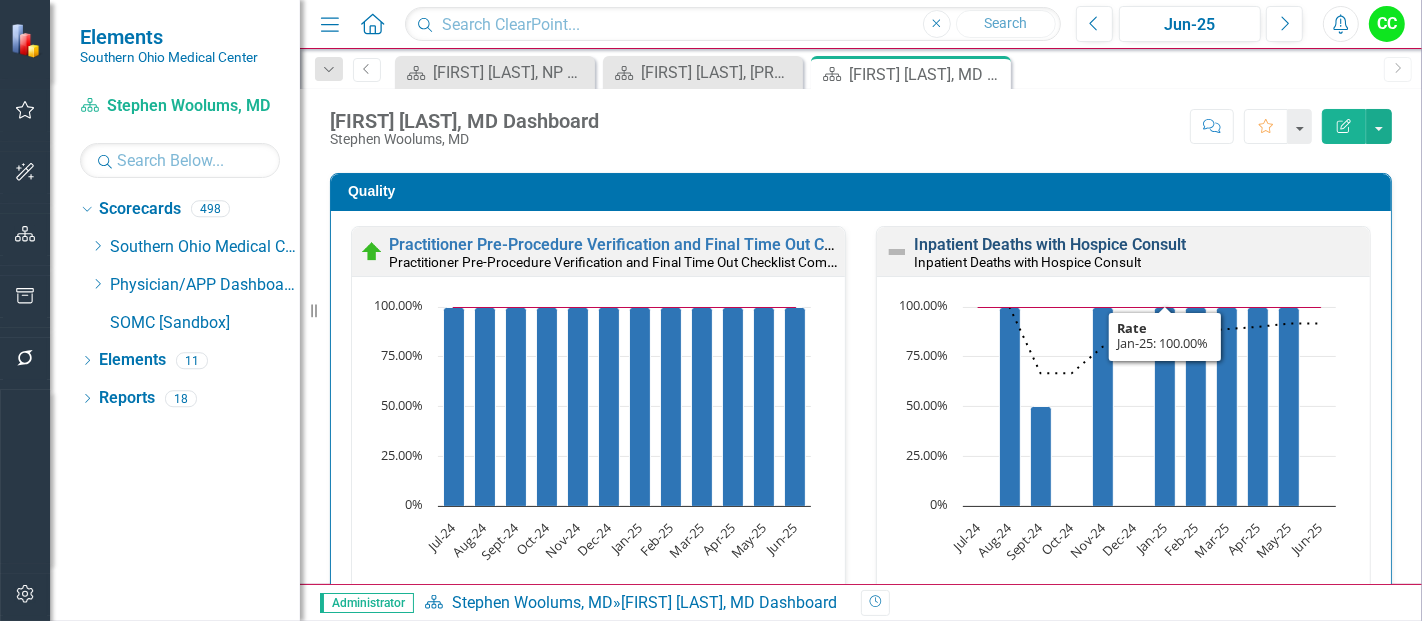 click on "Inpatient Deaths with Hospice Consult" at bounding box center (1050, 244) 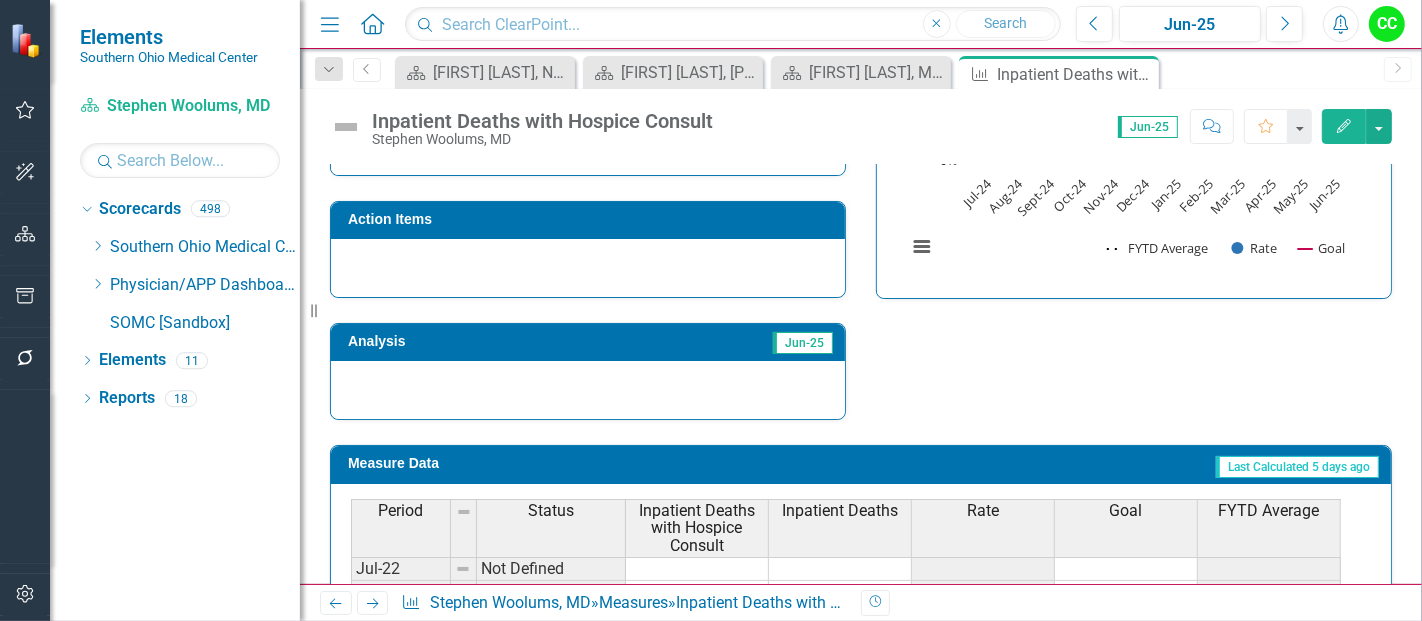 scroll, scrollTop: 1220, scrollLeft: 0, axis: vertical 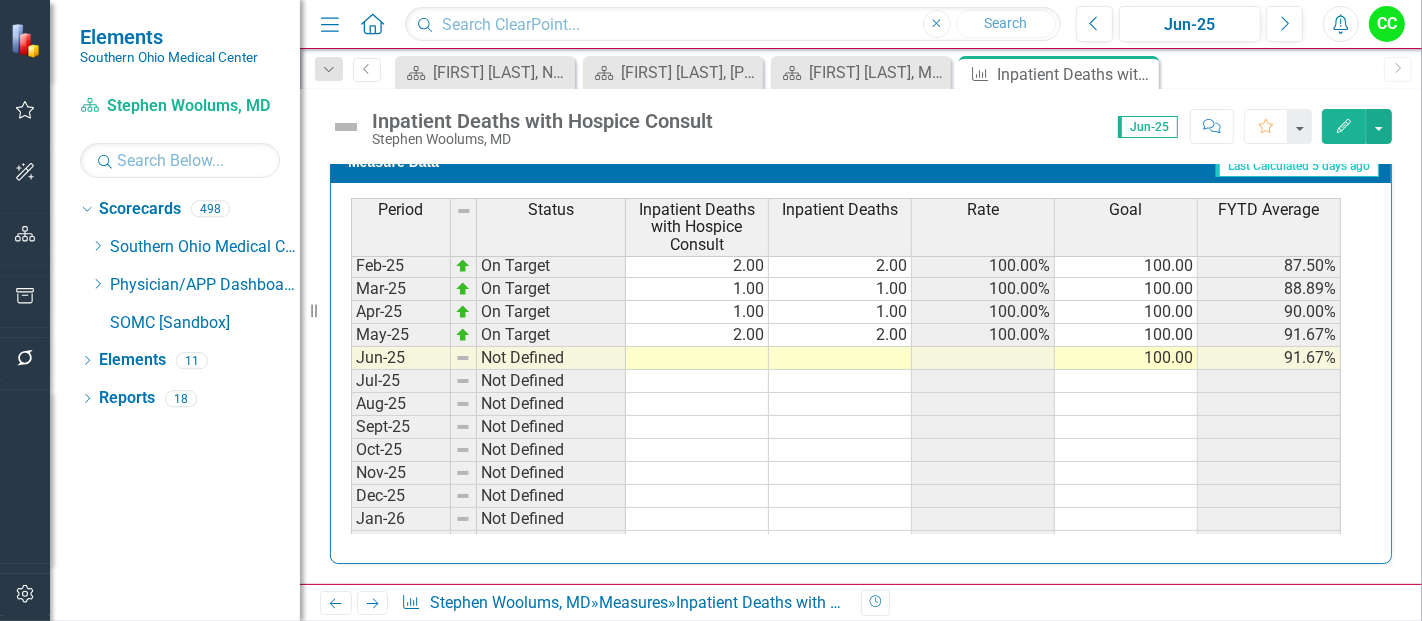 click on "Dec-23 On Target 3.00 3.00 100.00% 100.00 100.00% Jan-24 Not Defined 100.00 100.00% Feb-24 On Target 1.00 1.00 100.00% 100.00 100.00% Mar-24 On Target 1.00 1.00 100.00% 100.00 100.00% Apr-24 On Target 1.00 1.00 100.00% 100.00 100.00% May-24 On Target 2.00 2.00 100.00% 100.00 100.00% Jun-24 Not Defined 100.00 100.00% Jul-24 Not Defined 100.00 Aug-24 On Target 1.00 1.00 100.00% 100.00 100.00% Sept-24 Below Plan 1.00 2.00 50.00% 100.00 66.67% Oct-24 Not Defined 100.00 66.67% Nov-24 On Target 2.00 2.00 100.00% 100.00 80.00% Dec-24 Not Defined 100.00 80.00% Jan-25 On Target 1.00 1.00 100.00% 100.00 83.33% Feb-25 On Target 2.00 2.00 100.00% 100.00 87.50% Mar-25 On Target 1.00 1.00 100.00% 100.00 88.89% Apr-25 On Target 1.00 1.00 100.00% 100.00 90.00% May-25 On Target 2.00 2.00 100.00% 100.00 91.67% Jun-25 Not Defined 100.00 91.67% Jul-25 Not Defined Aug-25 Not Defined Sept-25 Not Defined Oct-25 Not Defined Nov-25 Not Defined Dec-25 Not Defined Jan-26 Not Defined Feb-26 Not Defined Mar-26 Not Defined Apr-26 May-26" at bounding box center [846, 289] 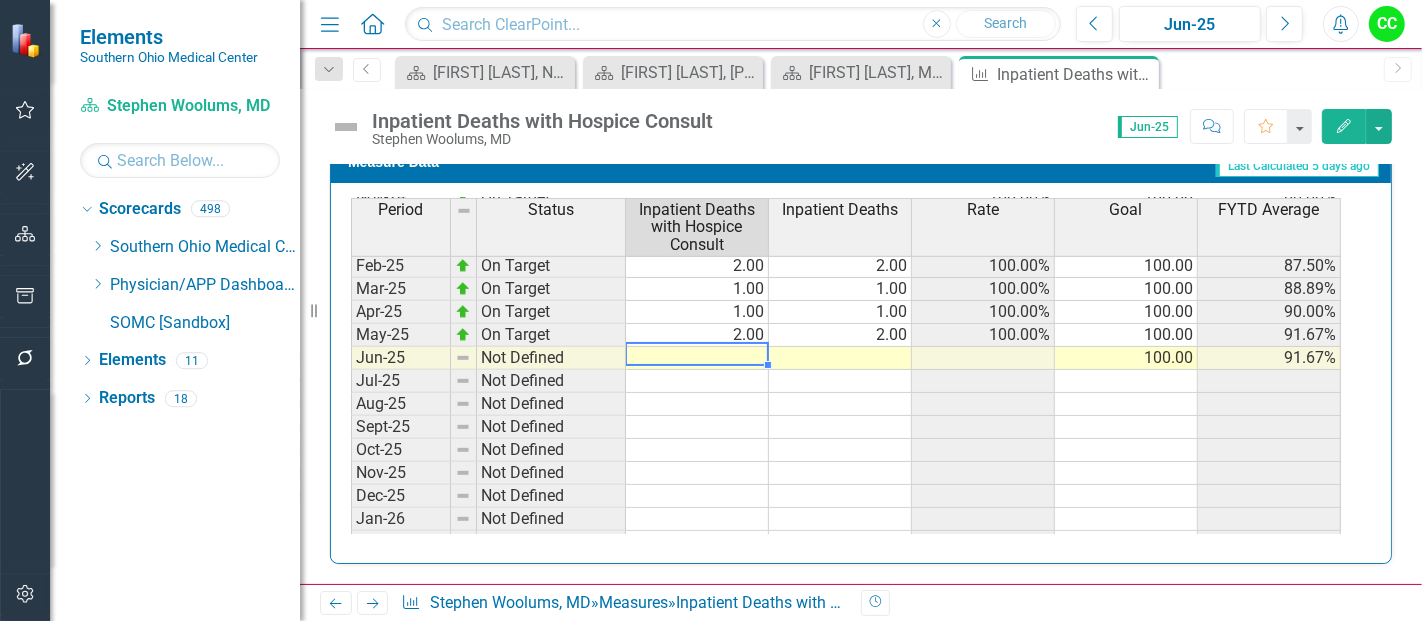 type on "3" 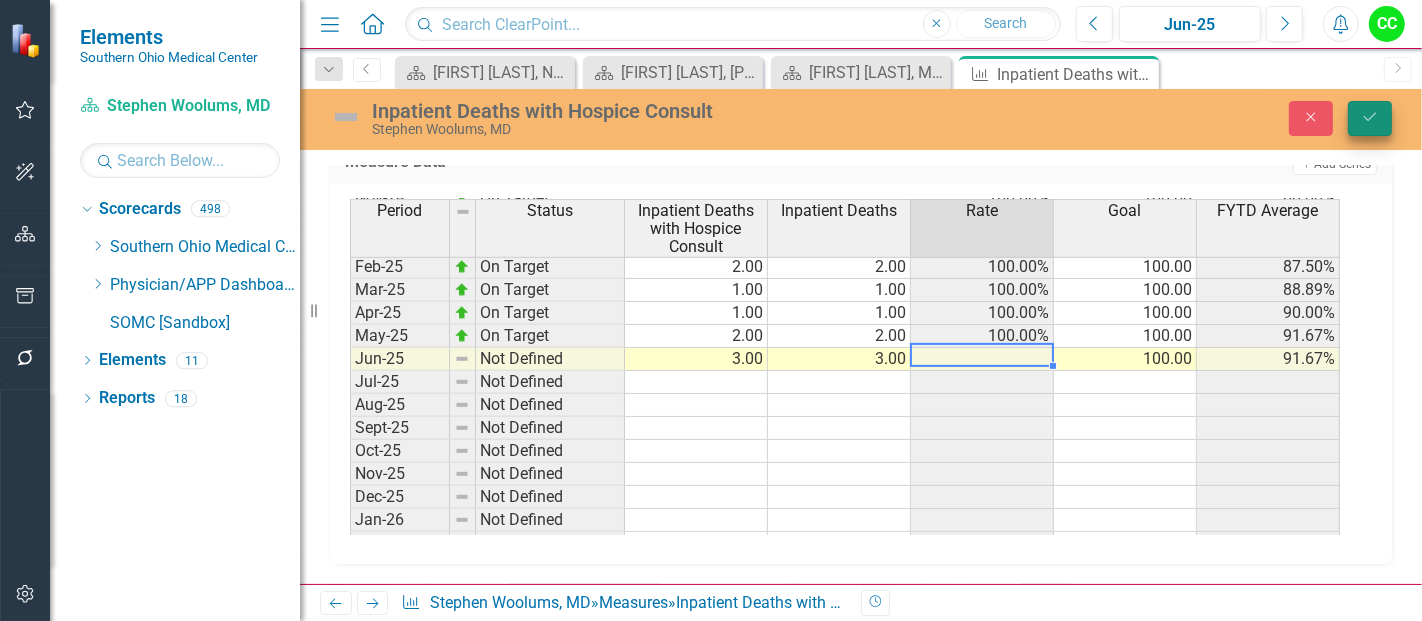 type on "3" 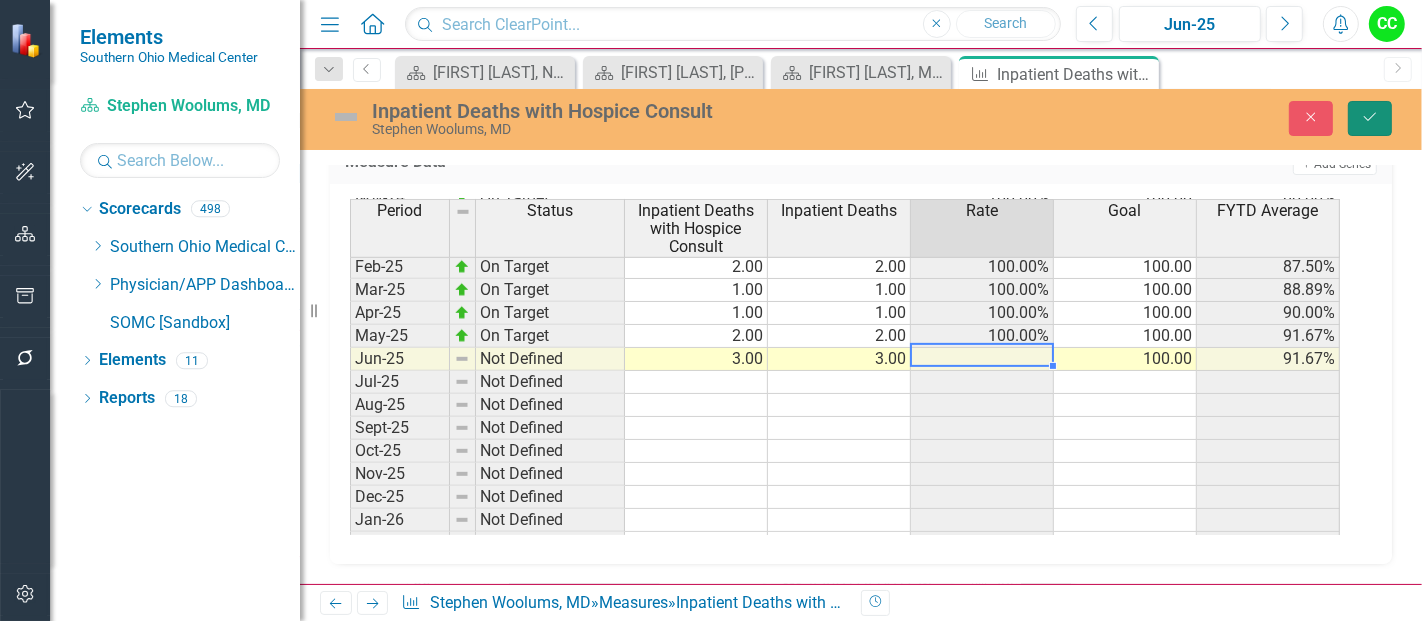 click on "Save" at bounding box center [1370, 118] 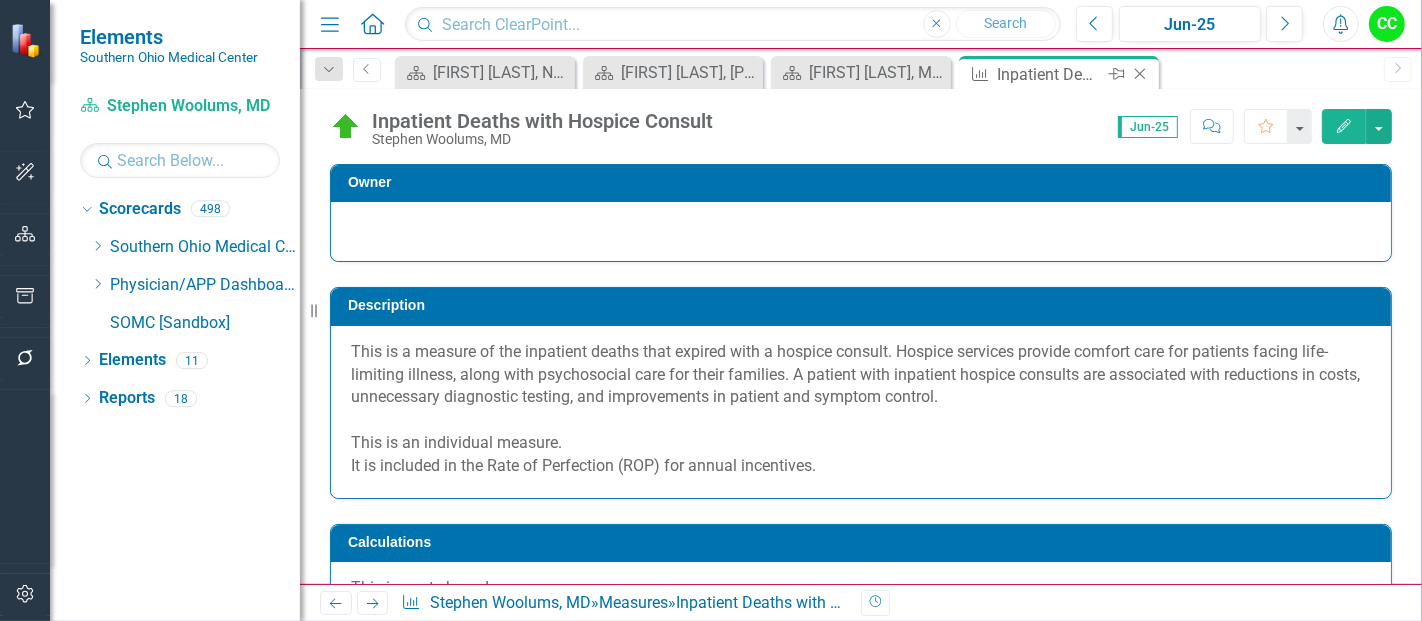 click 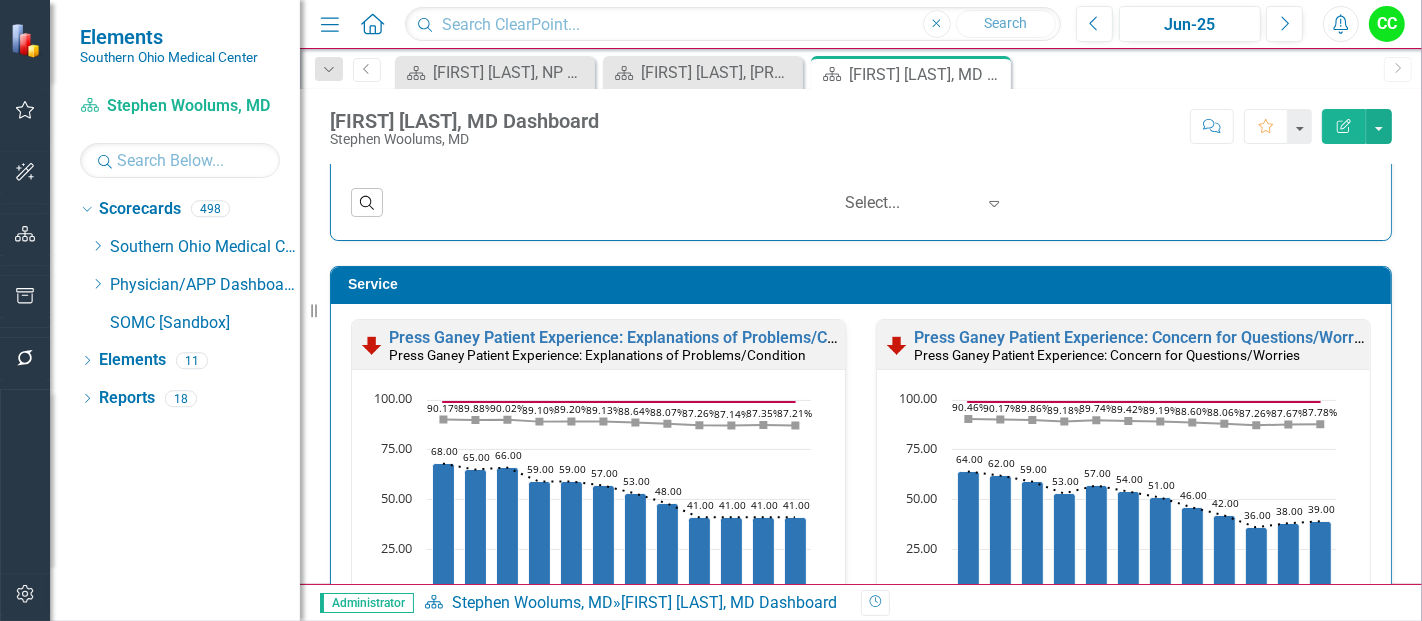 scroll, scrollTop: 2201, scrollLeft: 0, axis: vertical 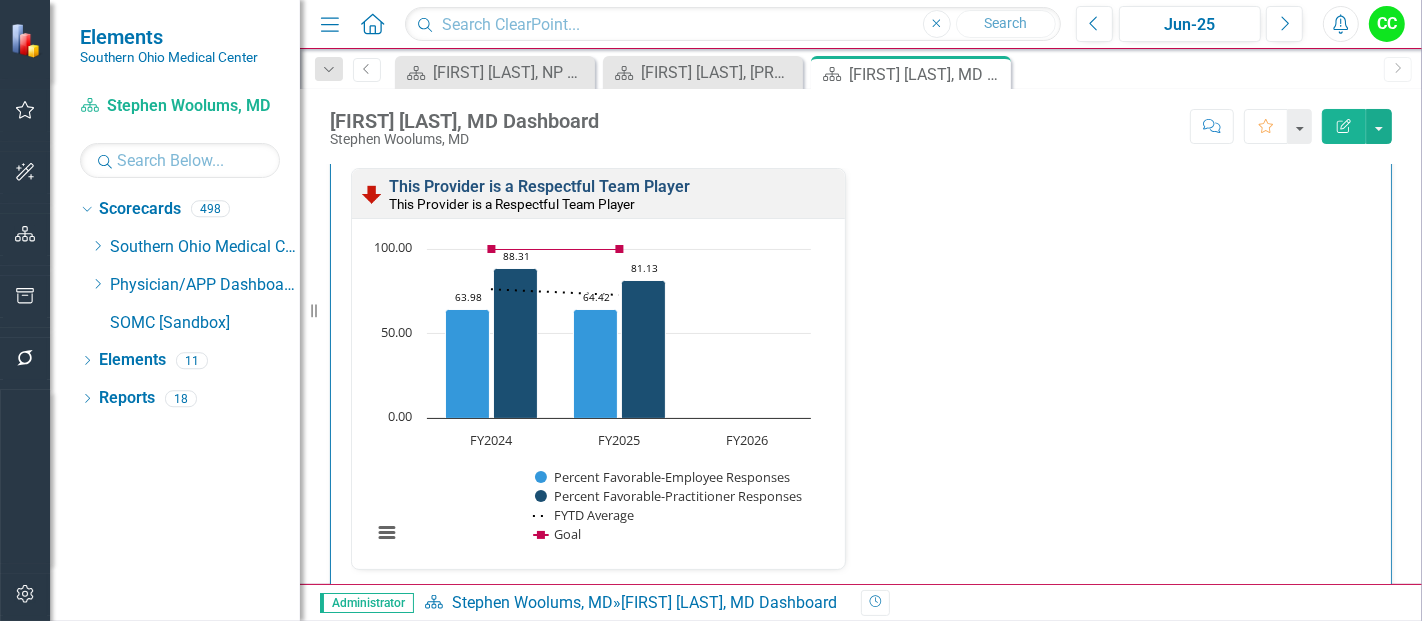 click on "This Provider is a Respectful Team Player" at bounding box center (539, 186) 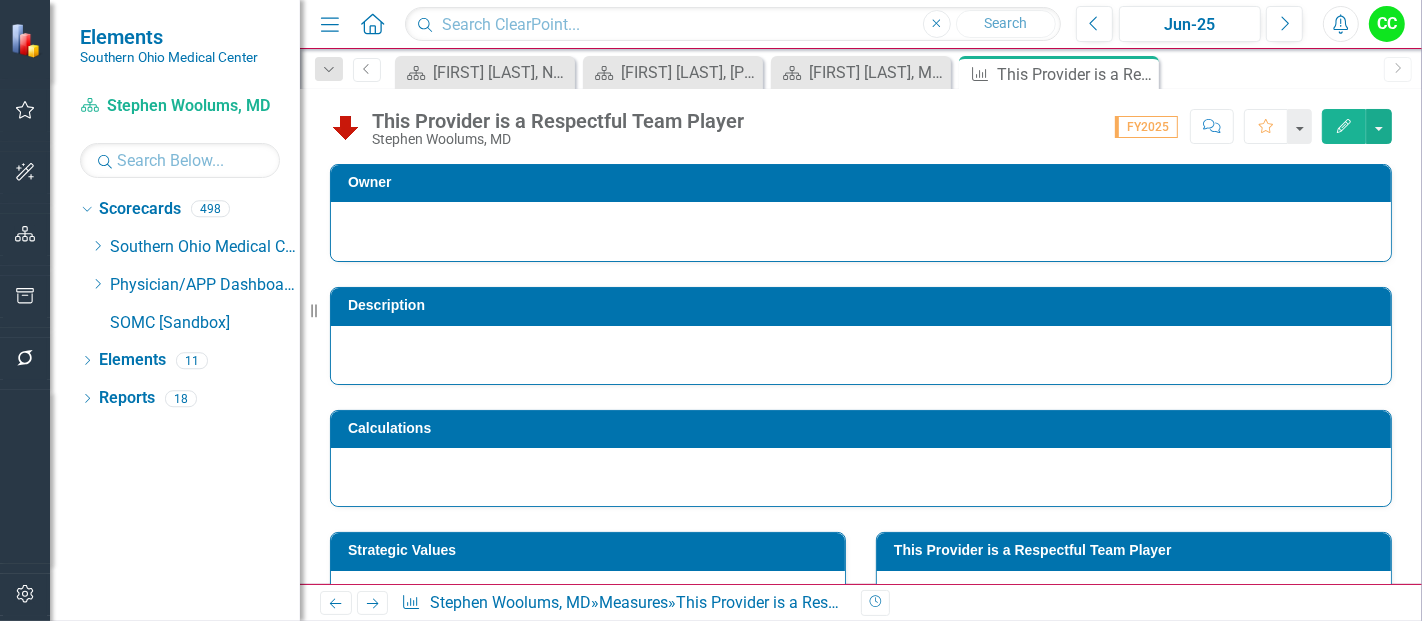 click on "This Provider is a Respectful Team Player" at bounding box center (1137, 550) 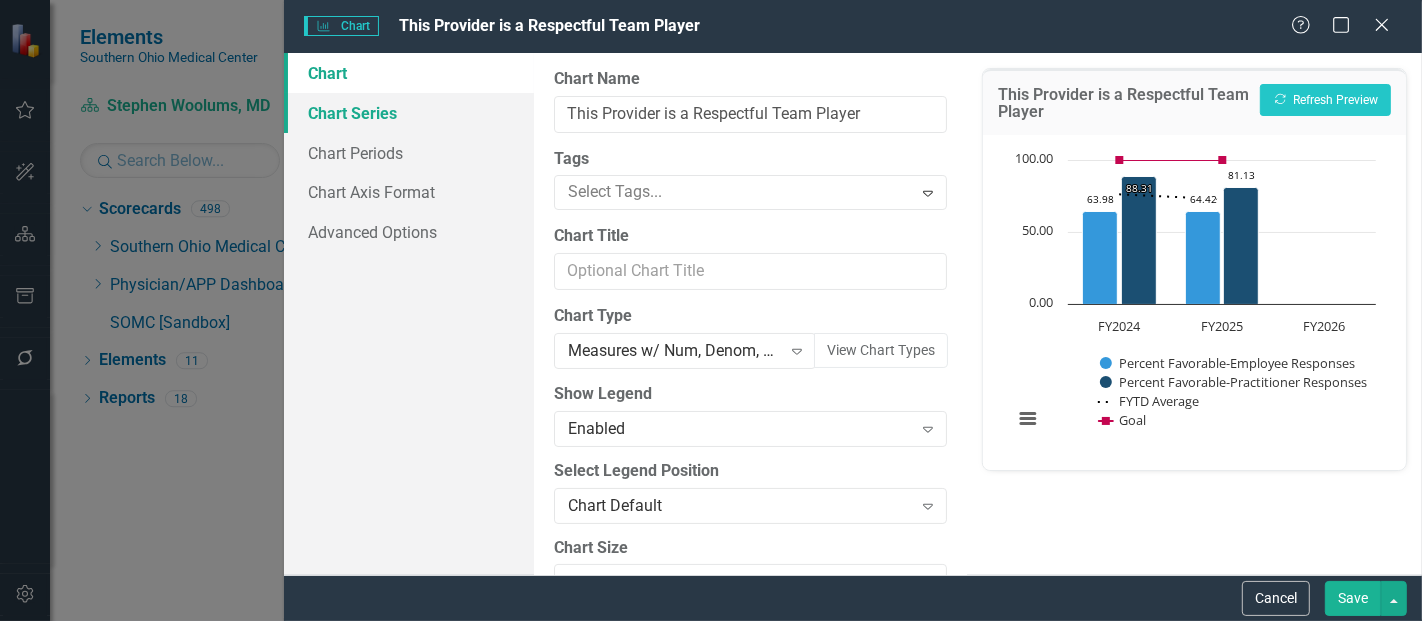 click on "Chart Series" at bounding box center (409, 113) 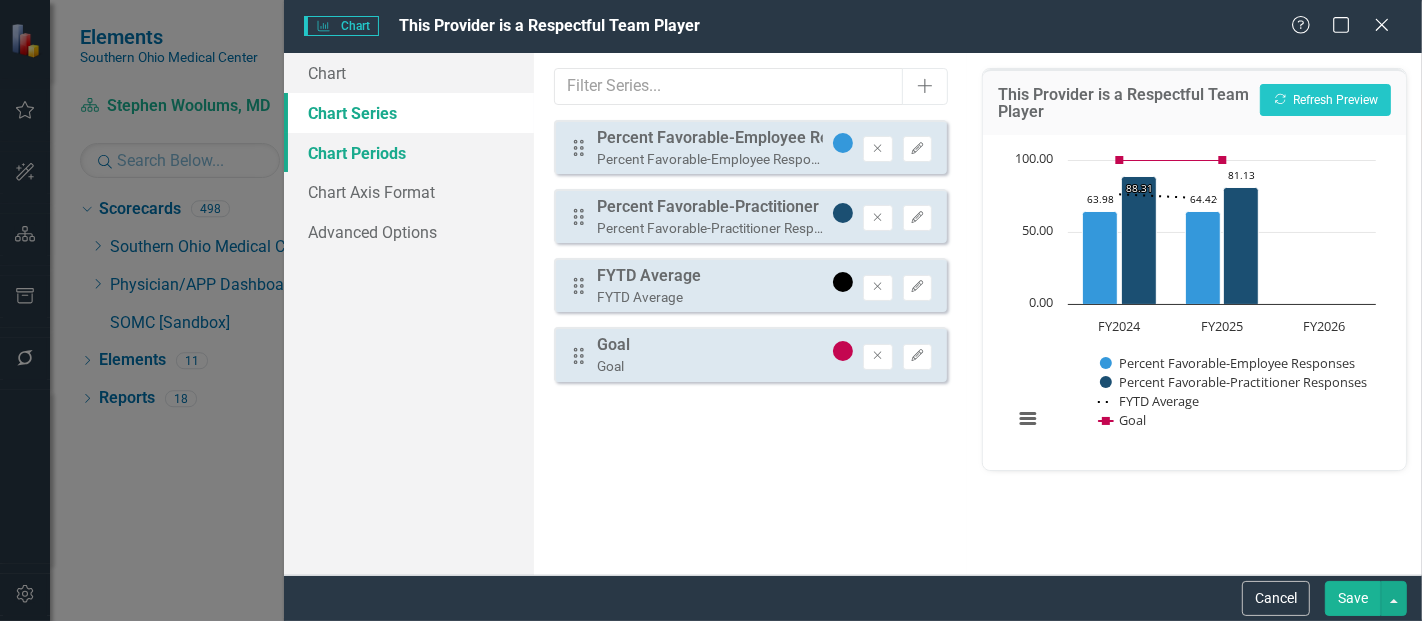 click on "Chart Periods" at bounding box center (409, 153) 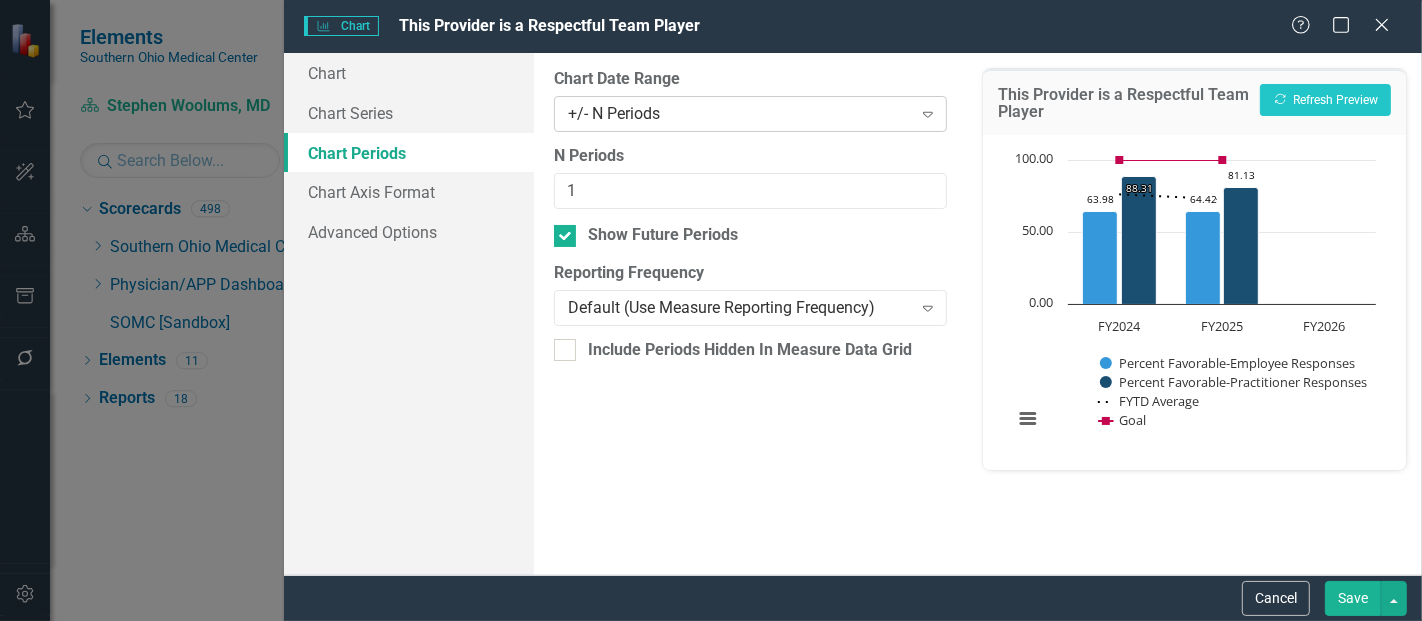 click on "+/- N Periods" at bounding box center [739, 113] 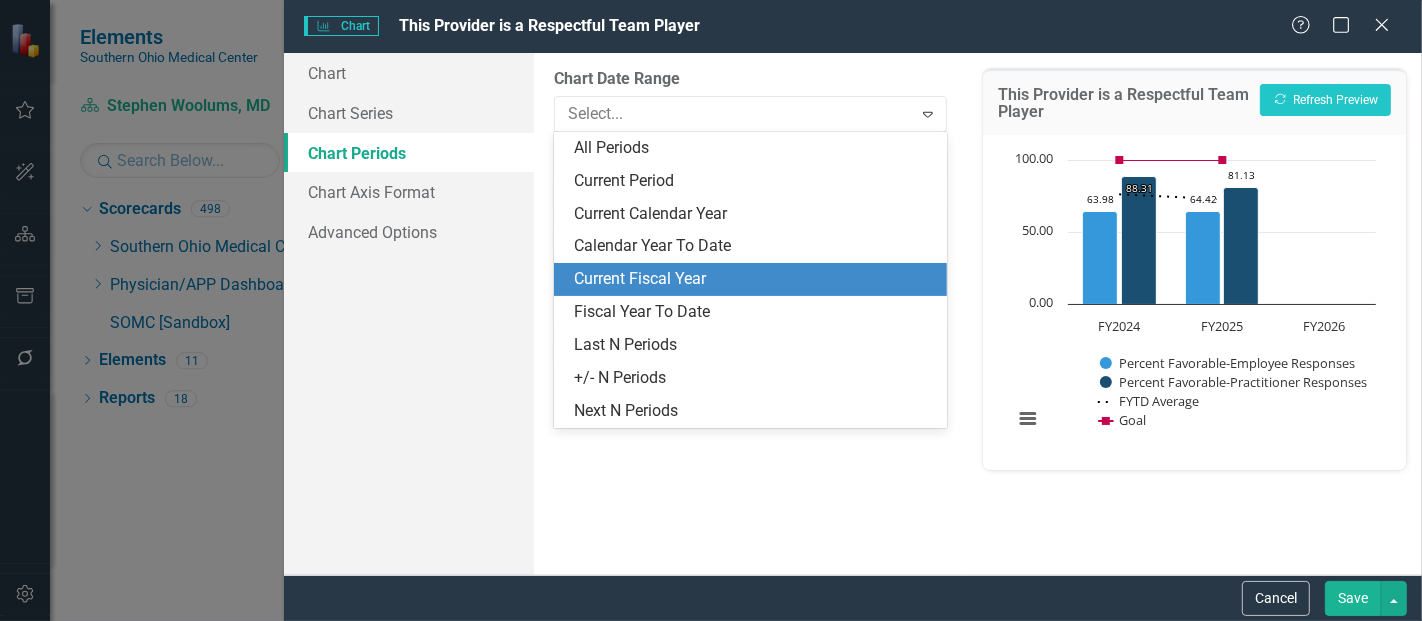 click on "Current Fiscal Year" at bounding box center [754, 279] 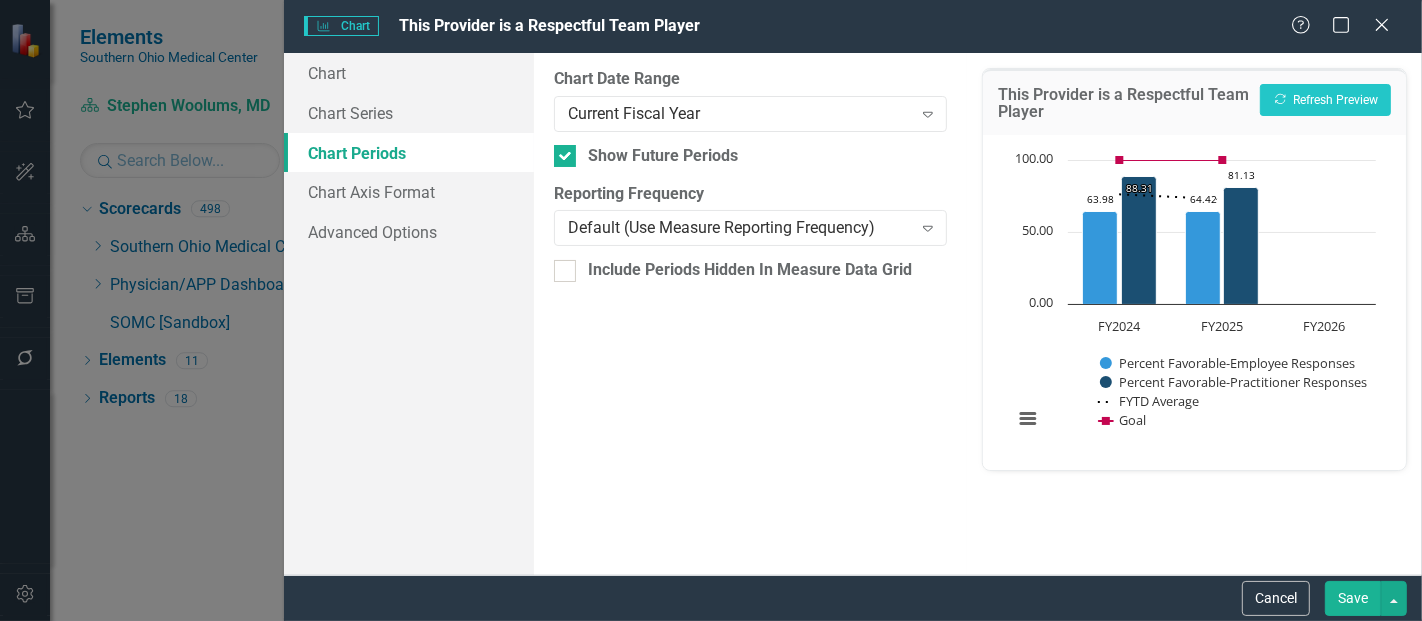 click on "Save" at bounding box center (1353, 598) 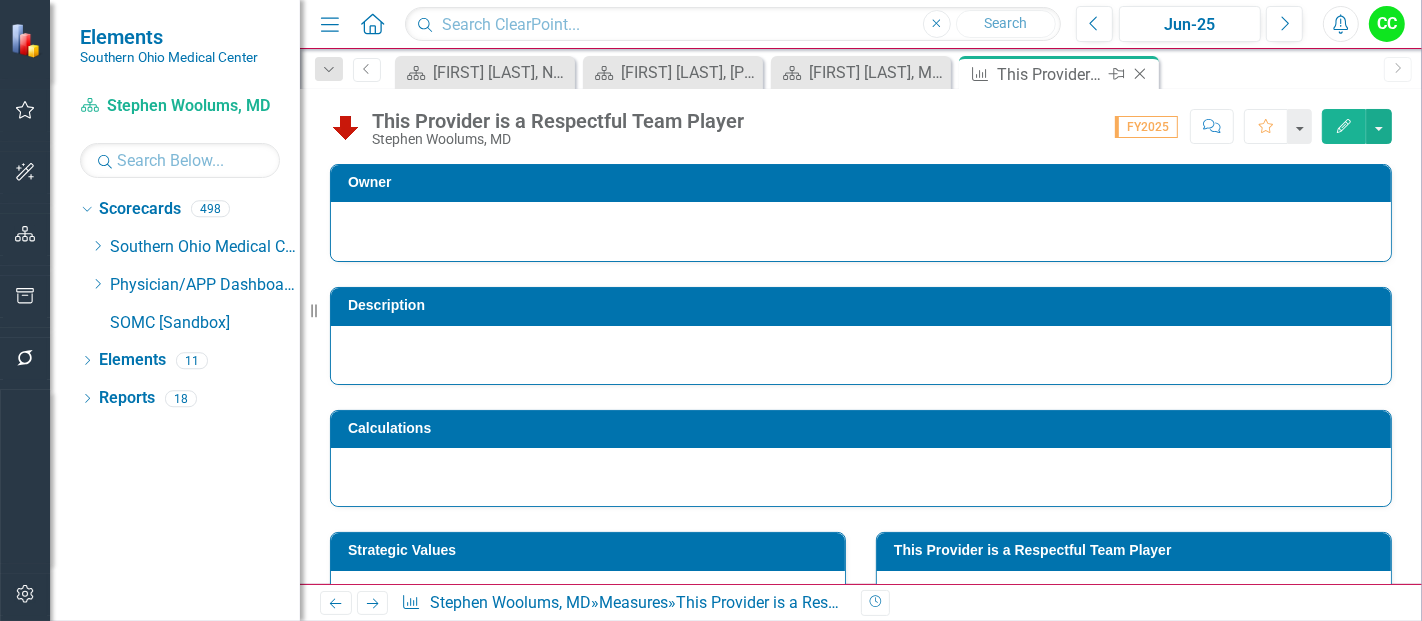 click 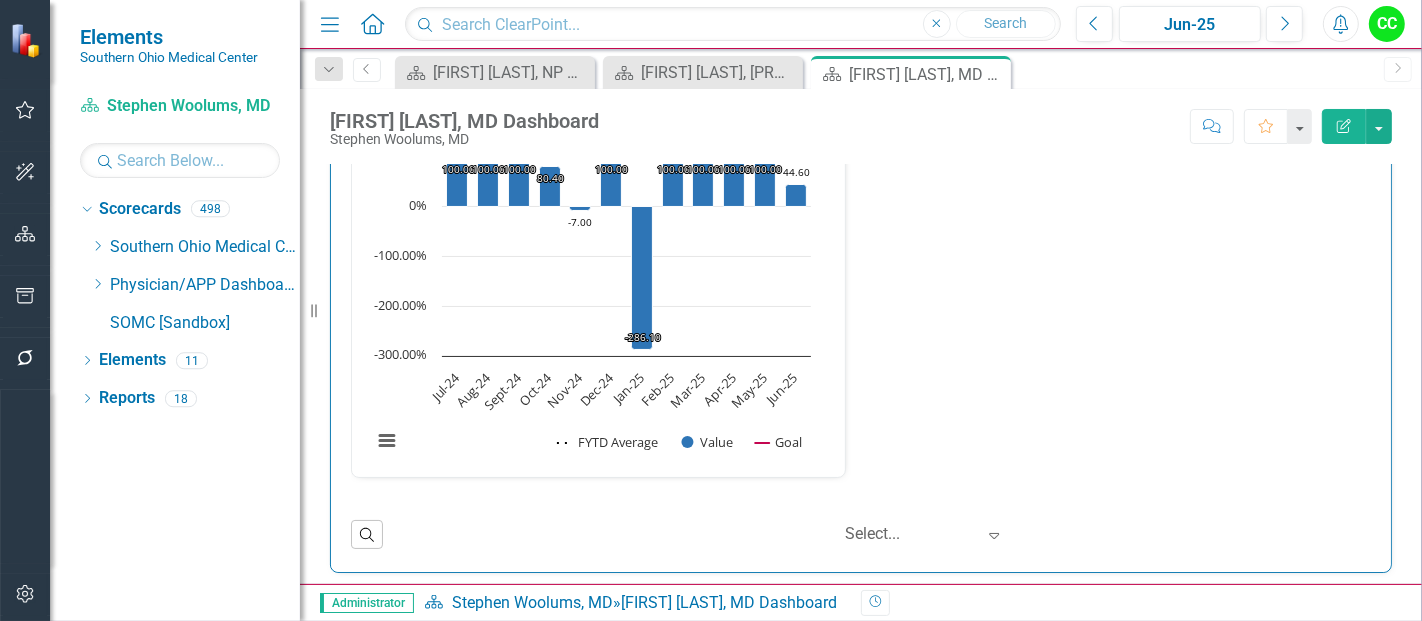 scroll, scrollTop: 3017, scrollLeft: 0, axis: vertical 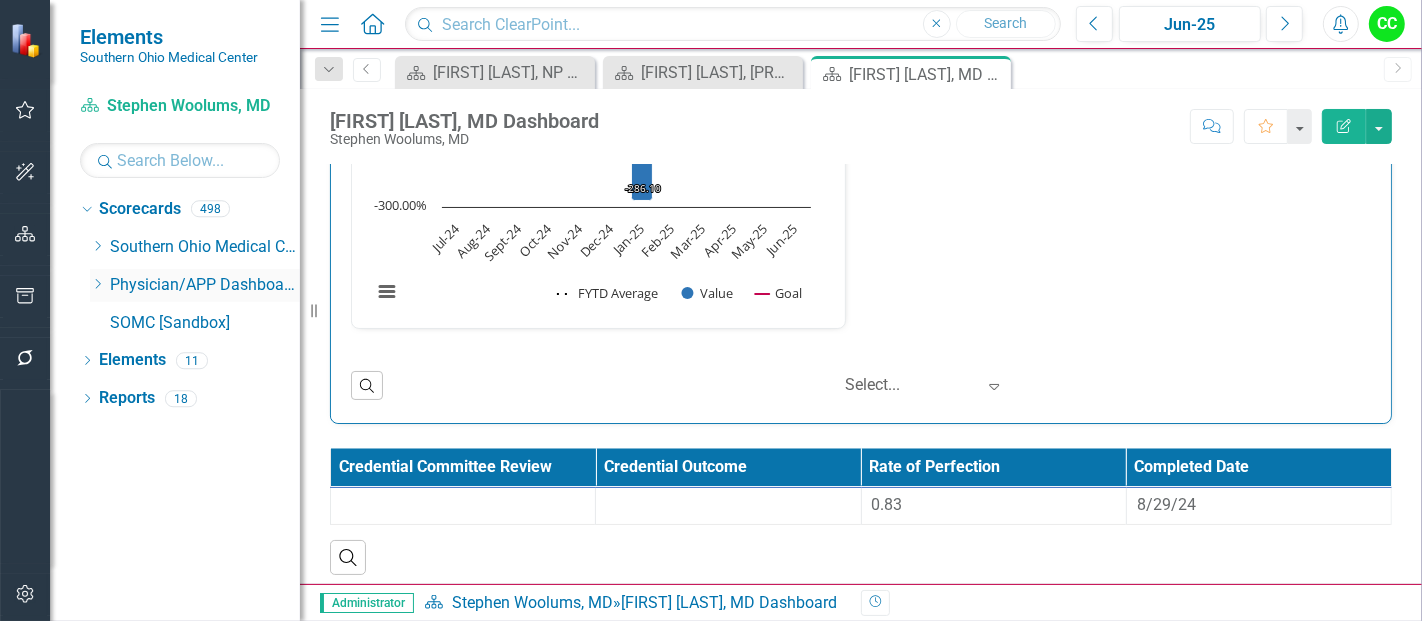 click on "Dropdown" at bounding box center [97, 285] 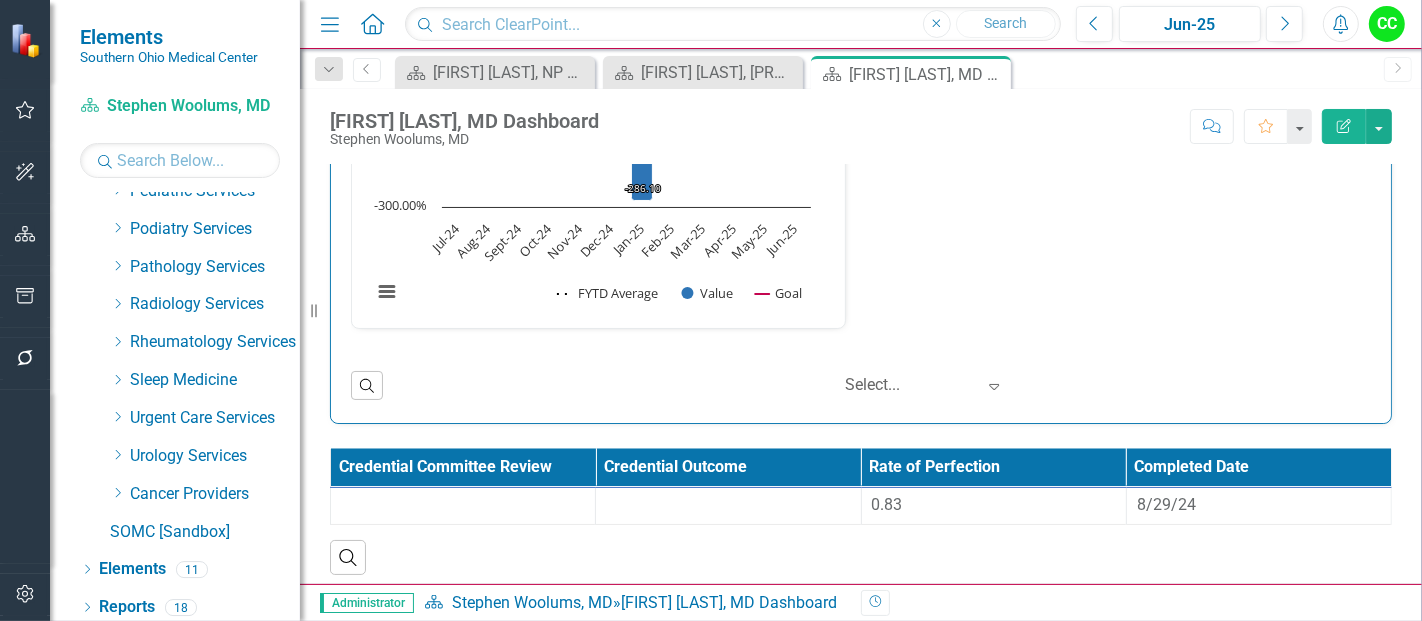 scroll, scrollTop: 1008, scrollLeft: 0, axis: vertical 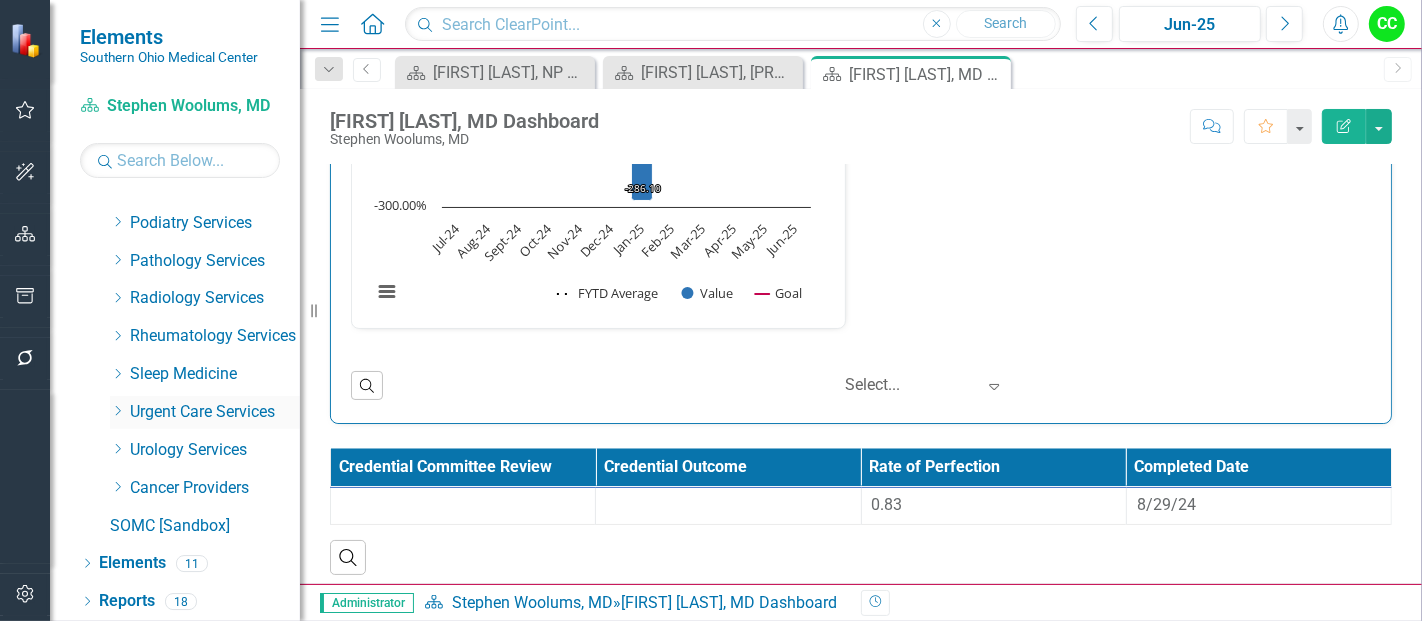 click on "Dropdown" 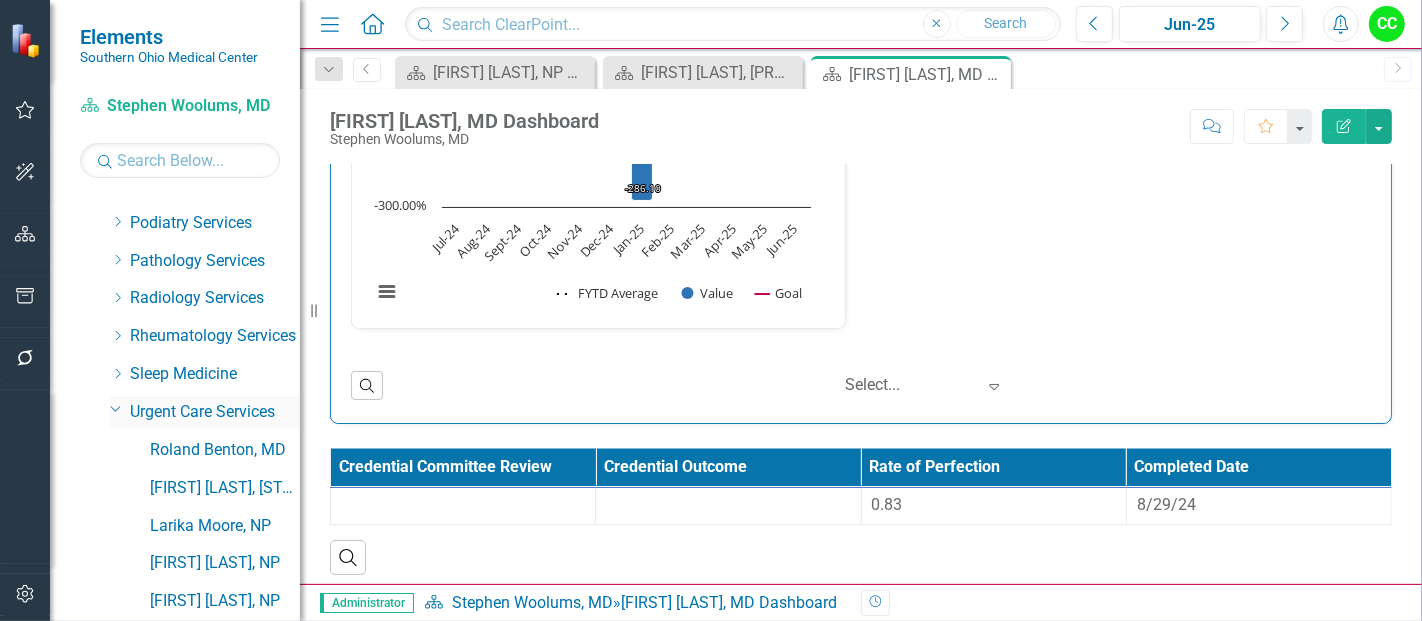 click on "Dropdown" 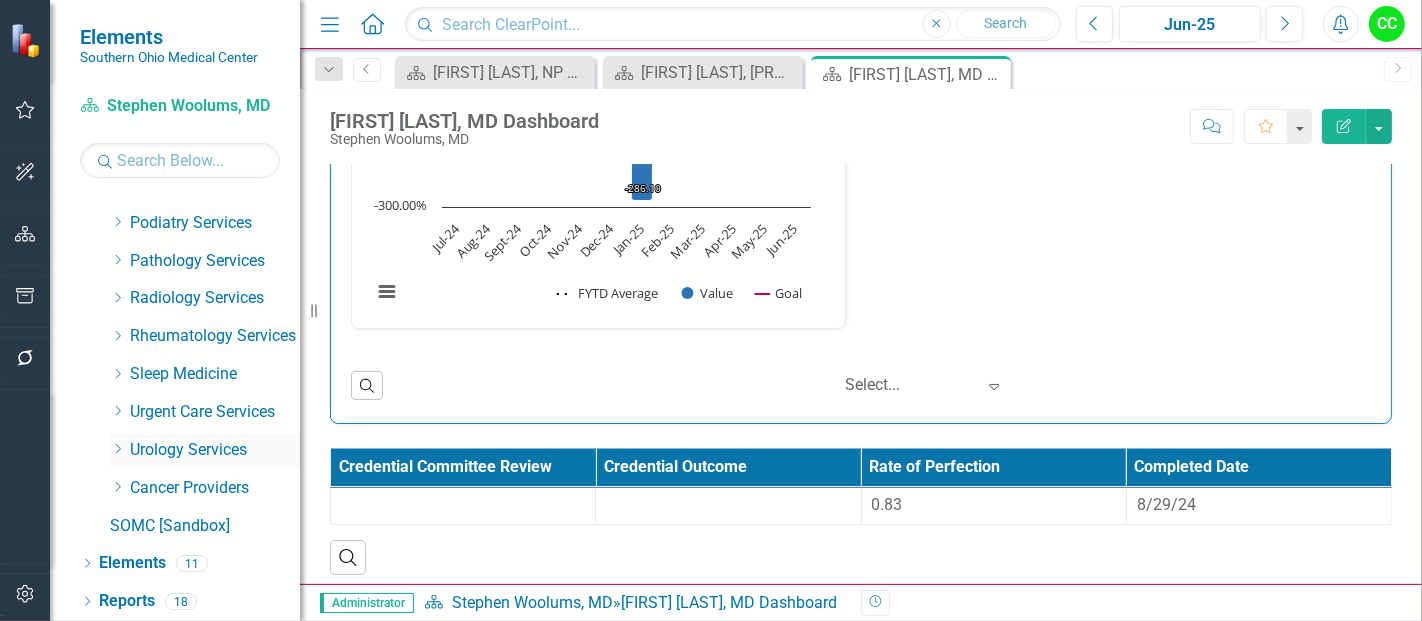click on "Dropdown" 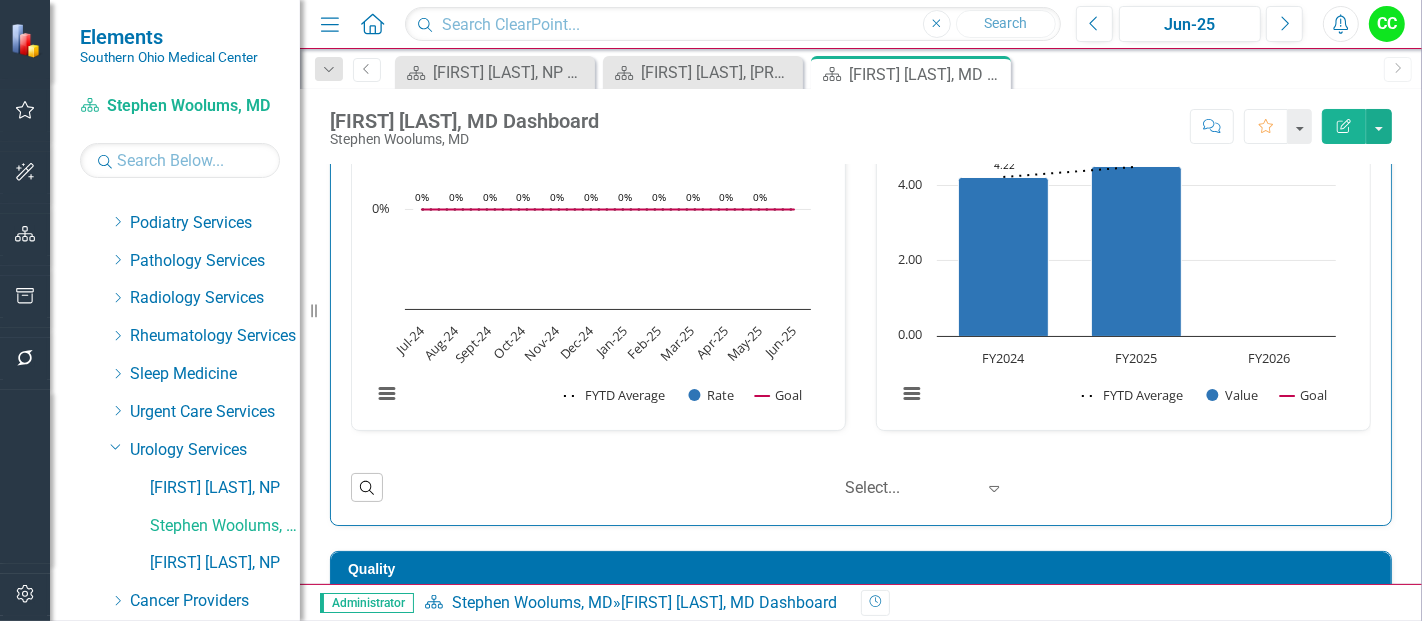 scroll, scrollTop: 0, scrollLeft: 0, axis: both 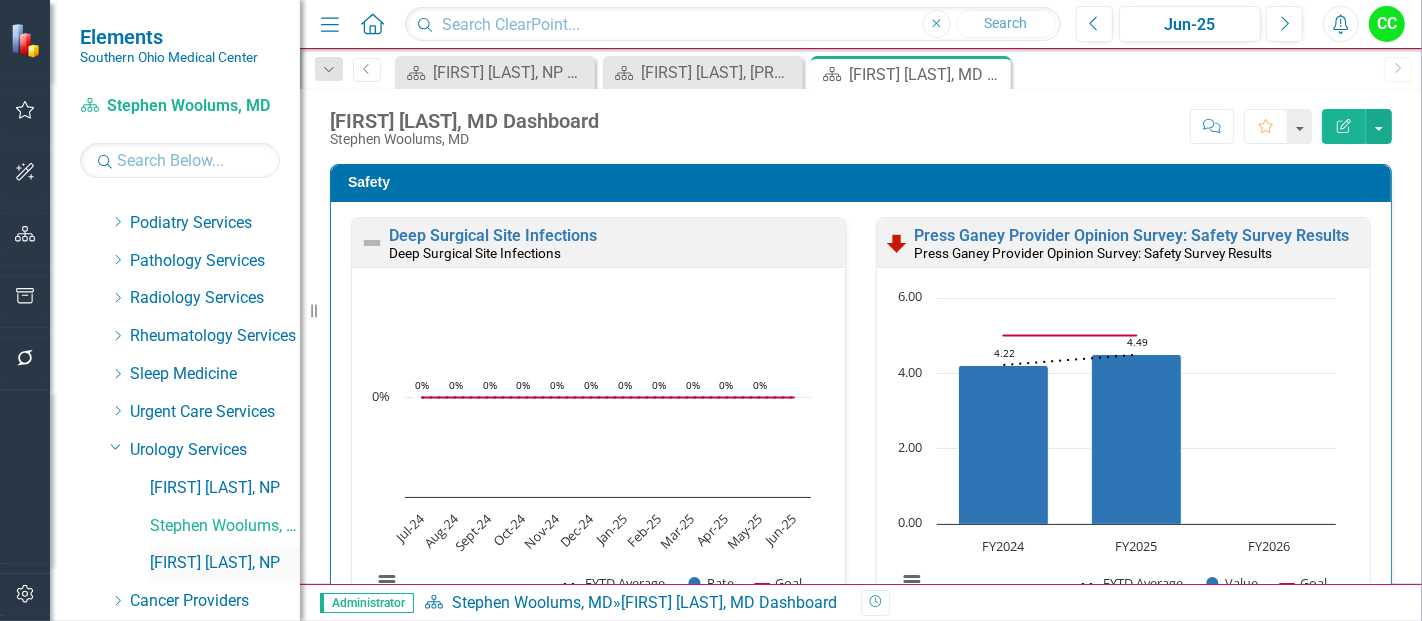 click on "[FIRST] [LAST], [PROFESSION]" at bounding box center [225, 563] 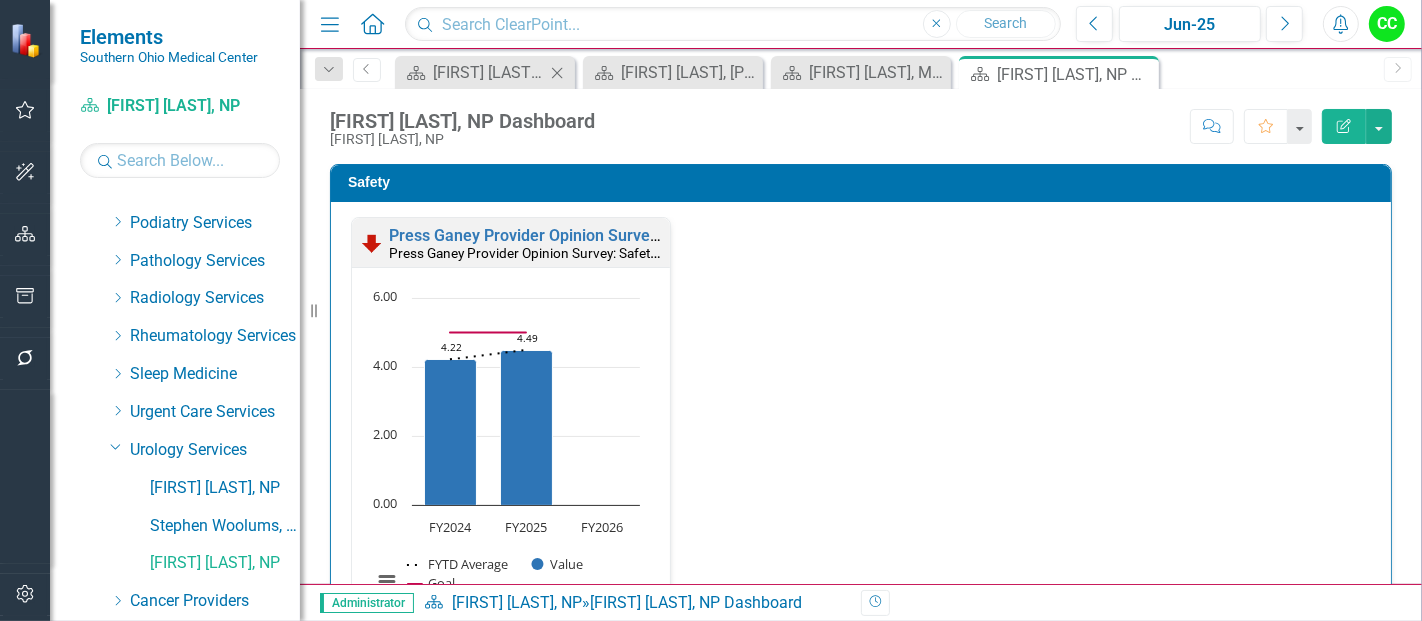 click 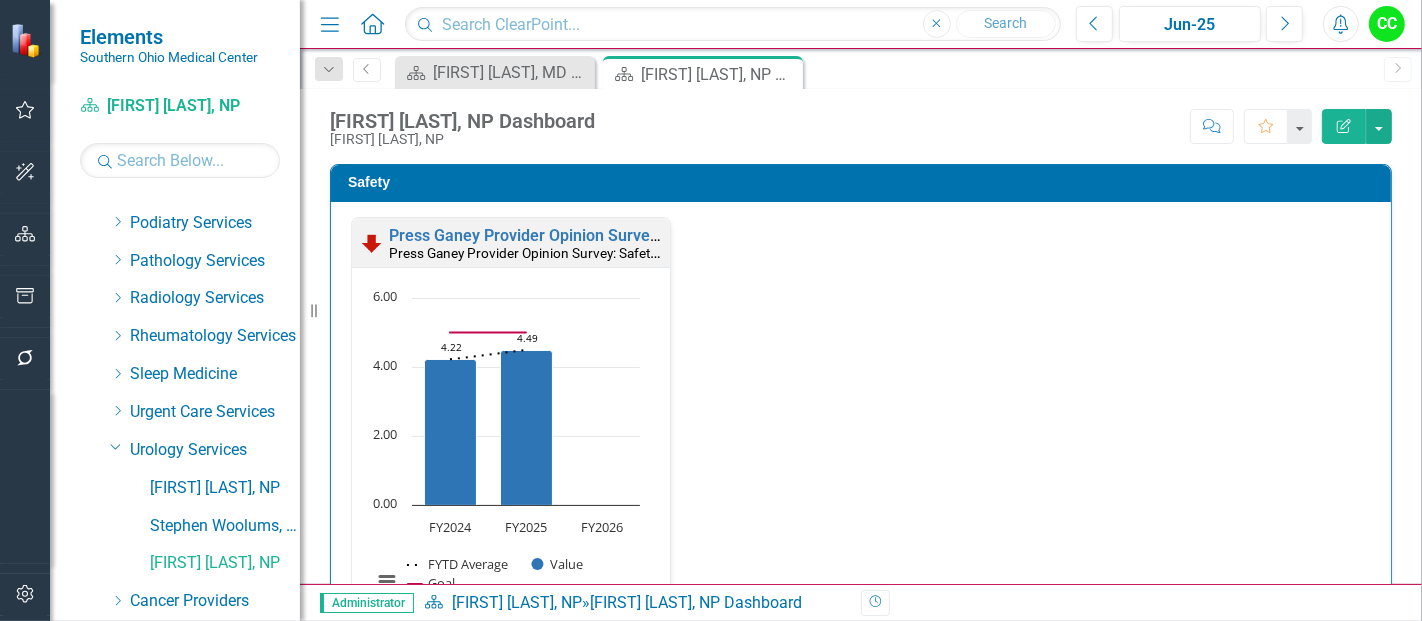 click on "Close" 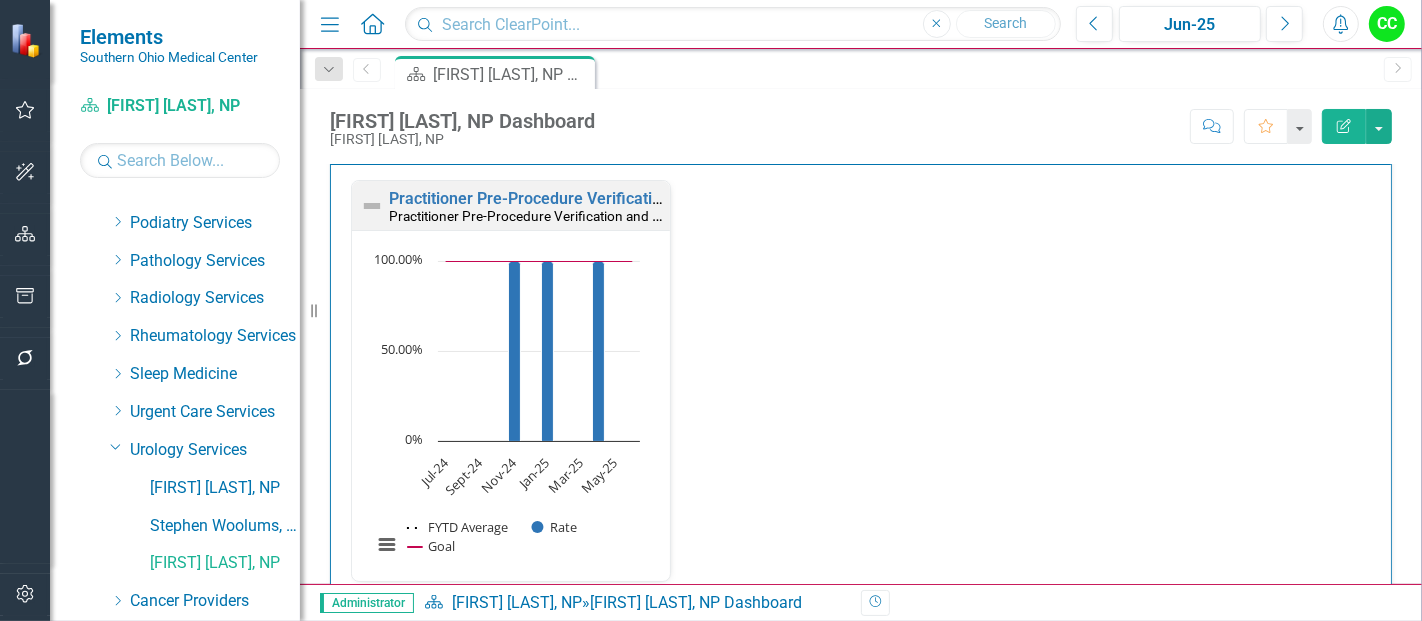 scroll, scrollTop: 624, scrollLeft: 0, axis: vertical 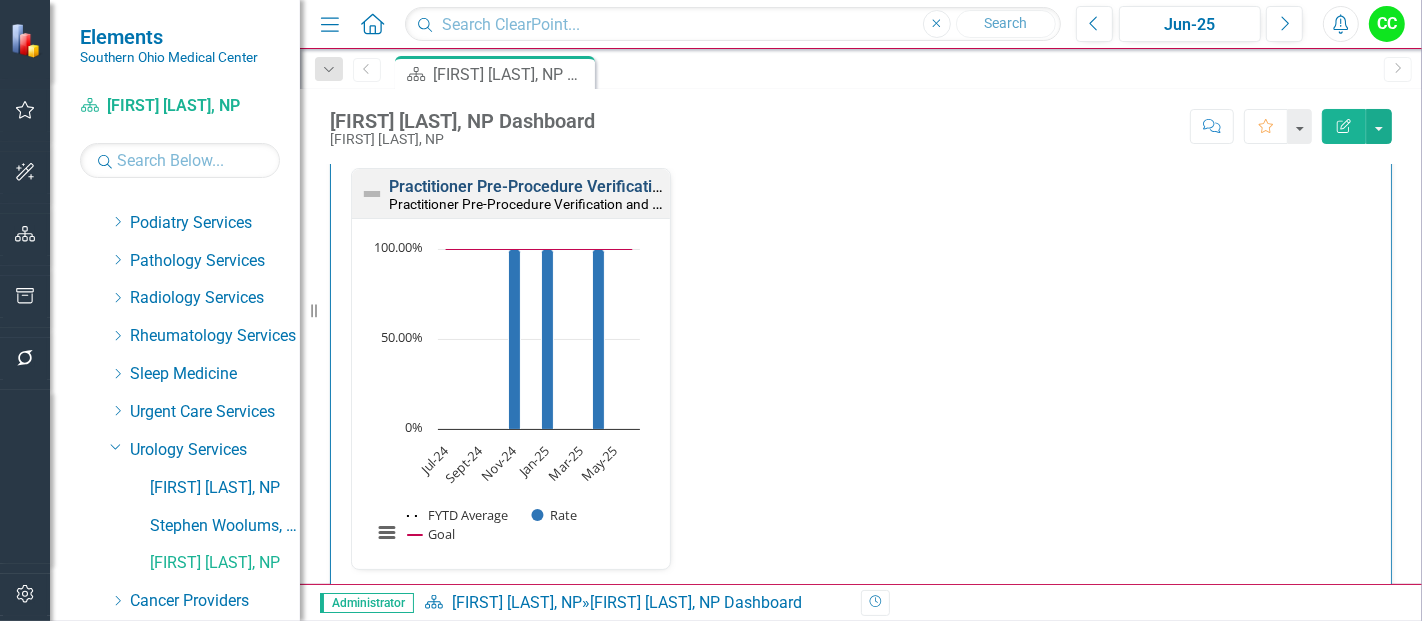 click on "Practitioner Pre-Procedure Verification and Final Time Out Checklist Completed" at bounding box center [675, 186] 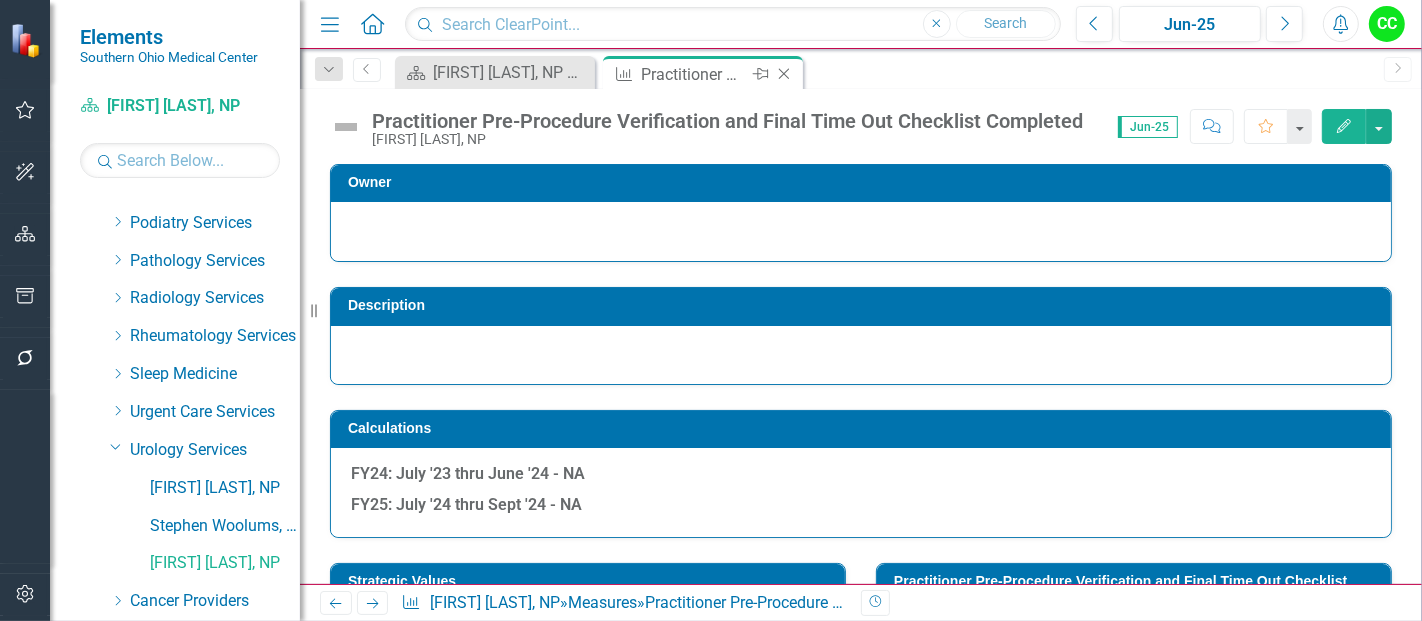 click on "Close" 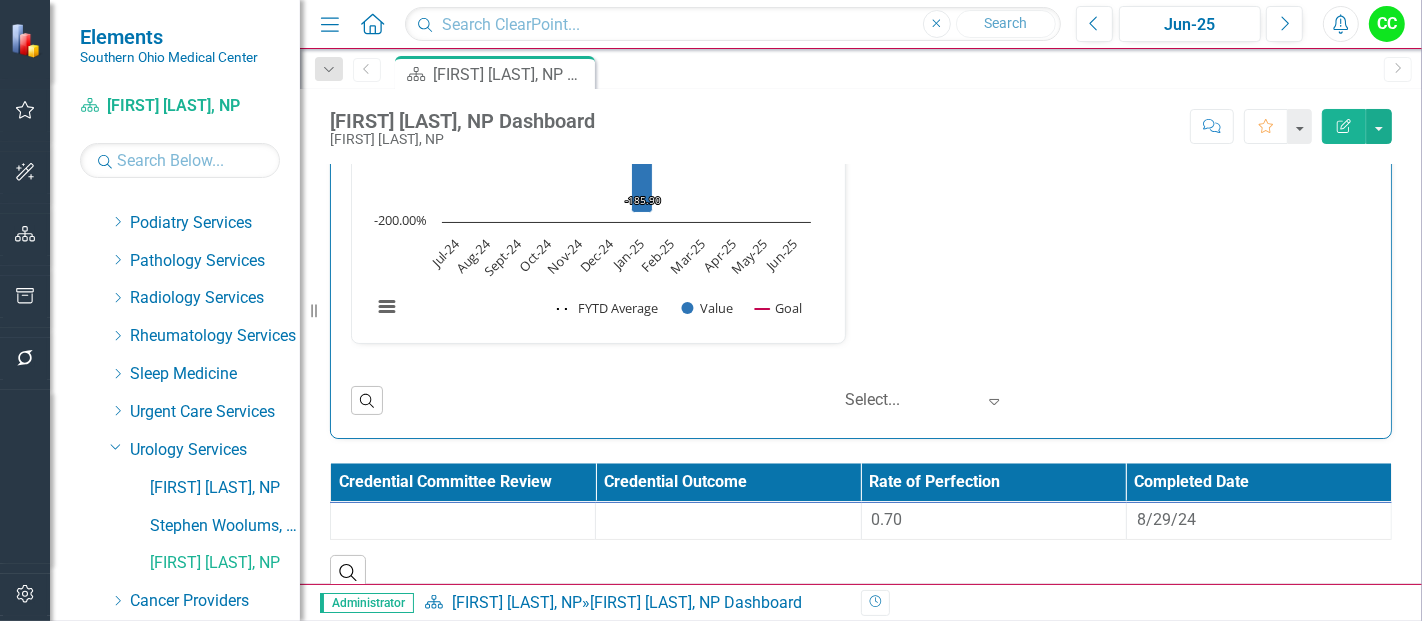 scroll, scrollTop: 3005, scrollLeft: 0, axis: vertical 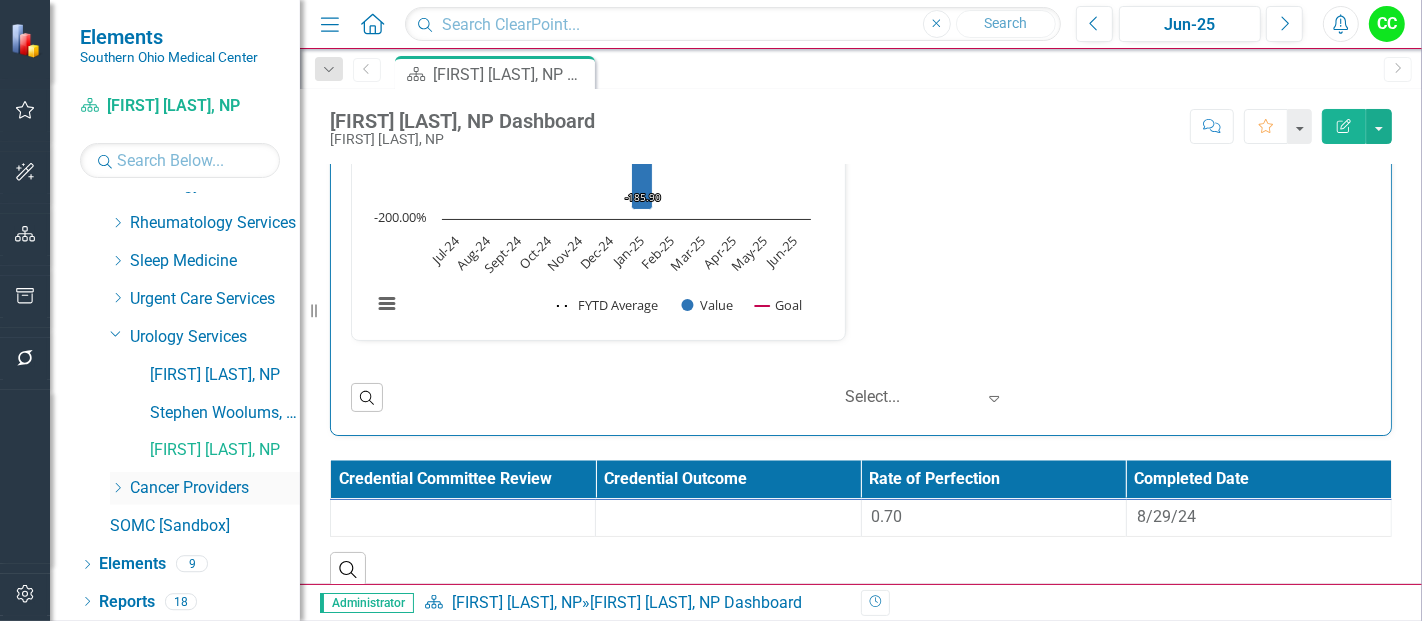 click on "Dropdown" 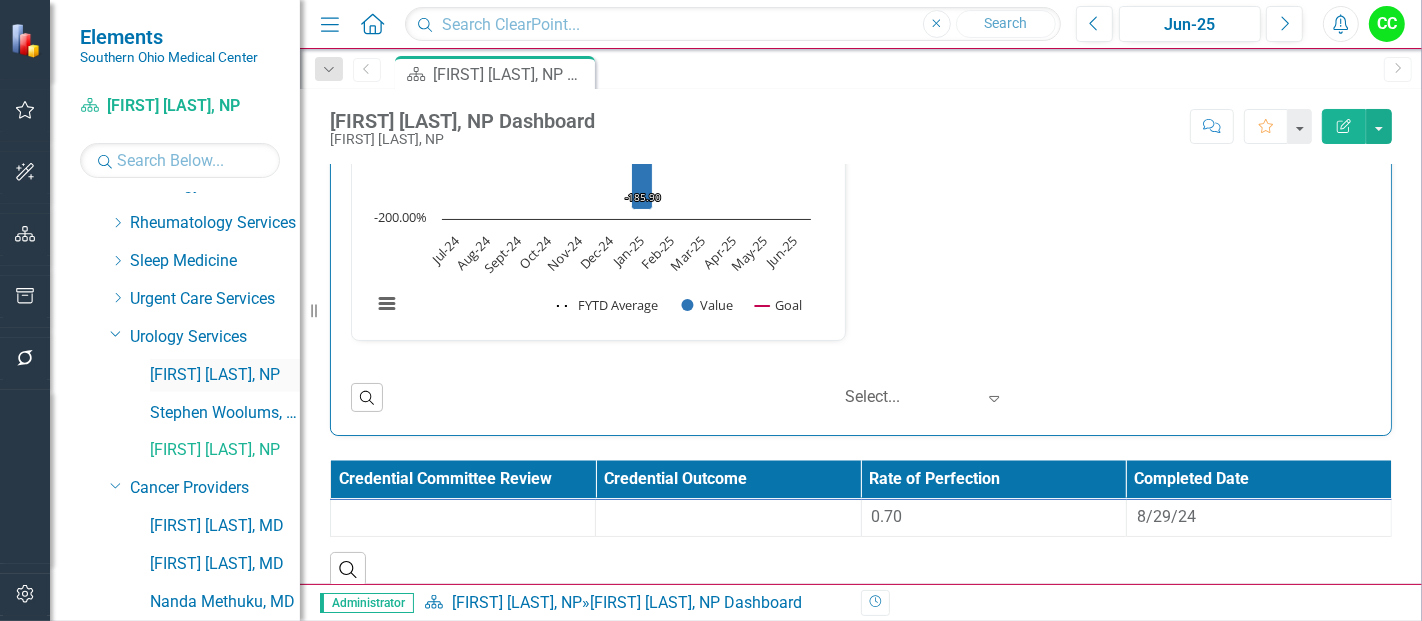 scroll, scrollTop: 1310, scrollLeft: 0, axis: vertical 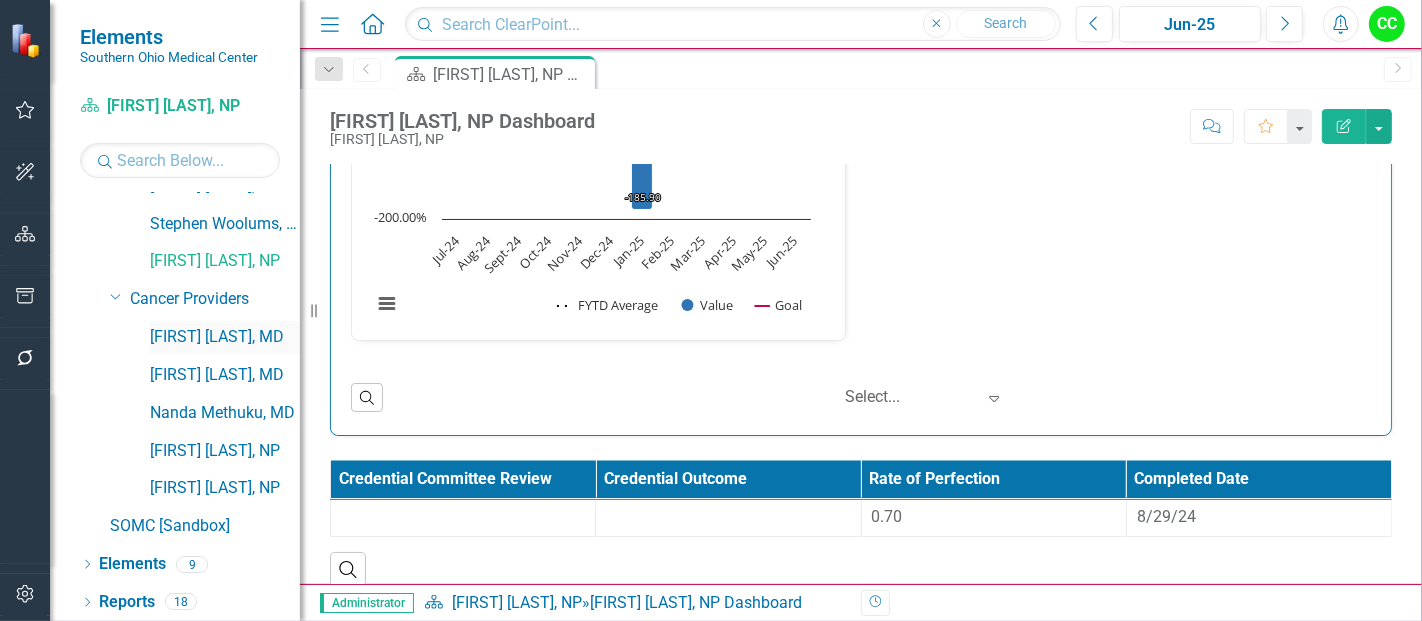click on "[FIRST] [LAST], [PROFESSION]" at bounding box center [225, 337] 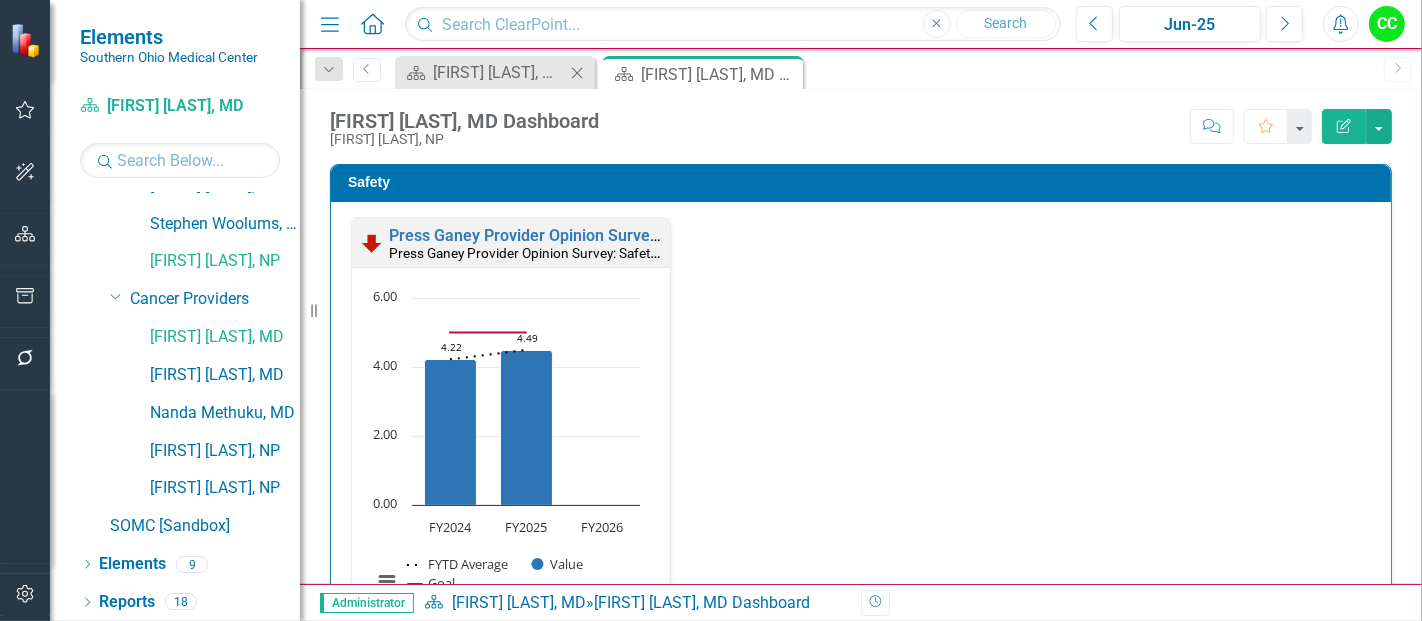 click on "Close" 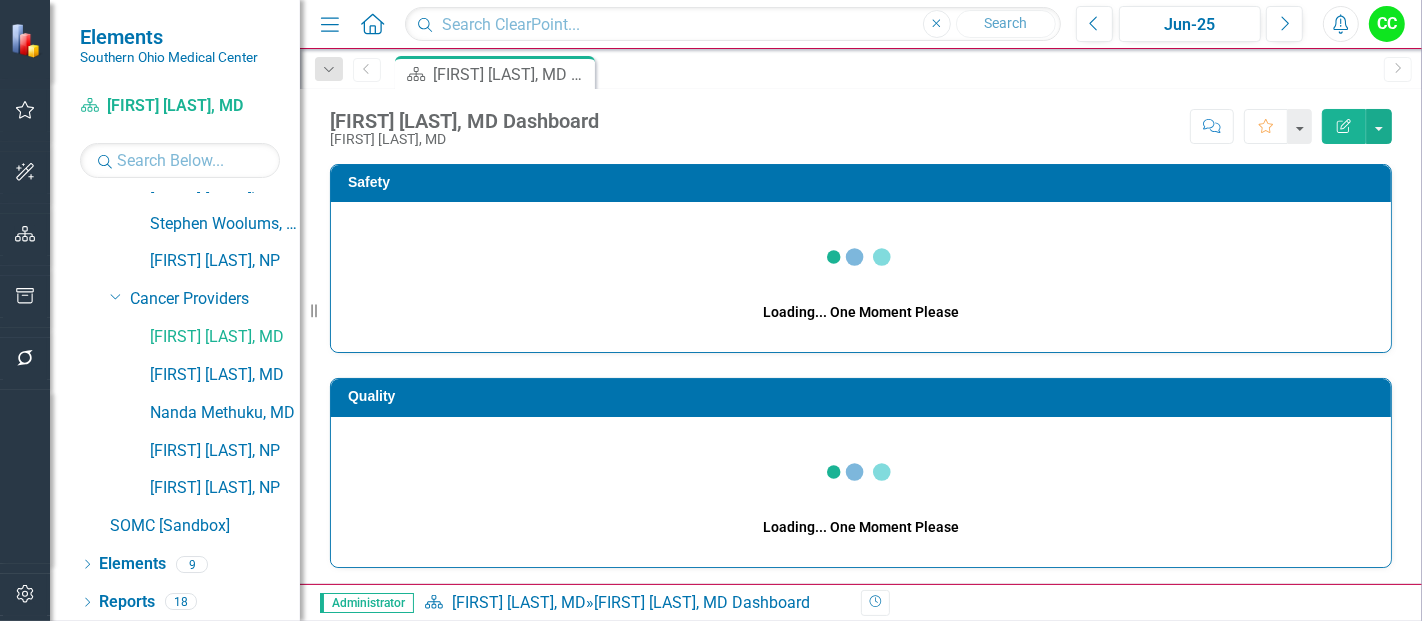 scroll, scrollTop: 28, scrollLeft: 0, axis: vertical 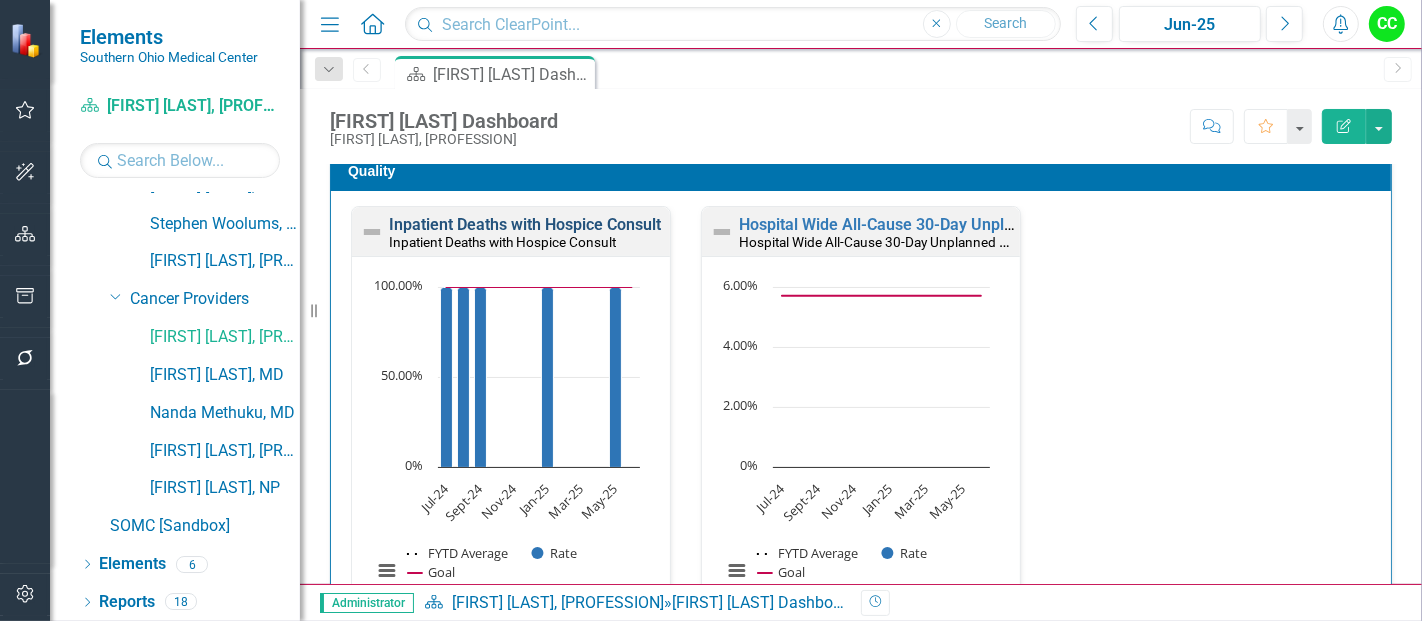 click on "Inpatient Deaths with Hospice Consult" at bounding box center [525, 224] 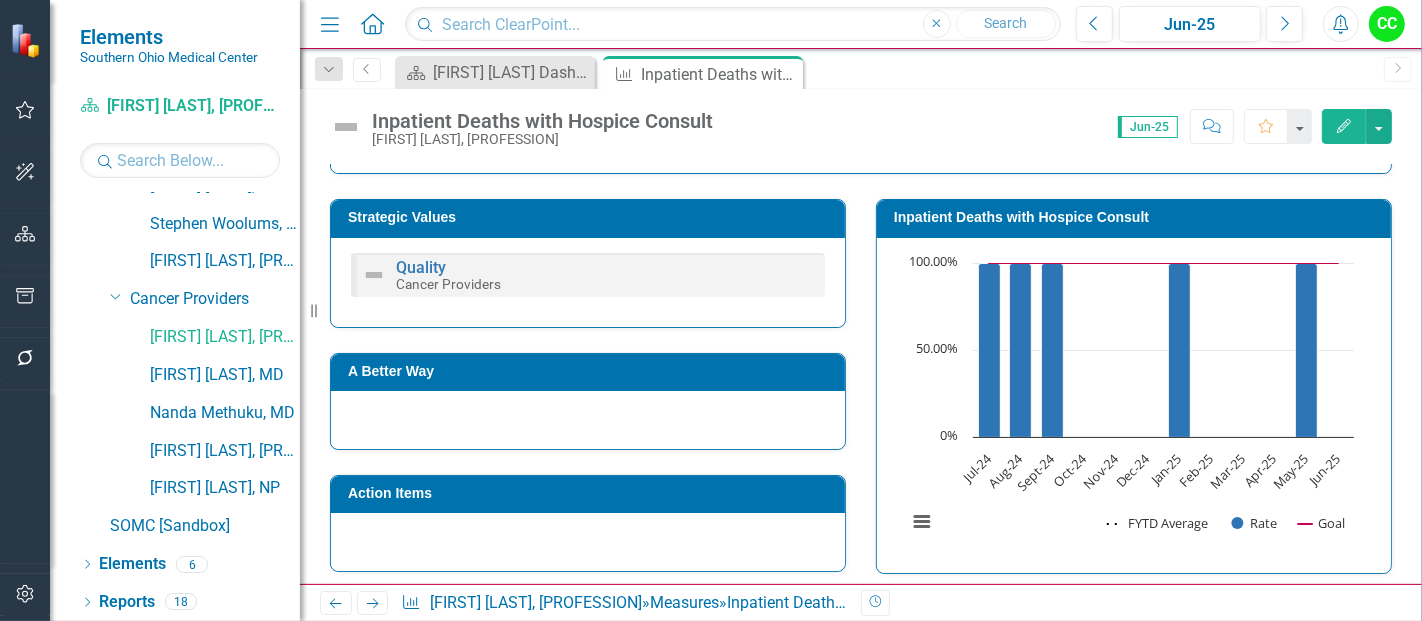 scroll, scrollTop: 372, scrollLeft: 0, axis: vertical 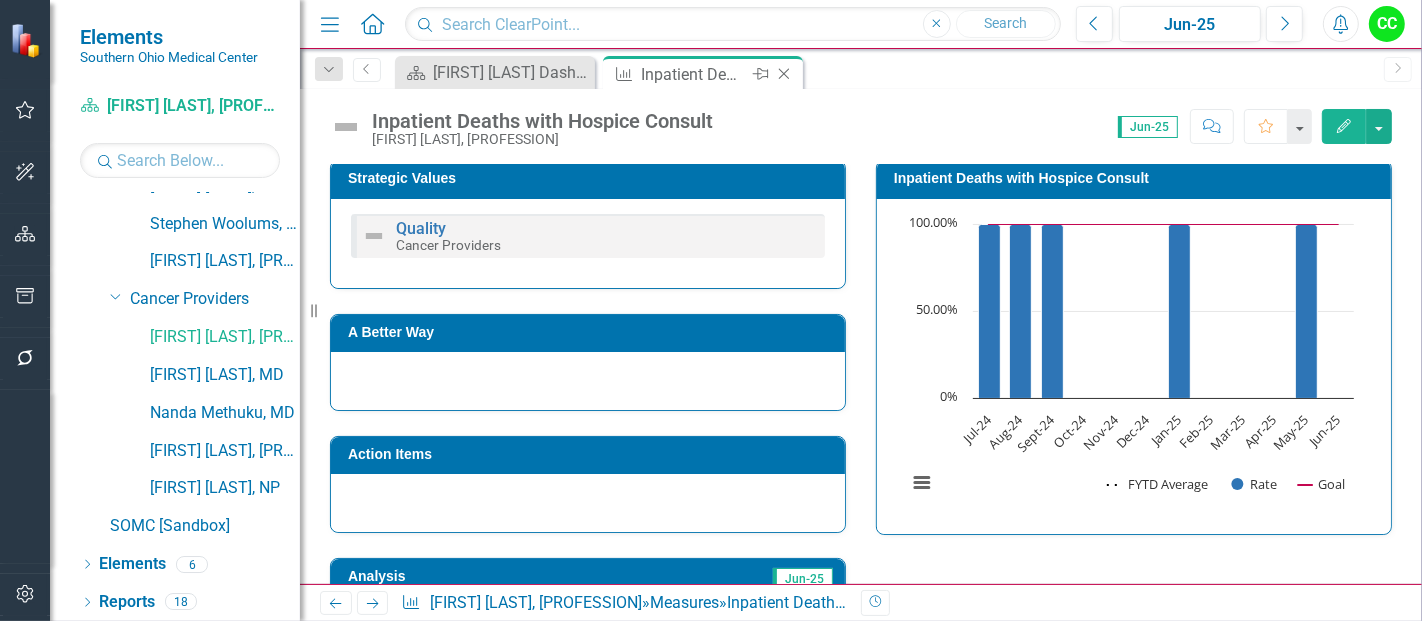 click on "Close" 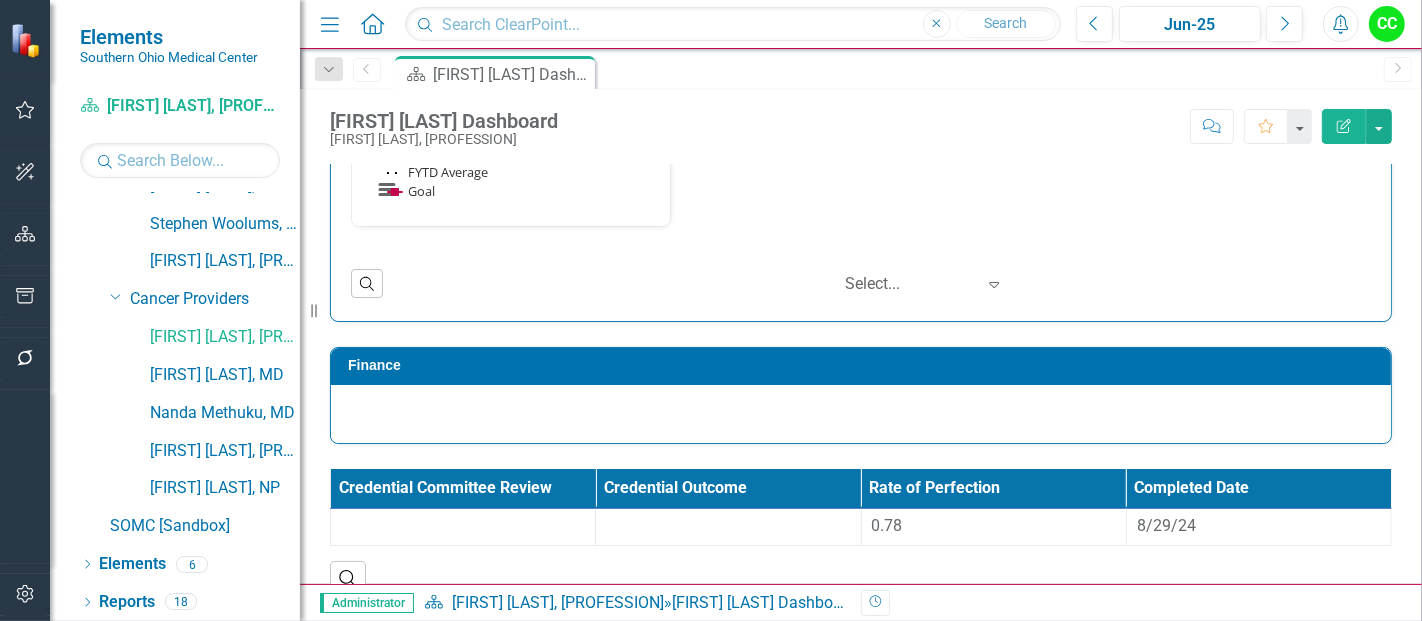 scroll, scrollTop: 2125, scrollLeft: 0, axis: vertical 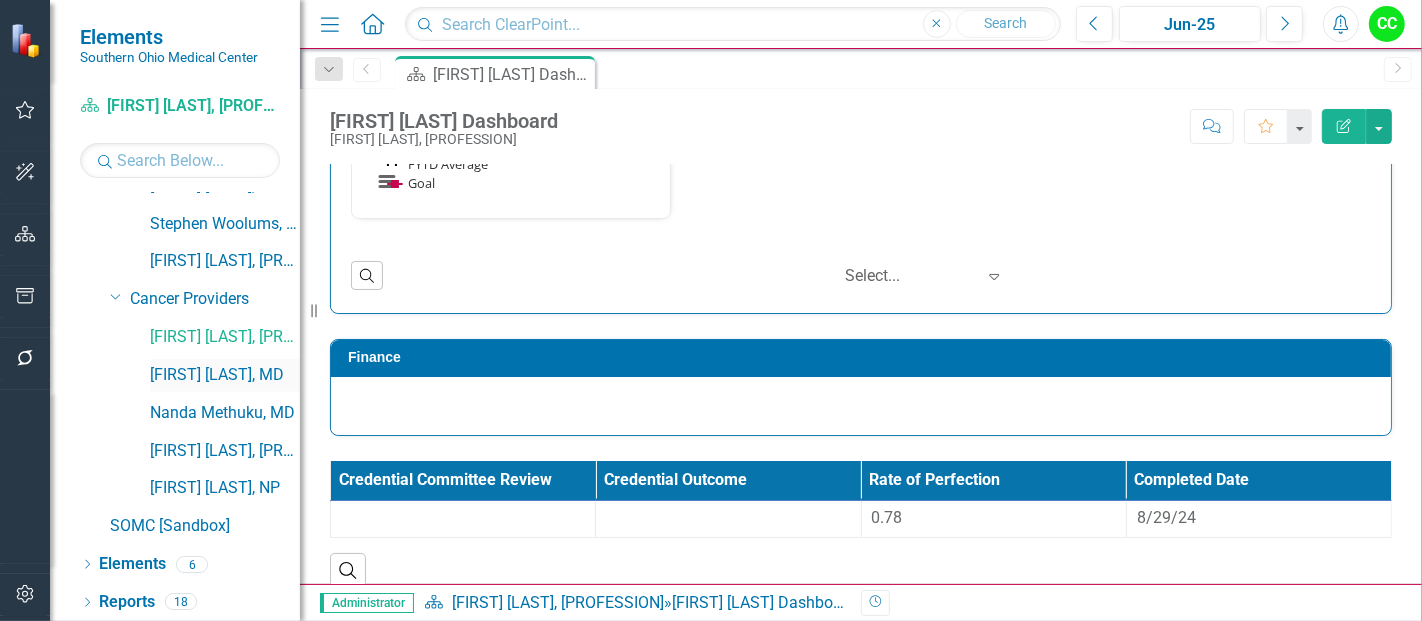 click on "[FIRST] [LAST], MD" at bounding box center [225, 375] 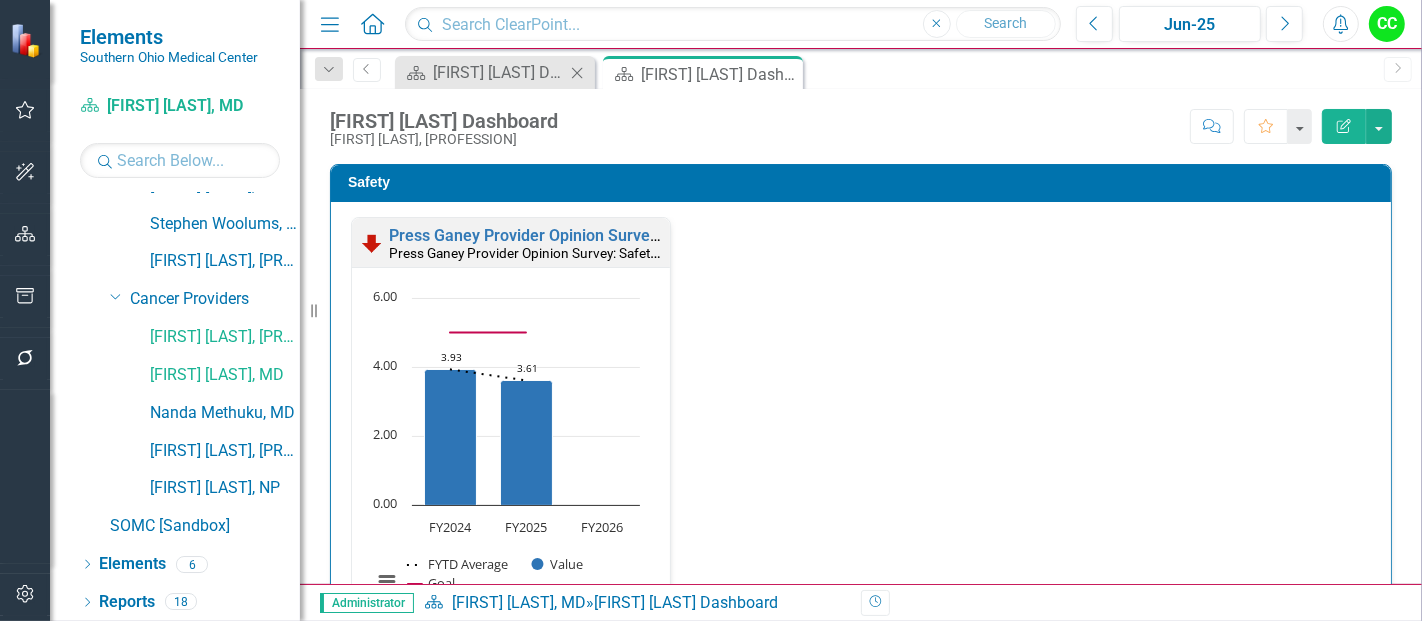 click 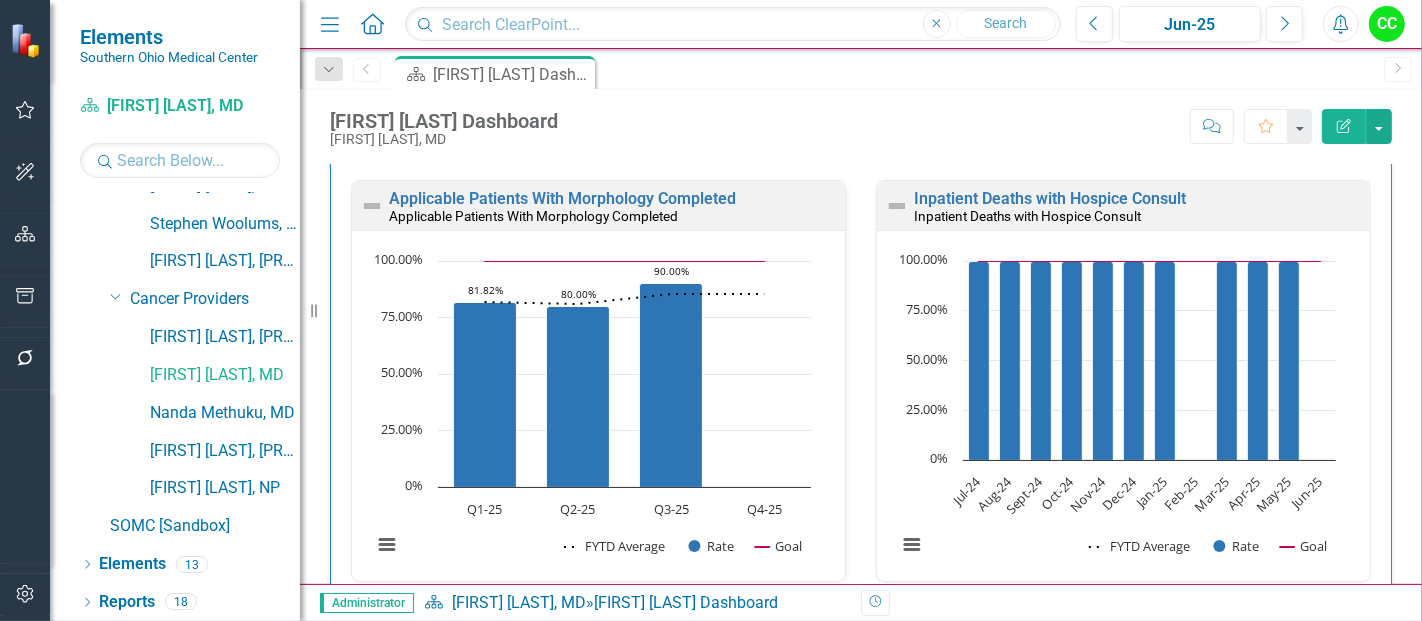 scroll, scrollTop: 1041, scrollLeft: 0, axis: vertical 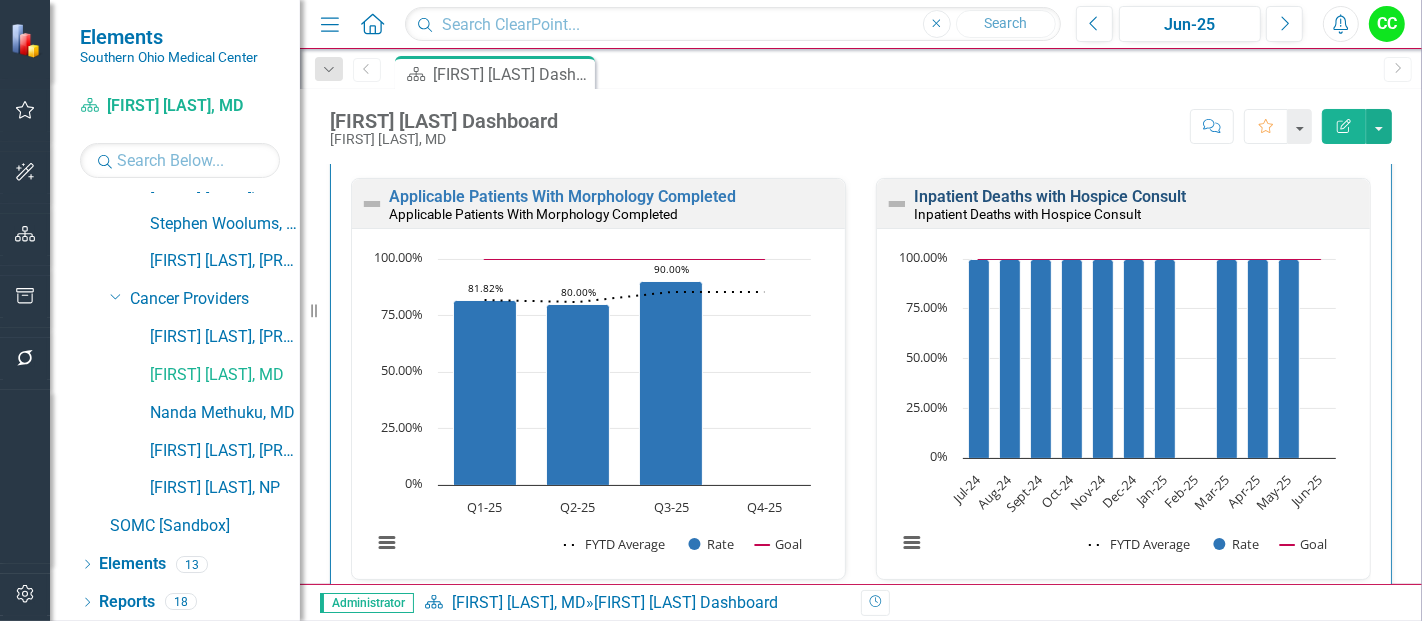 click on "Inpatient Deaths with Hospice Consult" at bounding box center [1050, 196] 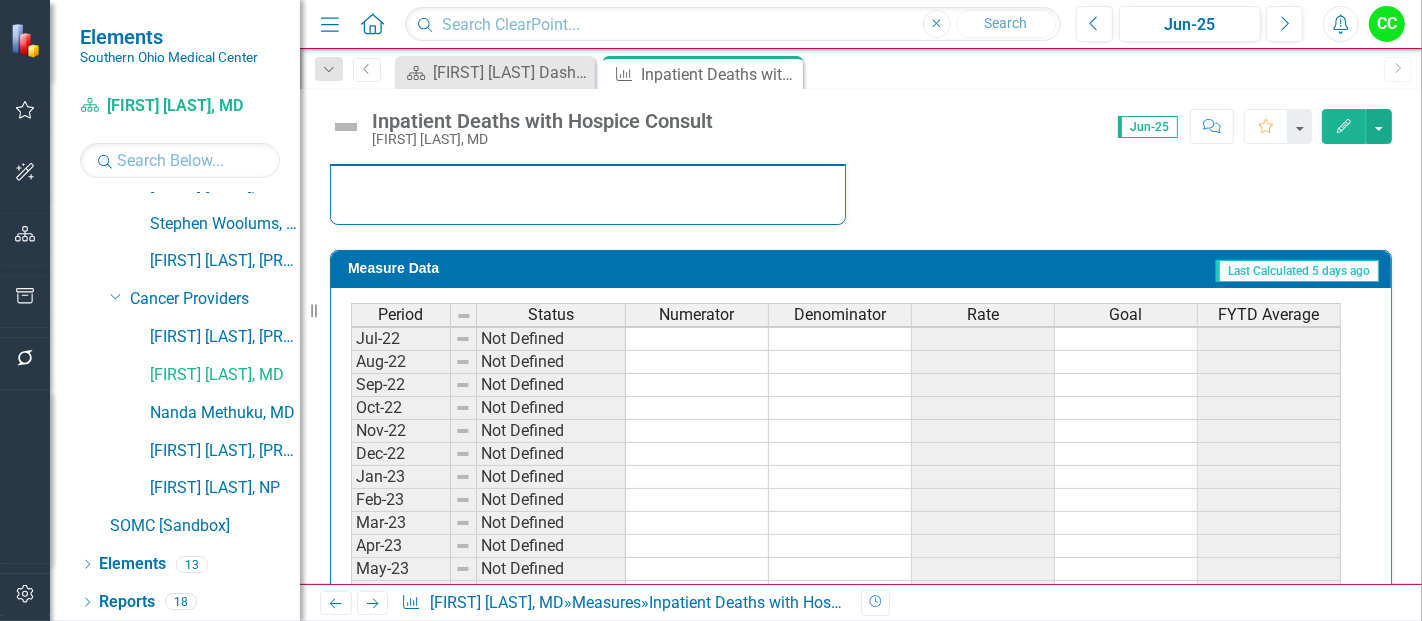scroll, scrollTop: 822, scrollLeft: 0, axis: vertical 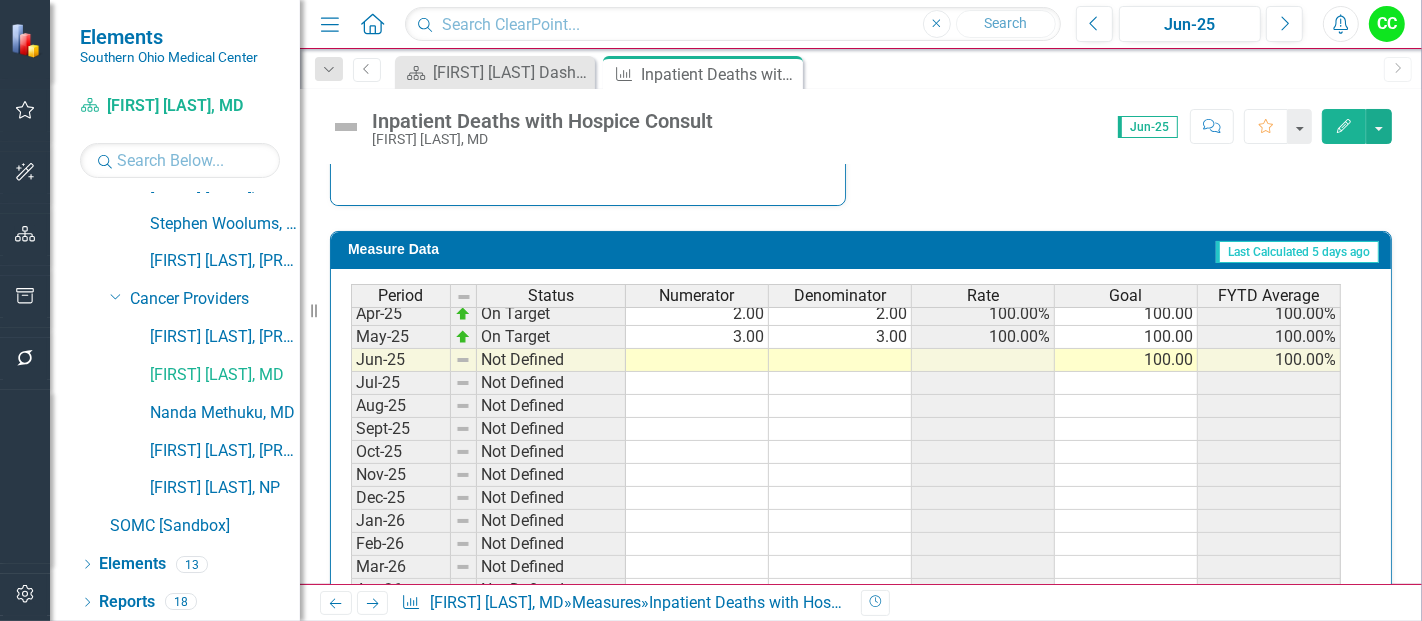 click on "Dec-23 On Target 3.00 3.00 100.00% 100.00 100.00% Jan-24 On Target 3.00 3.00 100.00% 100.00 100.00% Feb-24 On Target 2.00 2.00 100.00% 100.00 100.00% Mar-24 On Target 4.00 4.00 100.00% 100.00 100.00% Apr-24 On Target 2.00 2.00 100.00% 100.00 100.00% May-24 On Target 2.00 2.00 100.00% 100.00 100.00% Jun-24 On Target 2.00 2.00 100.00% 100.00 100.00% Jul-24 On Target 1.00 1.00 100.00% 100.00 100.00% Aug-24 On Target 3.00 3.00 100.00% 100.00 100.00% Sept-24 On Target 2.00 2.00 100.00% 100.00 100.00% Oct-24 On Target 2.00 2.00 100.00% 100.00 100.00% Nov-24 On Target 3.00 3.00 100.00% 100.00 100.00% Dec-24 On Target 4.00 4.00 100.00% 100.00 100.00% Jan-25 On Target 4.00 4.00 100.00% 100.00 100.00% Feb-25 Not Defined 100.00 100.00% Mar-25 On Target 4.00 4.00 100.00% 100.00 100.00% Apr-25 On Target 2.00 2.00 100.00% 100.00 100.00% May-25 On Target 3.00 3.00 100.00% 100.00 100.00% Jun-25 Not Defined 100.00 100.00% Jul-25 Not Defined Aug-25 Not Defined Sept-25 Not Defined Oct-25 Not Defined Nov-25 Not Defined Dec-25" at bounding box center [846, 291] 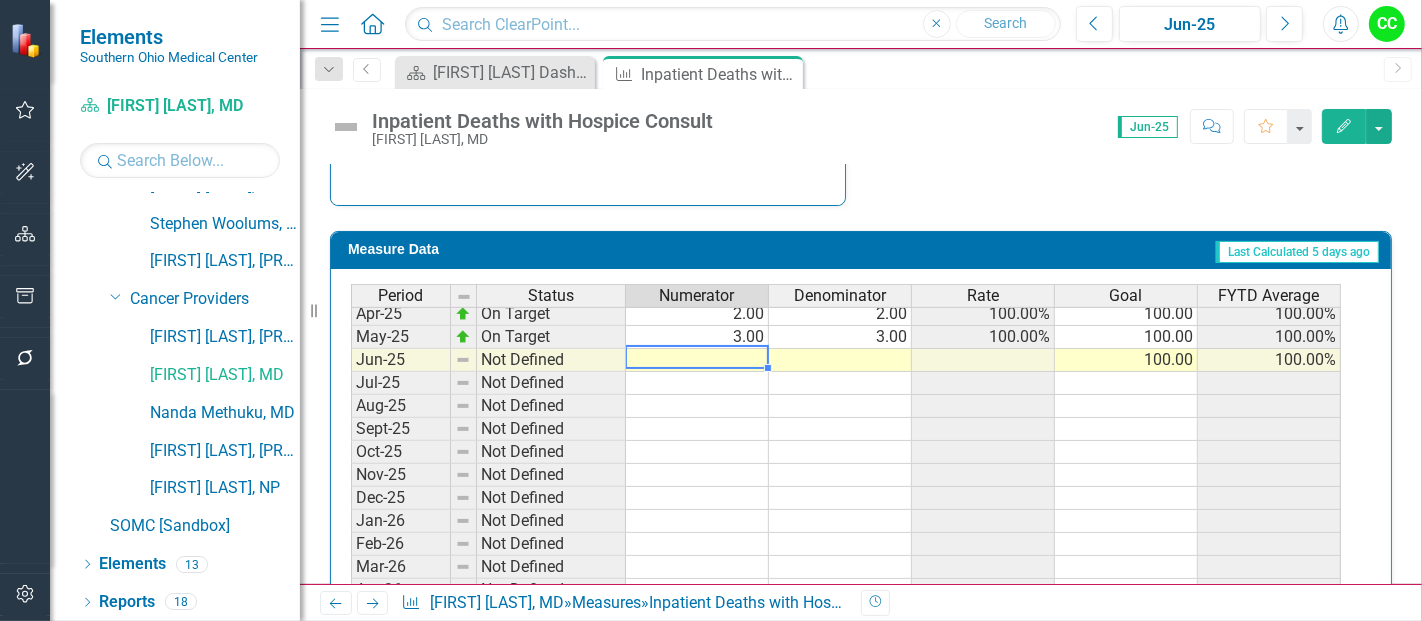 type on "2" 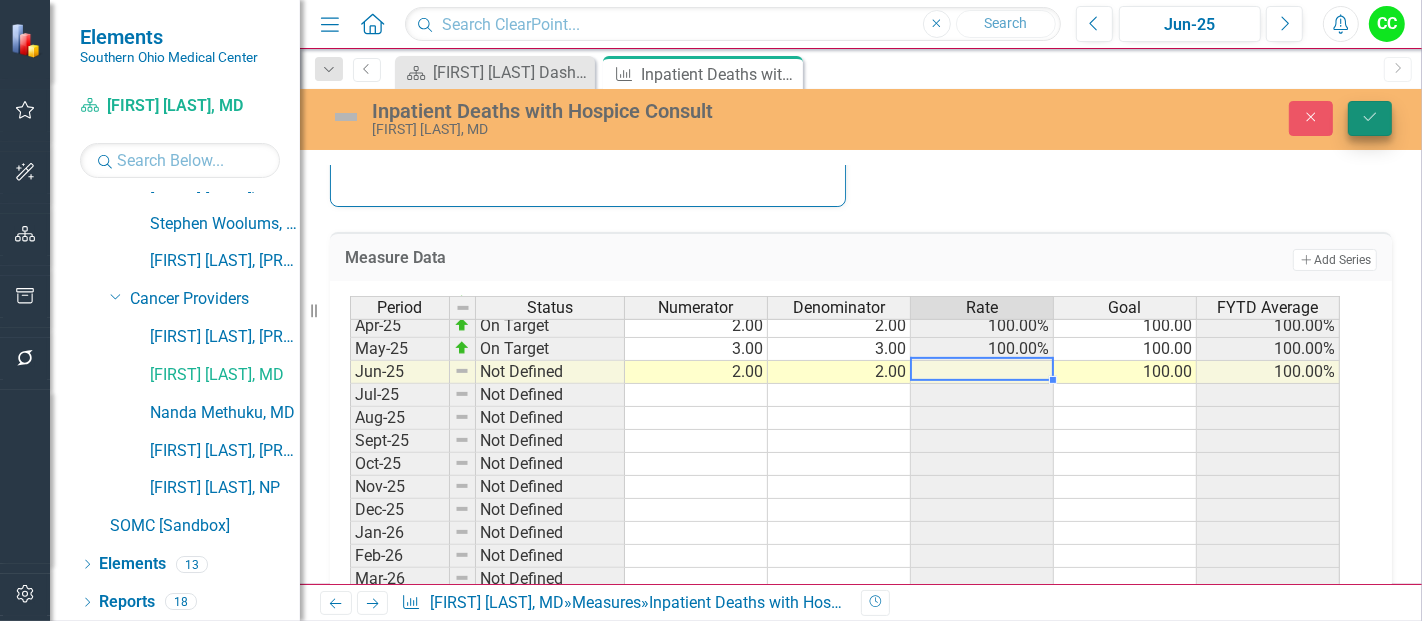 type on "2" 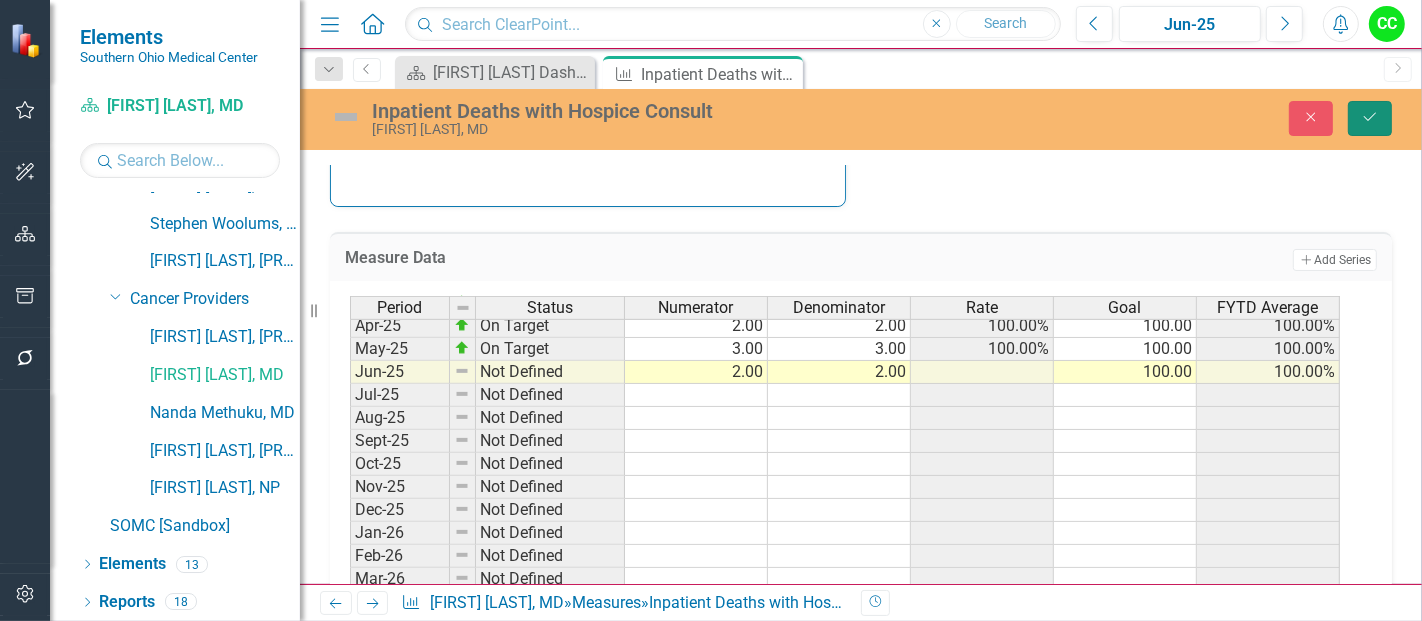 click on "Save" at bounding box center [1370, 118] 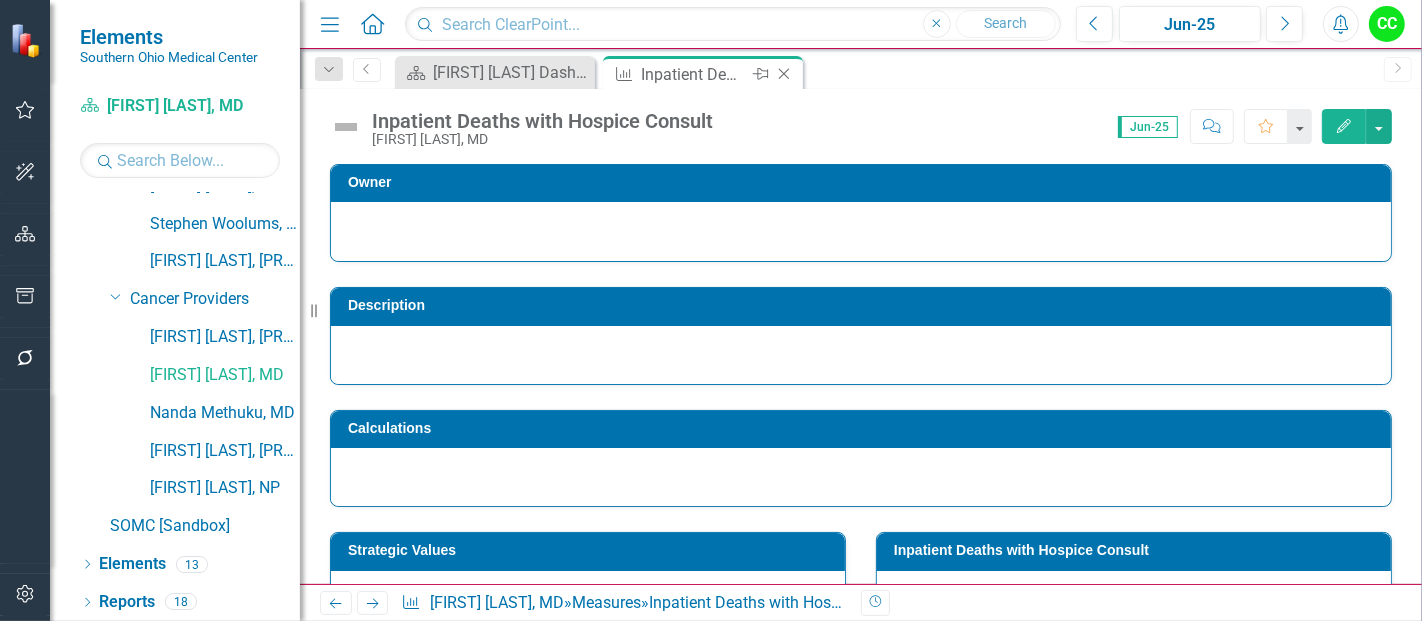 click on "Close" 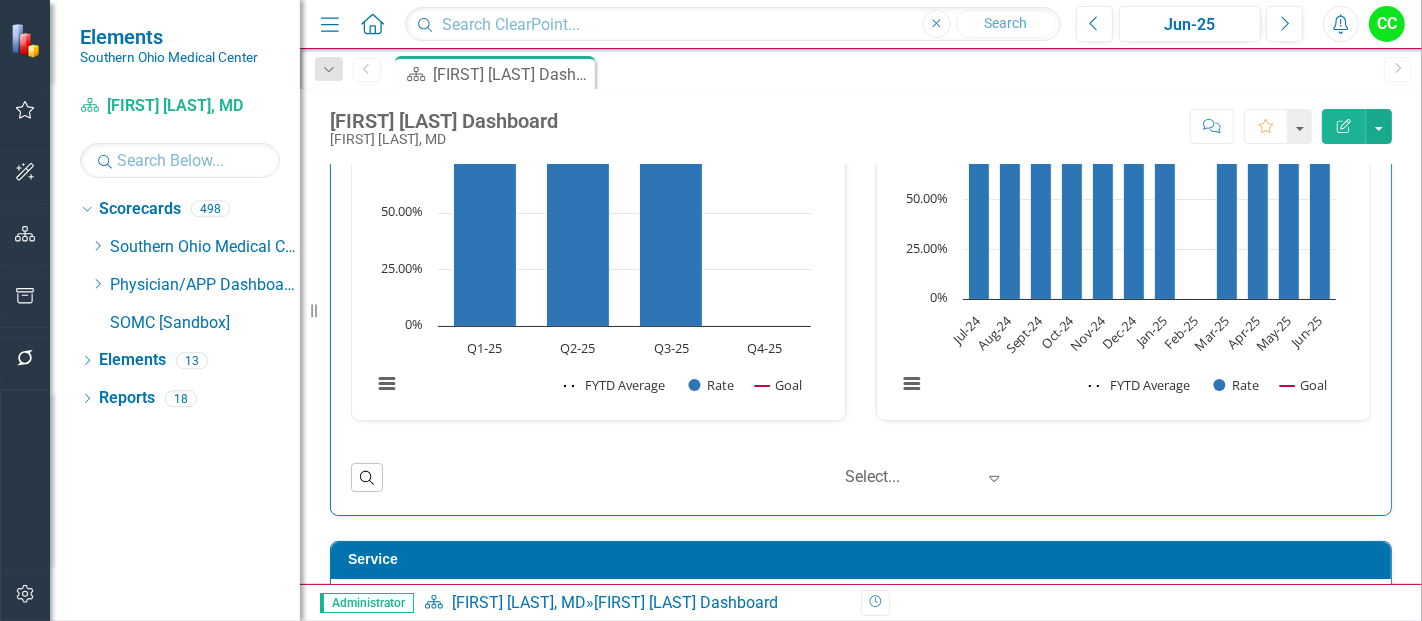 scroll, scrollTop: 1548, scrollLeft: 0, axis: vertical 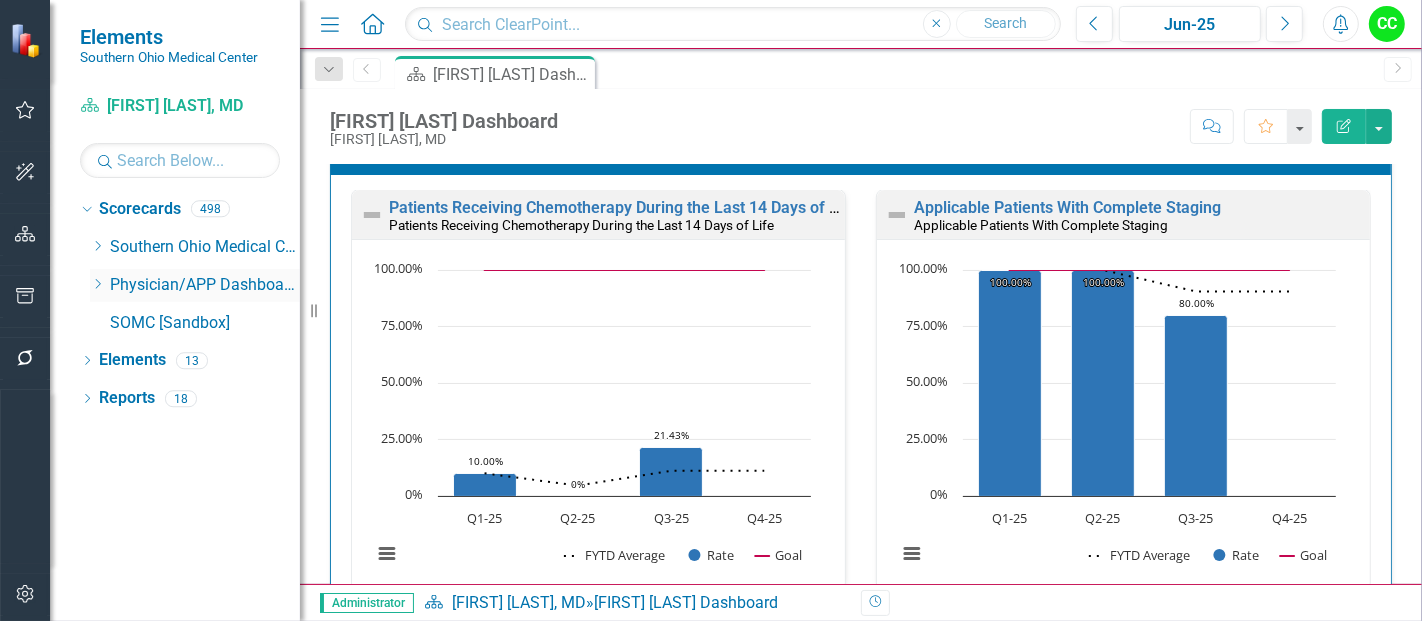 click on "Dropdown" 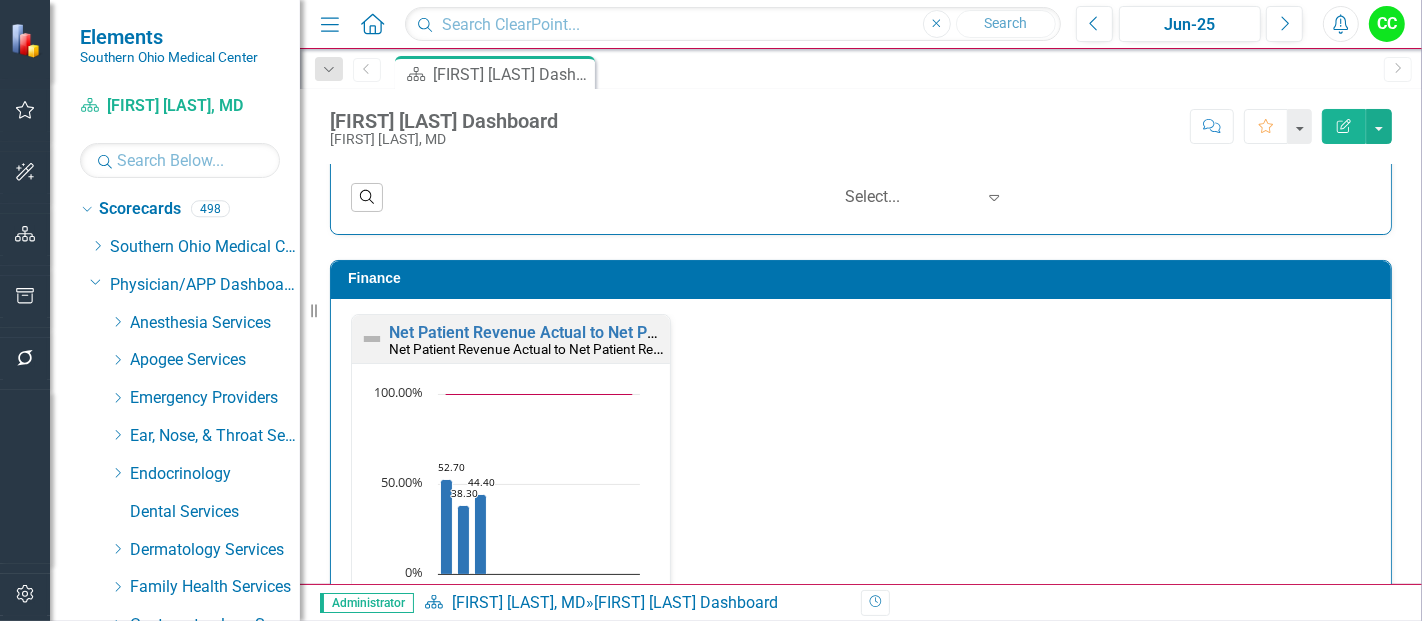 scroll, scrollTop: 3054, scrollLeft: 0, axis: vertical 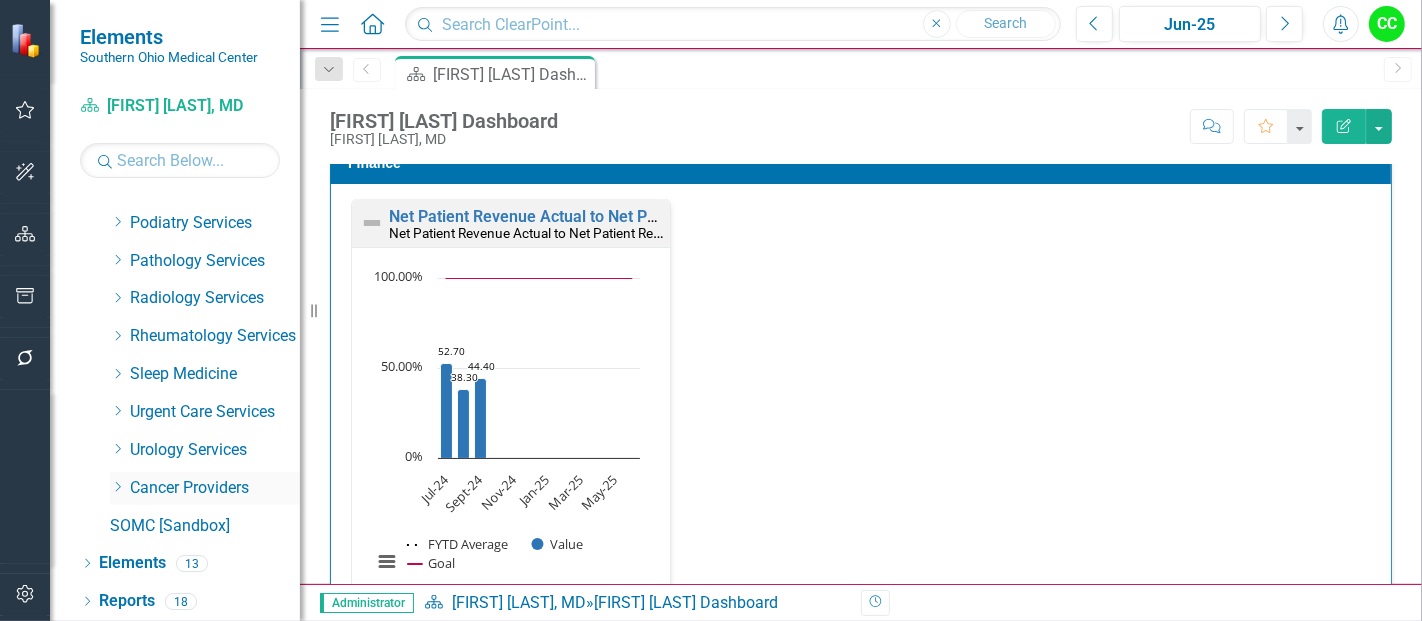 click on "Dropdown" 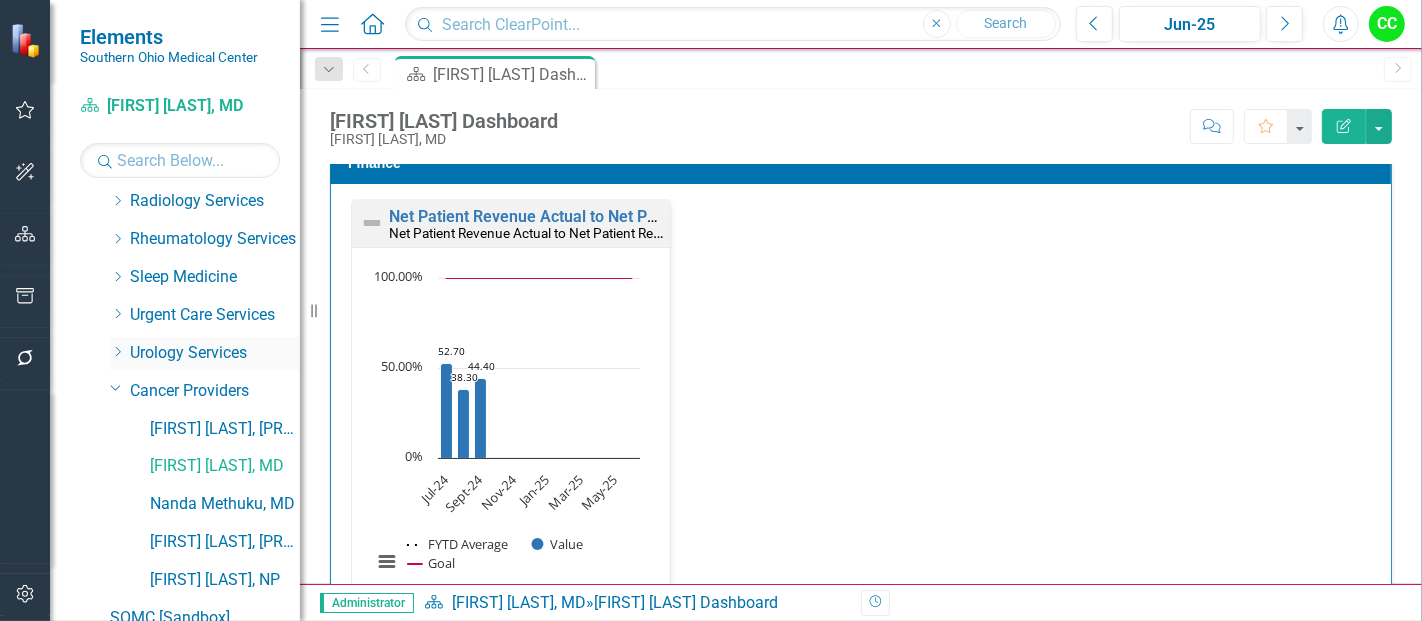 scroll, scrollTop: 1108, scrollLeft: 0, axis: vertical 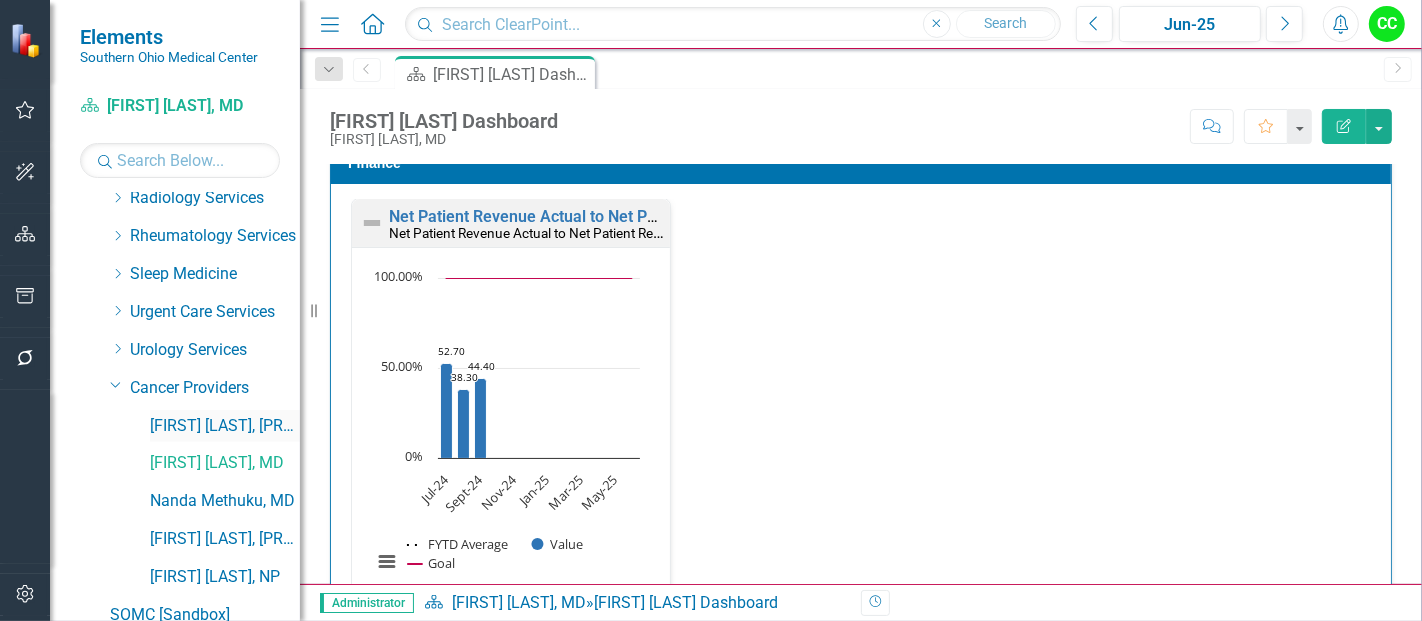 click on "[FIRST] [LAST], MD" at bounding box center [225, 426] 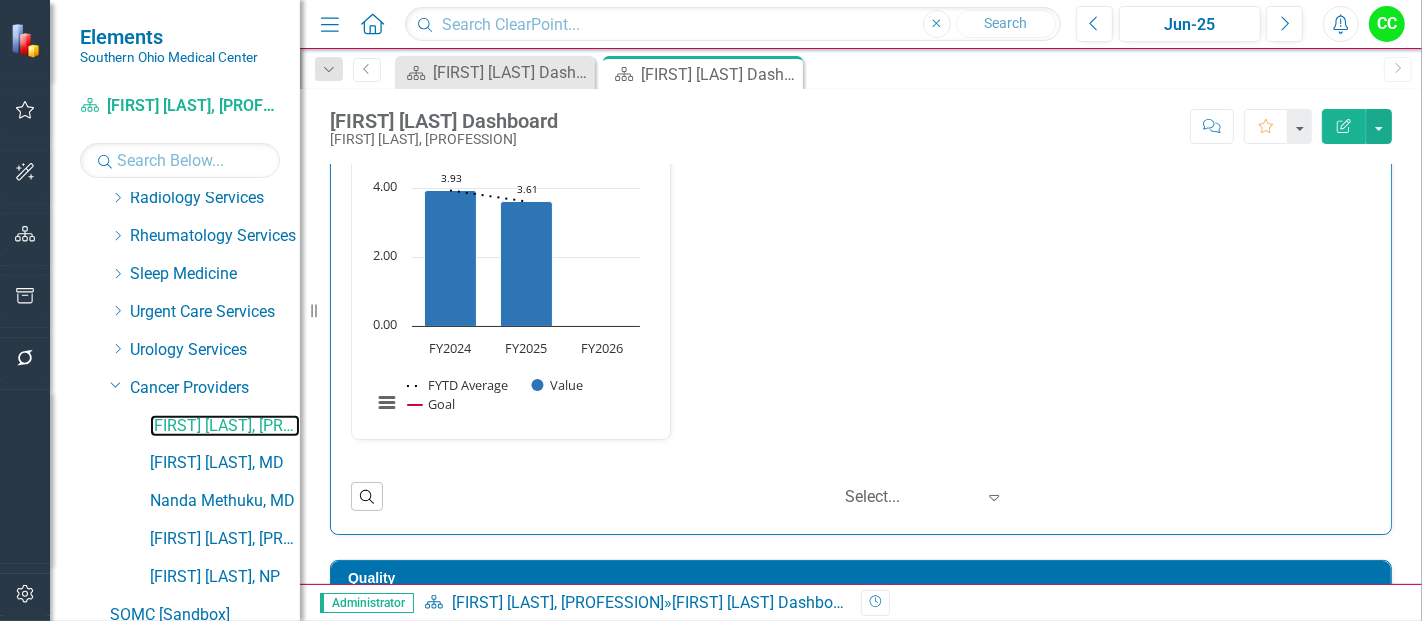scroll, scrollTop: 0, scrollLeft: 0, axis: both 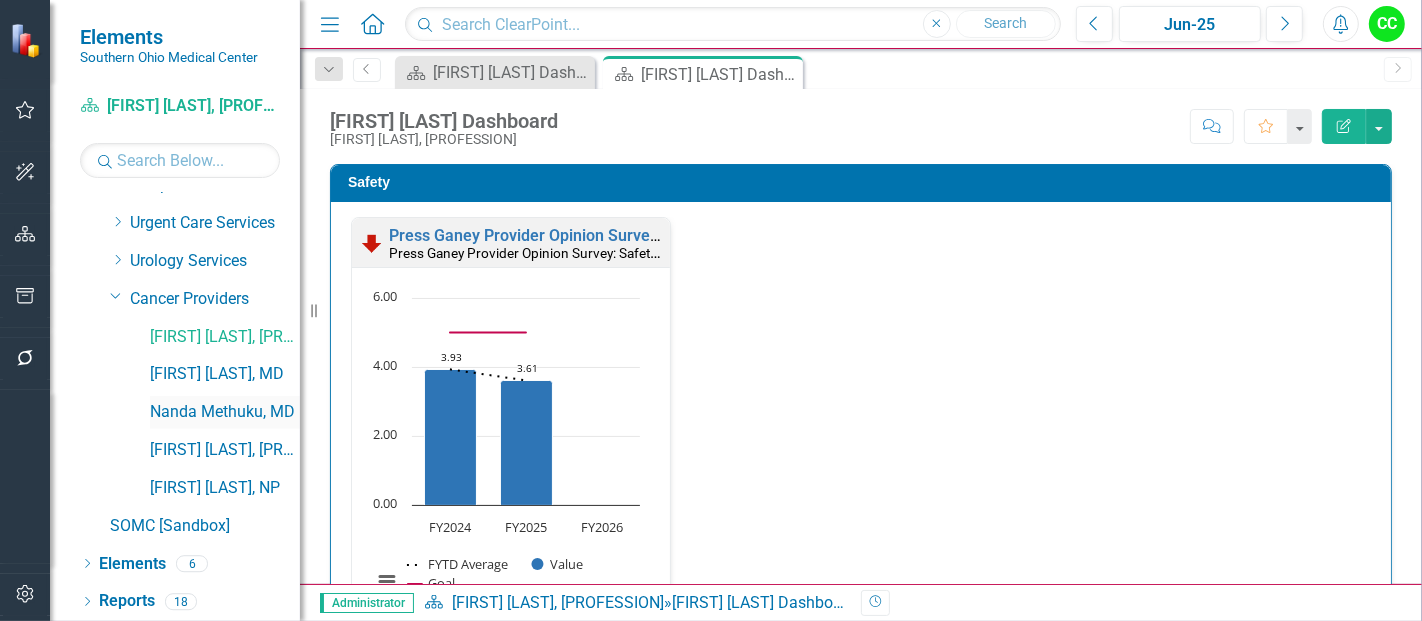 click on "Nanda Methuku, MD" at bounding box center (225, 412) 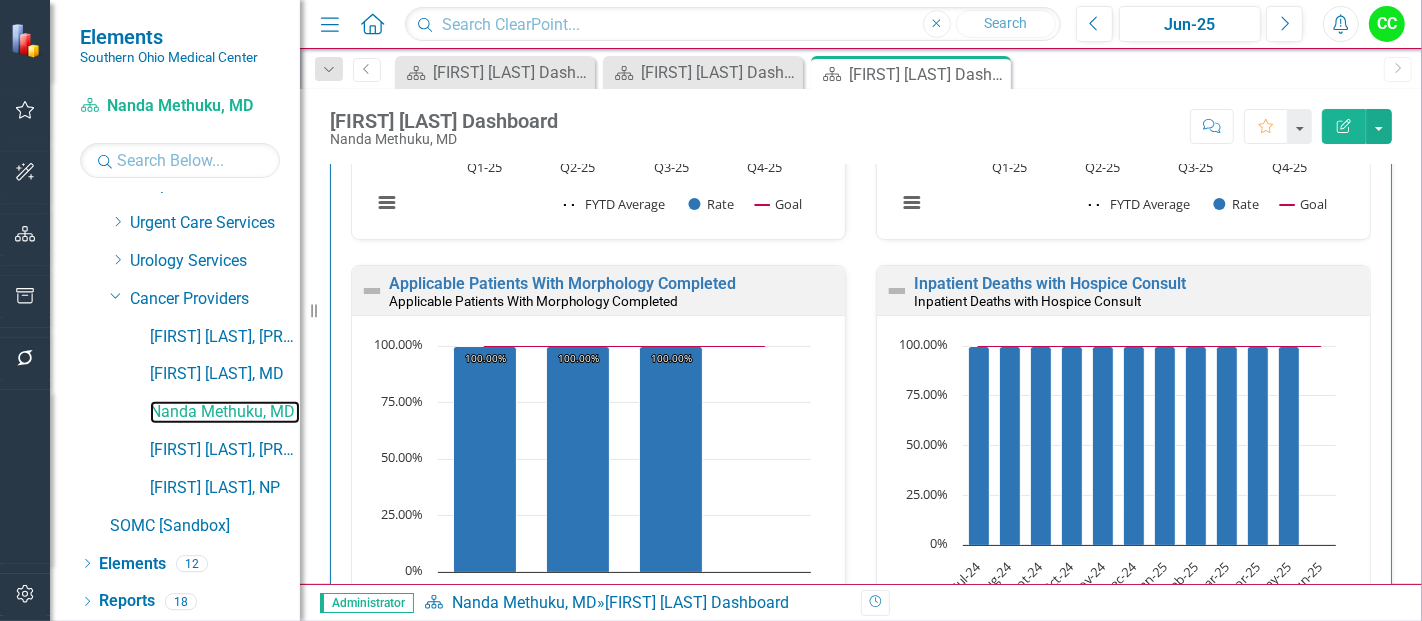 scroll, scrollTop: 955, scrollLeft: 0, axis: vertical 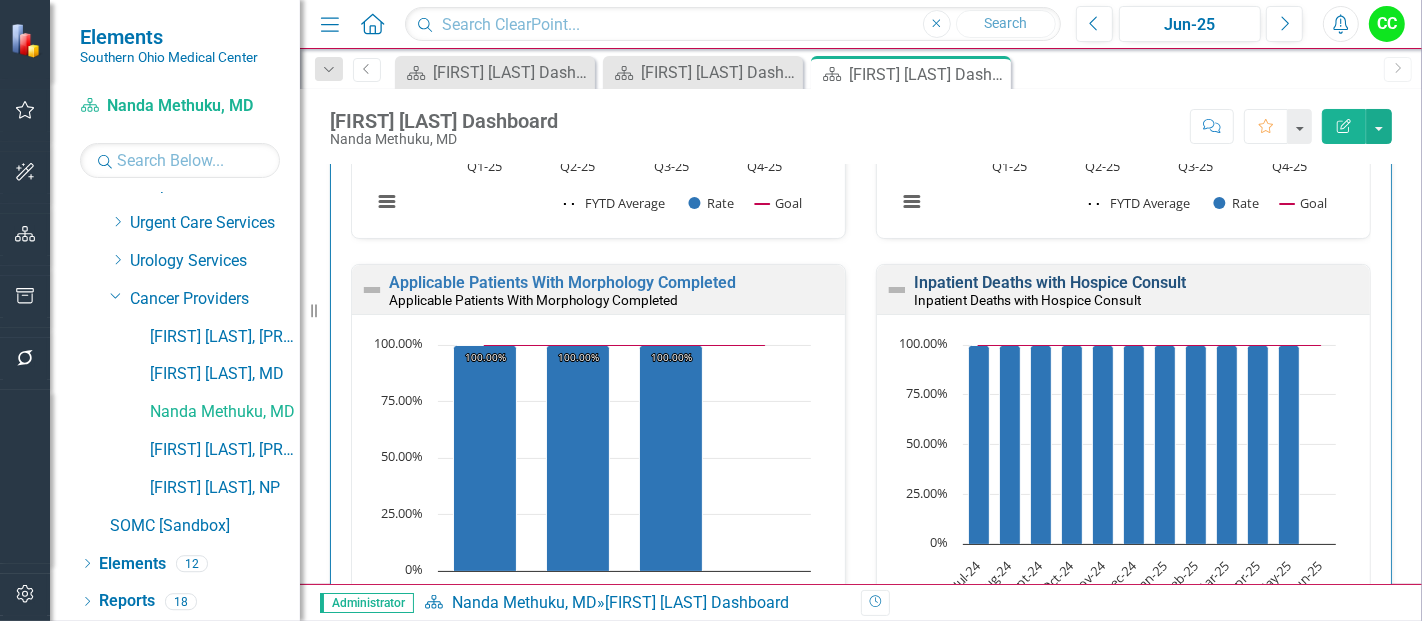 click on "Inpatient Deaths with Hospice Consult" at bounding box center [1050, 282] 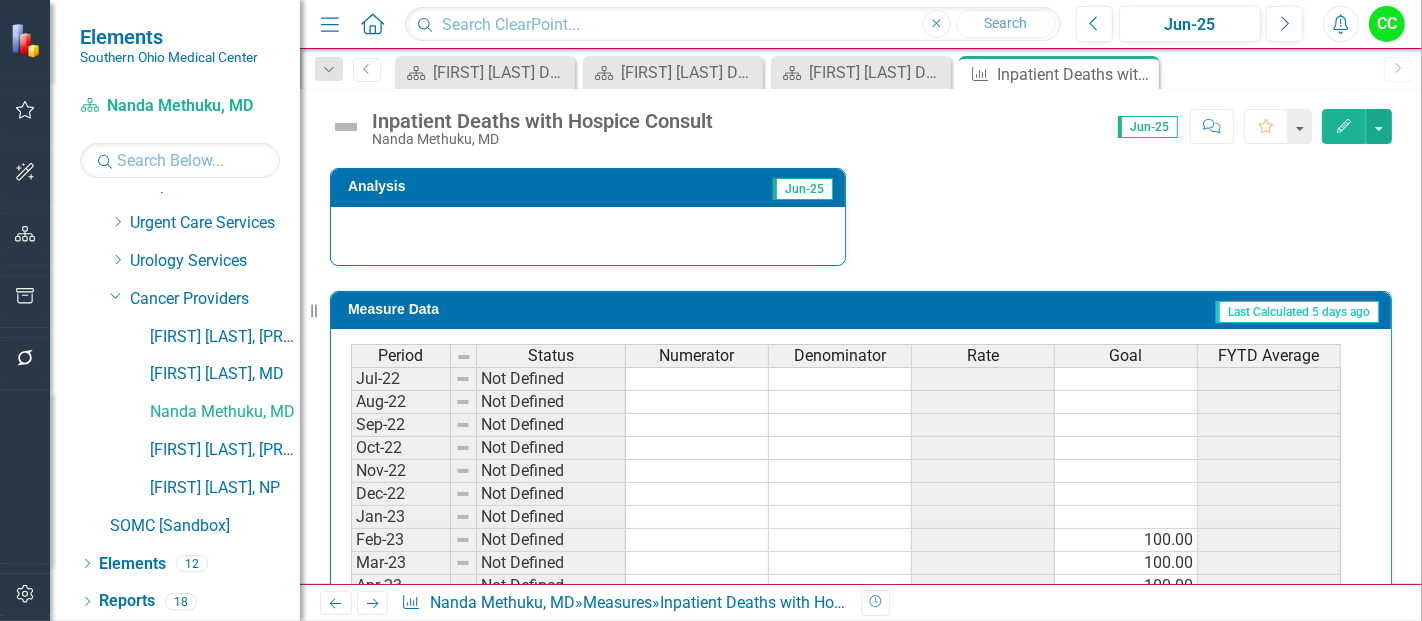 scroll, scrollTop: 866, scrollLeft: 0, axis: vertical 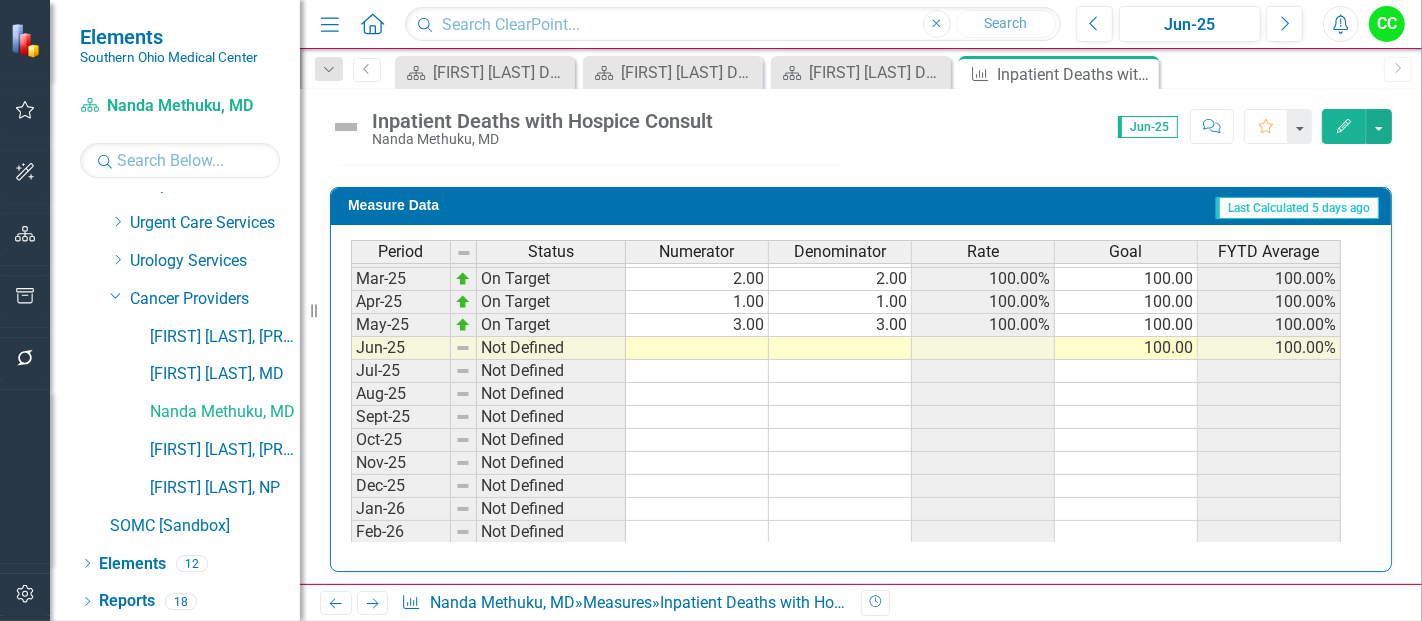 click on "Period Status Numerator Denominator Rate Goal FYTD Average Jan-24 On Target 1.00 1.00 100.00% 100.00 100.00% Feb-24 On Target 1.00 1.00 100.00% 100.00 100.00% Mar-24 On Target 3.00 3.00 100.00% 100.00 100.00% Apr-24 On Target 2.00 2.00 100.00% 100.00 100.00% May-24 On Target 2.00 2.00 100.00% 100.00 100.00% Jun-24 Below Plan 1.00 2.00 50.00% 100.00 95.24% Jul-24 On Target 1.00 1.00 100.00% 100.00 100.00% Aug-24 On Target 2.00 2.00 100.00% 100.00 100.00% Sept-24 On Target 2.00 2.00 100.00% 100.00 100.00% Oct-24 On Target 2.00 2.00 100.00% 100.00 100.00% Nov-24 On Target 1.00 1.00 100.00% 100.00 100.00% Dec-24 On Target 5.00 5.00 100.00% 100.00 100.00% Jan-25 On Target 2.00 2.00 100.00% 100.00 100.00% Feb-25 On Target 1.00 1.00 100.00% 100.00 100.00% Mar-25 On Target 2.00 2.00 100.00% 100.00 100.00% Apr-25 On Target 1.00 1.00 100.00% 100.00 100.00% May-25 On Target 3.00 3.00 100.00% 100.00 100.00% Jun-25 Not Defined 100.00 100.00% Jul-25 Not Defined Aug-25 Not Defined Sept-25 Not Defined Oct-25 Not Defined" at bounding box center [351, 278] 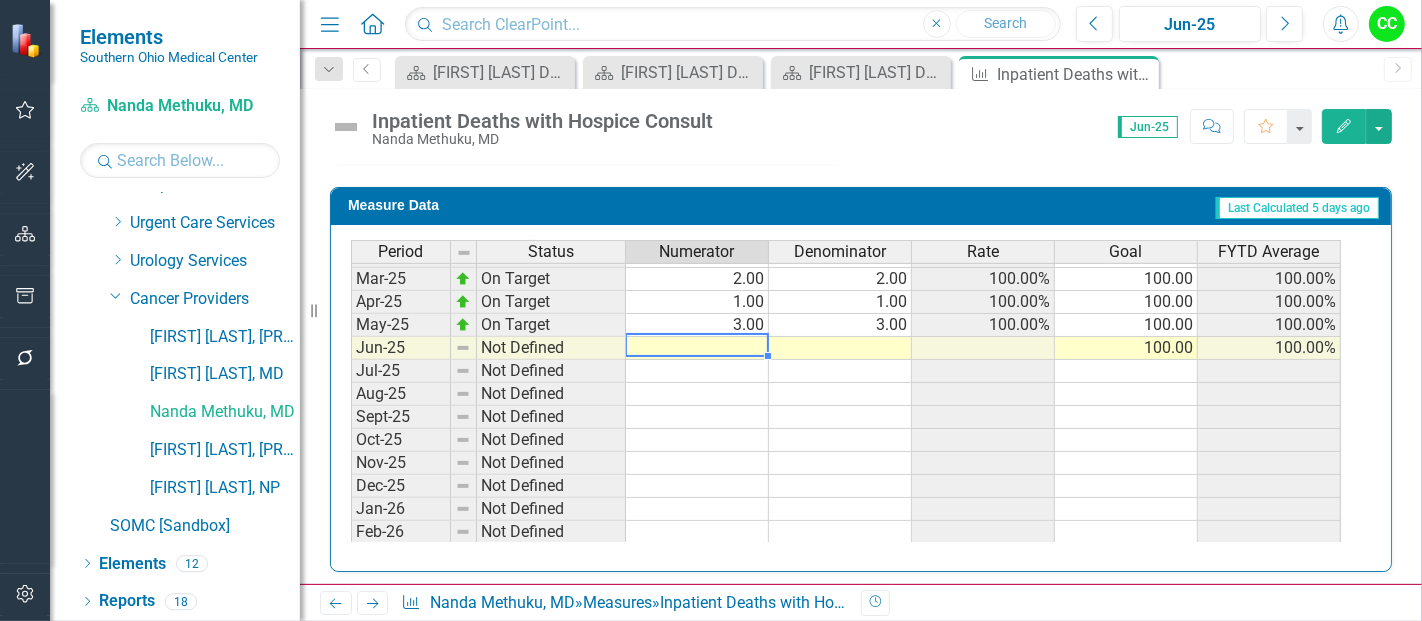 type on "3" 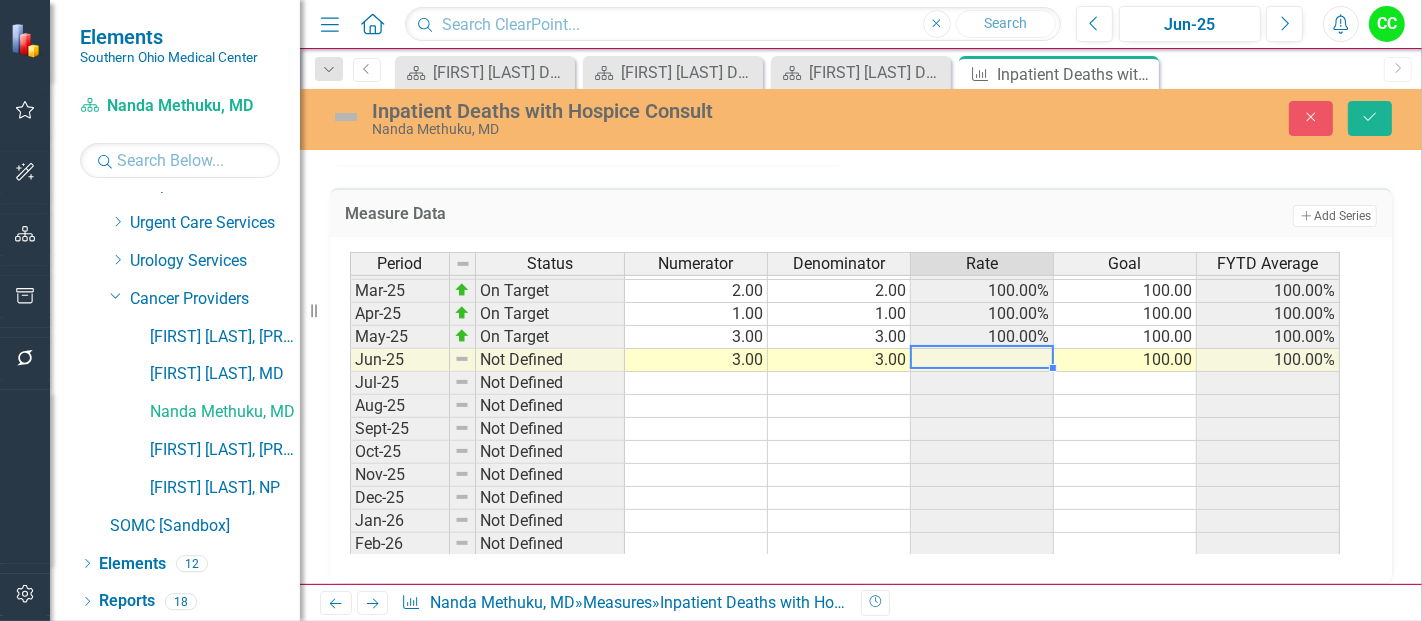 type on "3" 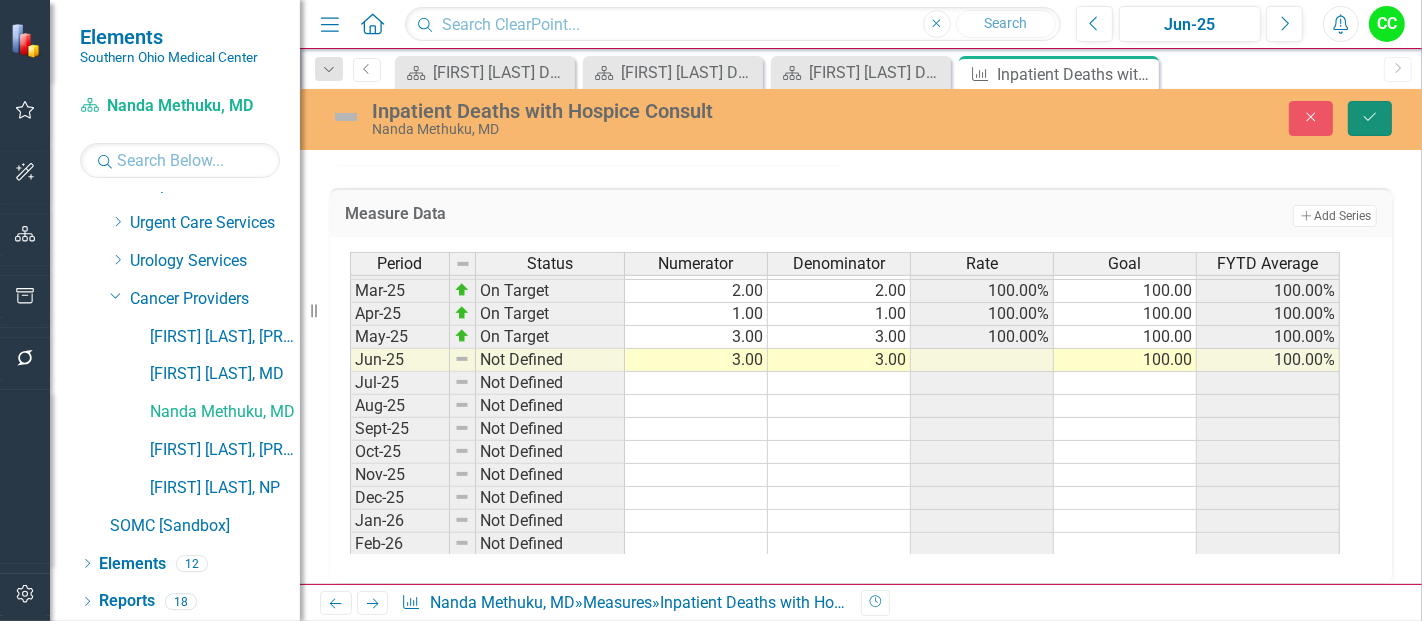 click on "Save" 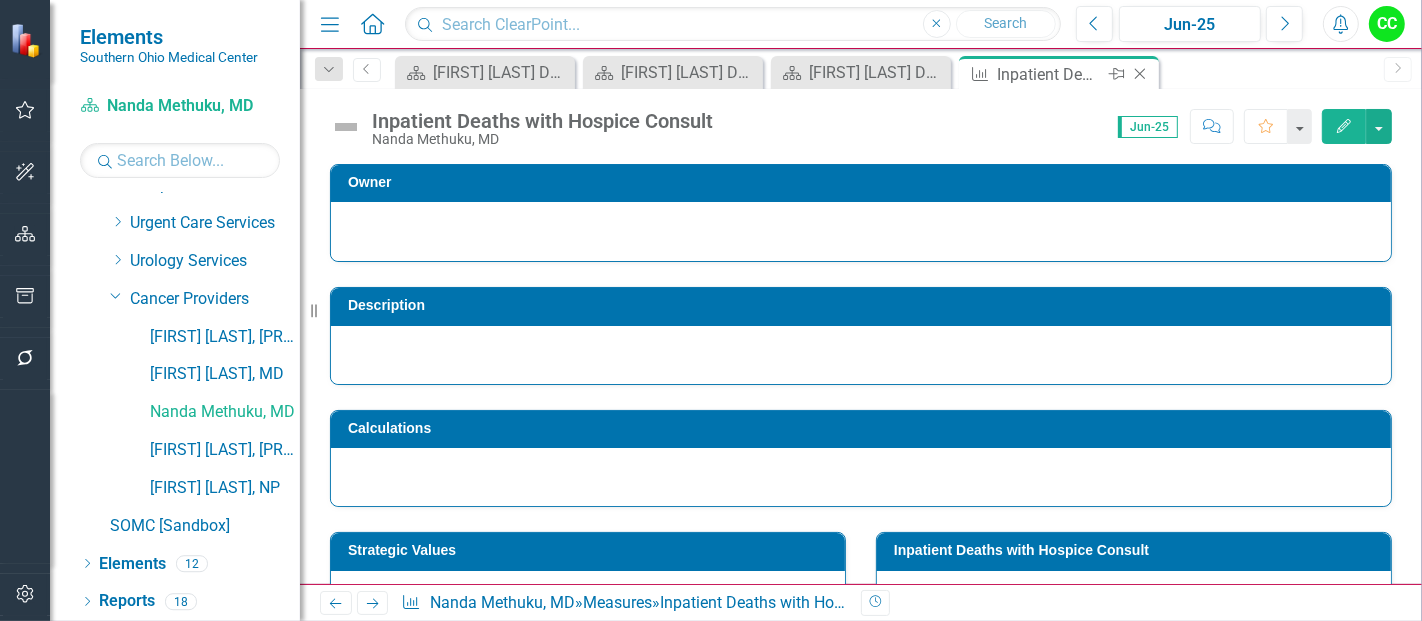 click on "Close" 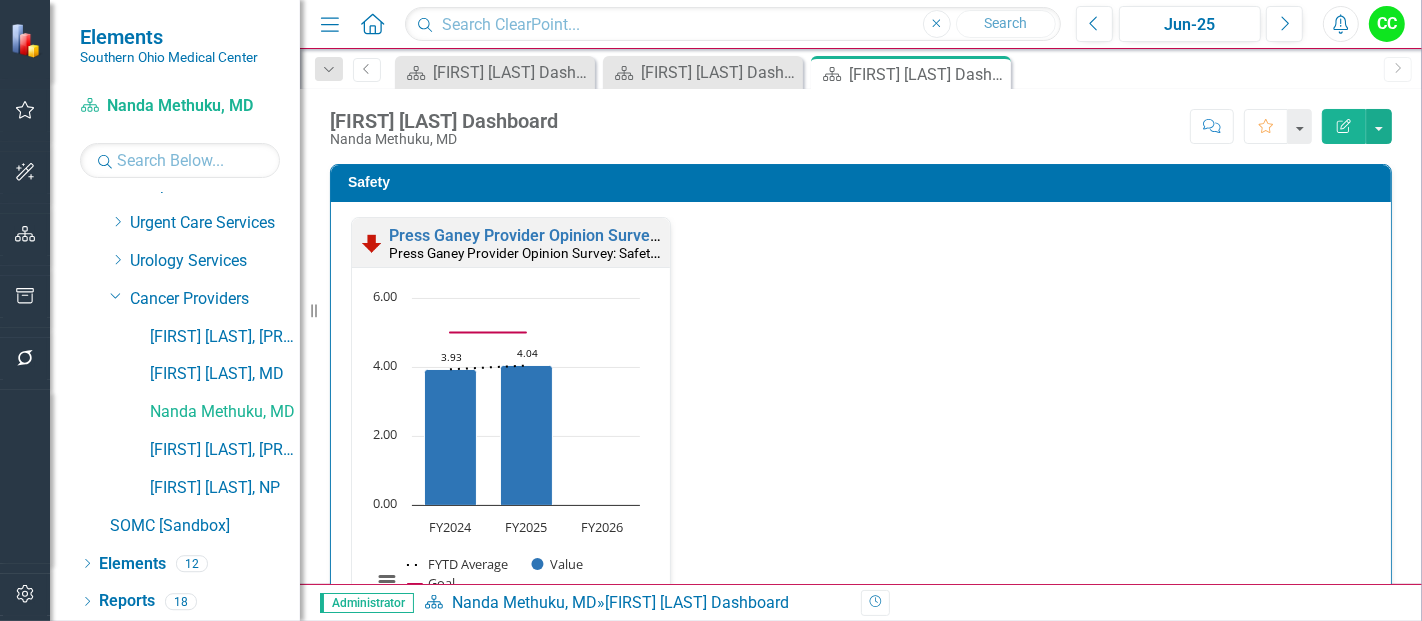 scroll, scrollTop: 1751, scrollLeft: 0, axis: vertical 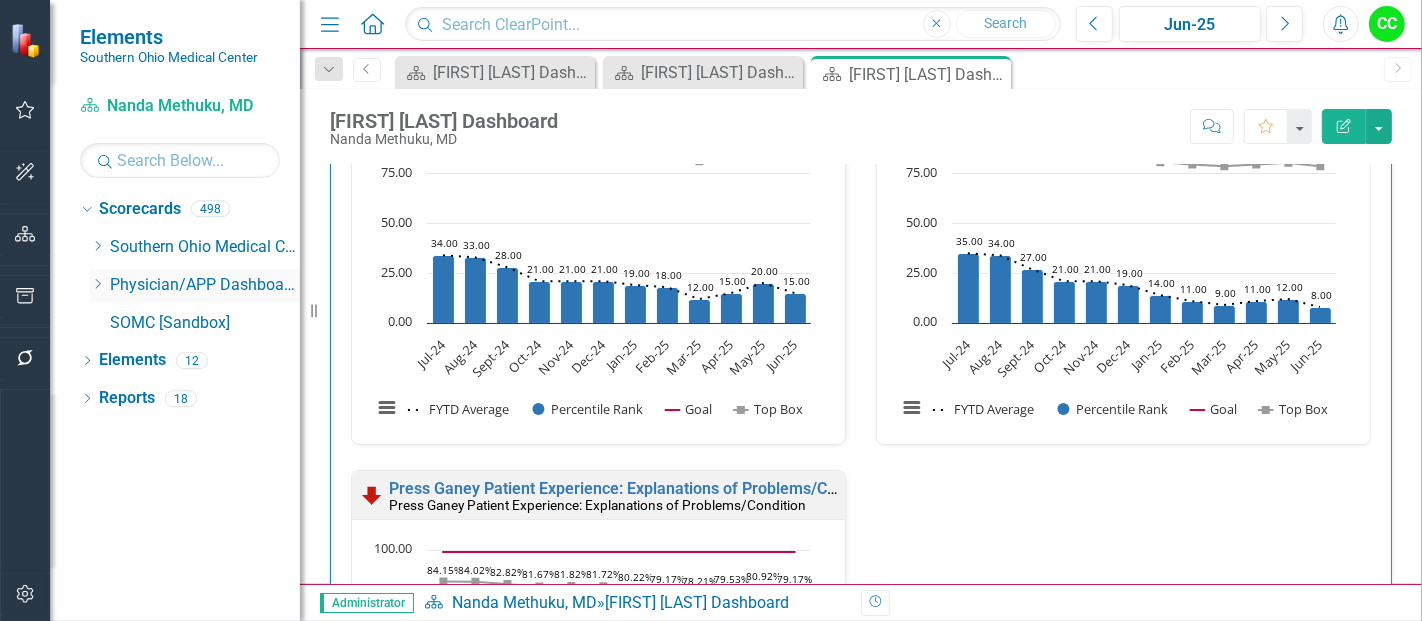 click on "Dropdown" 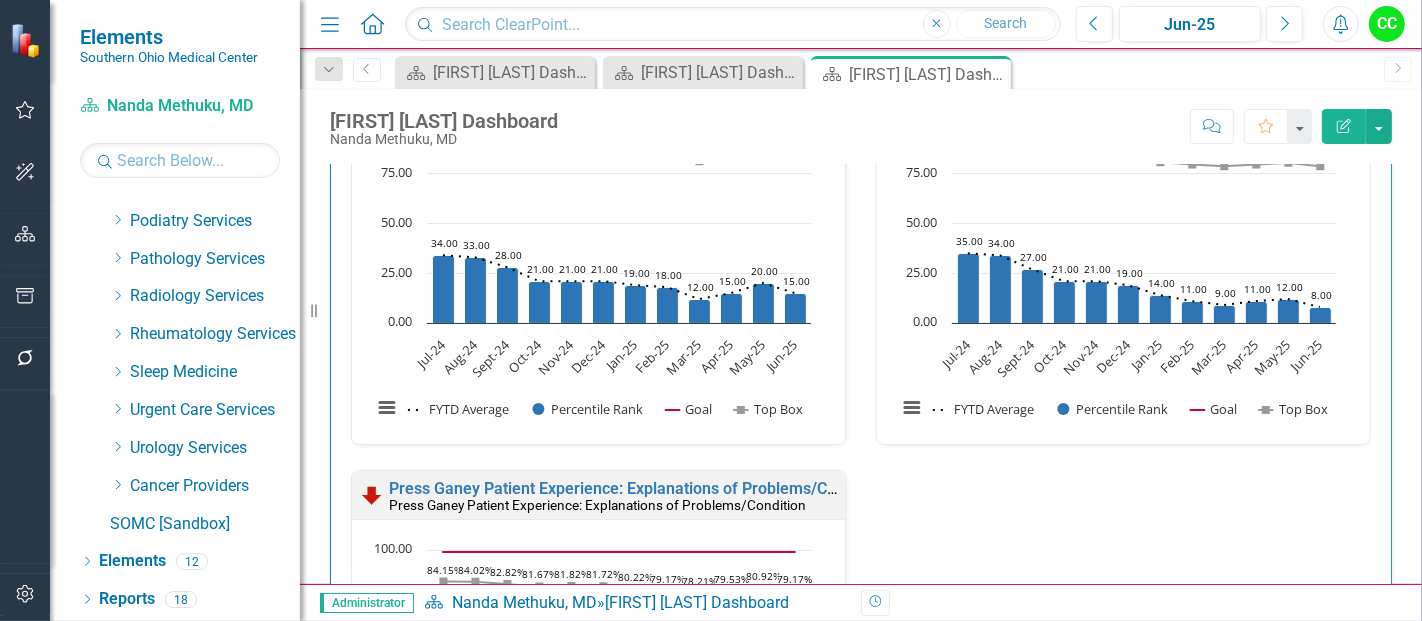scroll, scrollTop: 3199, scrollLeft: 0, axis: vertical 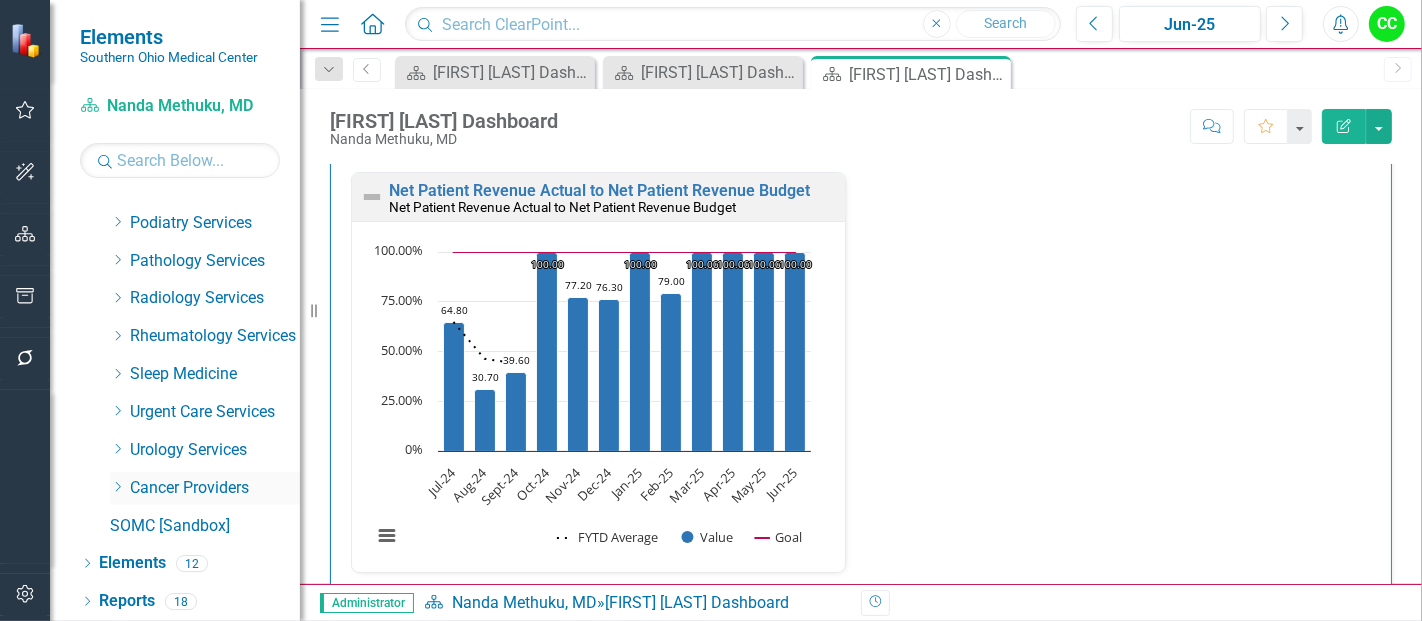 click 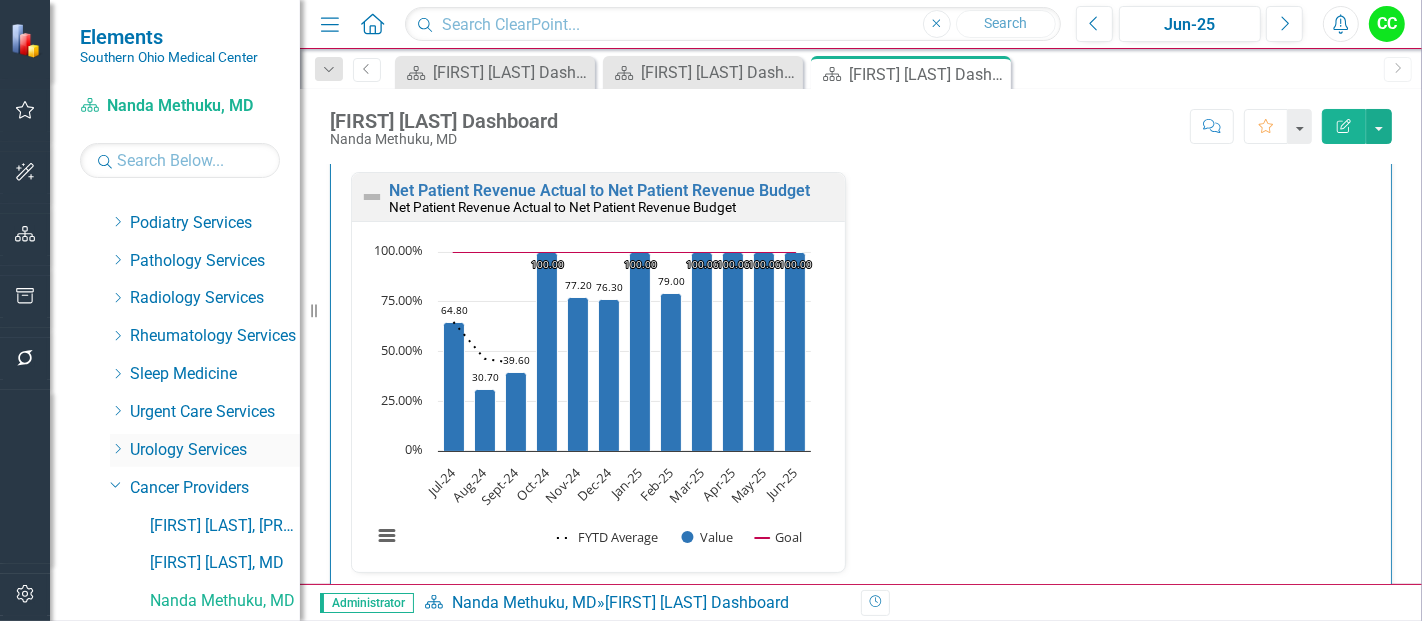 scroll, scrollTop: 1197, scrollLeft: 0, axis: vertical 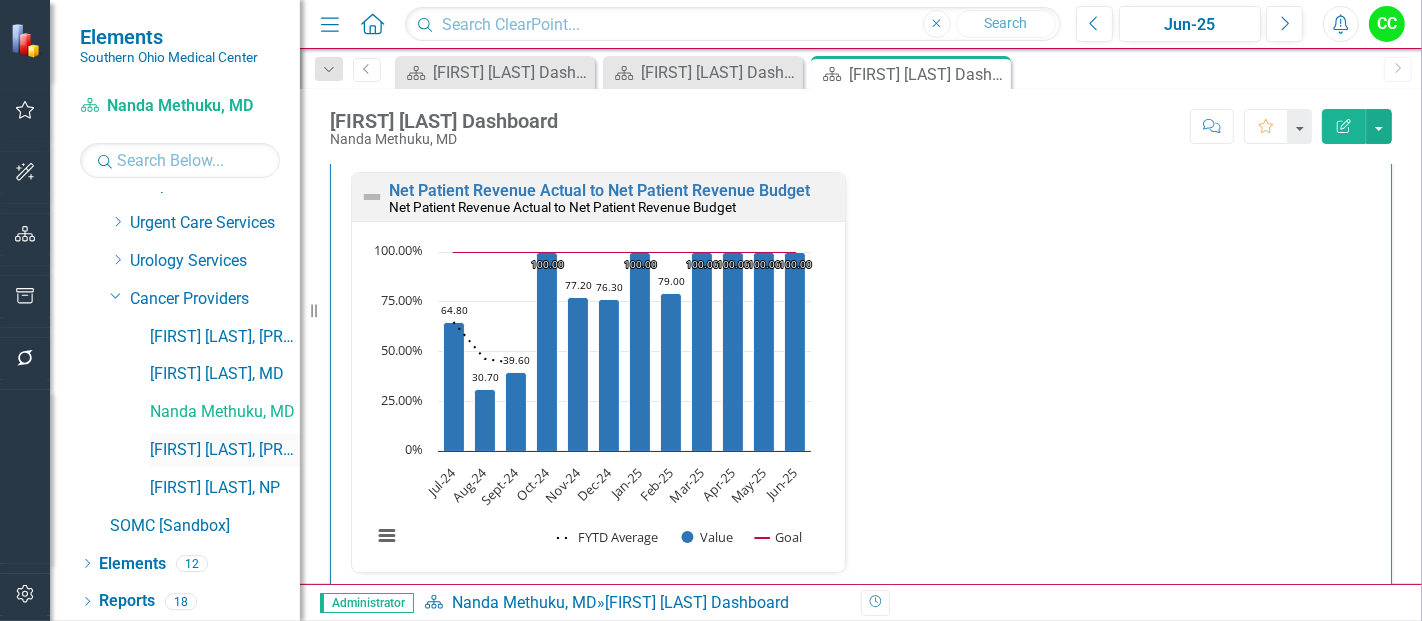 click on "[FIRST] [LAST], NP" at bounding box center (225, 450) 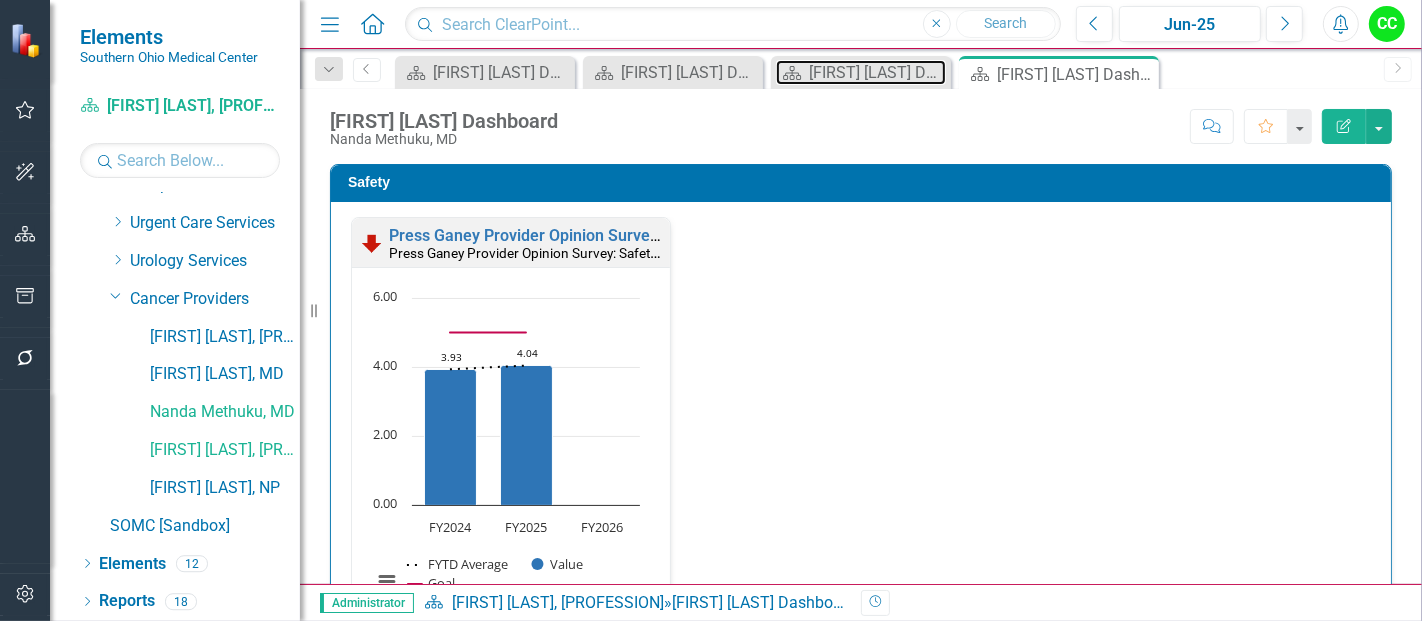 click on "[FIRST] [LAST], MD Dashboard" at bounding box center (877, 72) 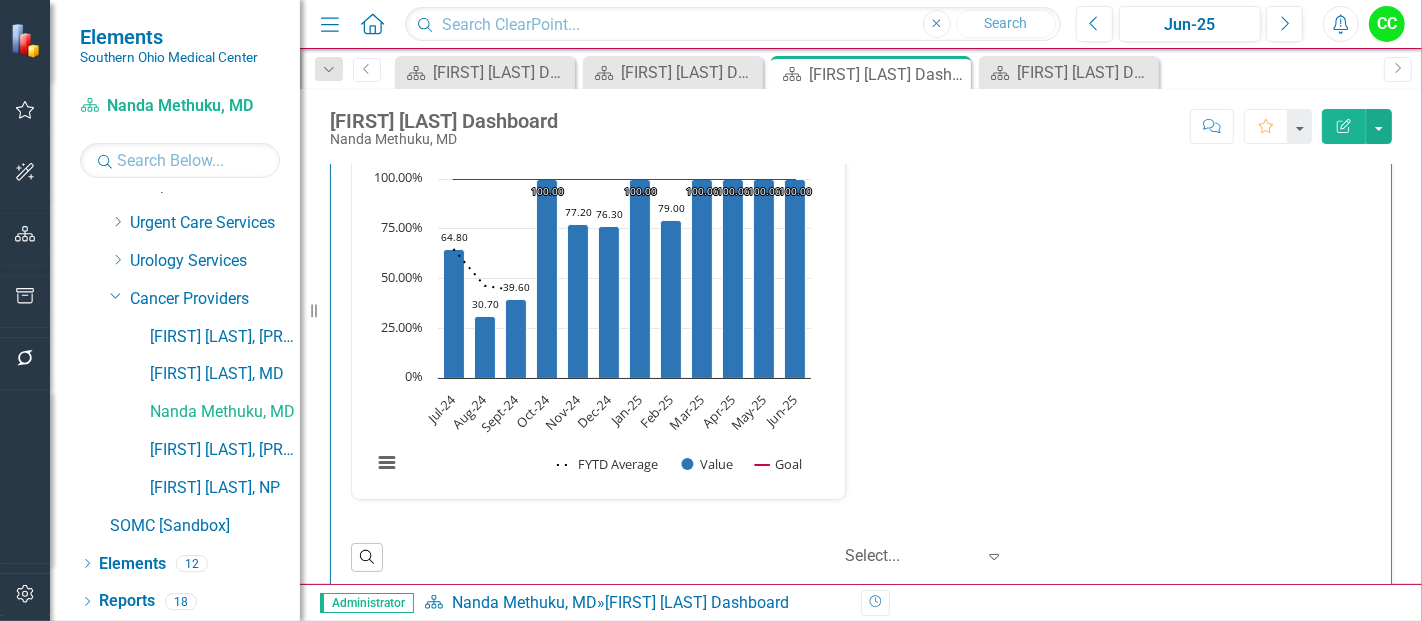 scroll, scrollTop: 3280, scrollLeft: 0, axis: vertical 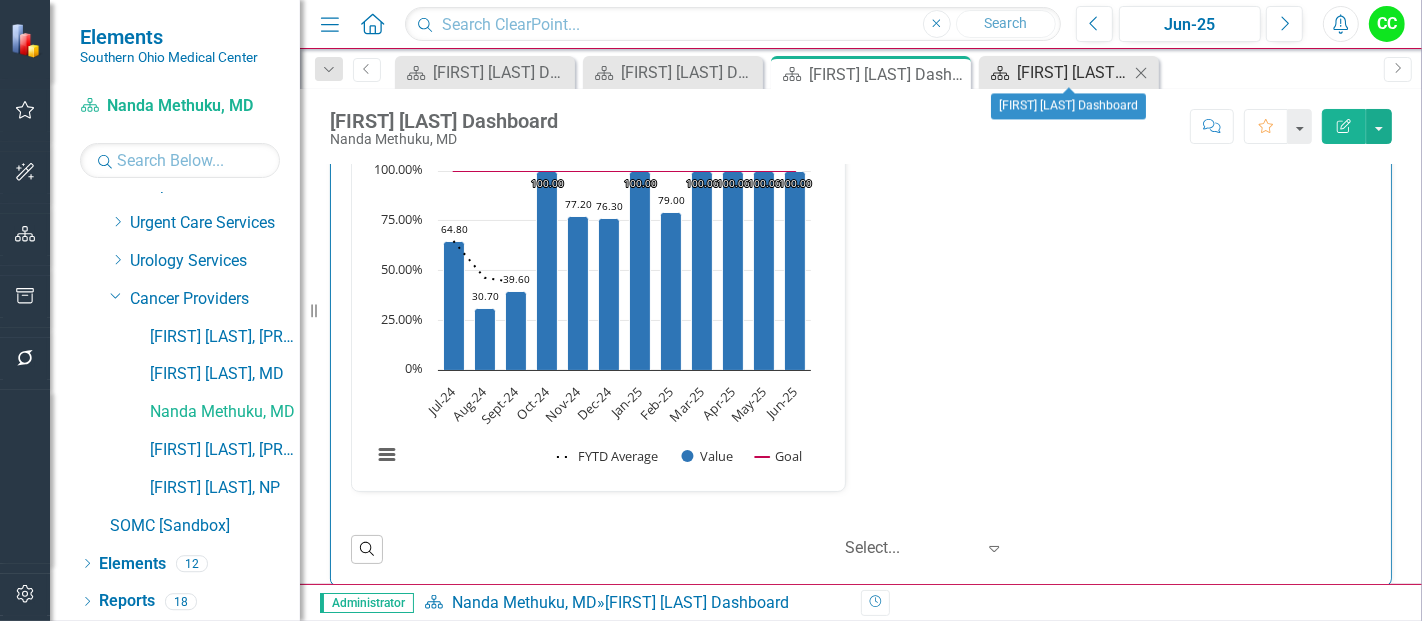 click on "[FIRST] [LAST], NP Dashboard" at bounding box center [1073, 72] 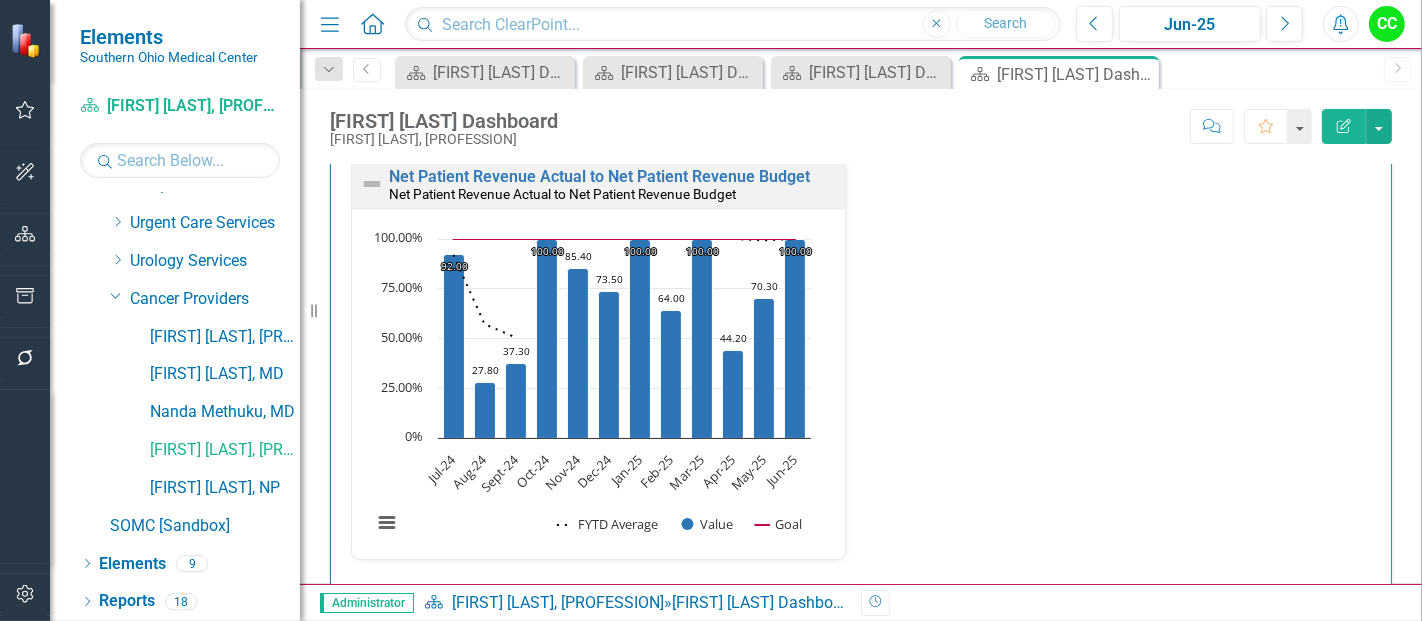 scroll, scrollTop: 2788, scrollLeft: 0, axis: vertical 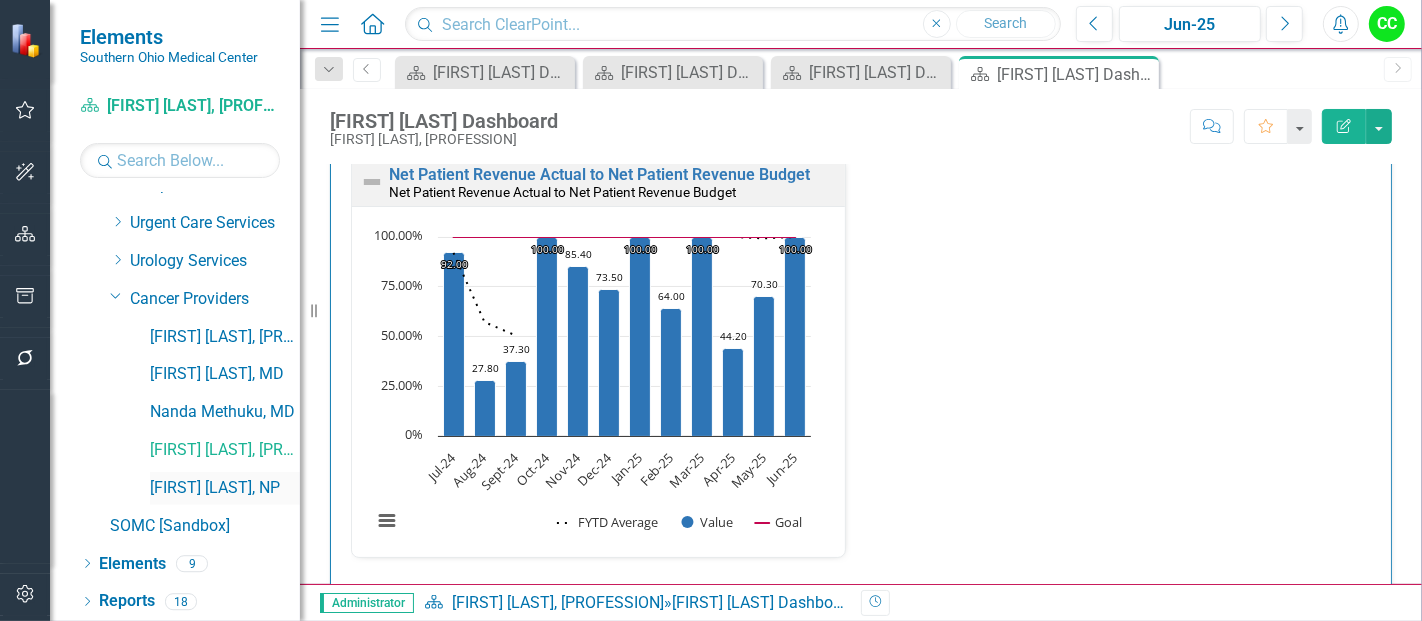click on "[FIRST] [LAST], NP" at bounding box center [225, 488] 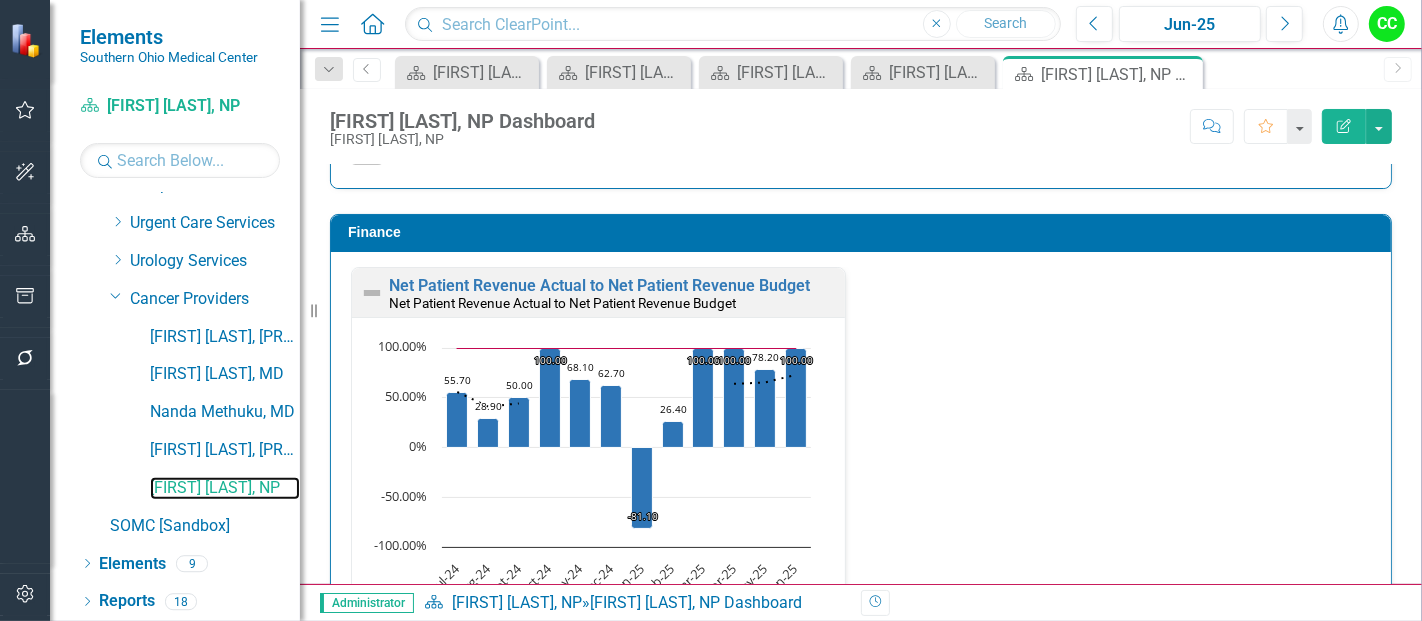 scroll, scrollTop: 2668, scrollLeft: 0, axis: vertical 